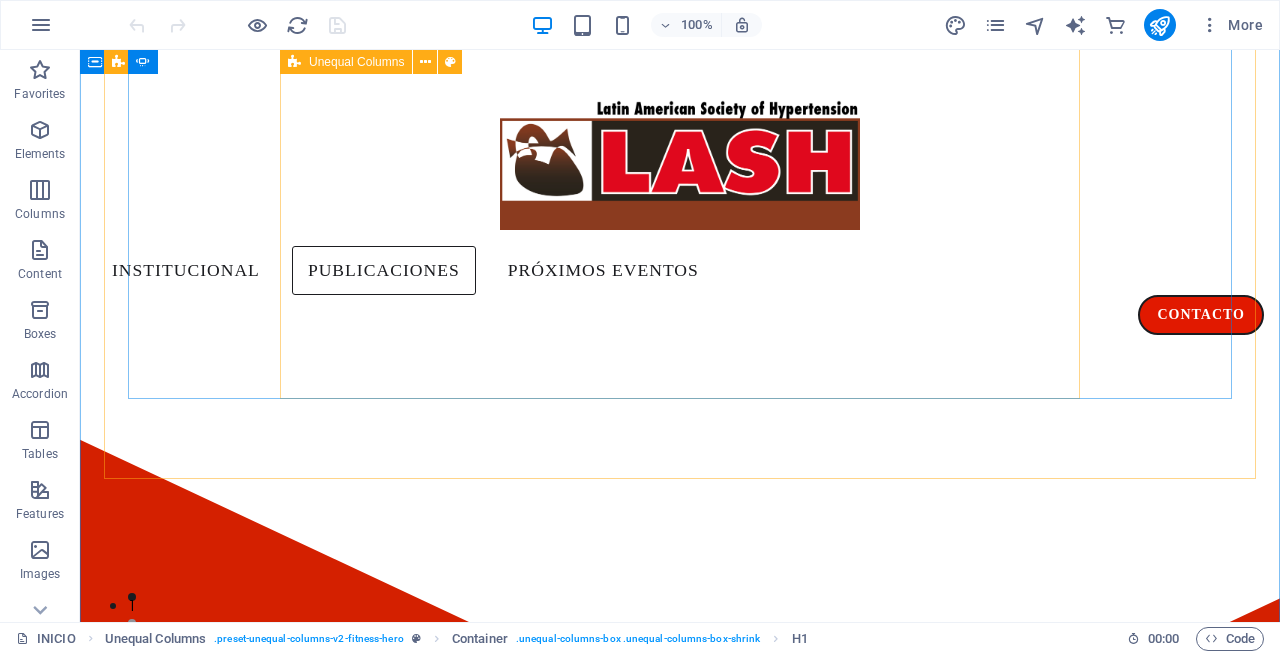 scroll, scrollTop: 1174, scrollLeft: 0, axis: vertical 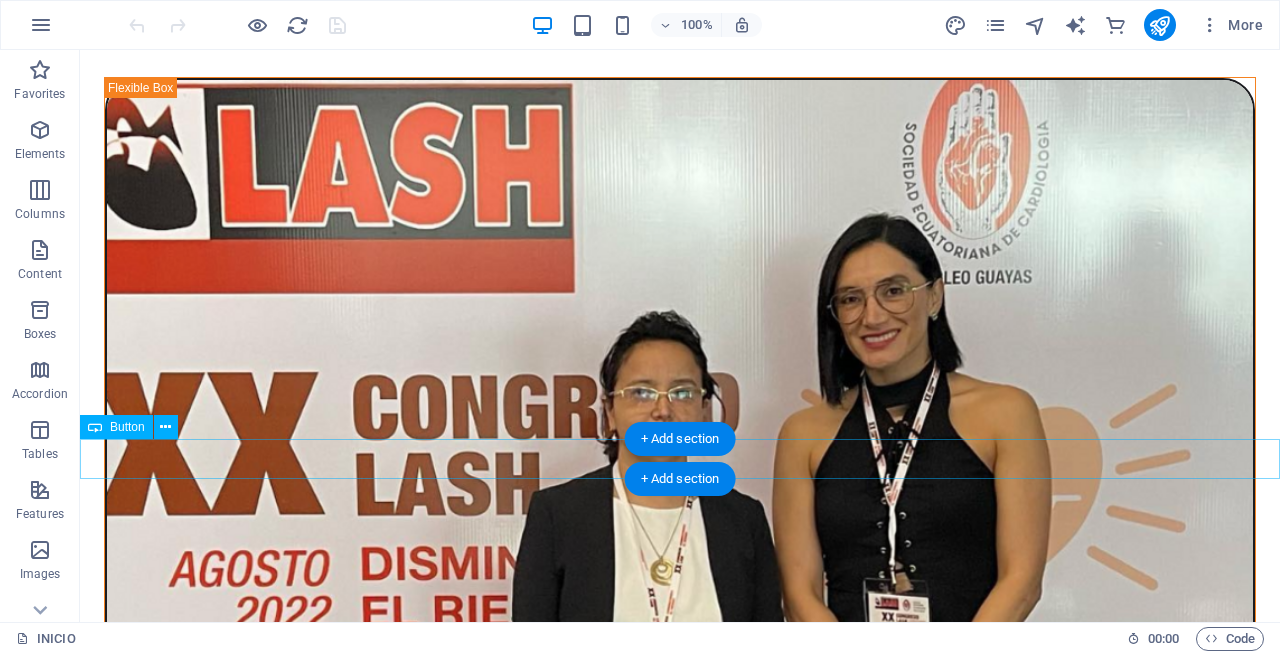 click on "REVISA NUESTRAS PUBLICACIONES Y GUÍAS" at bounding box center (680, 2737) 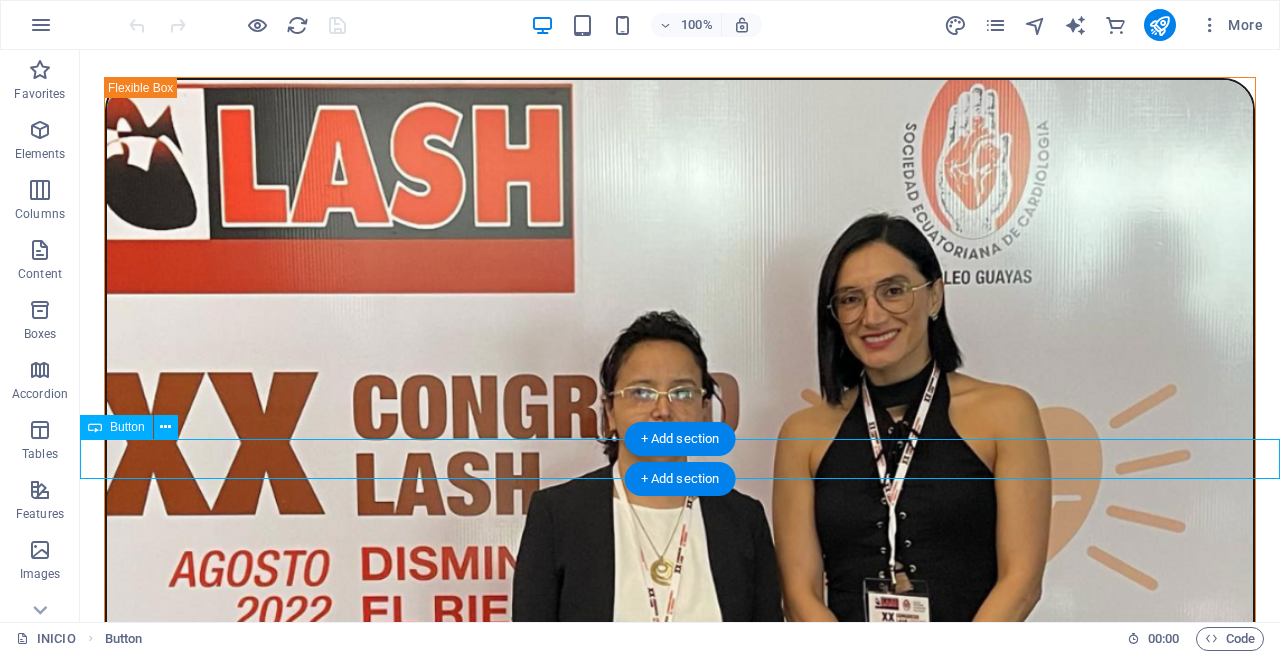 click on "REVISA NUESTRAS PUBLICACIONES Y GUÍAS" at bounding box center [680, 2737] 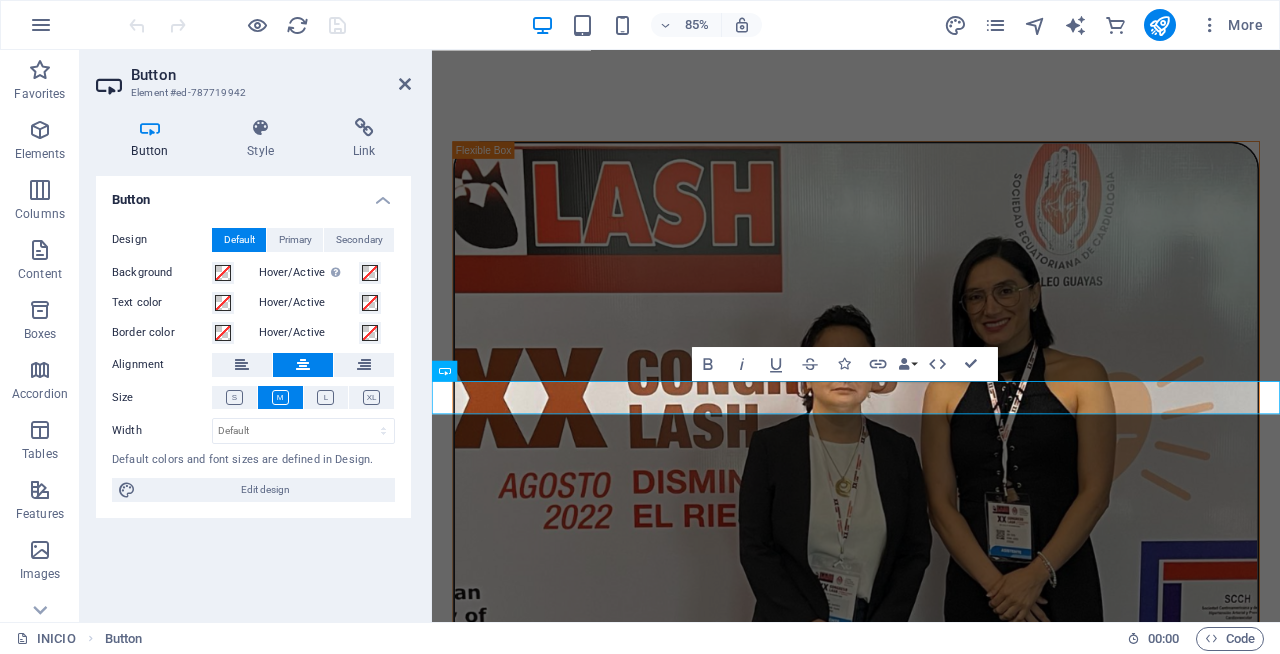 scroll, scrollTop: 917, scrollLeft: 0, axis: vertical 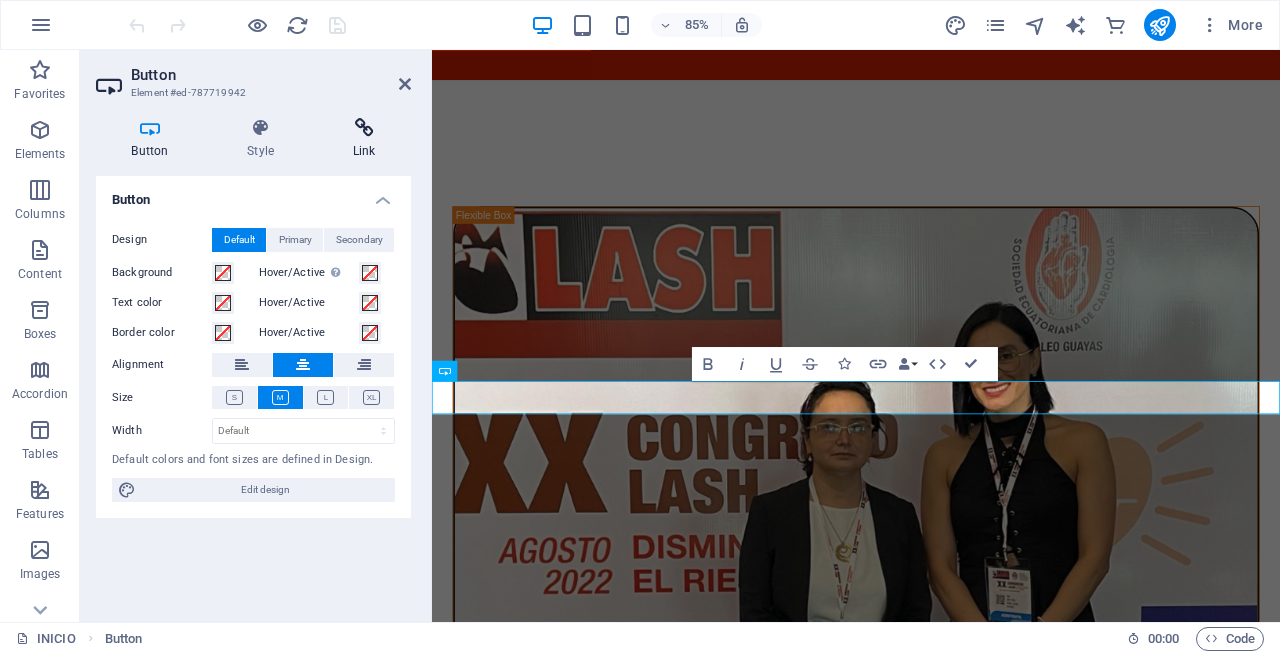 click at bounding box center (364, 128) 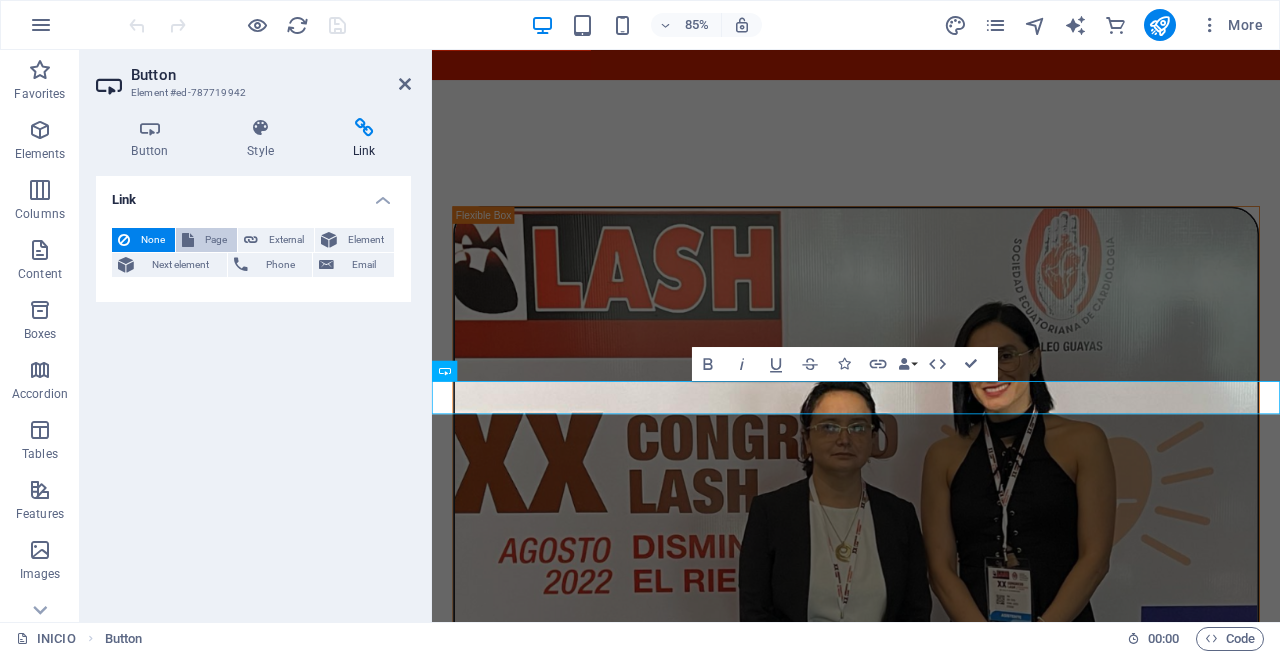 click on "Page" at bounding box center (215, 240) 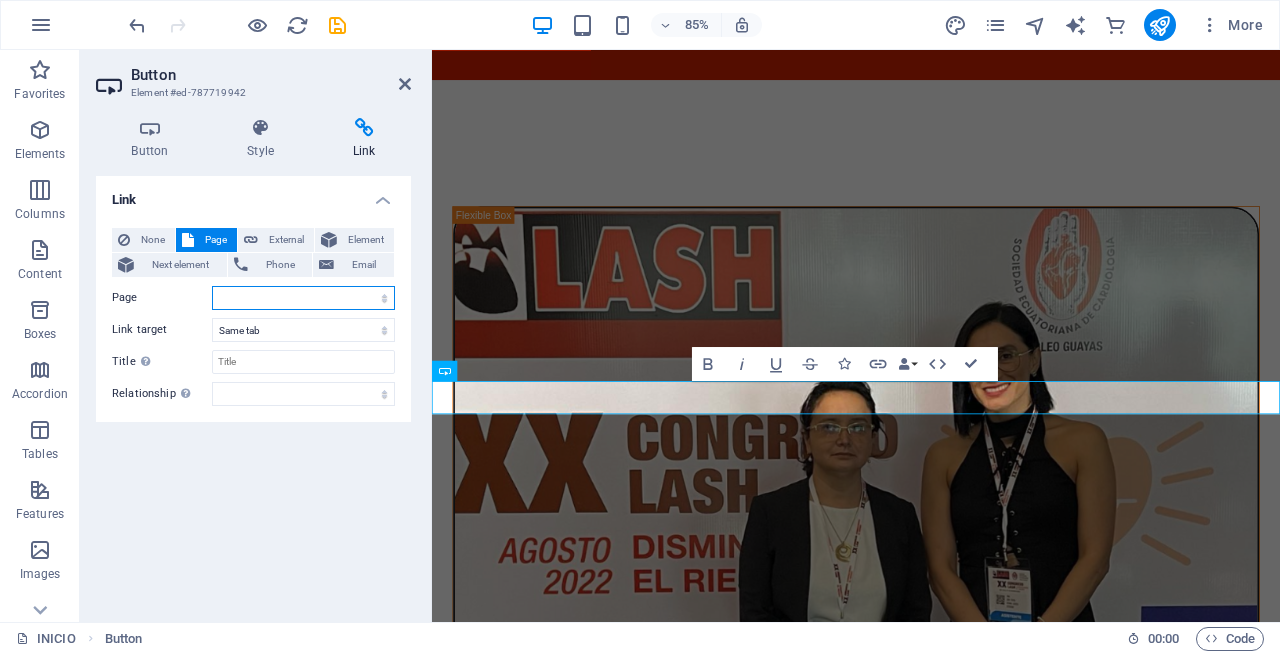 click on "INICIO INSTITUCIONAL PUBLICACIONES PRÓXIMOS EVENTOS CONTACTO Legal Notice Privacy" at bounding box center (303, 298) 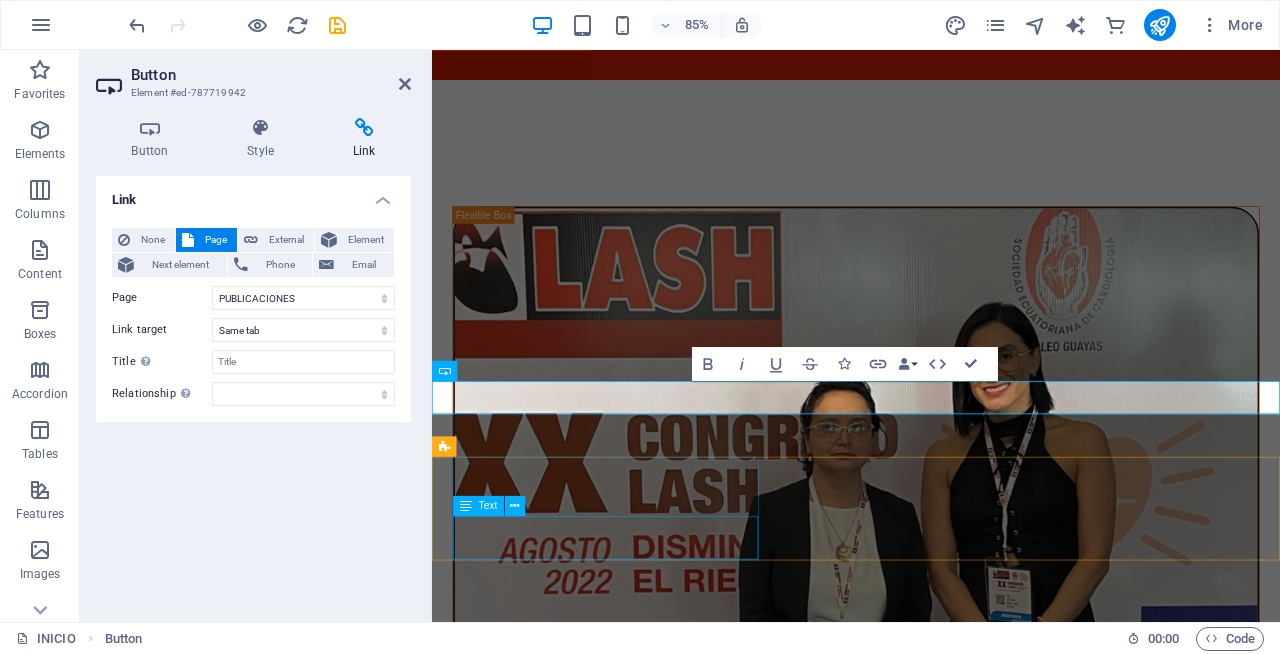 click on "Miembros del directorio de la Sociedad Latinoamericana de Hipertensión" at bounding box center [931, 2868] 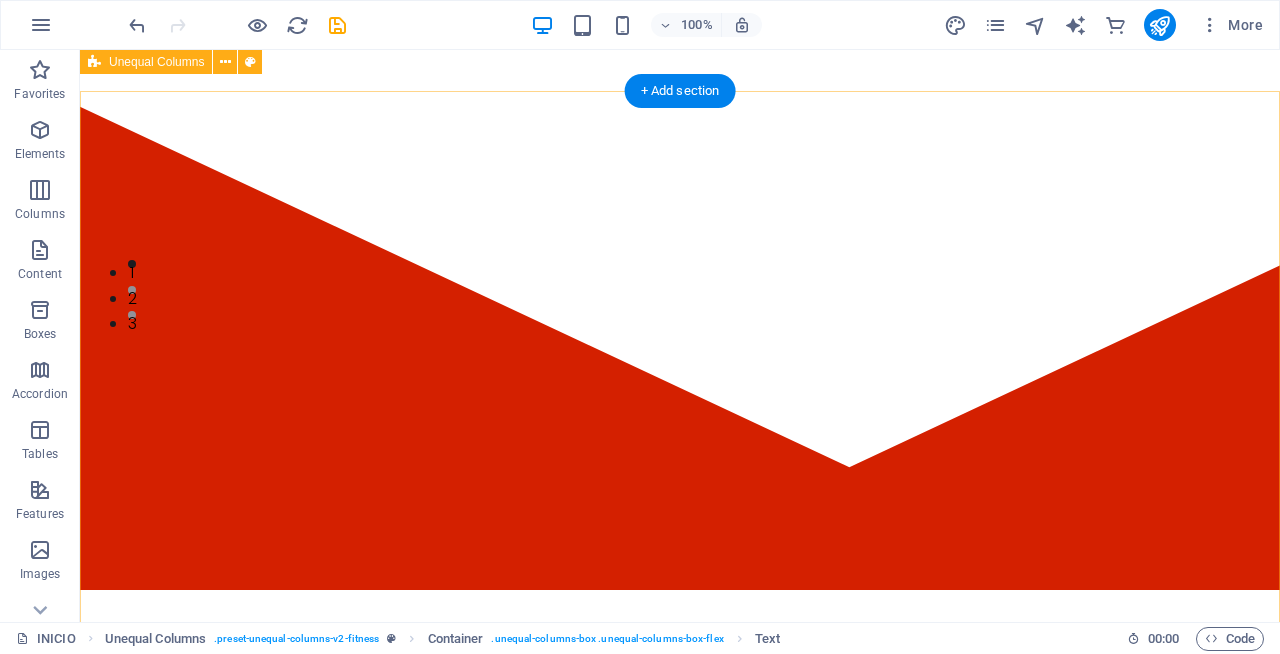 scroll, scrollTop: 0, scrollLeft: 0, axis: both 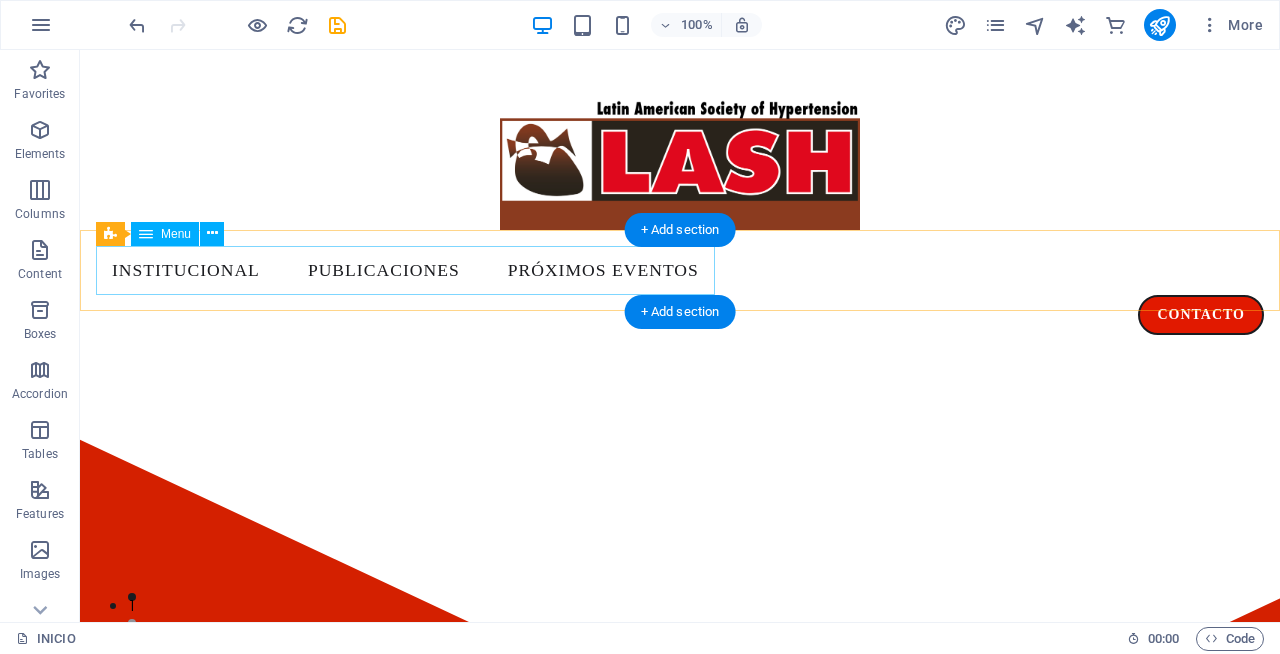 click on "INSTITUCIONAL PUBLICACIONES PRÓXIMOS EVENTOS" at bounding box center (680, 271) 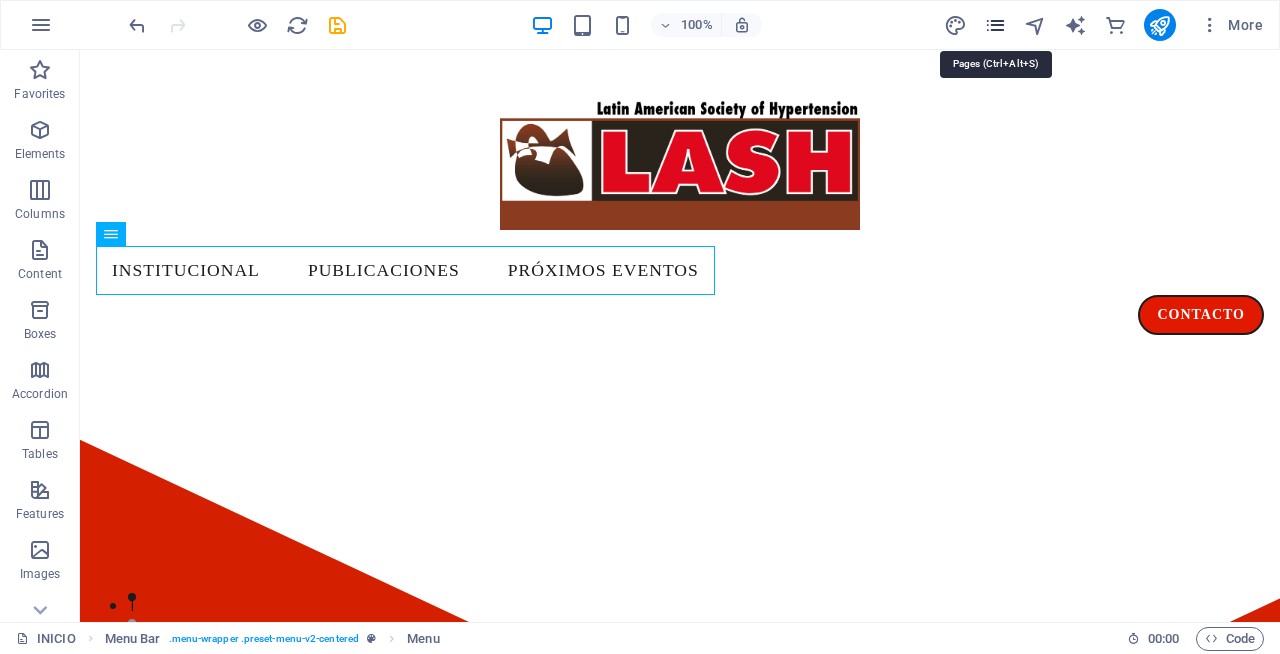click at bounding box center [995, 25] 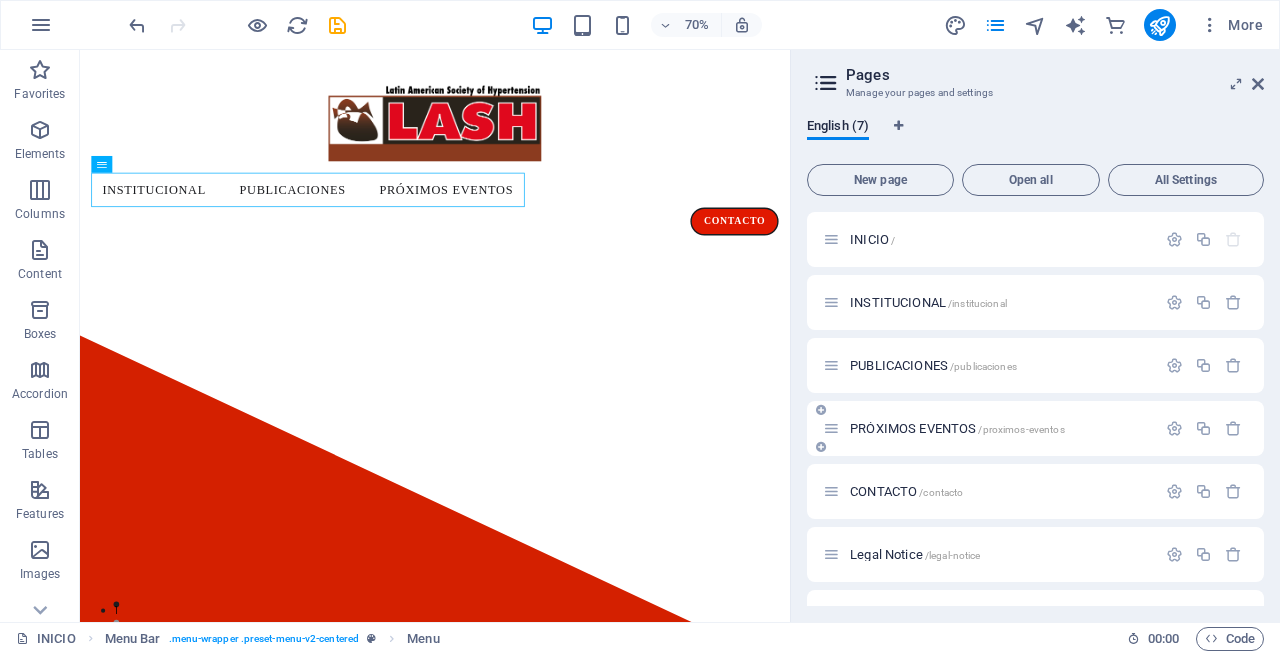 click on "PRÓXIMOS EVENTOS /proximos-eventos" at bounding box center (957, 428) 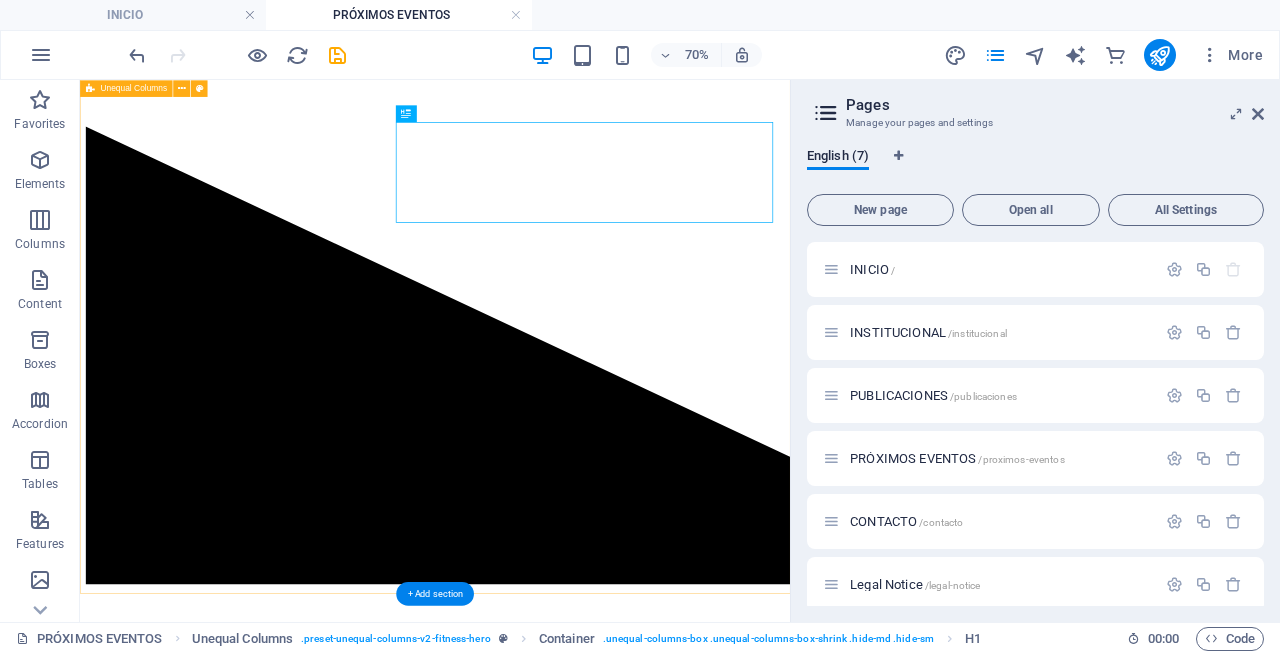 scroll, scrollTop: 316, scrollLeft: 0, axis: vertical 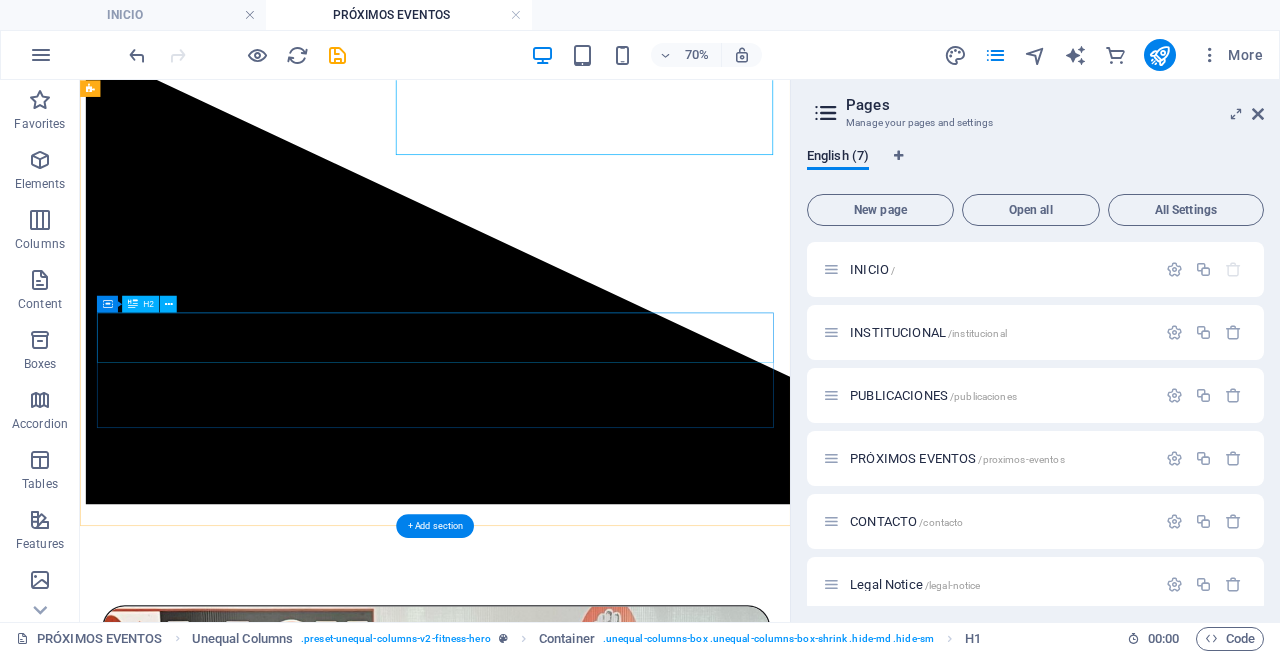 click on "We have something for everyone" at bounding box center (587, 1951) 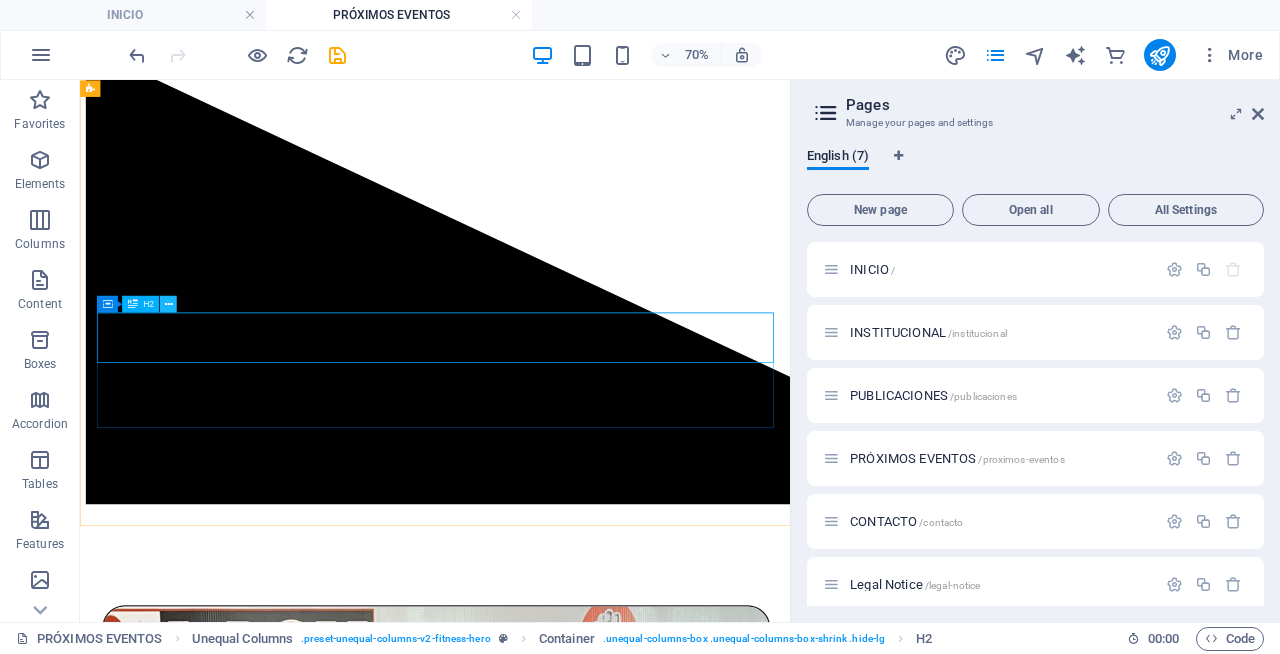 click at bounding box center (169, 304) 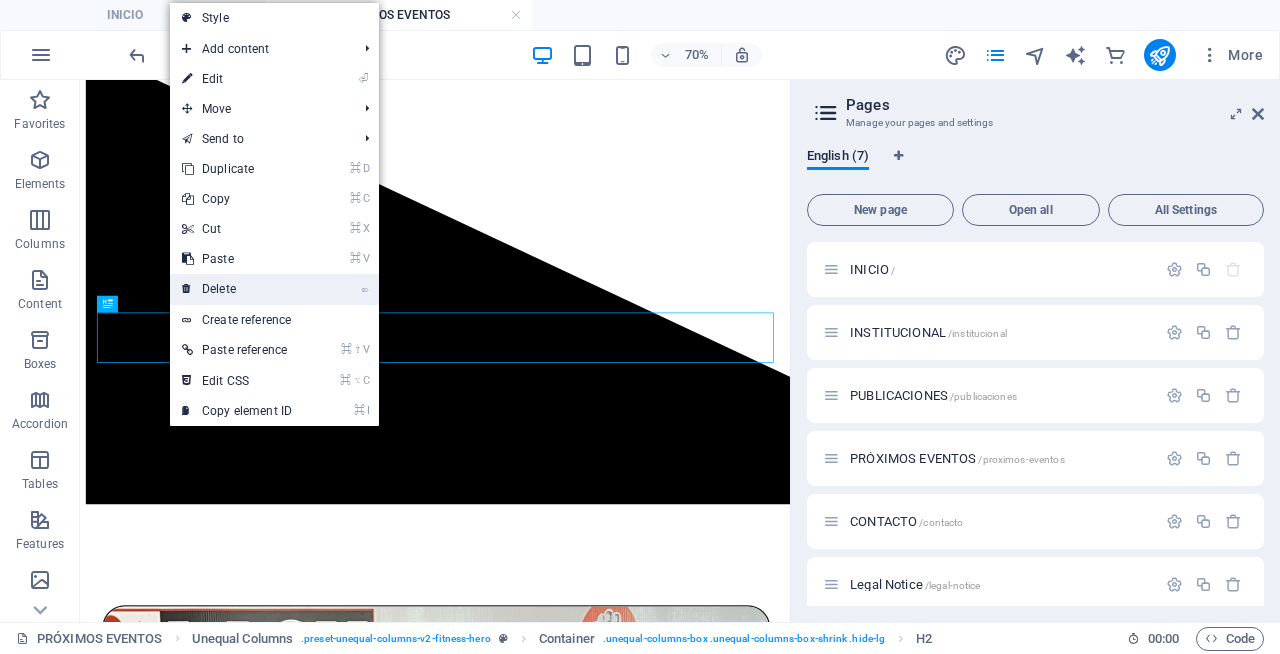 click on "⌦  Delete" at bounding box center [237, 289] 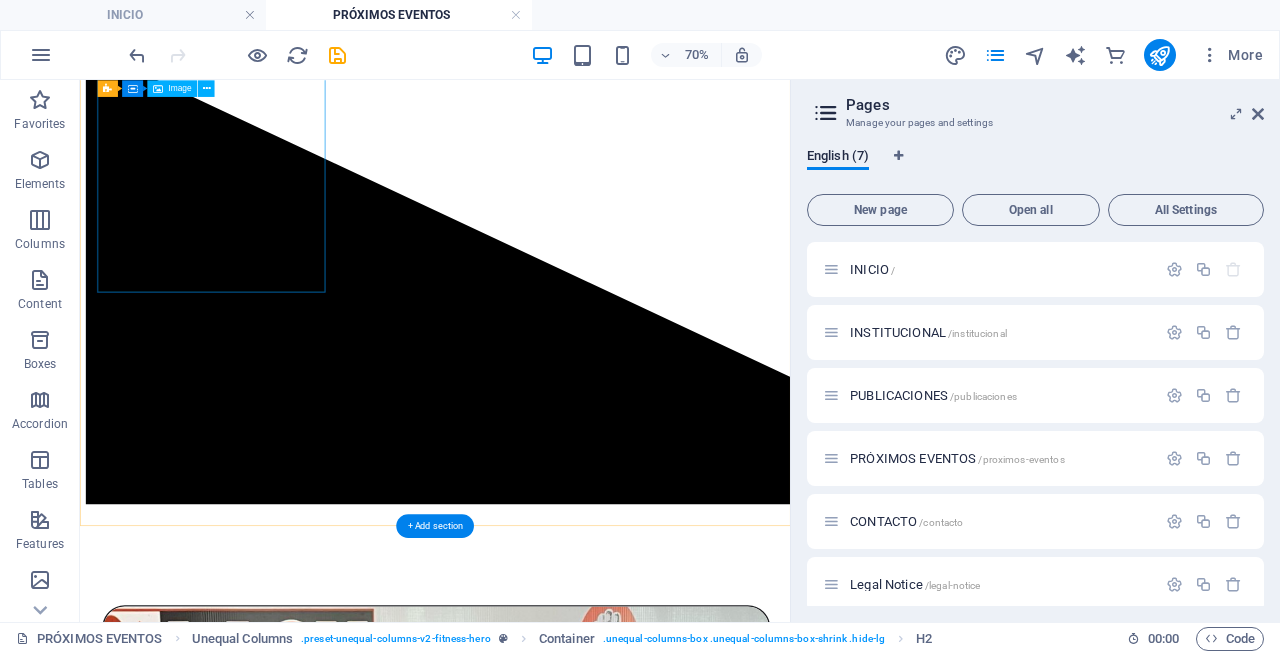 scroll, scrollTop: 244, scrollLeft: 0, axis: vertical 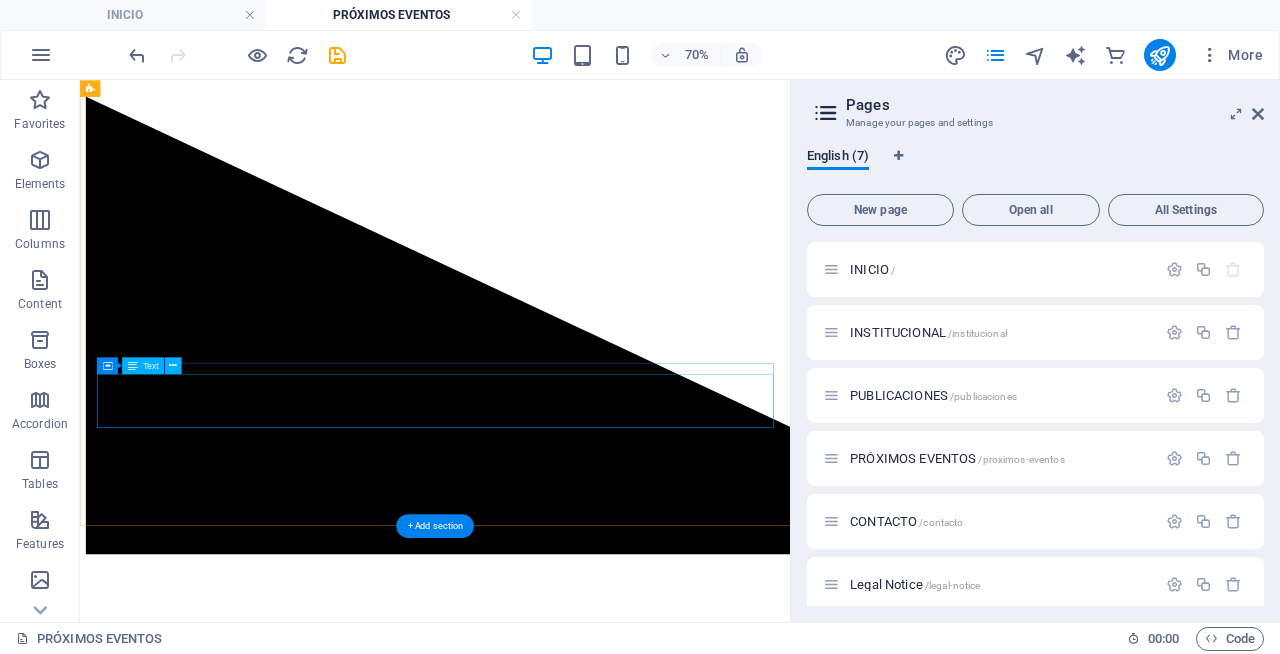 click on "Lorem ipsum dolor sit amet, consectetur adipiscing elit. Consectetur auctor id viverra nunc, ultrices convallis sit ultrices. [PERSON_NAME] sollicitudin consequat, at purus lobortis laoreet eu. Lorem ipsum dolor sit amet, consectetur adipiscing elit. Consectetur auctor id viverra nunc, ultrices convallis sit ultrices. [PERSON_NAME] sollicitudin consequat, at purus lobortis laoreet eu." at bounding box center [587, 2065] 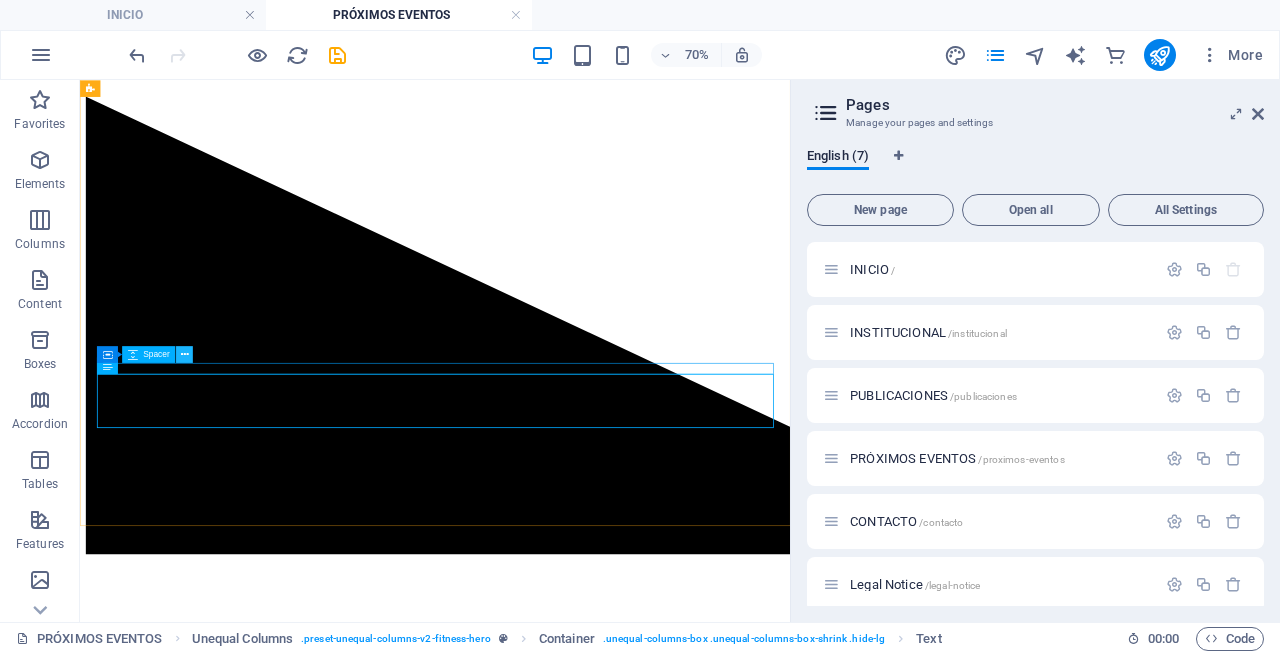 click at bounding box center (184, 354) 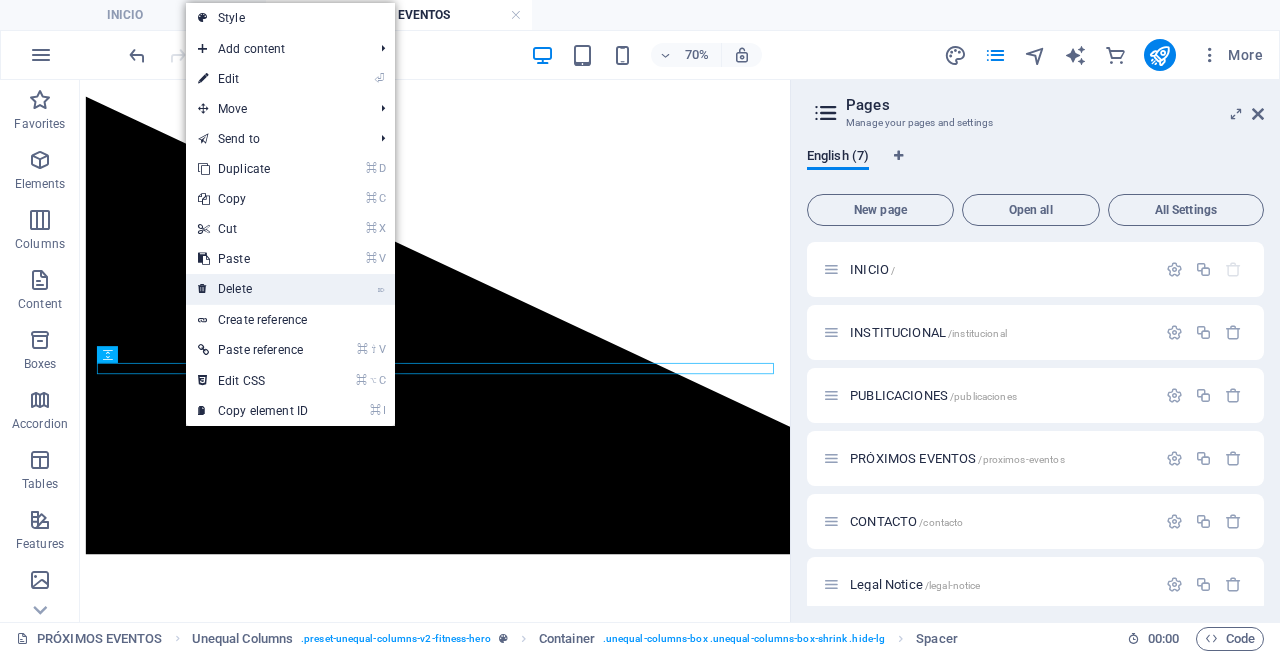 click on "⌦  Delete" at bounding box center (253, 289) 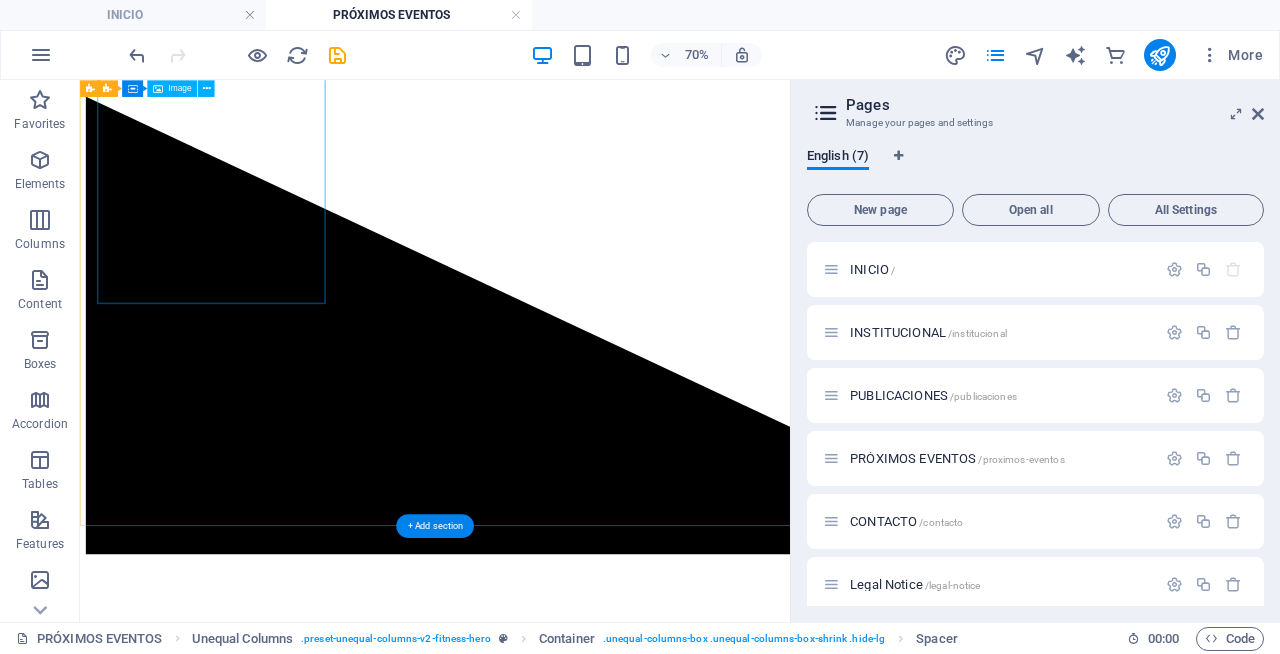 scroll, scrollTop: 228, scrollLeft: 0, axis: vertical 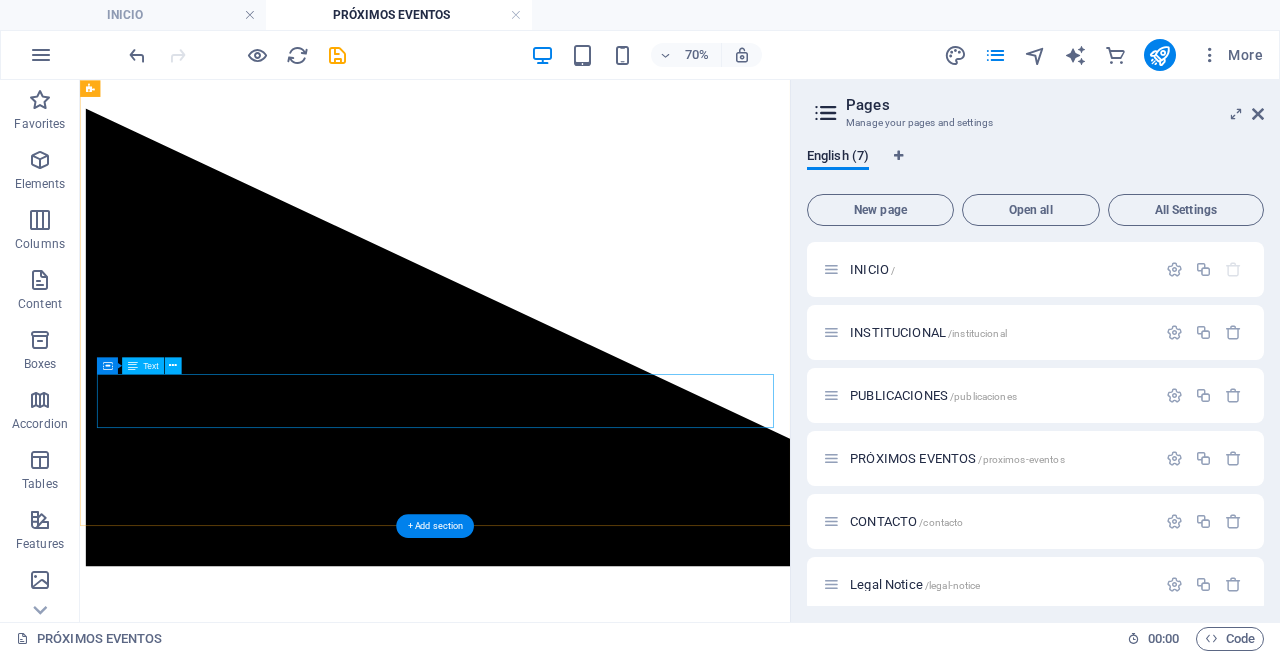 click on "Lorem ipsum dolor sit amet, consectetur adipiscing elit. Consectetur auctor id viverra nunc, ultrices convallis sit ultrices. [PERSON_NAME] sollicitudin consequat, at purus lobortis laoreet eu. Lorem ipsum dolor sit amet, consectetur adipiscing elit. Consectetur auctor id viverra nunc, ultrices convallis sit ultrices. [PERSON_NAME] sollicitudin consequat, at purus lobortis laoreet eu." at bounding box center [587, 2049] 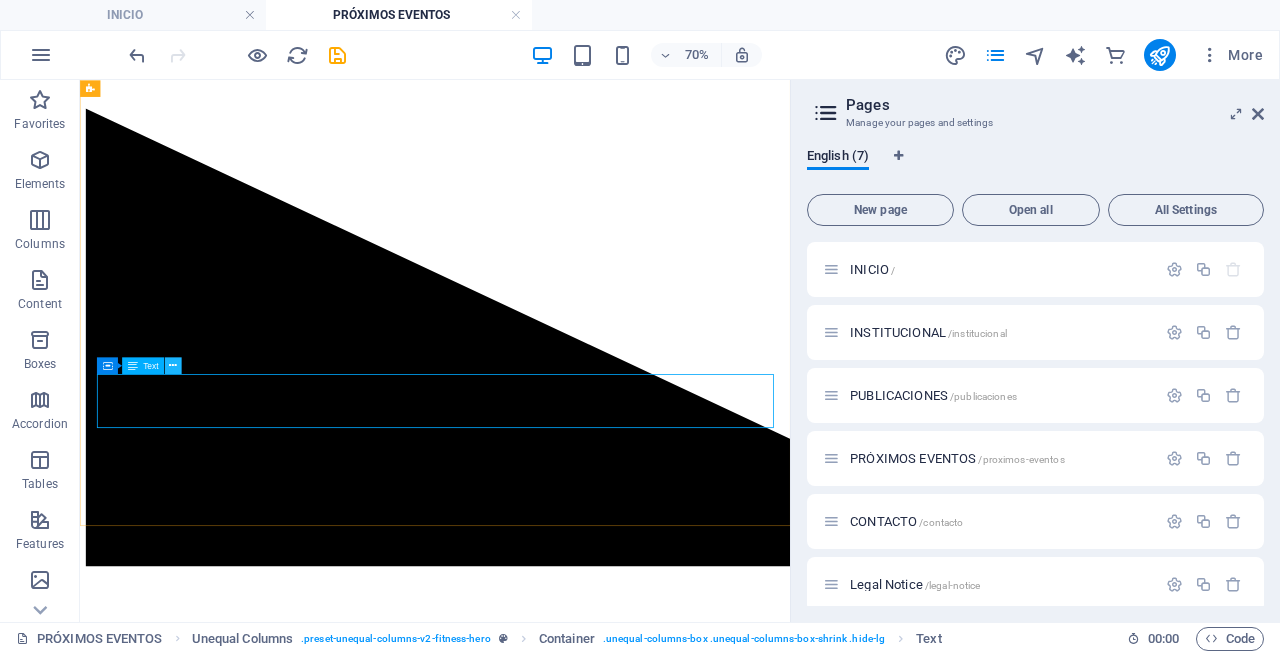 click at bounding box center [173, 365] 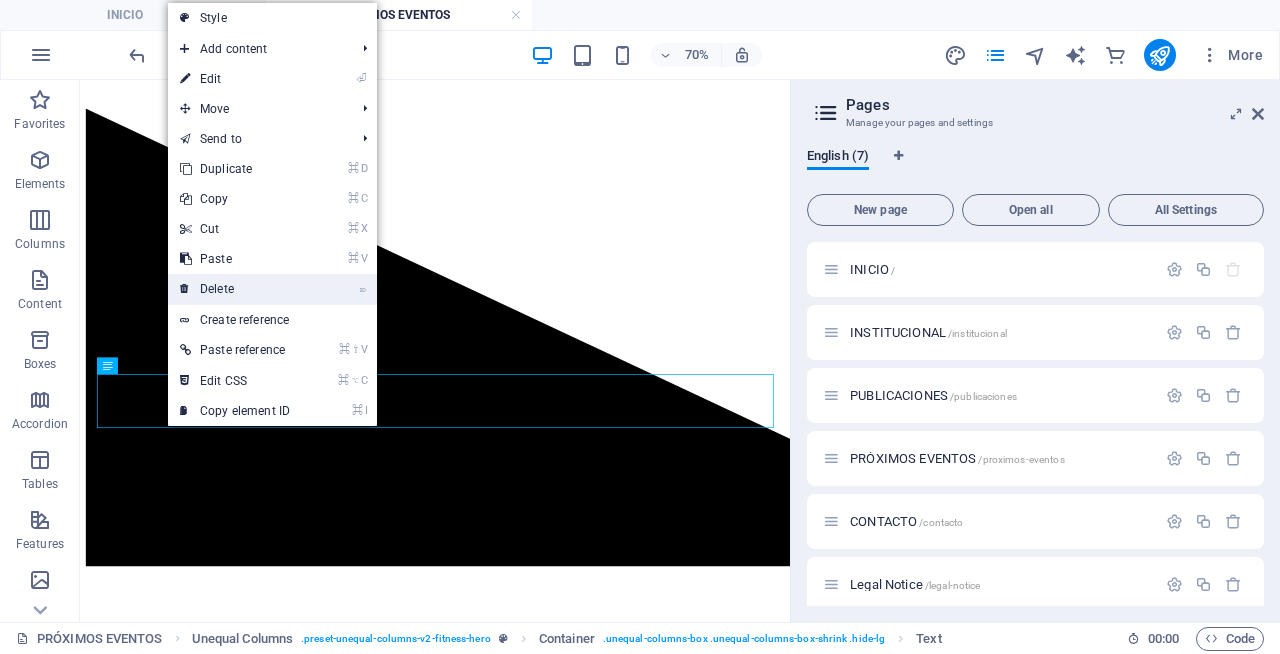 click on "⌦  Delete" at bounding box center (235, 289) 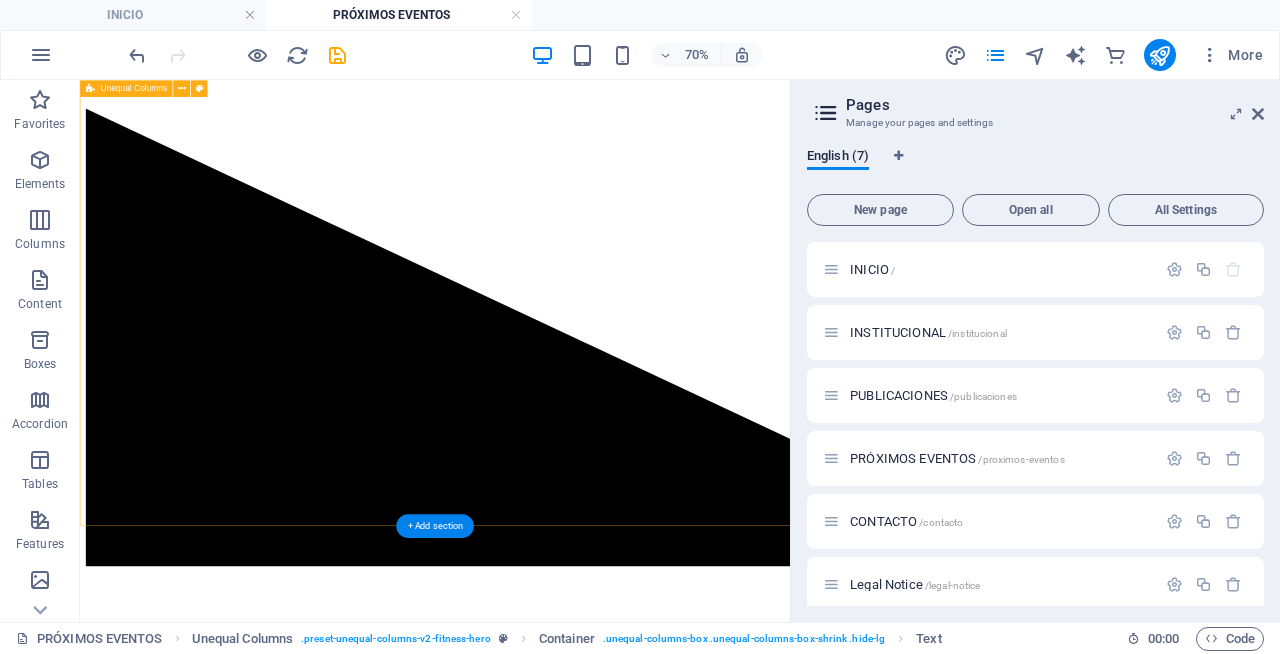 scroll, scrollTop: 293, scrollLeft: 0, axis: vertical 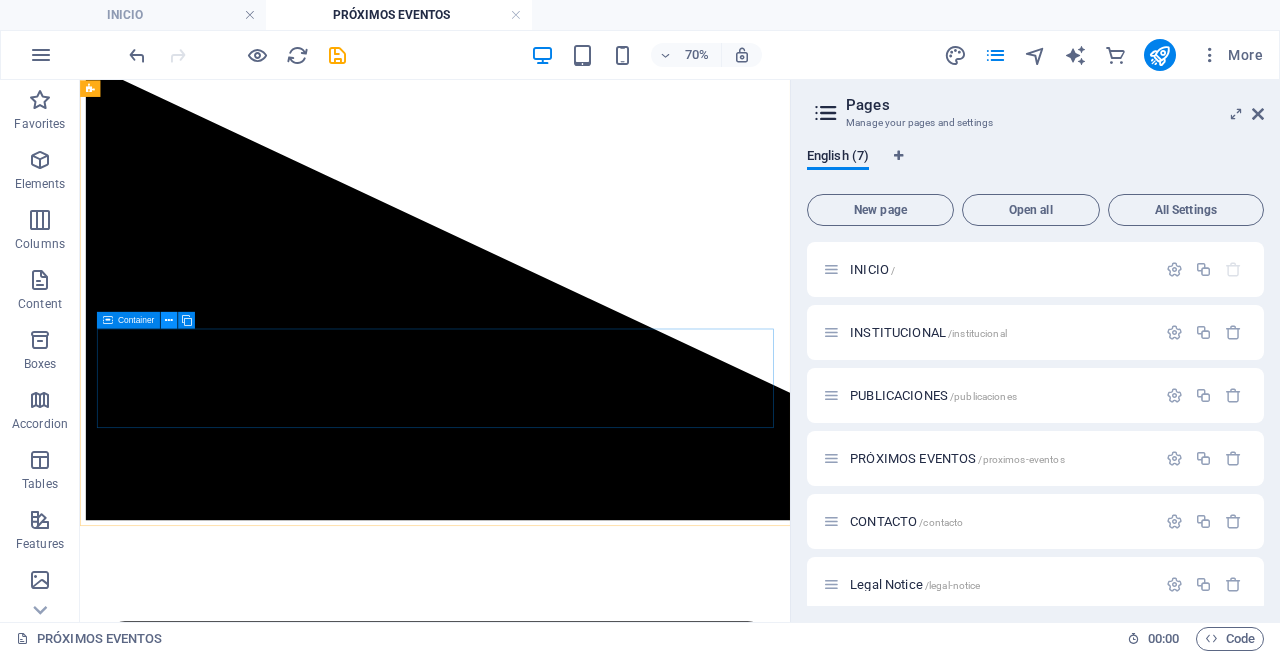 click at bounding box center (169, 320) 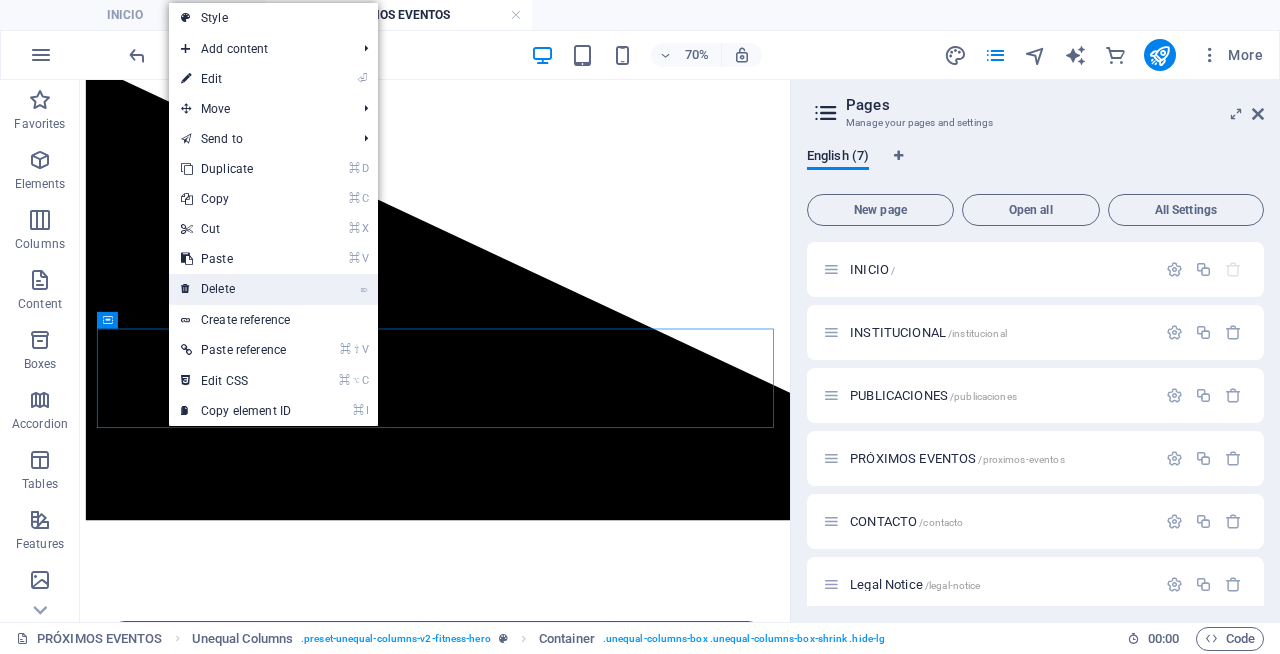 click on "⌦  Delete" at bounding box center [236, 289] 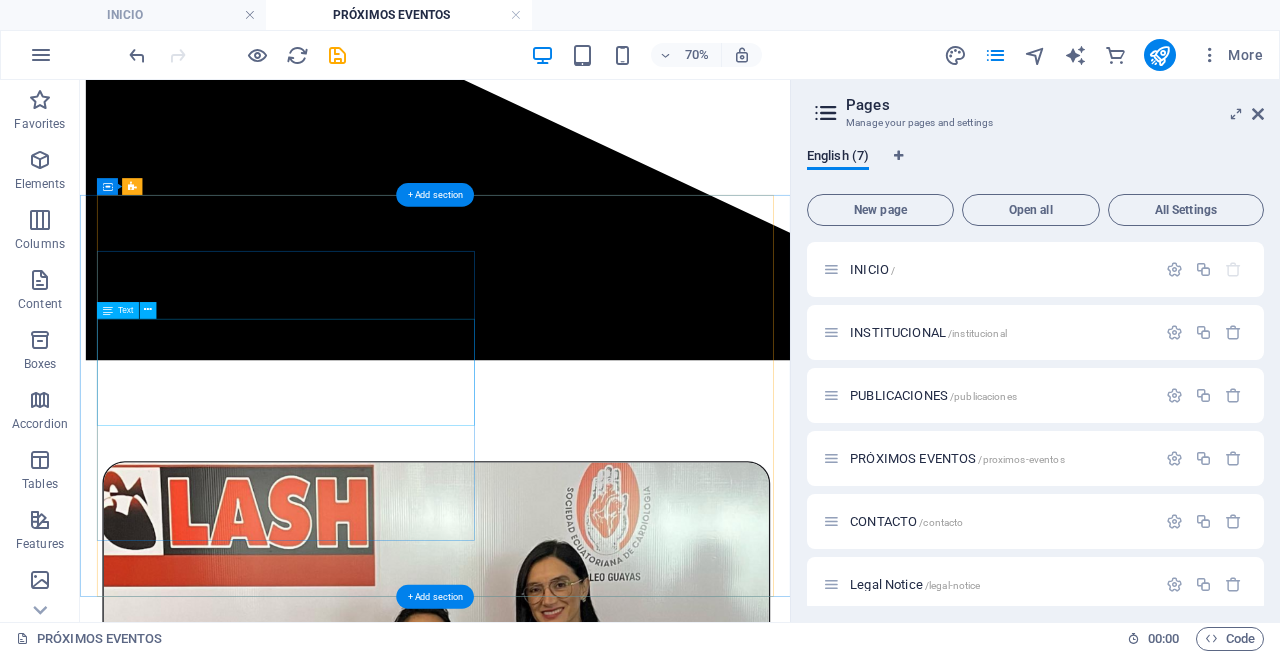 scroll, scrollTop: 524, scrollLeft: 0, axis: vertical 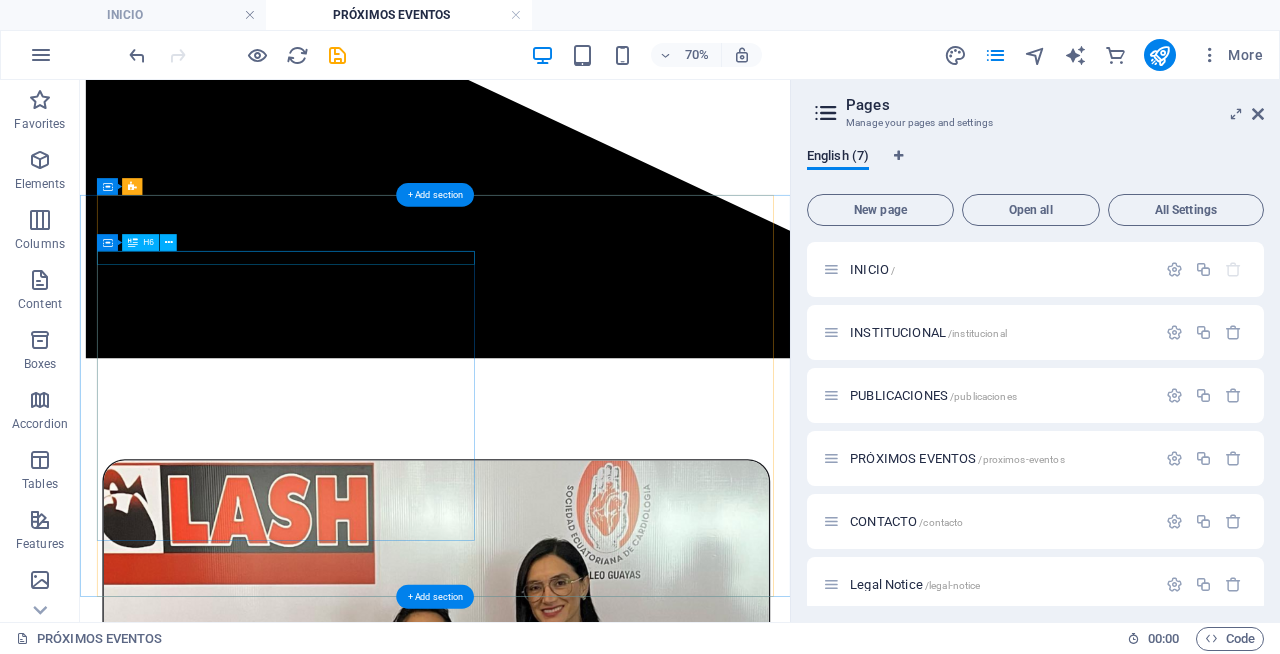 click on "Personal Trainer" at bounding box center [587, 2985] 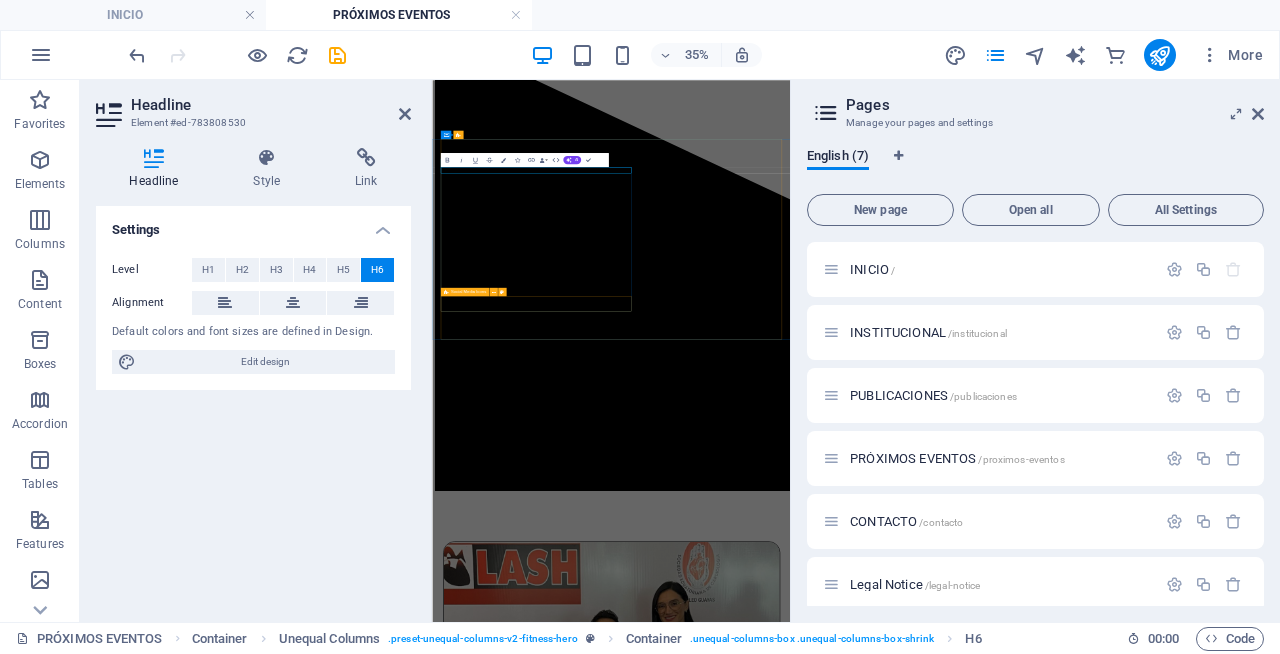 type 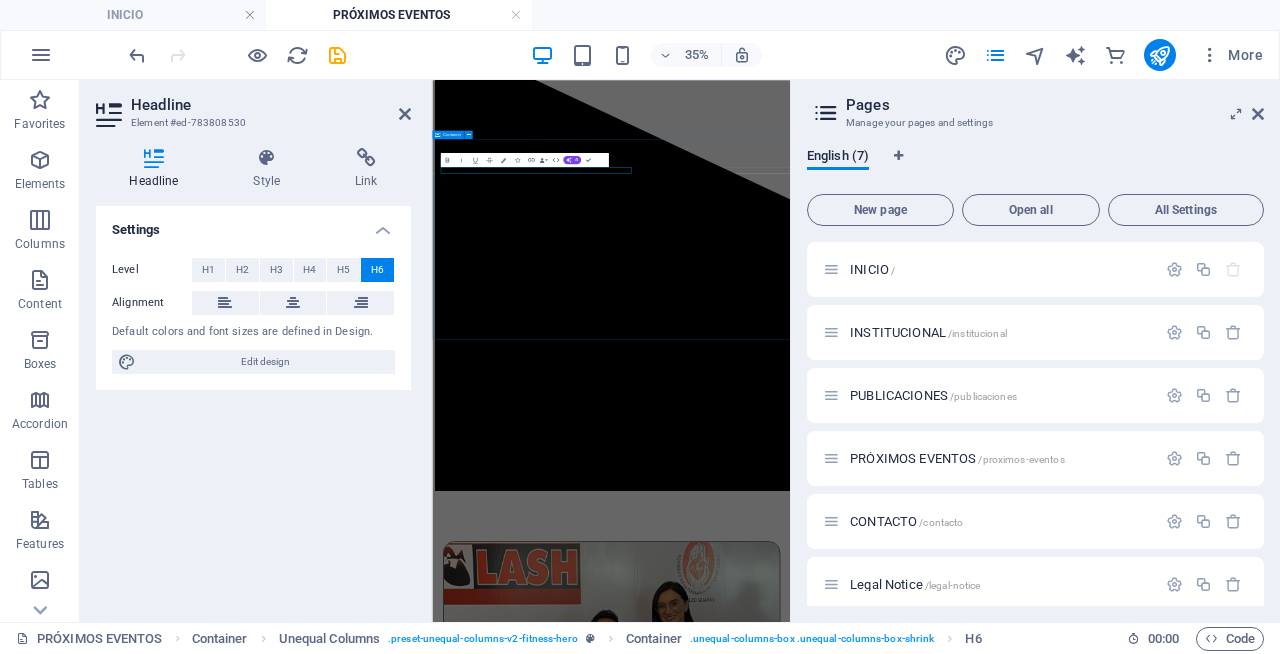 drag, startPoint x: 743, startPoint y: 336, endPoint x: 430, endPoint y: 329, distance: 313.07828 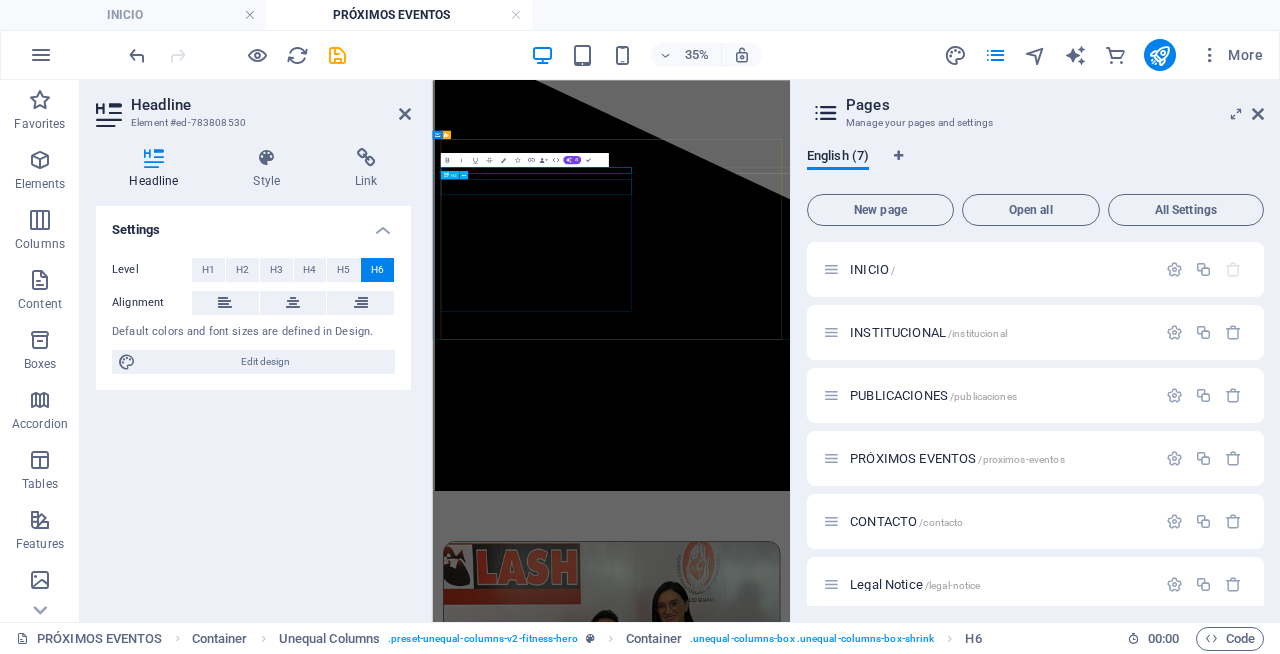 click on "[PERSON_NAME]" at bounding box center [943, 3858] 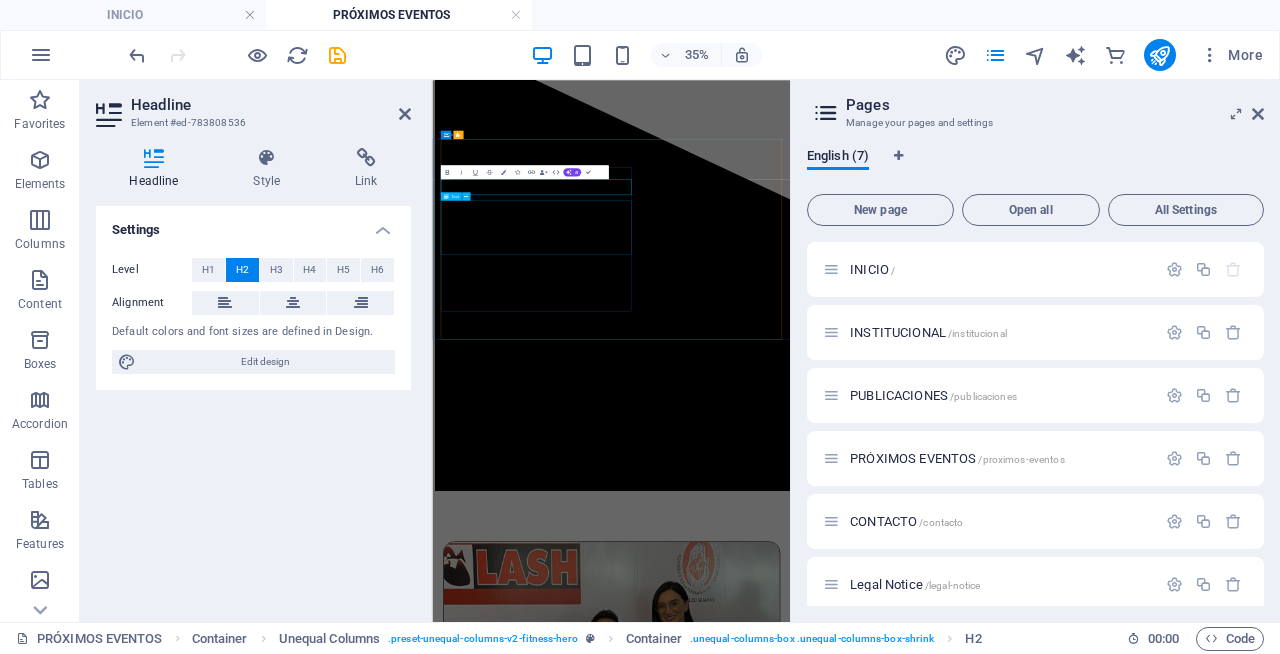 type 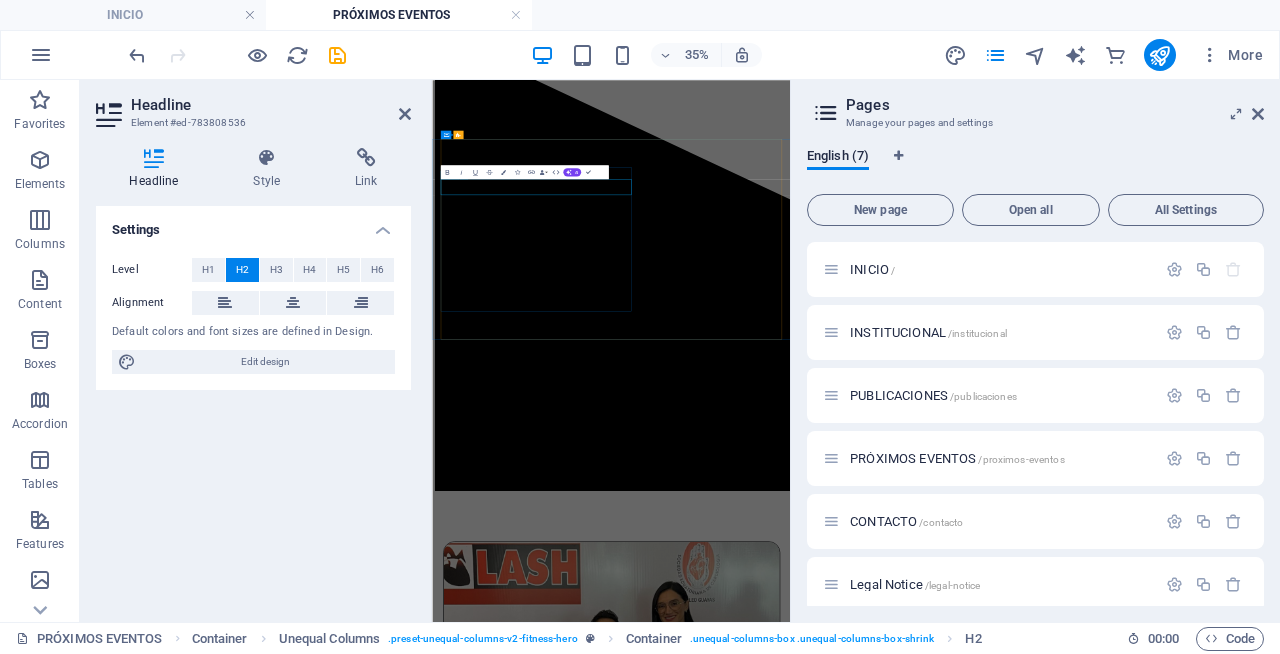 click on "Congreso Ecuatoriano de Cardiología" at bounding box center (943, 3858) 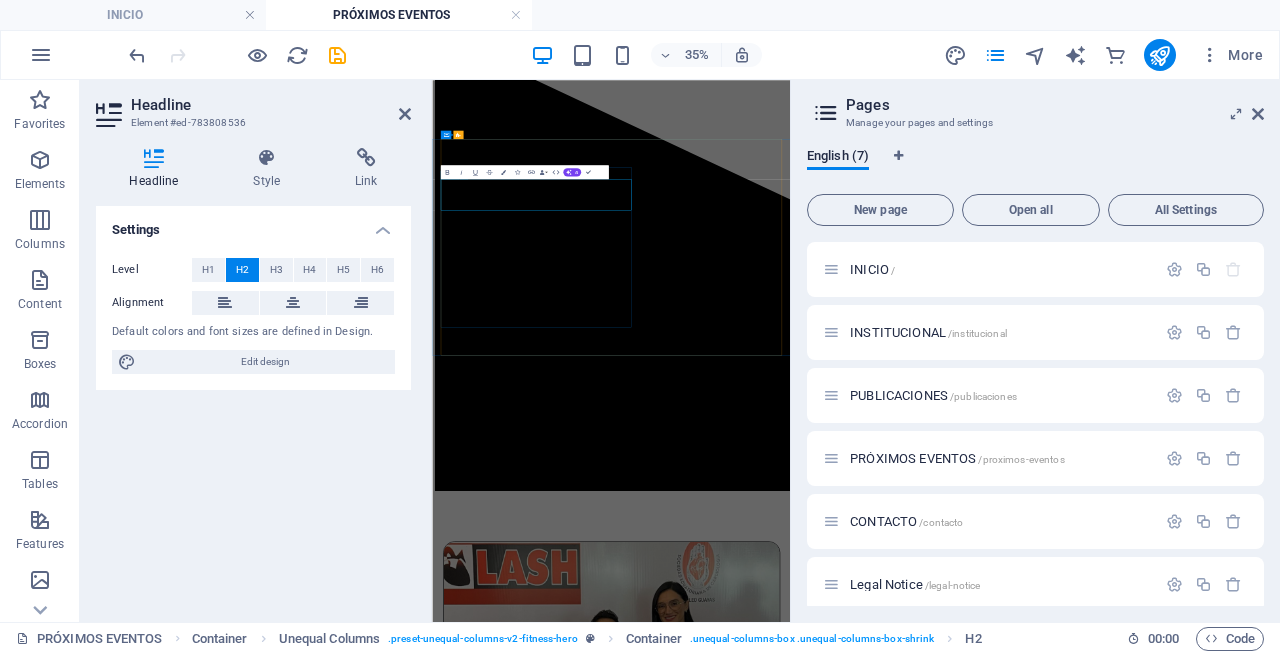 click on "XXVI Congreso Ecuatoriano de Cardiología" at bounding box center (943, 3858) 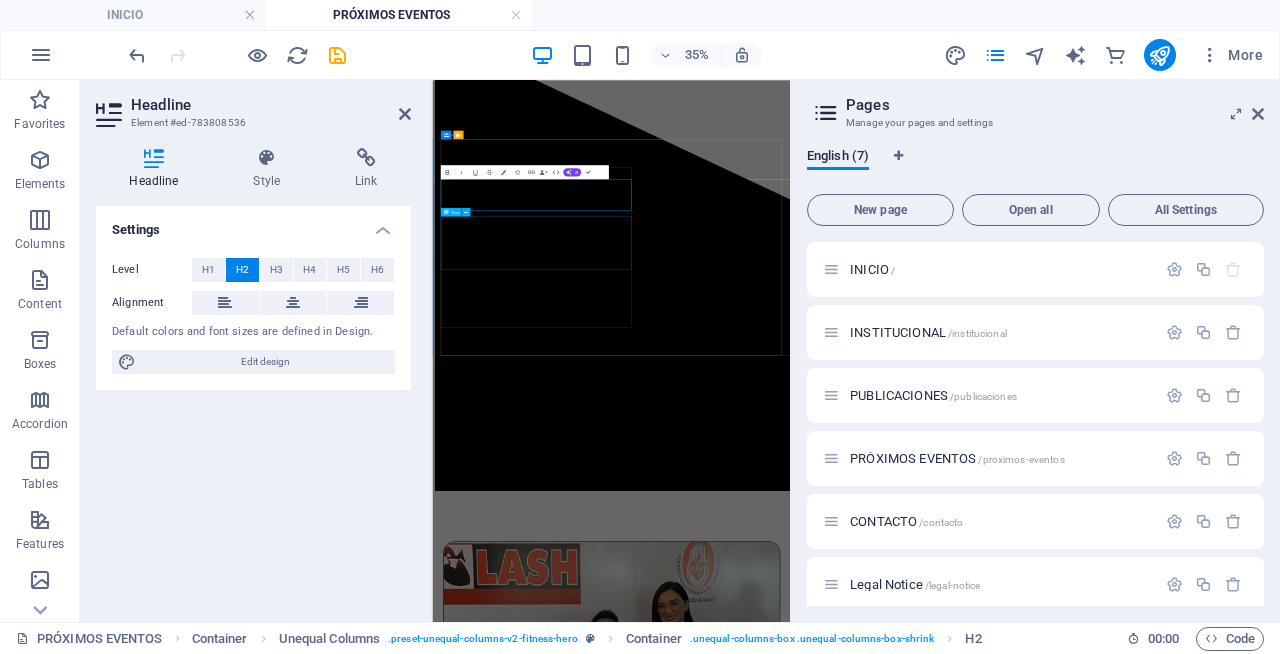 click on "Lorem ipsum dolor sit amet, consectetur adipiscing elit. Consectetur auctor id viverra nunc, ultrices convallis sit ultrices. [PERSON_NAME] sollicitudin consequat, at purus lobortis laoreet eu. Lorem ipsum dolor sit amet, consectetur adipiscing elit. Consectetur auctor id viverra nunc, ultrices convallis sit ultrices. [PERSON_NAME] sollicitudin consequat, at purus lobortis laoreet eu." at bounding box center [943, 3951] 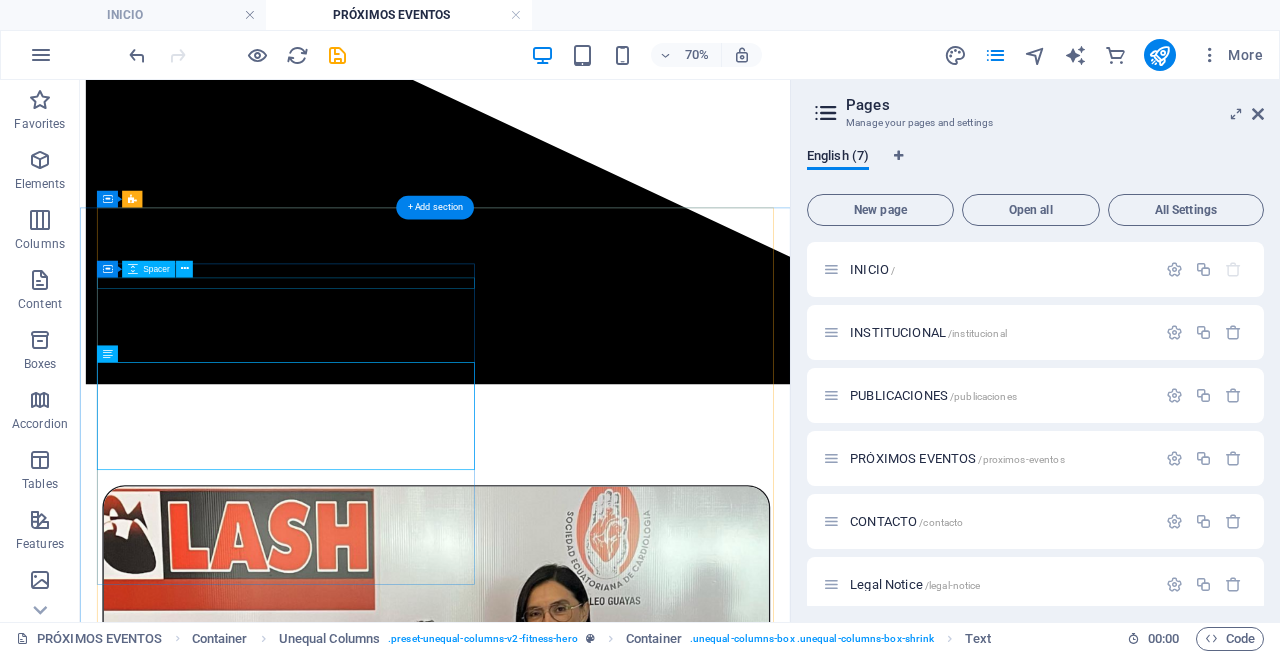 scroll, scrollTop: 554, scrollLeft: 0, axis: vertical 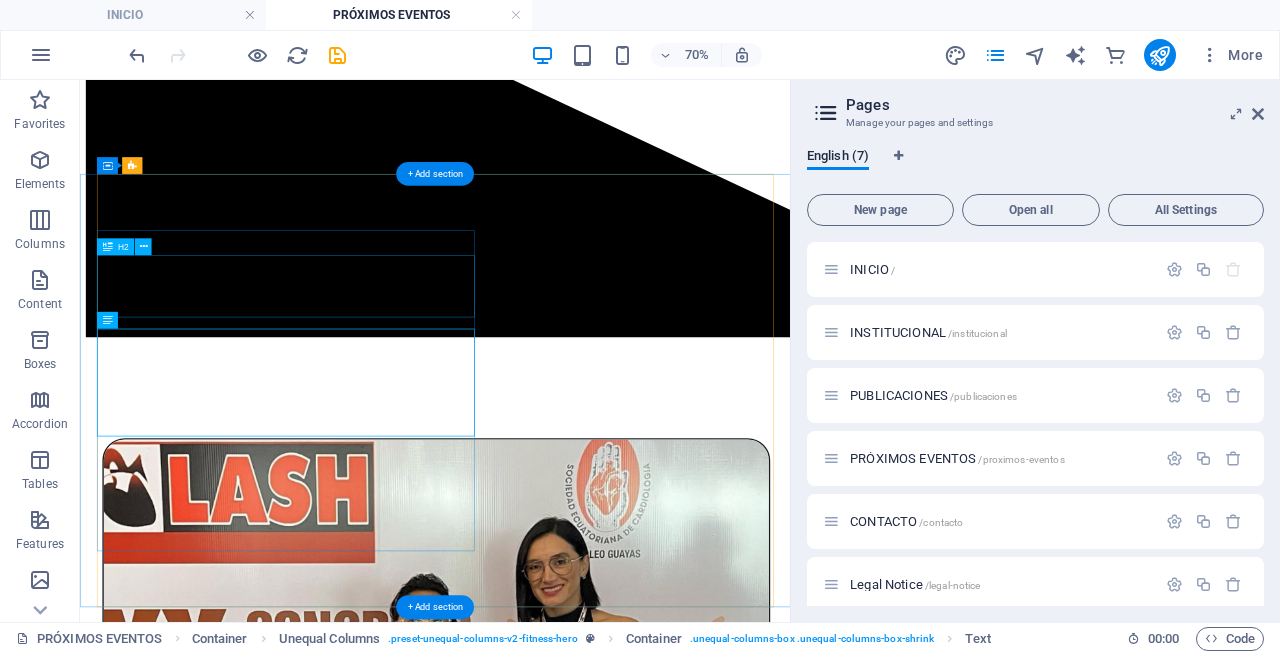 click on "XXVI Congreso Ecuatoriano de Cardiología" at bounding box center [587, 3035] 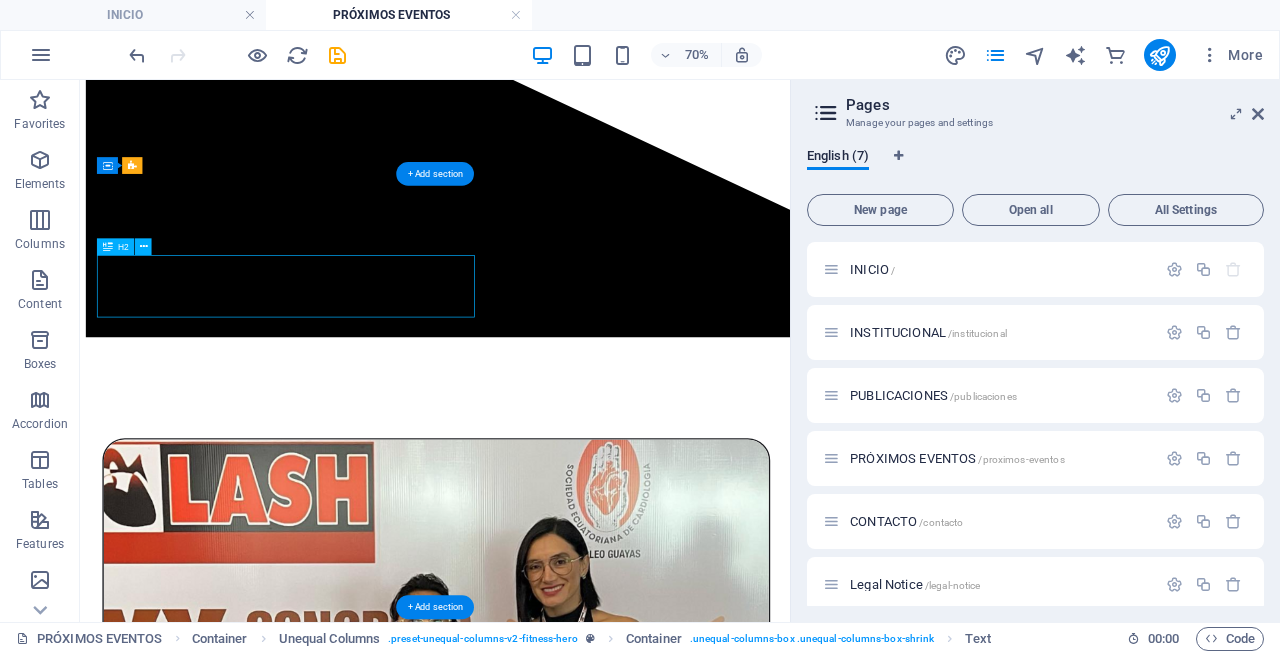 click on "XXVI Congreso Ecuatoriano de Cardiología" at bounding box center [587, 3035] 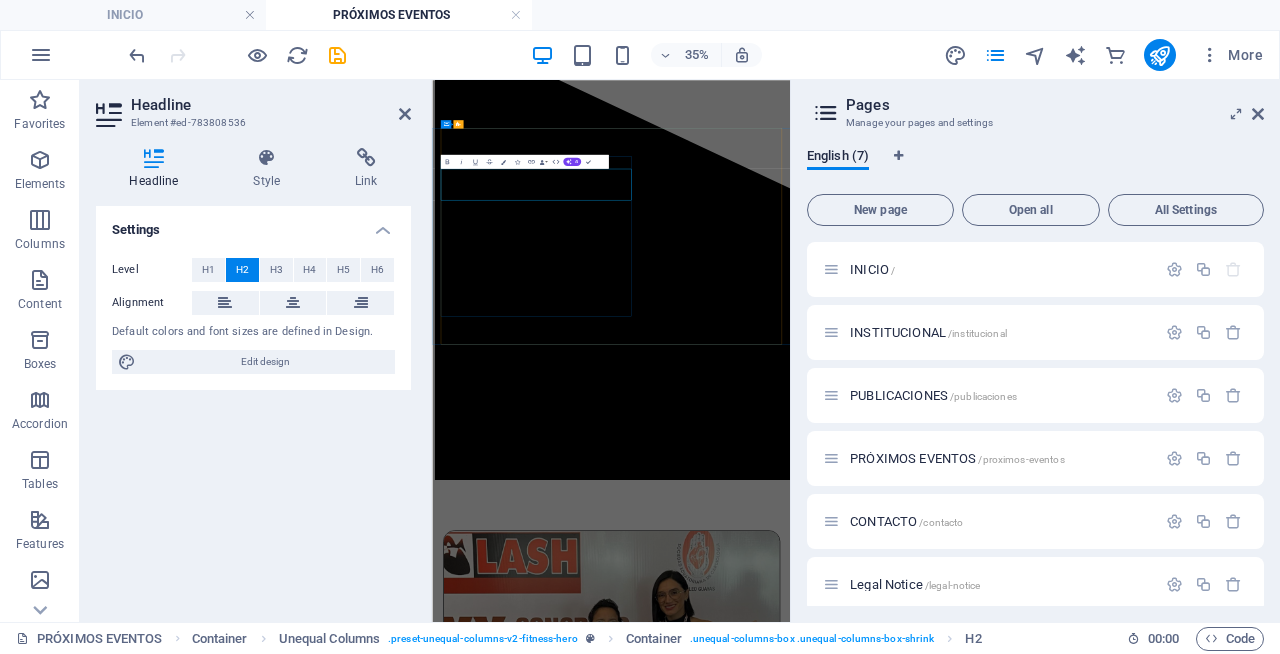 click on "XXVI Congreso Ecuatoriano de Cardiología" at bounding box center (943, 3828) 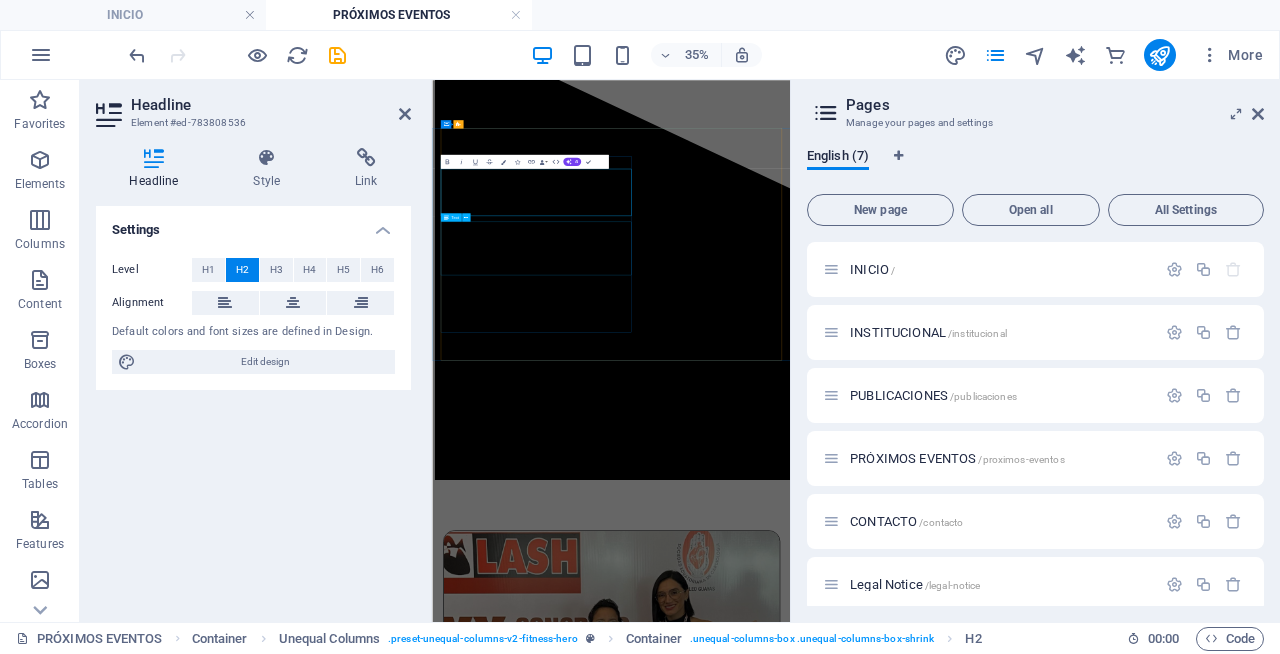 click on "Lorem ipsum dolor sit amet, consectetur adipiscing elit. Consectetur auctor id viverra nunc, ultrices convallis sit ultrices. [PERSON_NAME] sollicitudin consequat, at purus lobortis laoreet eu. Lorem ipsum dolor sit amet, consectetur adipiscing elit. Consectetur auctor id viverra nunc, ultrices convallis sit ultrices. [PERSON_NAME] sollicitudin consequat, at purus lobortis laoreet eu." at bounding box center [943, 3921] 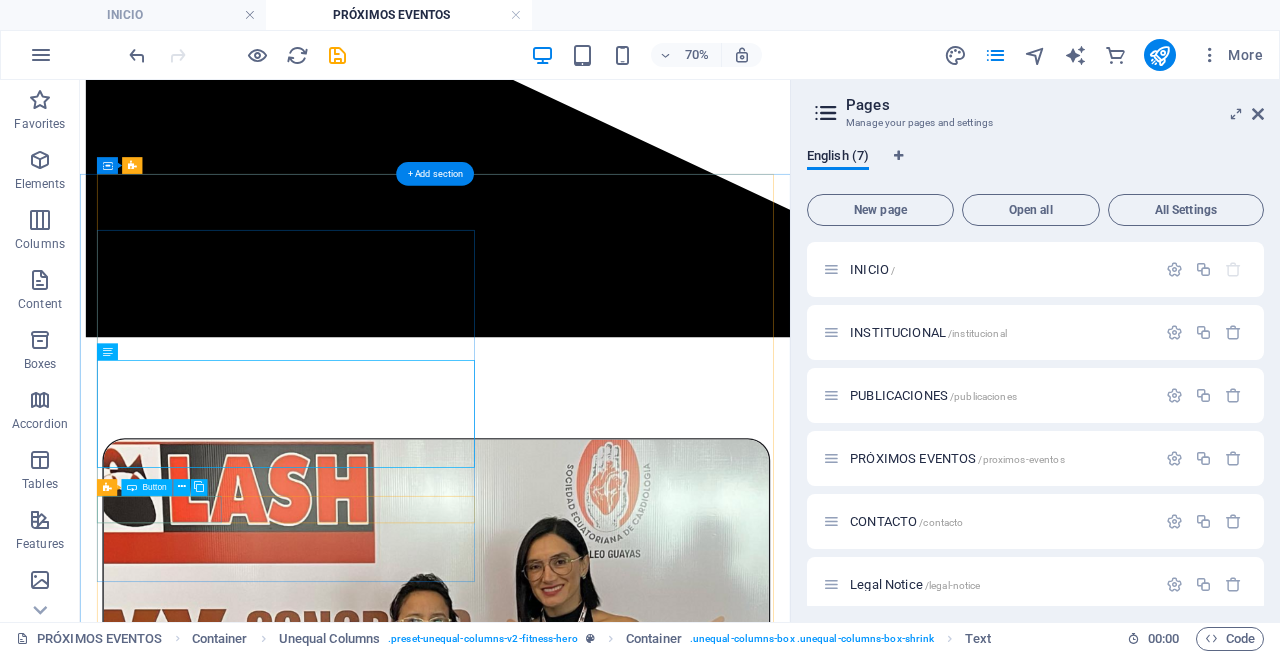 click on "schedule class" at bounding box center (587, 3220) 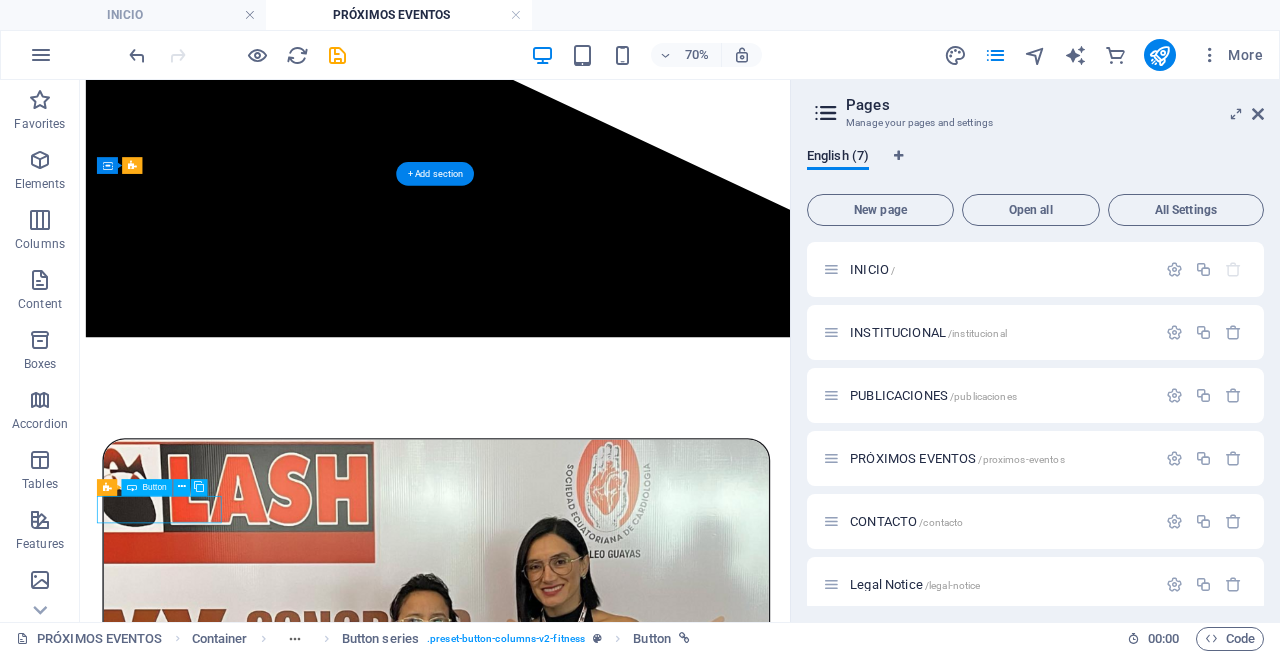 click on "schedule class" at bounding box center (587, 3220) 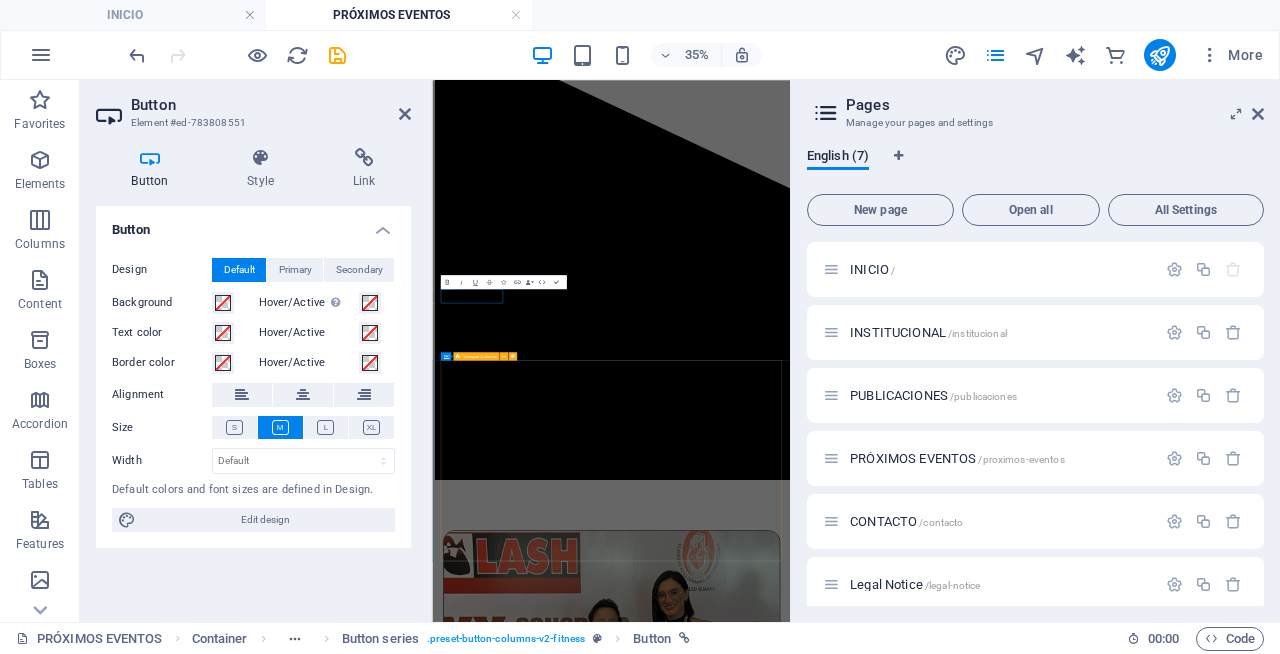 type 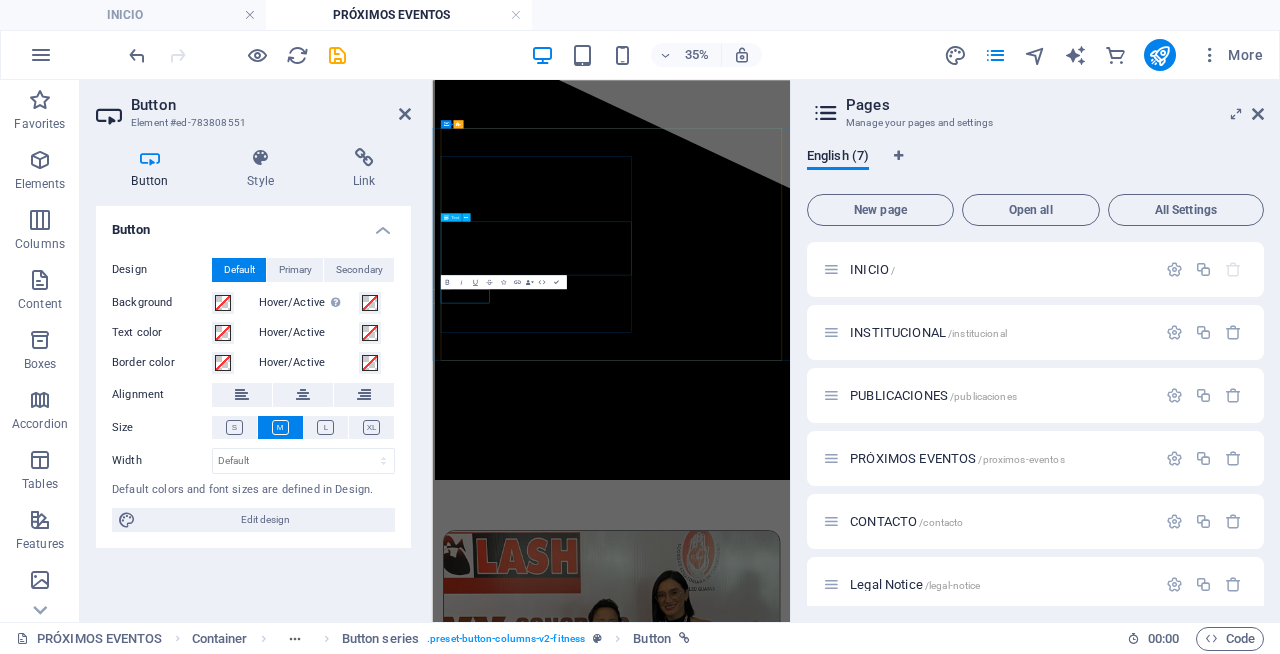 click on "Lorem ipsum dolor sit amet, consectetur adipiscing elit. Consectetur auctor id viverra nunc, ultrices convallis sit ultrices. [PERSON_NAME] sollicitudin consequat, at purus lobortis laoreet eu. Lorem ipsum dolor sit amet, consectetur adipiscing elit. Consectetur auctor id viverra nunc, ultrices convallis sit ultrices. [PERSON_NAME] sollicitudin consequat, at purus lobortis laoreet eu." at bounding box center [943, 3921] 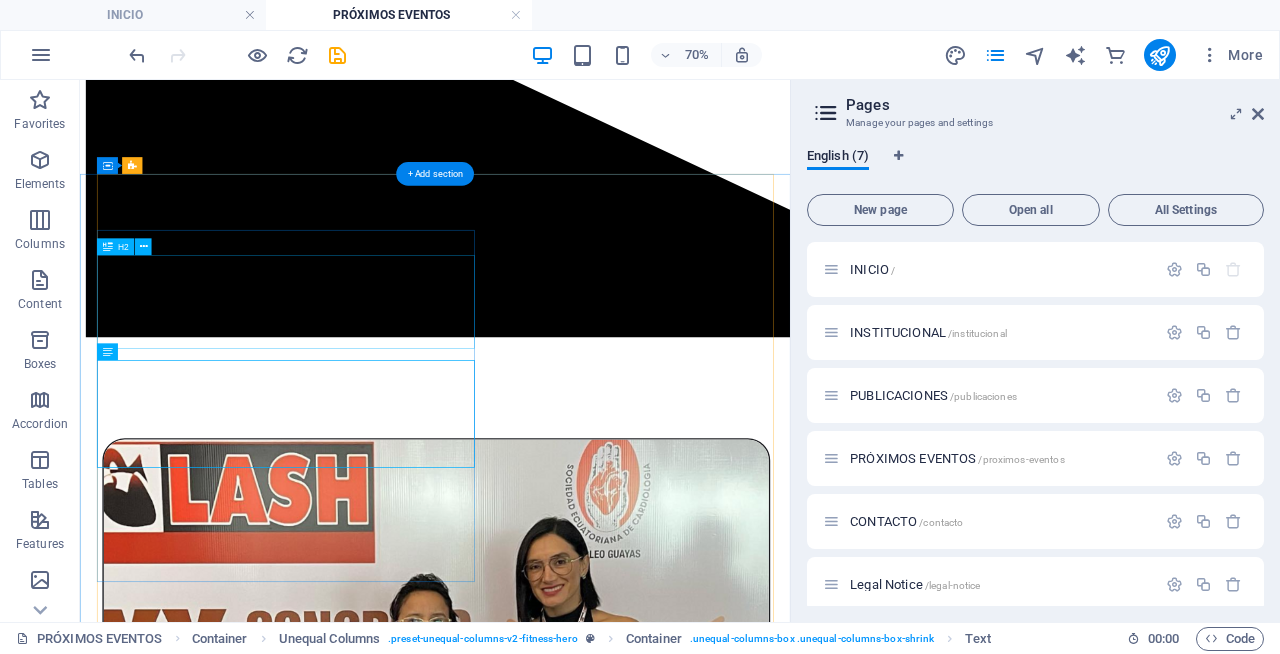 click on "XXVI Congreso Ecuatoriano de Cardiología y Congreso Nacional LASH" at bounding box center [587, 3035] 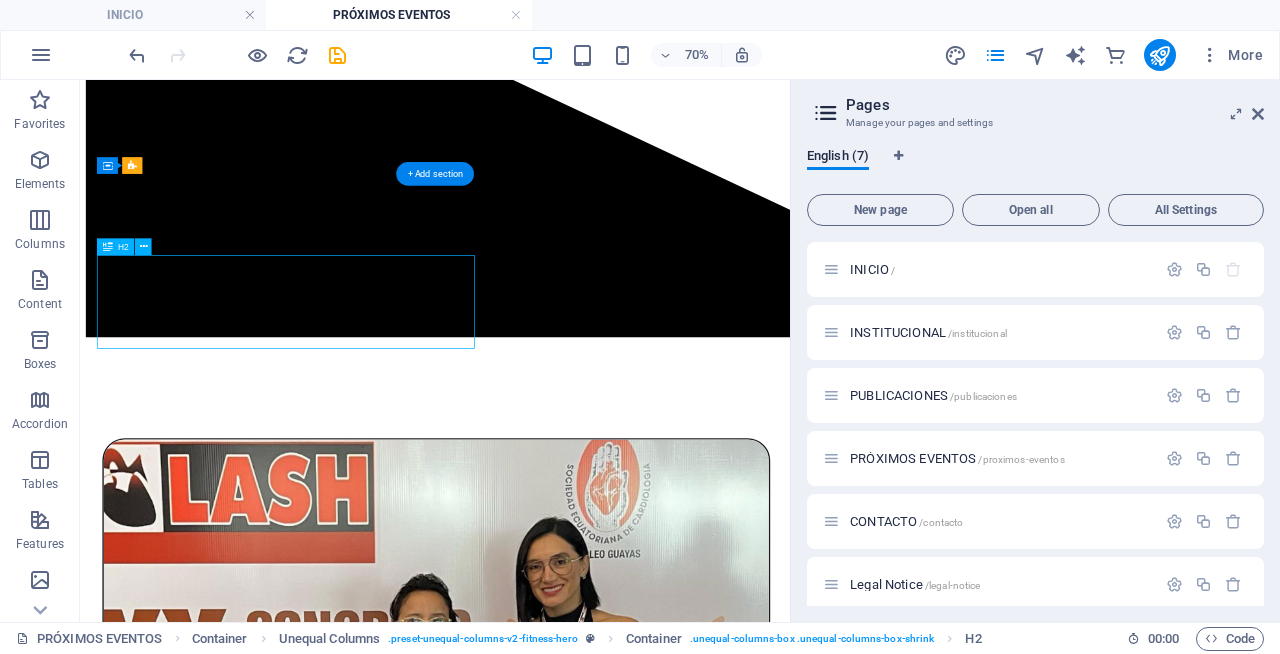 click on "XXVI Congreso Ecuatoriano de Cardiología y Congreso Nacional LASH" at bounding box center (587, 3035) 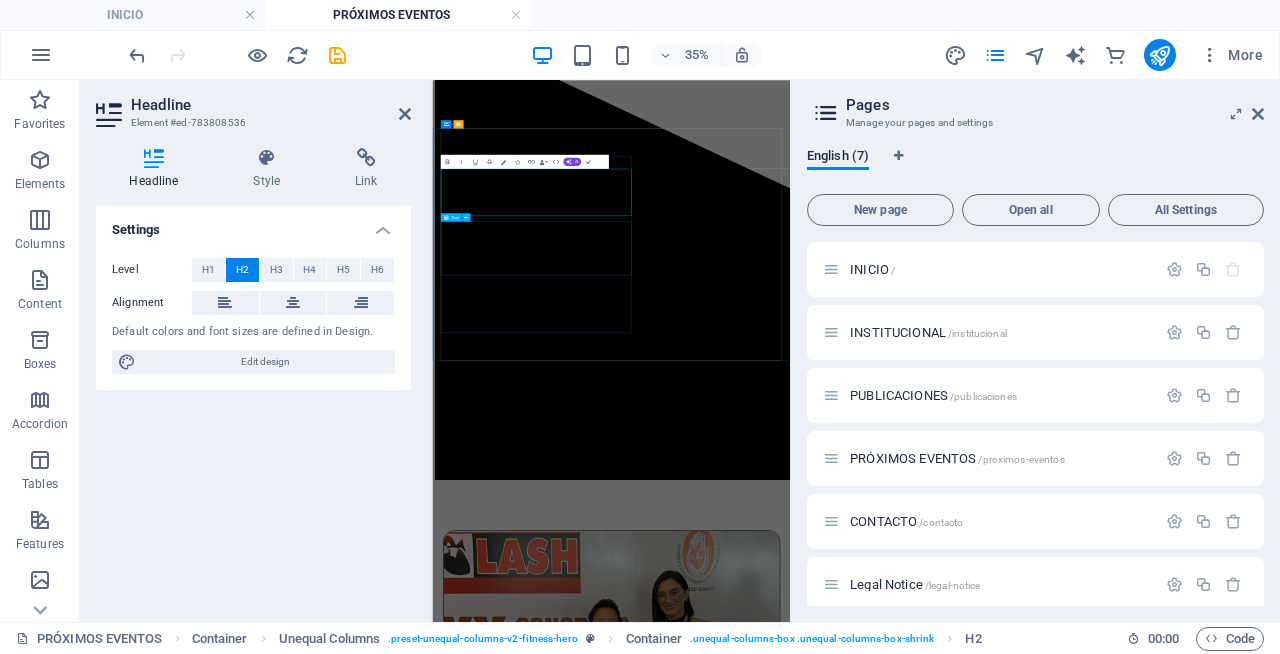 click on "Lorem ipsum dolor sit amet, consectetur adipiscing elit. Consectetur auctor id viverra nunc, ultrices convallis sit ultrices. [PERSON_NAME] sollicitudin consequat, at purus lobortis laoreet eu. Lorem ipsum dolor sit amet, consectetur adipiscing elit. Consectetur auctor id viverra nunc, ultrices convallis sit ultrices. [PERSON_NAME] sollicitudin consequat, at purus lobortis laoreet eu." at bounding box center (943, 3921) 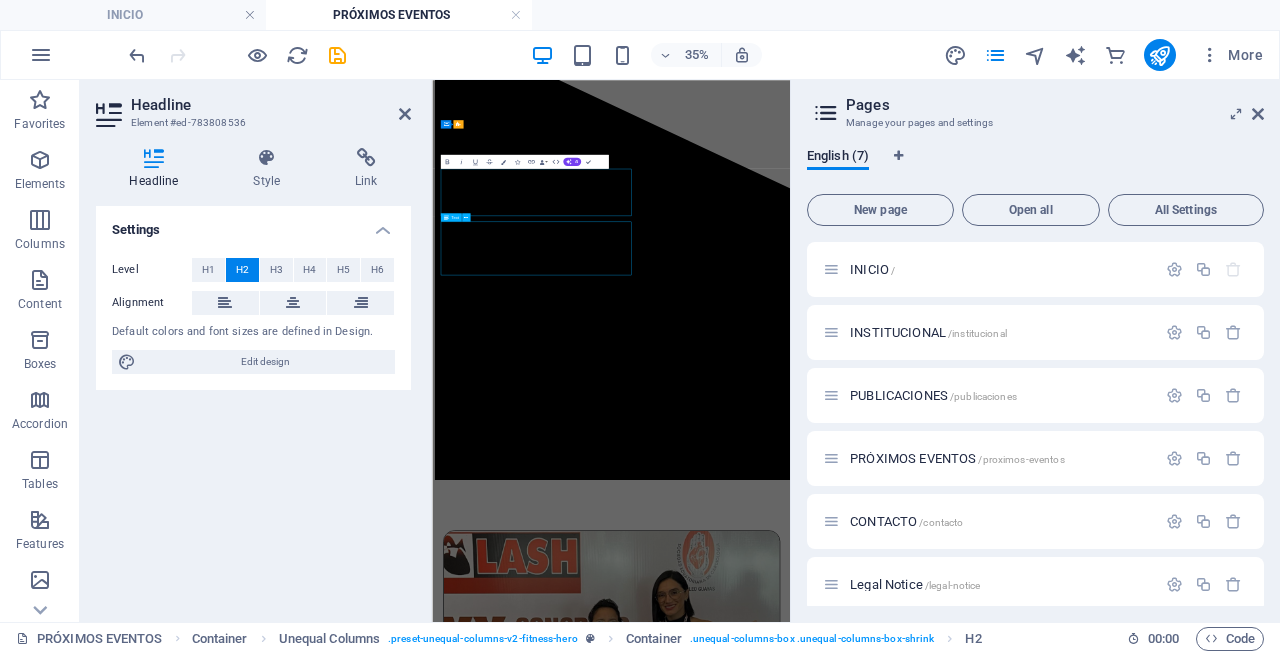 click on "Lorem ipsum dolor sit amet, consectetur adipiscing elit. Consectetur auctor id viverra nunc, ultrices convallis sit ultrices. [PERSON_NAME] sollicitudin consequat, at purus lobortis laoreet eu. Lorem ipsum dolor sit amet, consectetur adipiscing elit. Consectetur auctor id viverra nunc, ultrices convallis sit ultrices. [PERSON_NAME] sollicitudin consequat, at purus lobortis laoreet eu." at bounding box center [943, 3921] 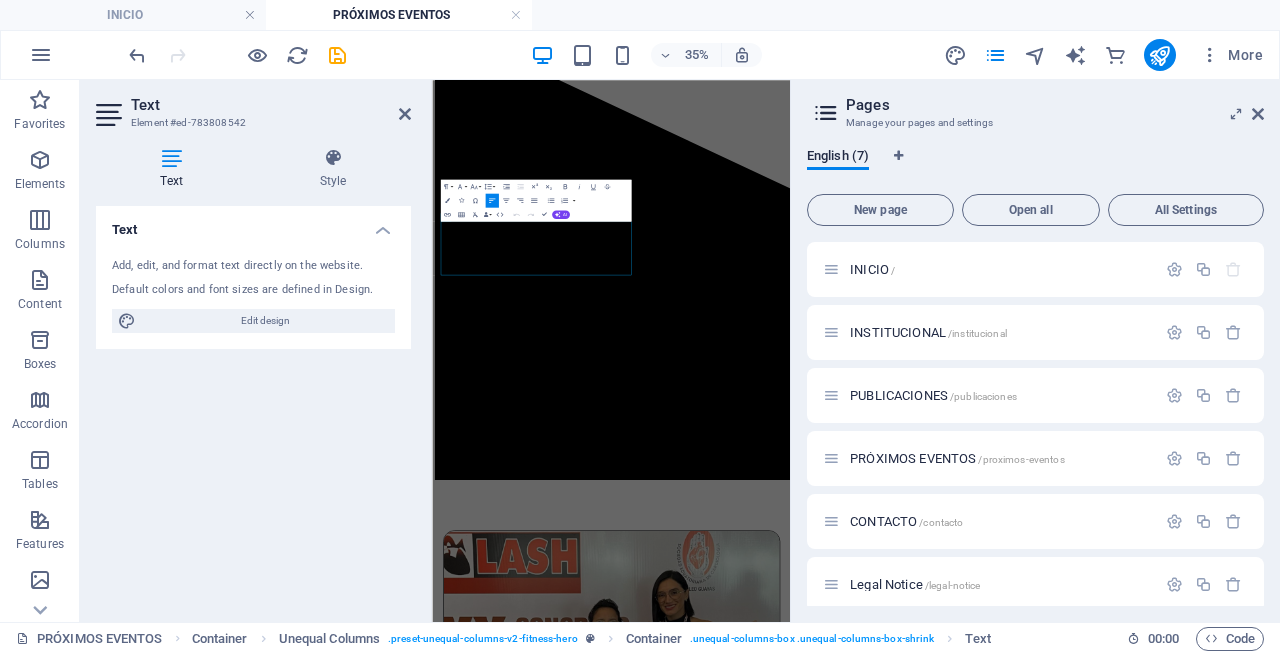 drag, startPoint x: 622, startPoint y: 626, endPoint x: 399, endPoint y: 481, distance: 265.99625 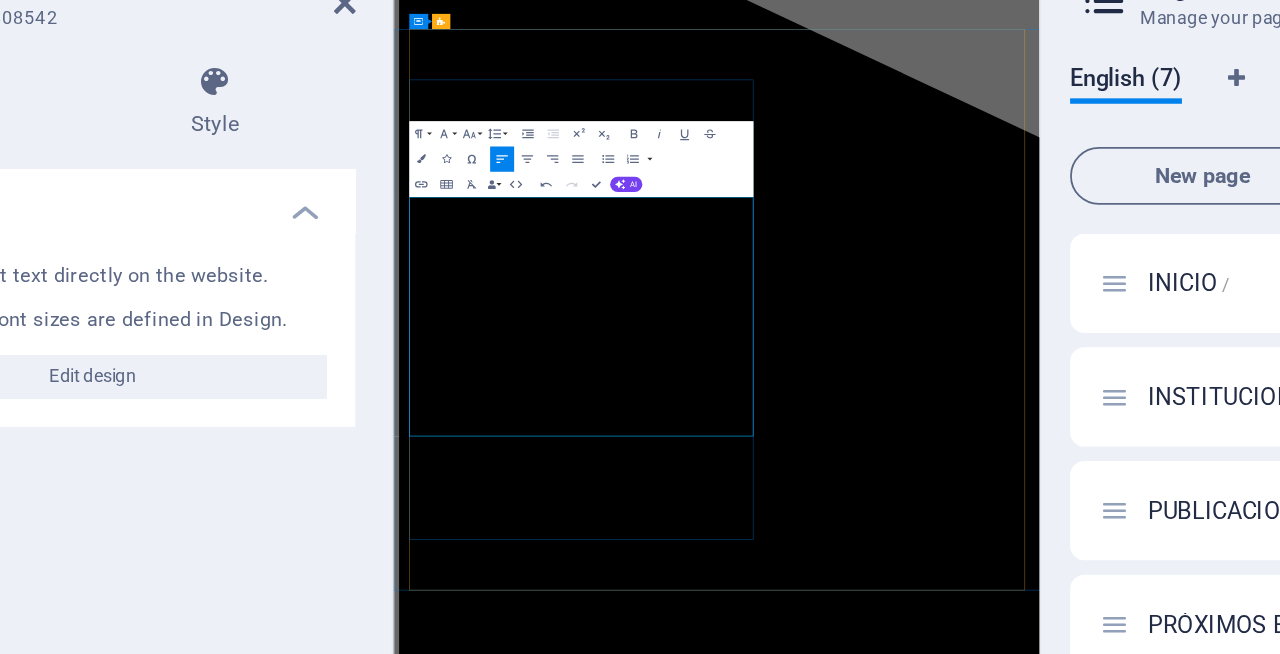 drag, startPoint x: 693, startPoint y: 379, endPoint x: 652, endPoint y: 377, distance: 41.04875 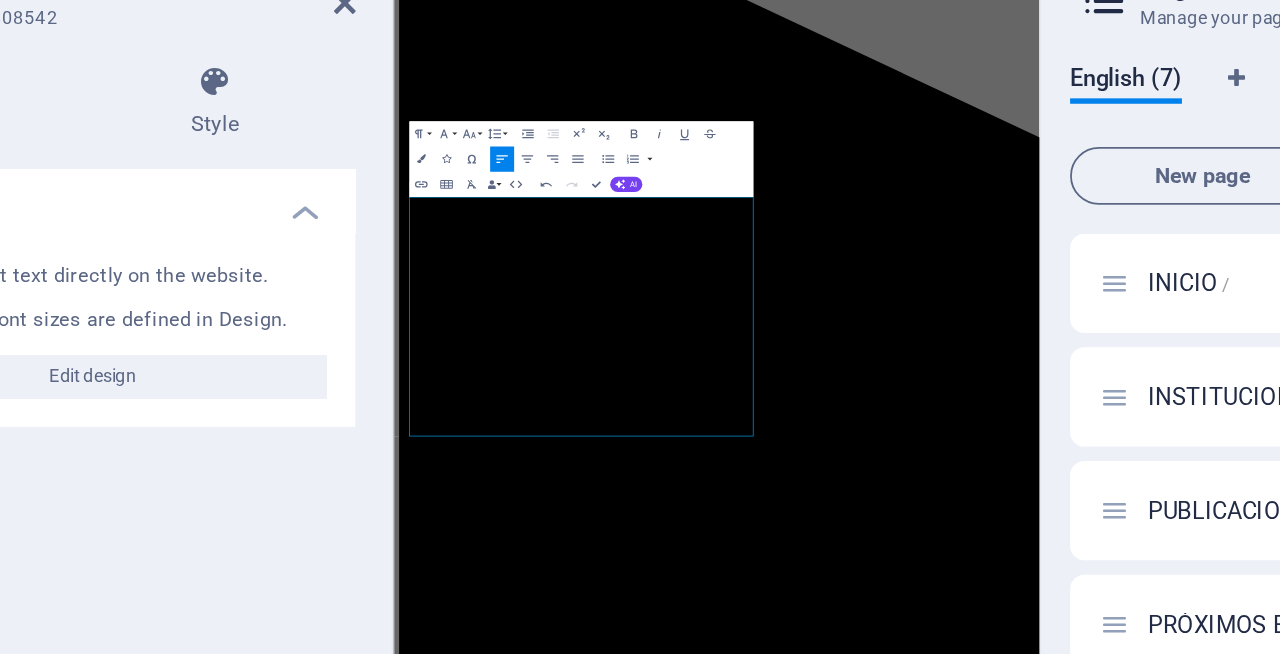 drag, startPoint x: 453, startPoint y: 569, endPoint x: 377, endPoint y: 424, distance: 163.71011 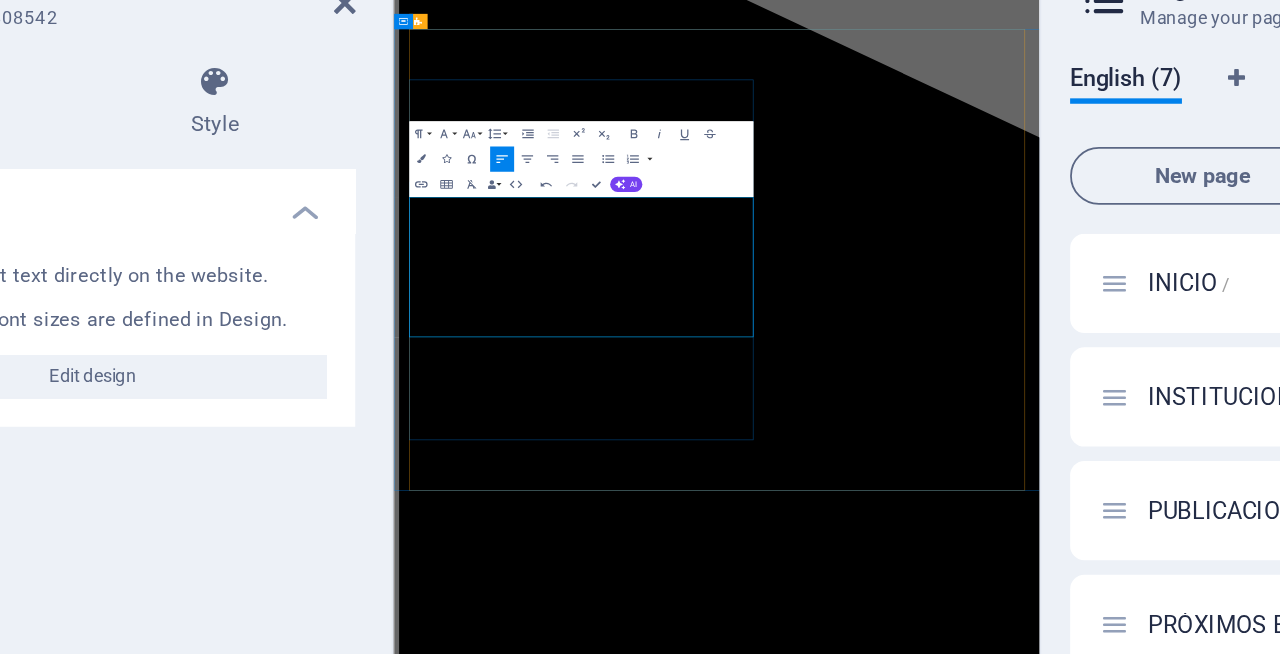 click on "⠀⠀⠀⠀⠀⠀" at bounding box center (904, 3821) 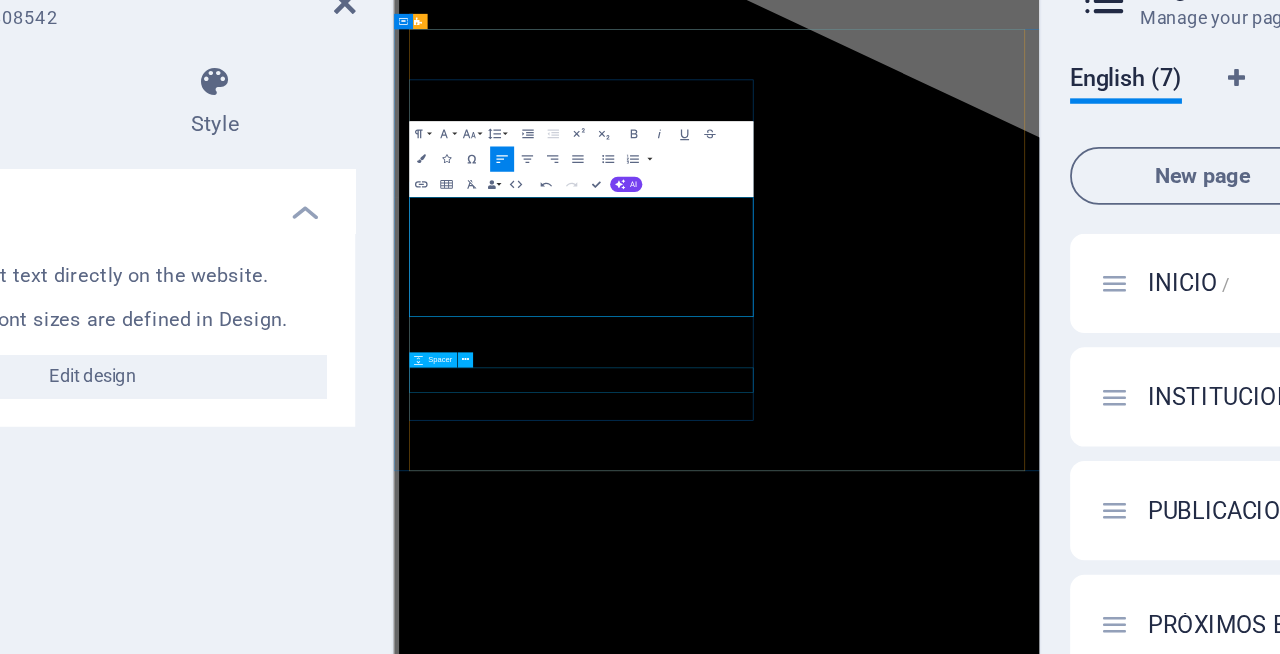 click at bounding box center (904, 3935) 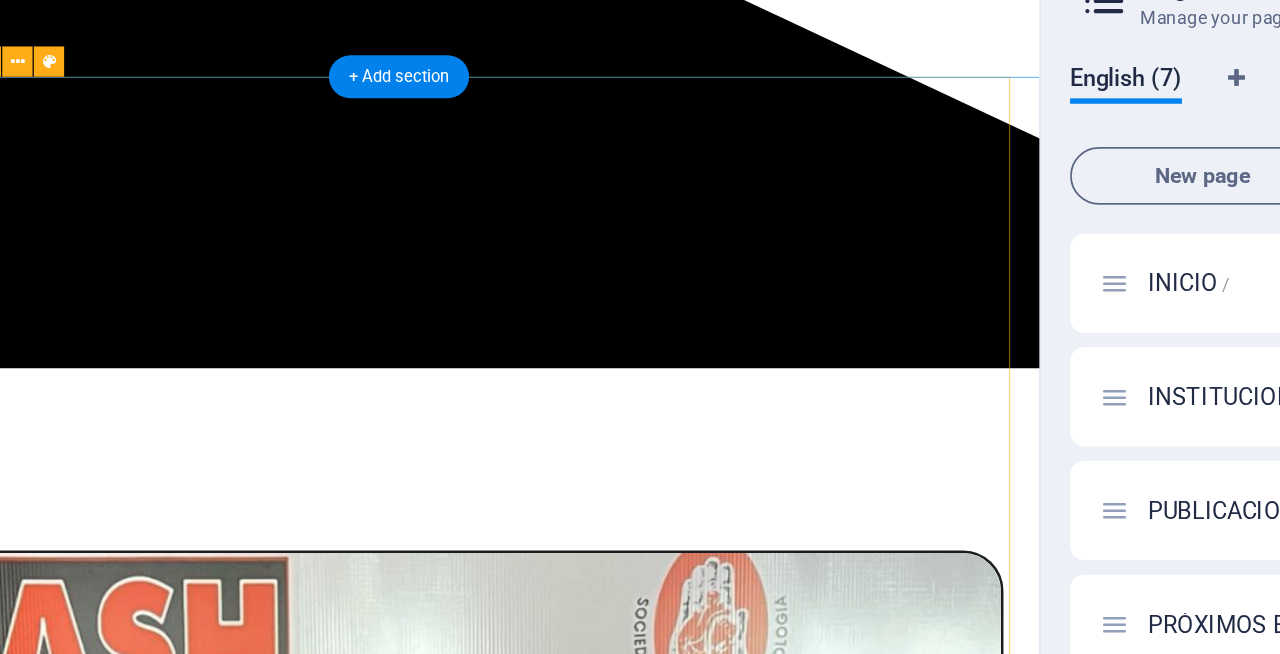 scroll, scrollTop: 581, scrollLeft: 0, axis: vertical 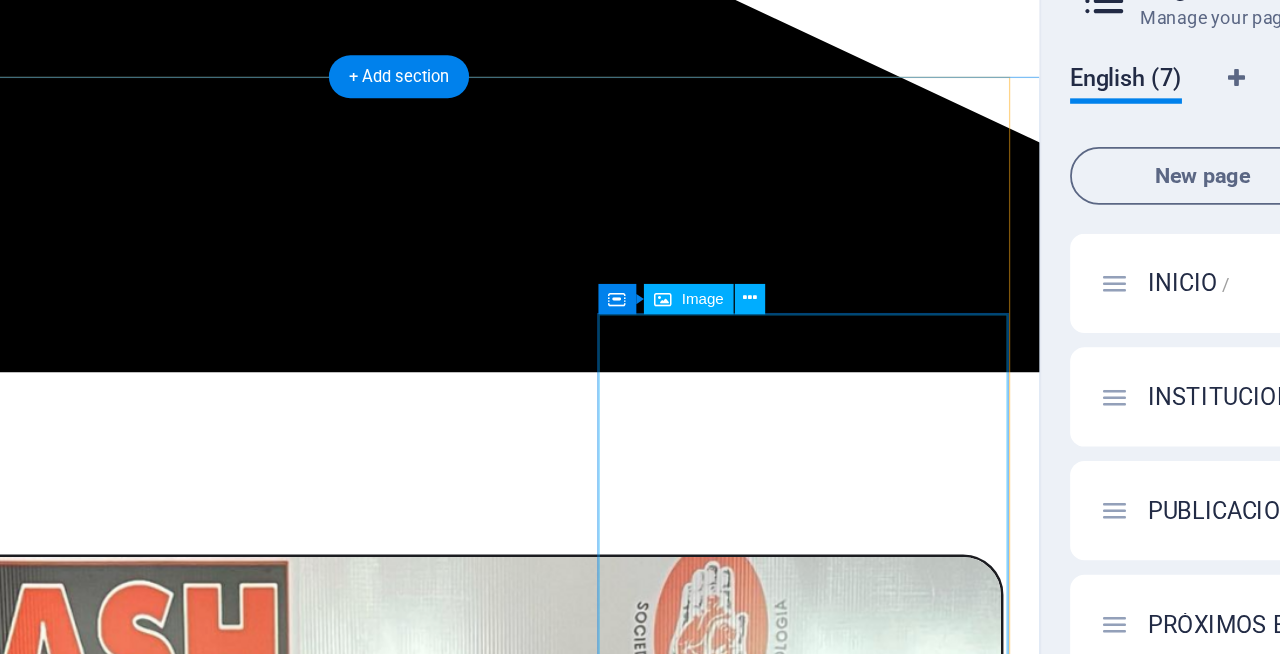 click at bounding box center (266, 2255) 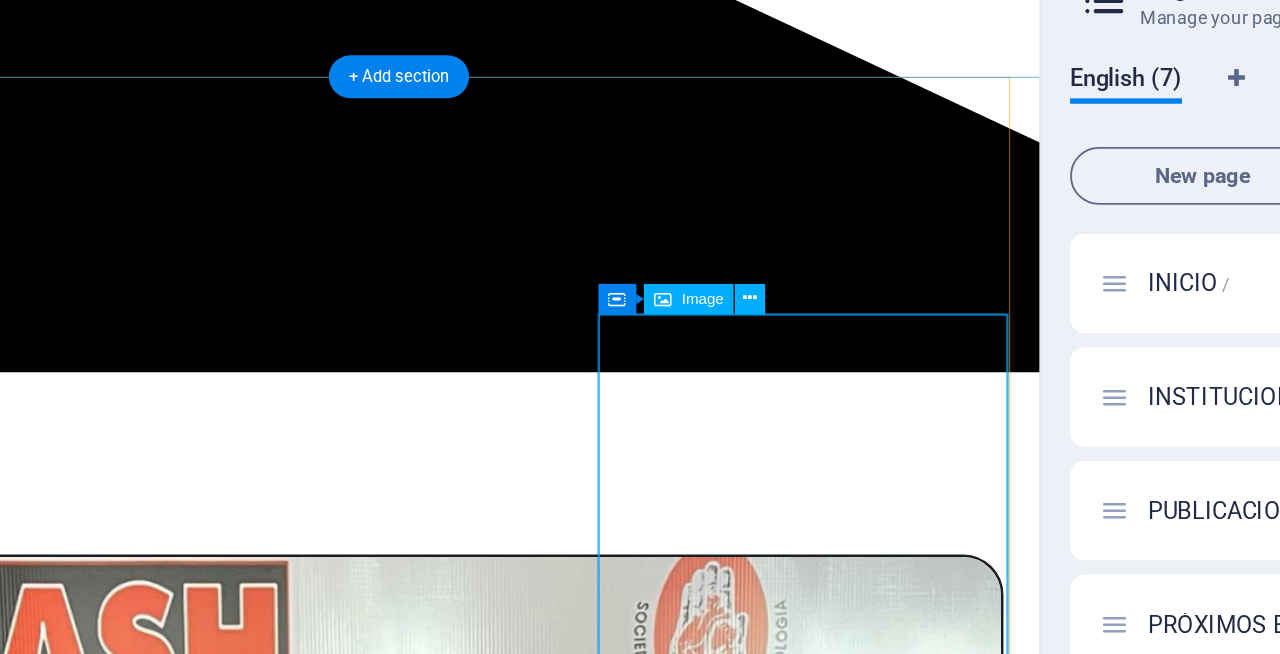 click at bounding box center (266, 2255) 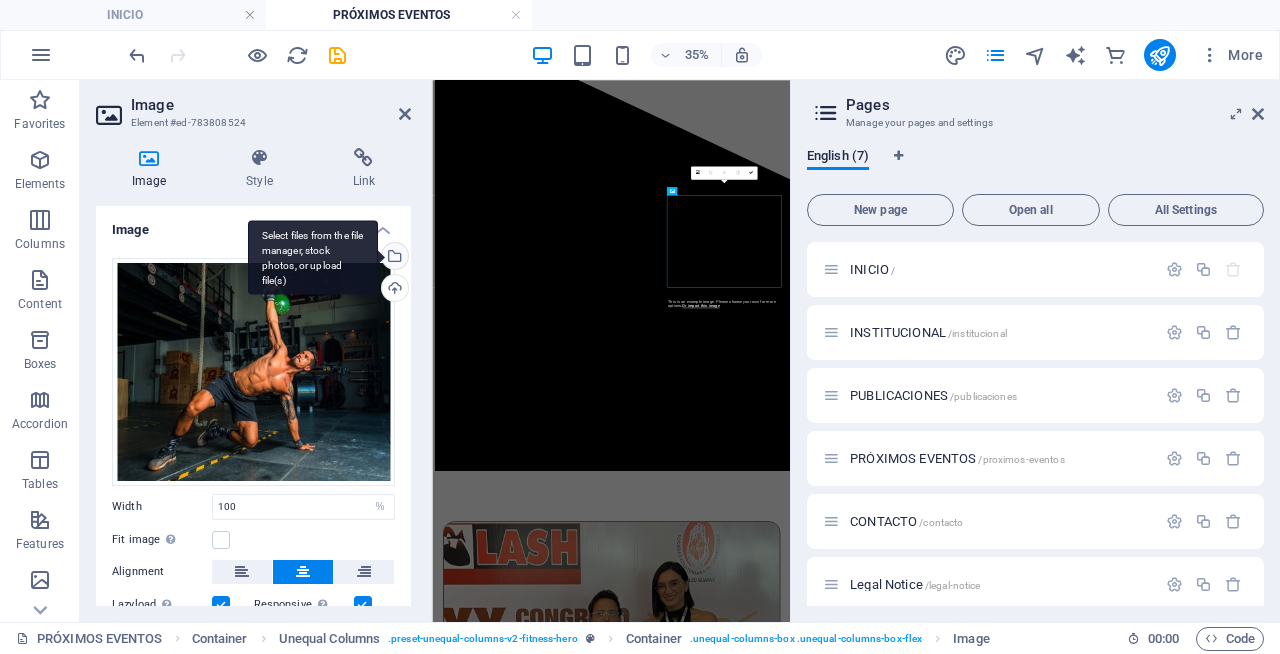 click on "Select files from the file manager, stock photos, or upload file(s)" at bounding box center [393, 258] 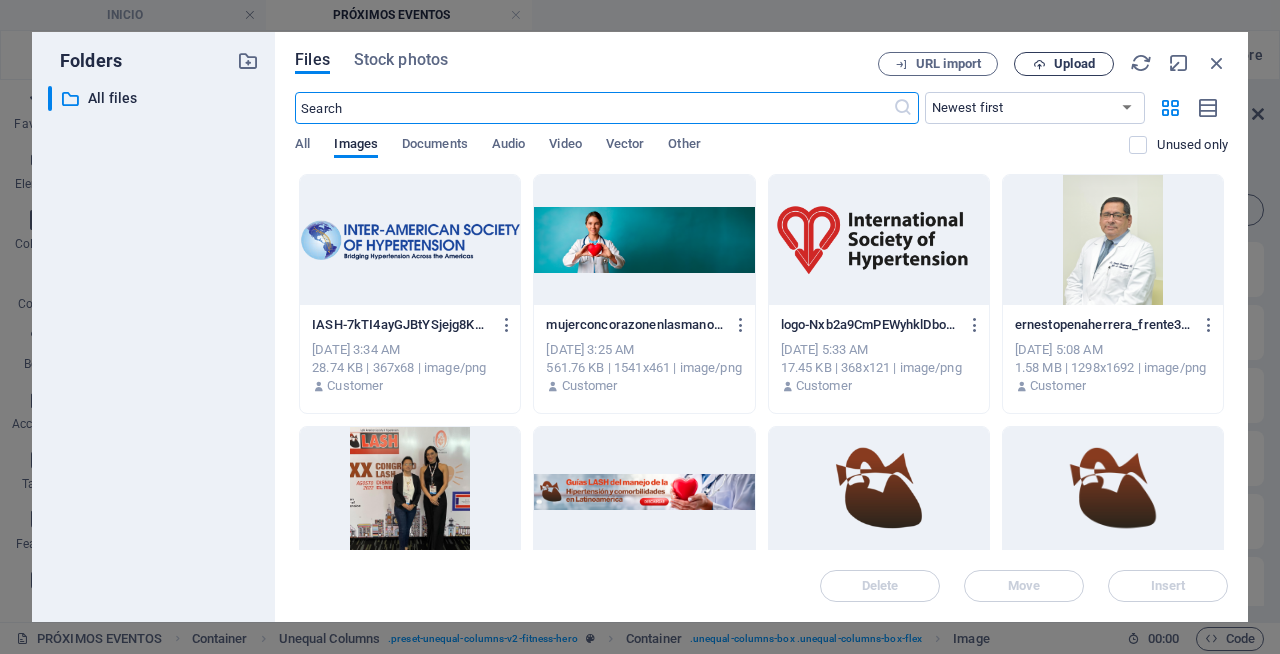 click on "Upload" at bounding box center (1064, 64) 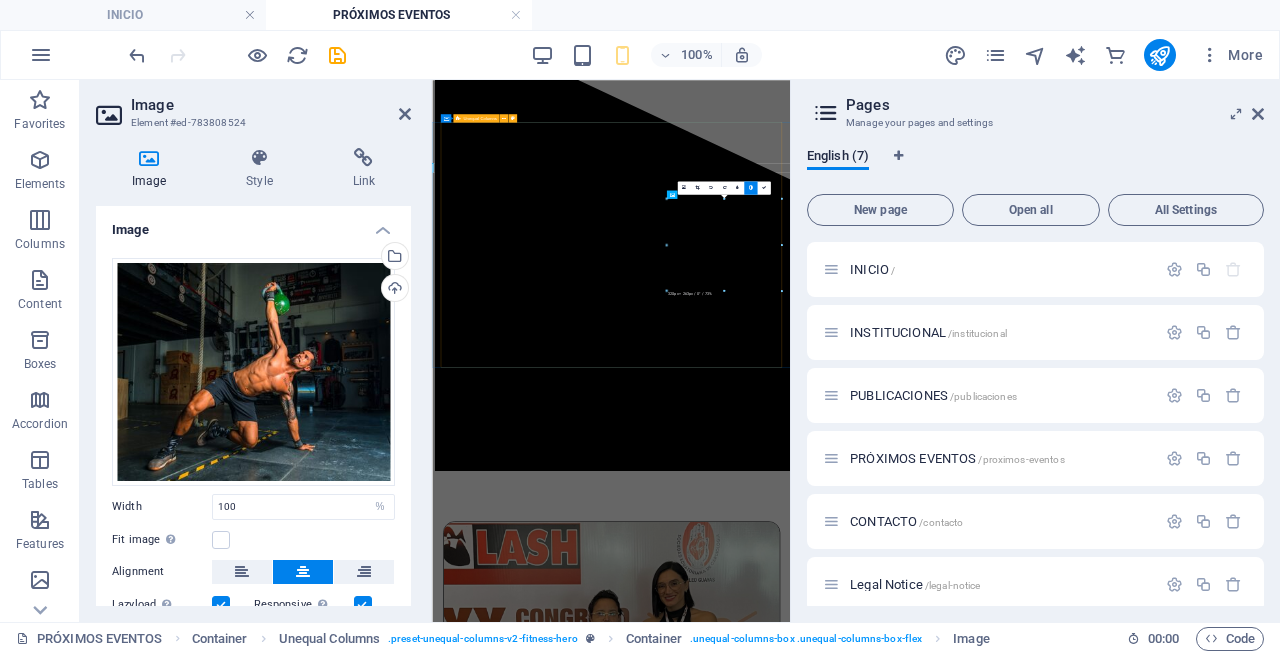 scroll, scrollTop: 571, scrollLeft: 0, axis: vertical 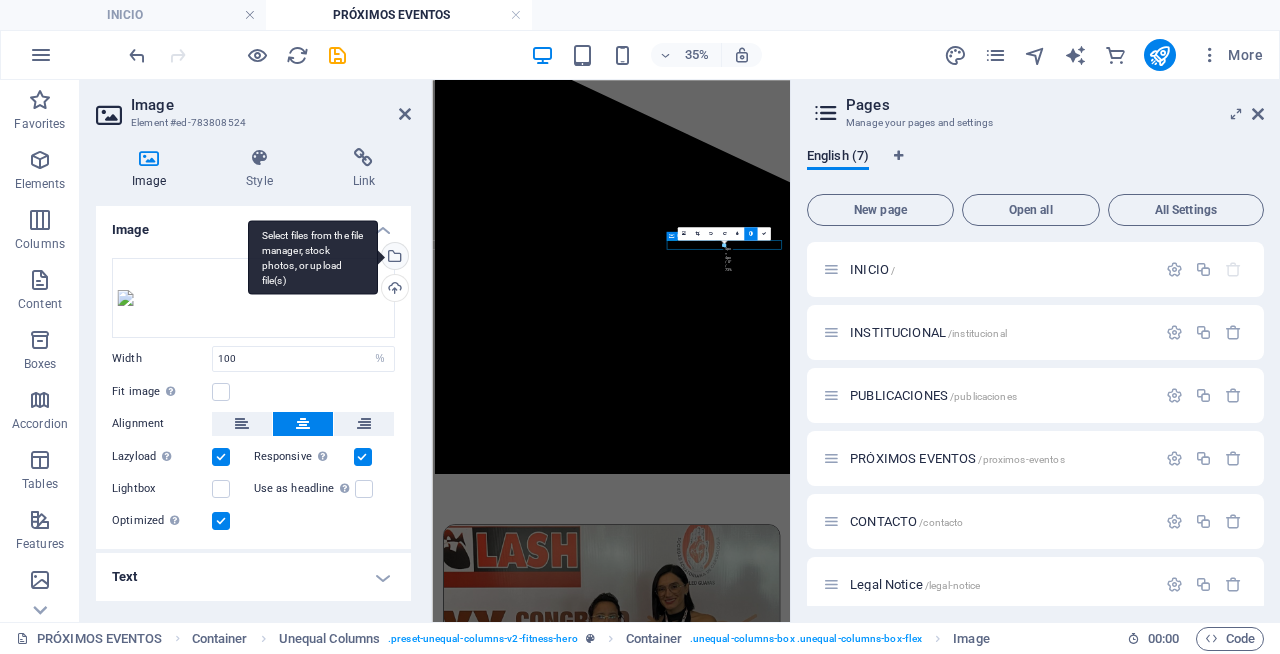 click on "Select files from the file manager, stock photos, or upload file(s)" at bounding box center [393, 258] 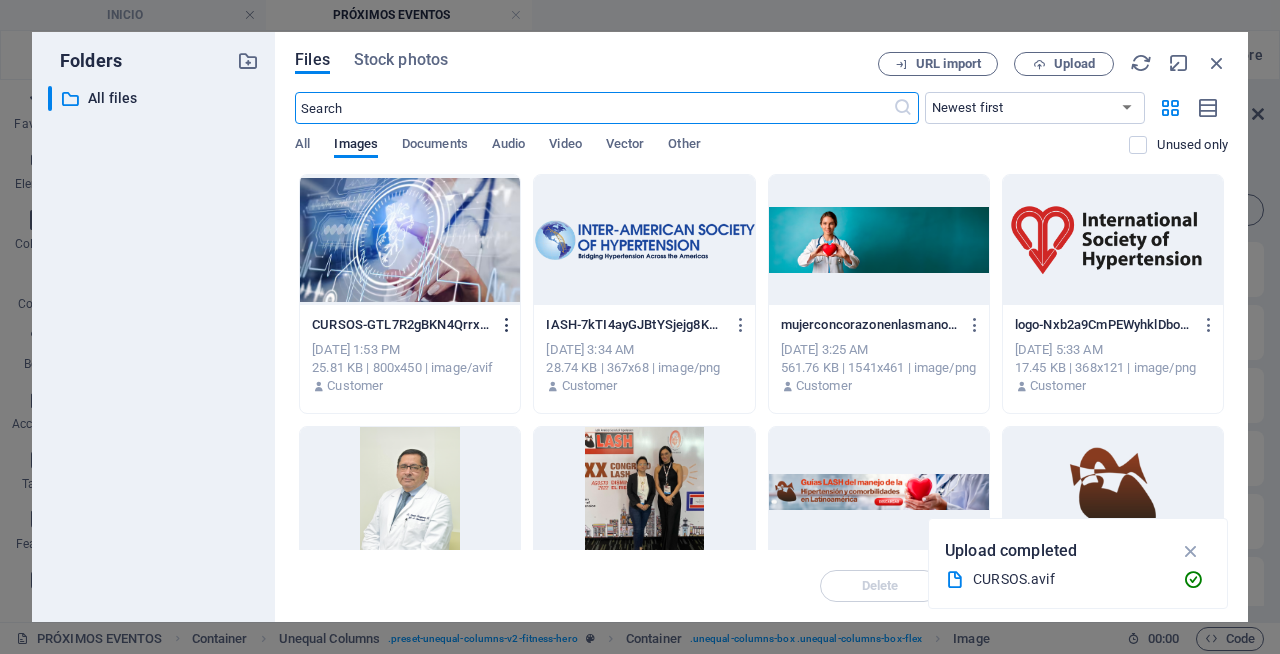 click at bounding box center (507, 325) 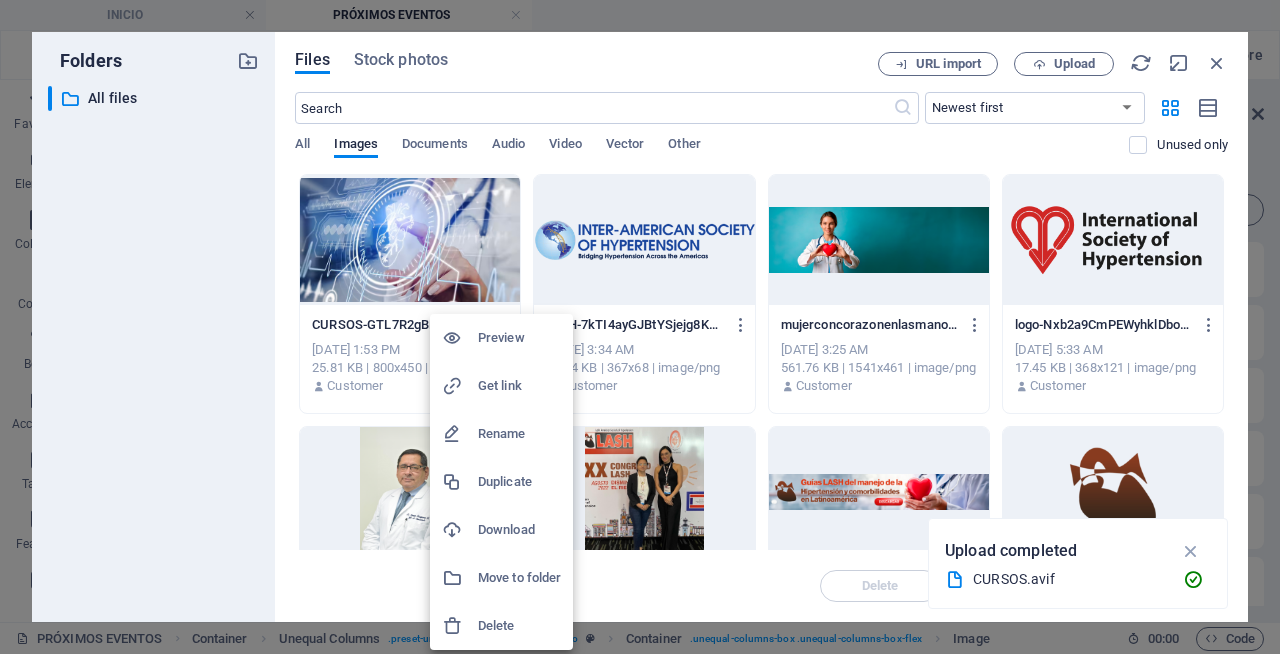 click on "Delete" at bounding box center [519, 626] 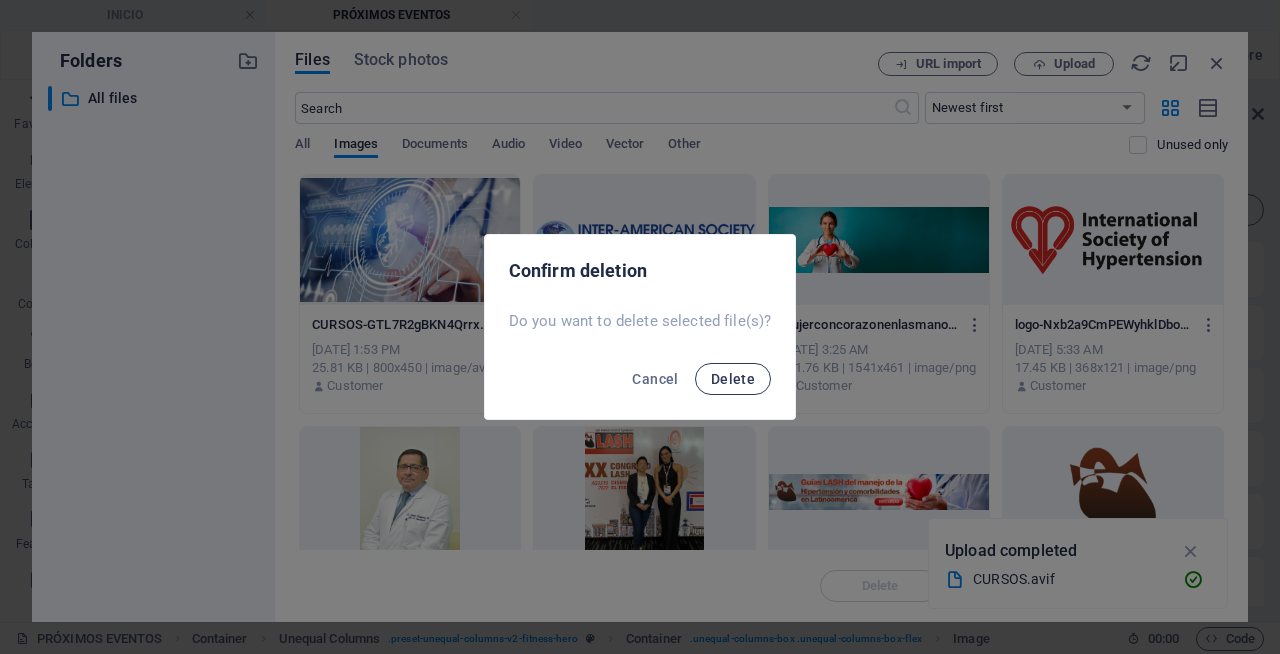 click on "Delete" at bounding box center (733, 379) 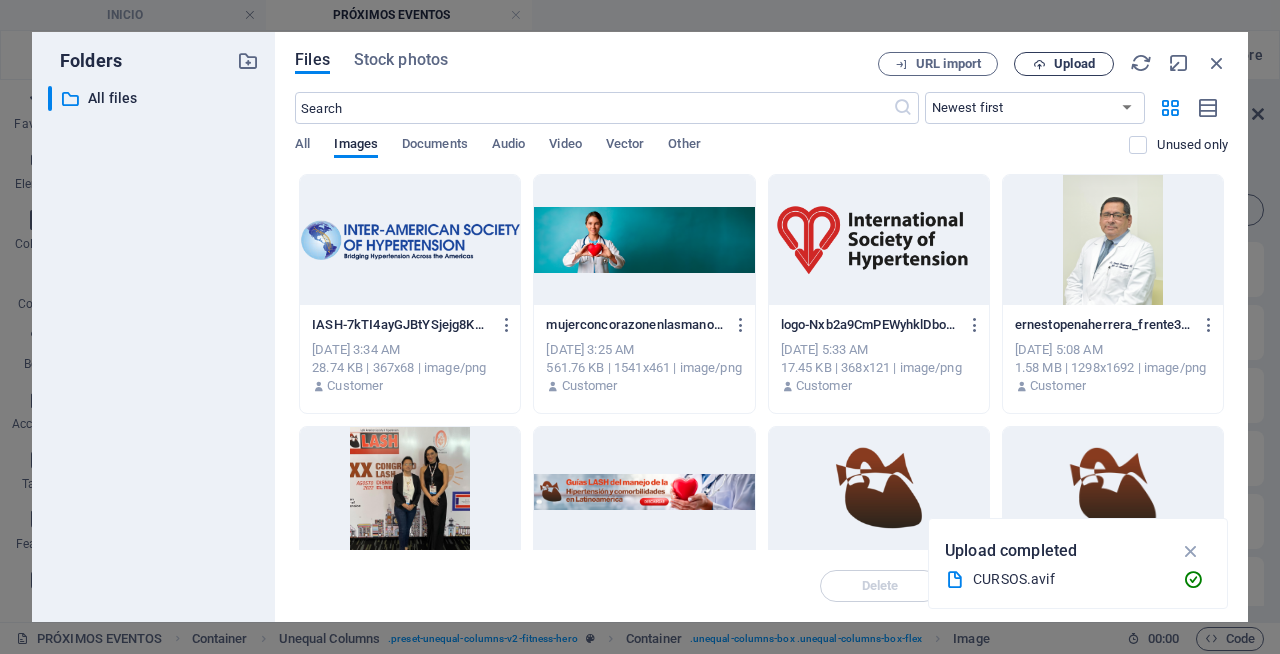click on "Upload" at bounding box center [1074, 64] 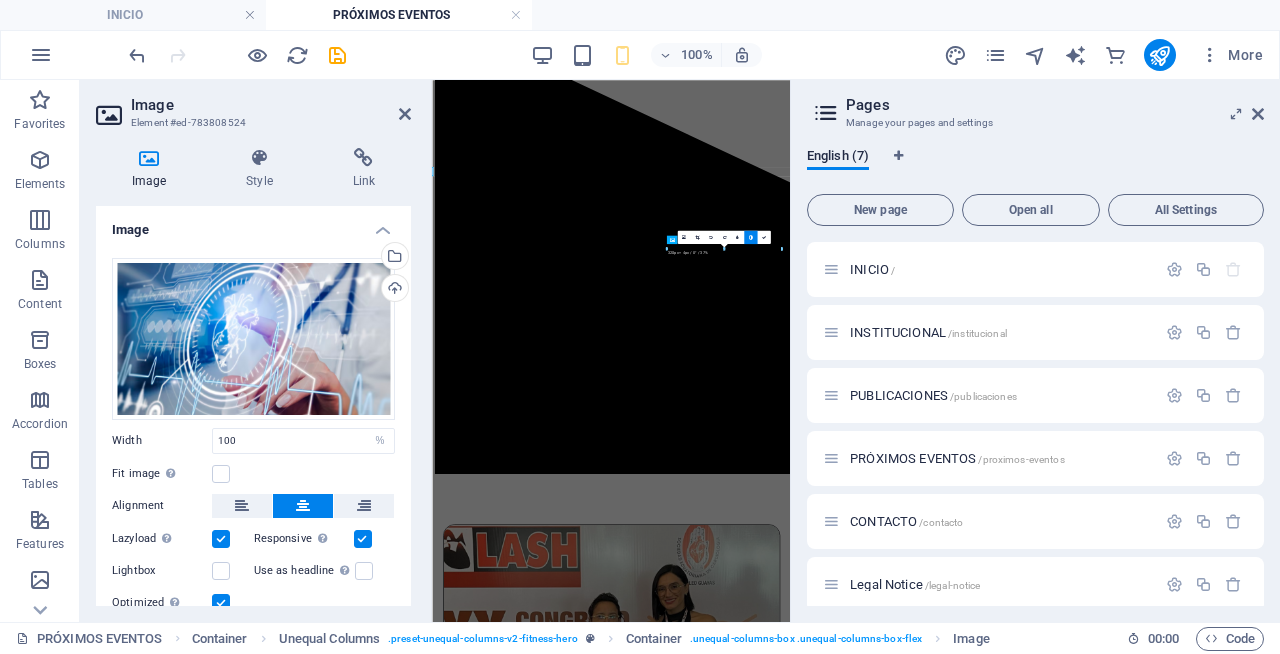 scroll, scrollTop: 561, scrollLeft: 0, axis: vertical 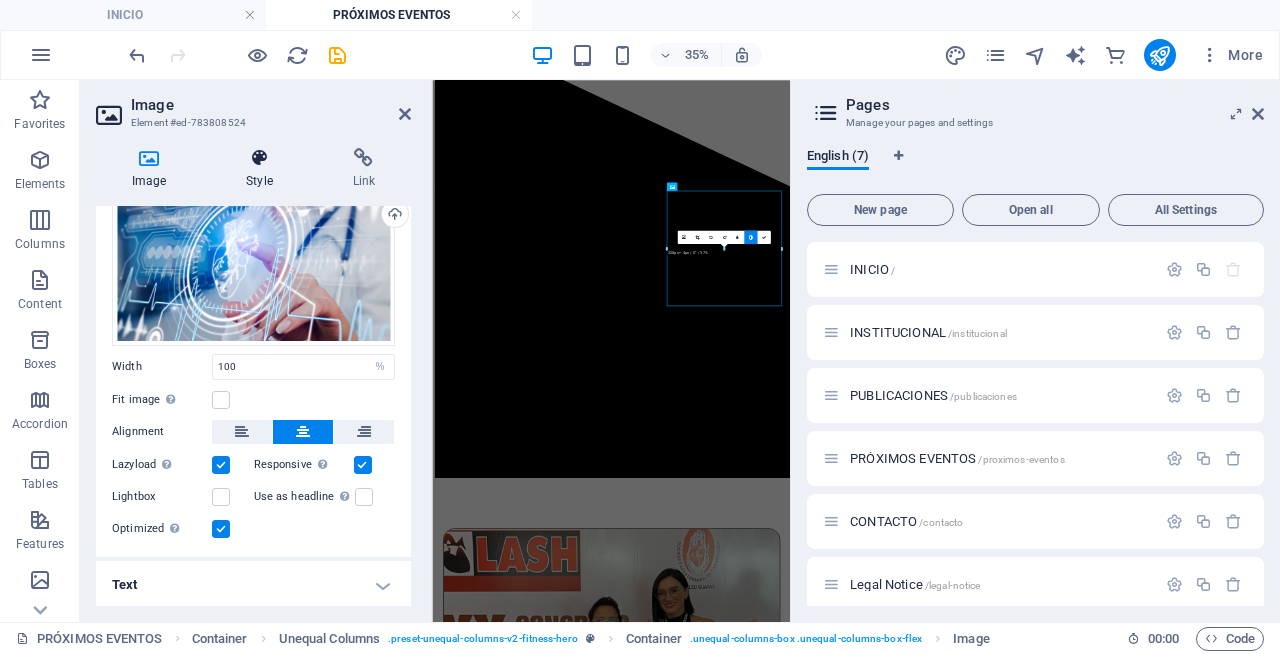 click at bounding box center [259, 158] 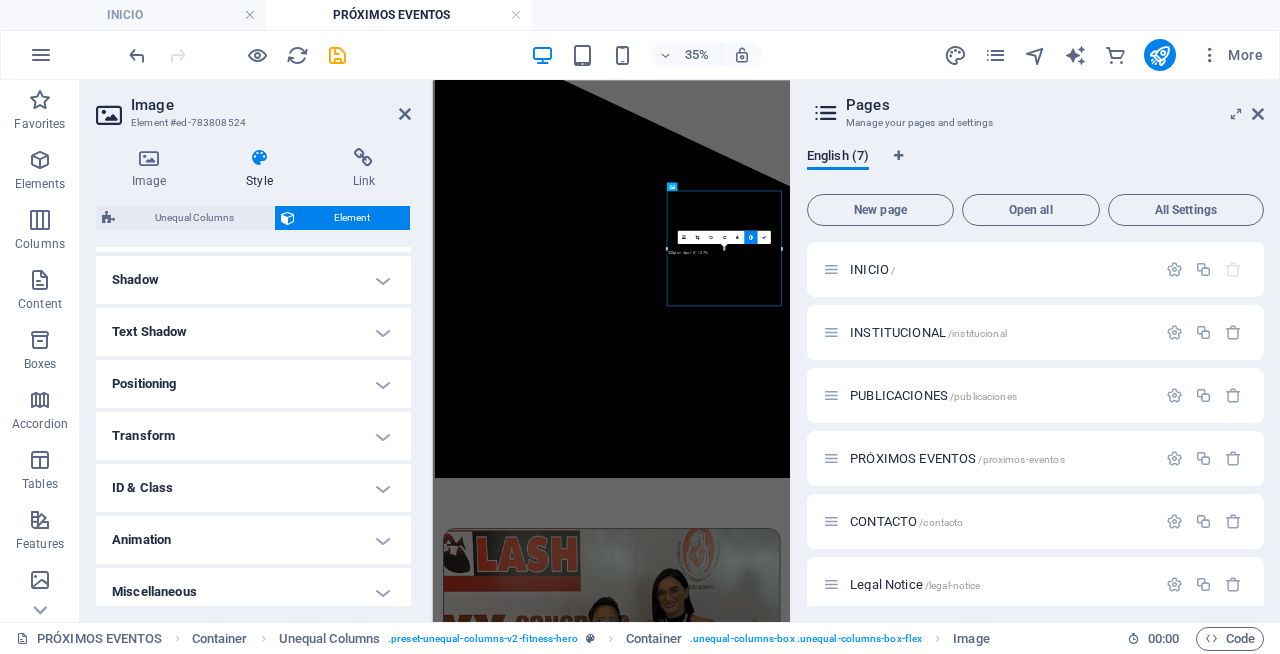 scroll, scrollTop: 486, scrollLeft: 0, axis: vertical 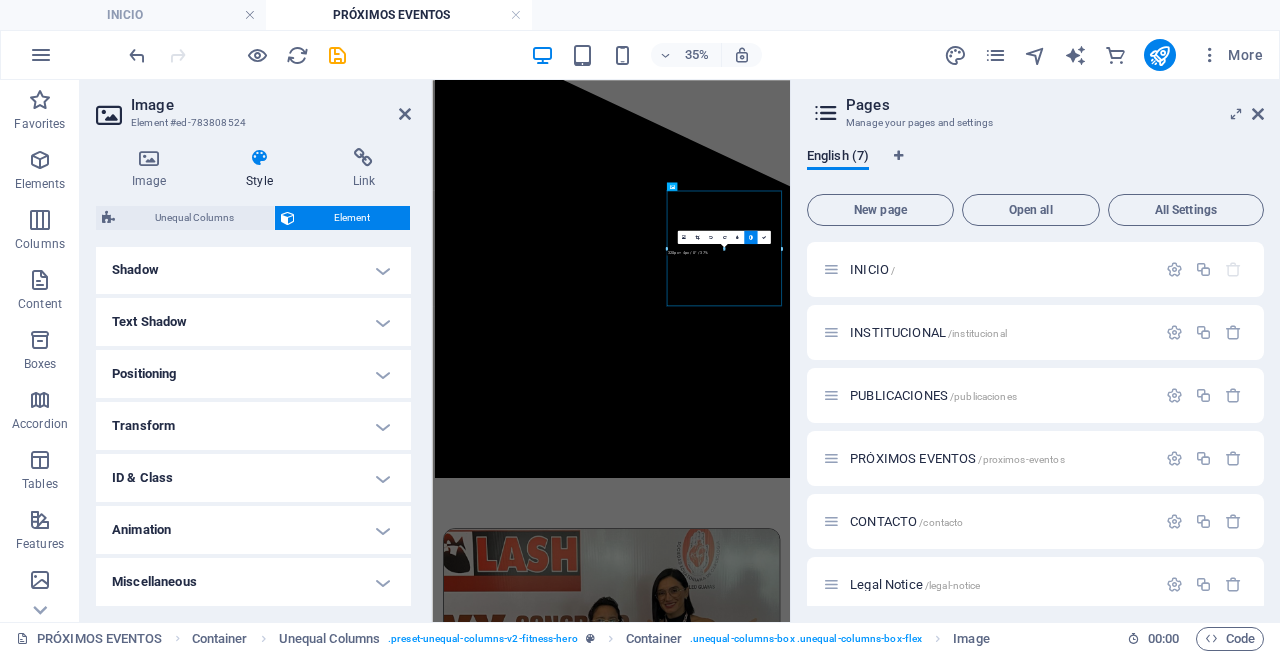 click on "Transform" at bounding box center (253, 426) 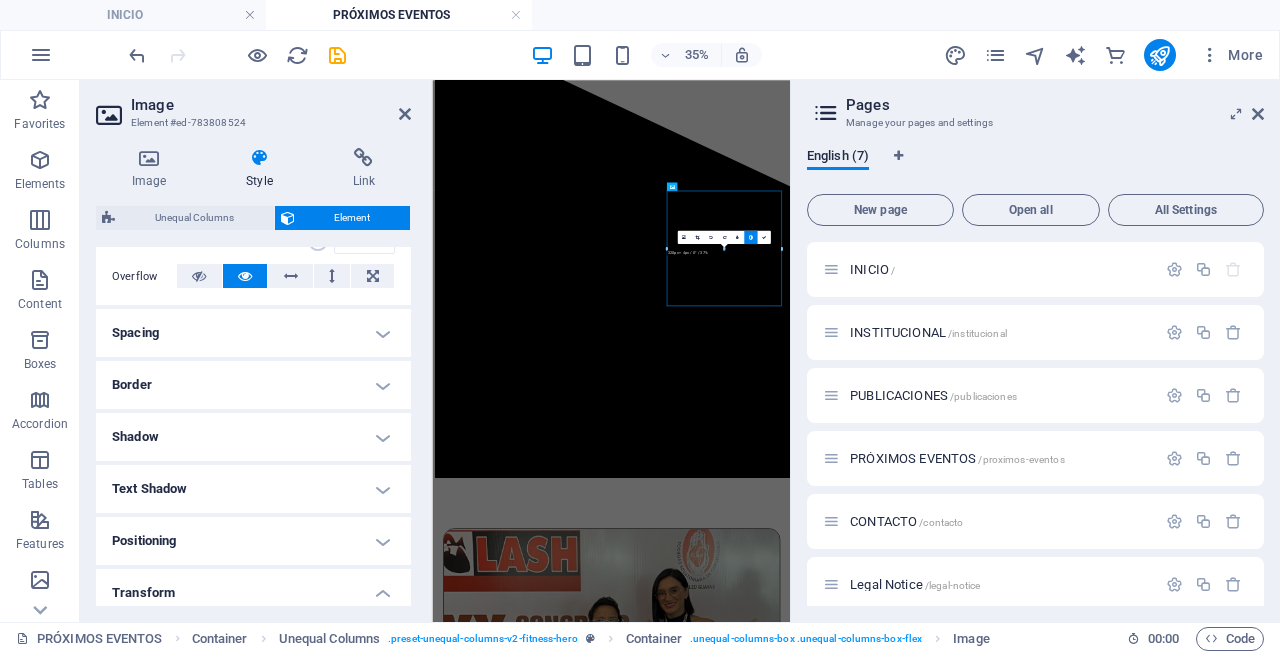 scroll, scrollTop: 235, scrollLeft: 0, axis: vertical 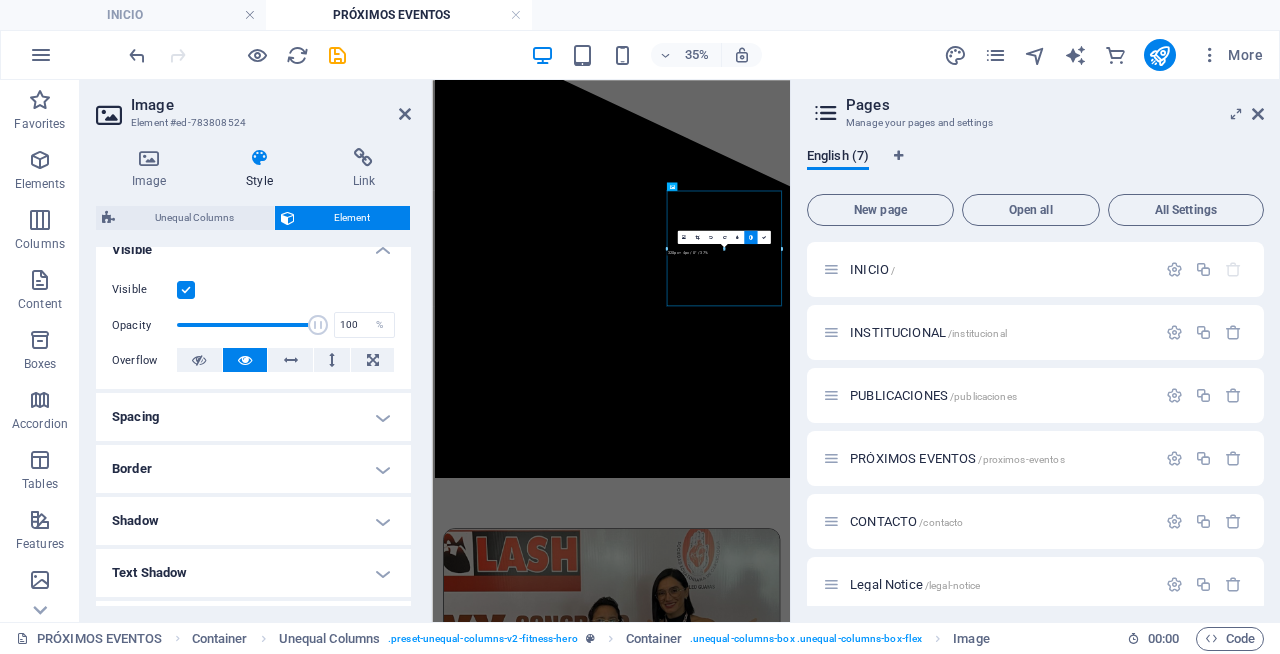 click on "Shadow" at bounding box center [253, 521] 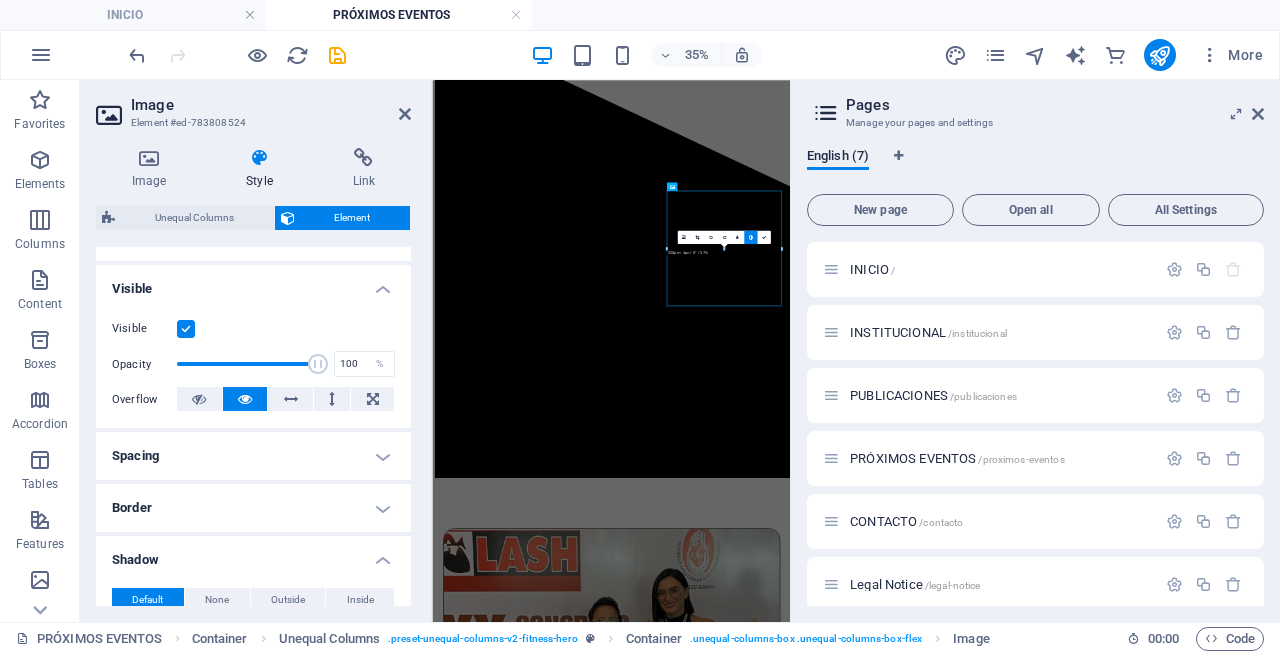 scroll, scrollTop: 198, scrollLeft: 0, axis: vertical 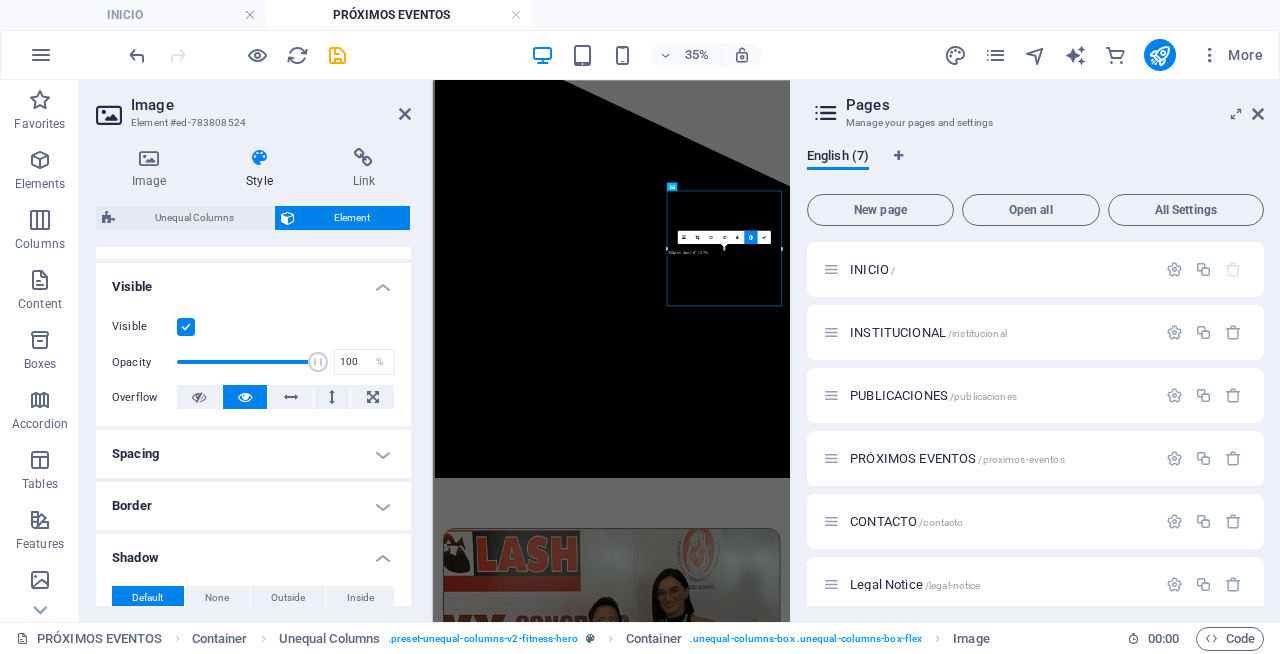 click at bounding box center [186, 327] 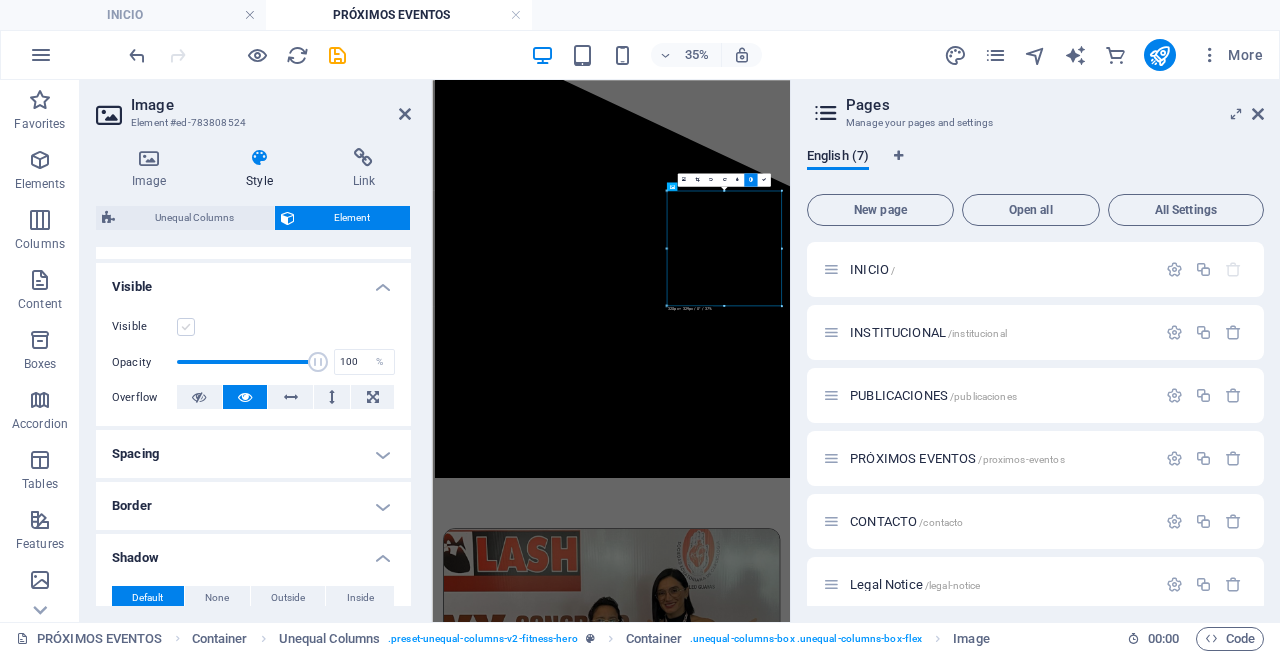 click at bounding box center [186, 327] 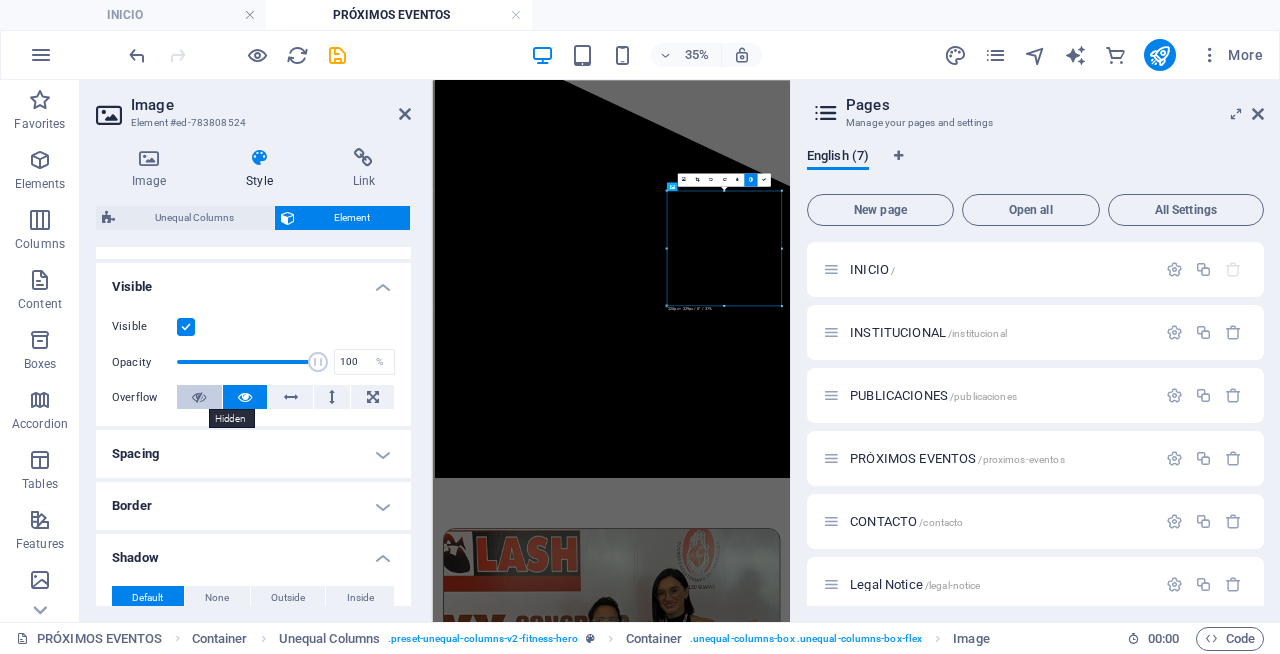 click at bounding box center [199, 397] 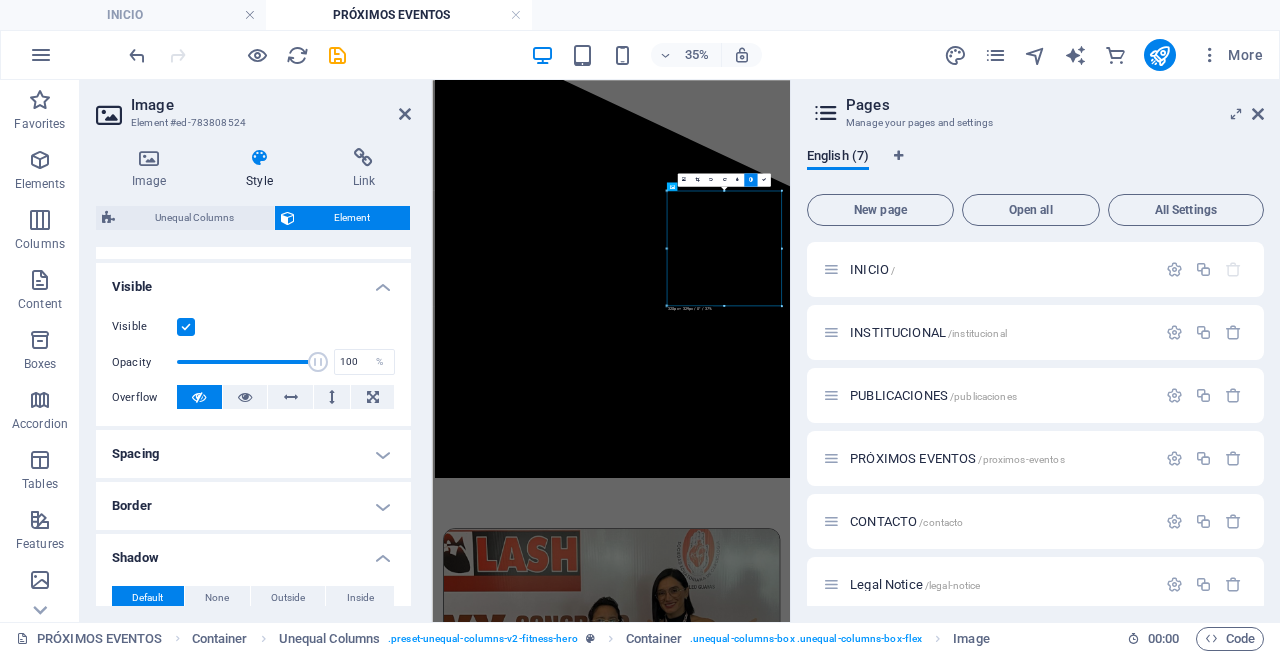 click at bounding box center [199, 397] 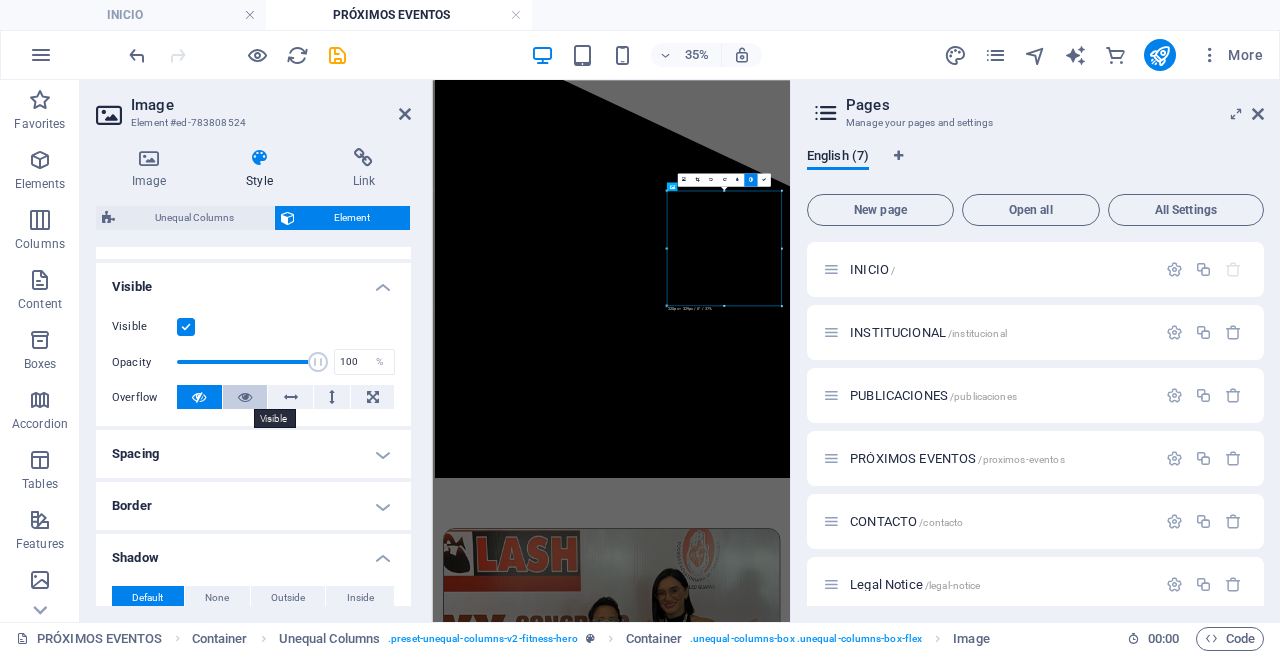 click at bounding box center (245, 397) 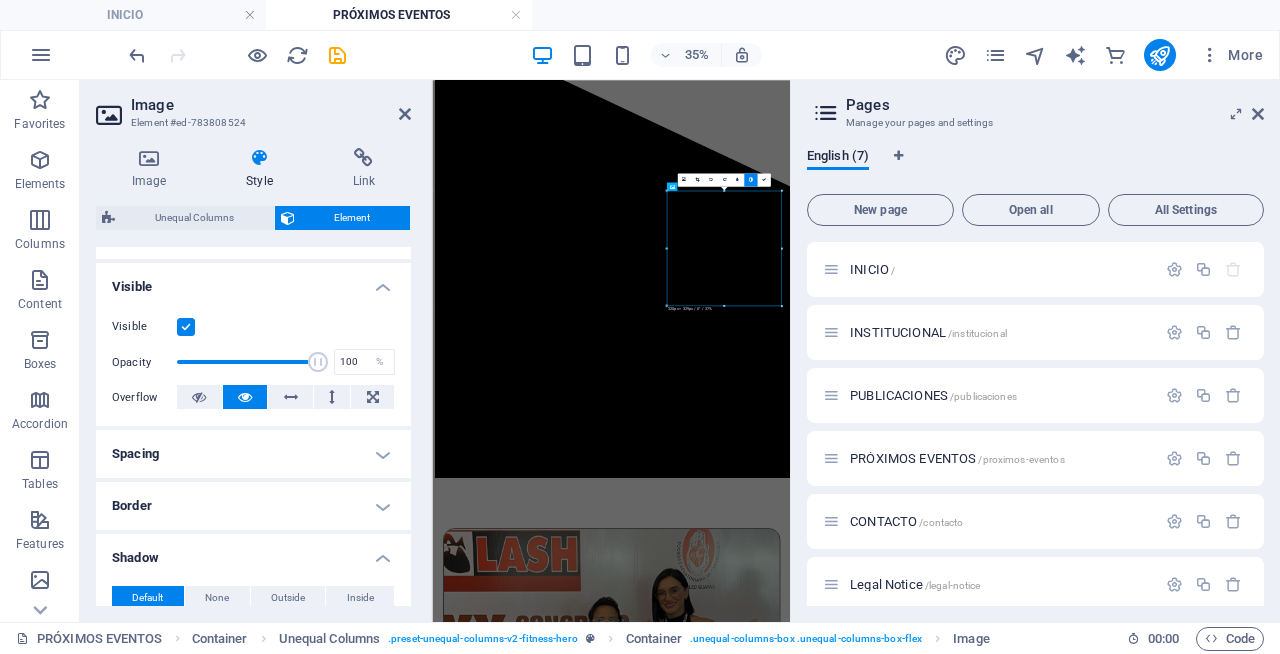 click on "Spacing" at bounding box center (253, 454) 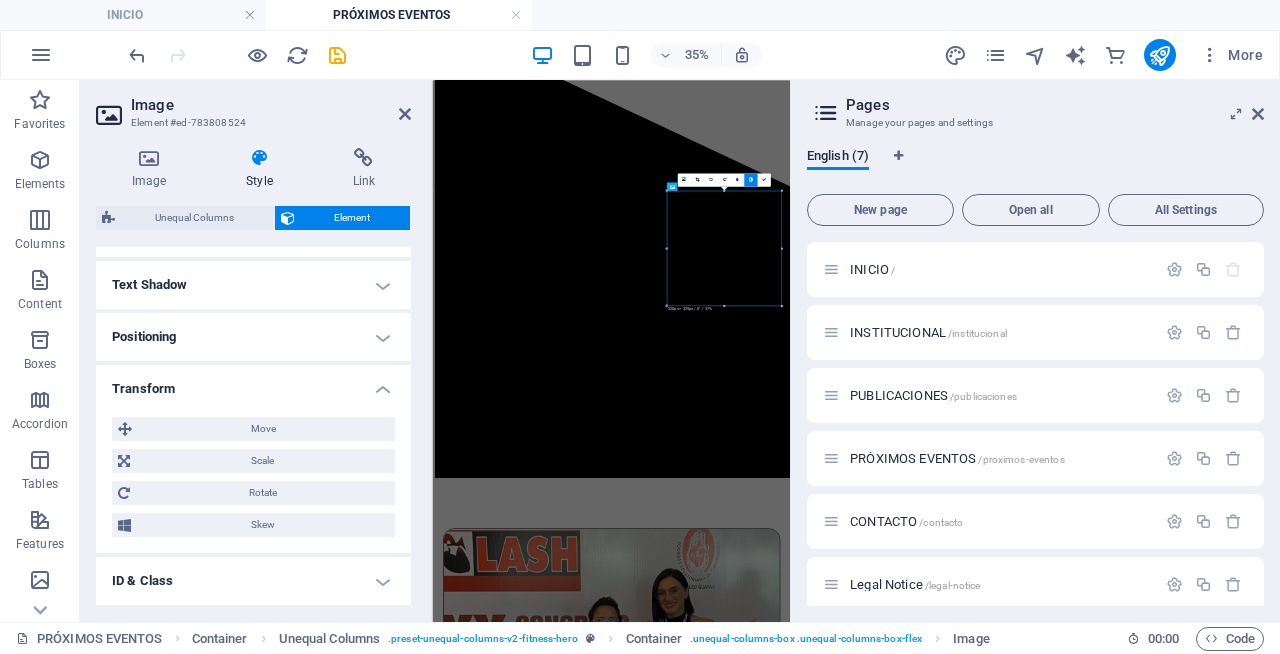 scroll, scrollTop: 697, scrollLeft: 0, axis: vertical 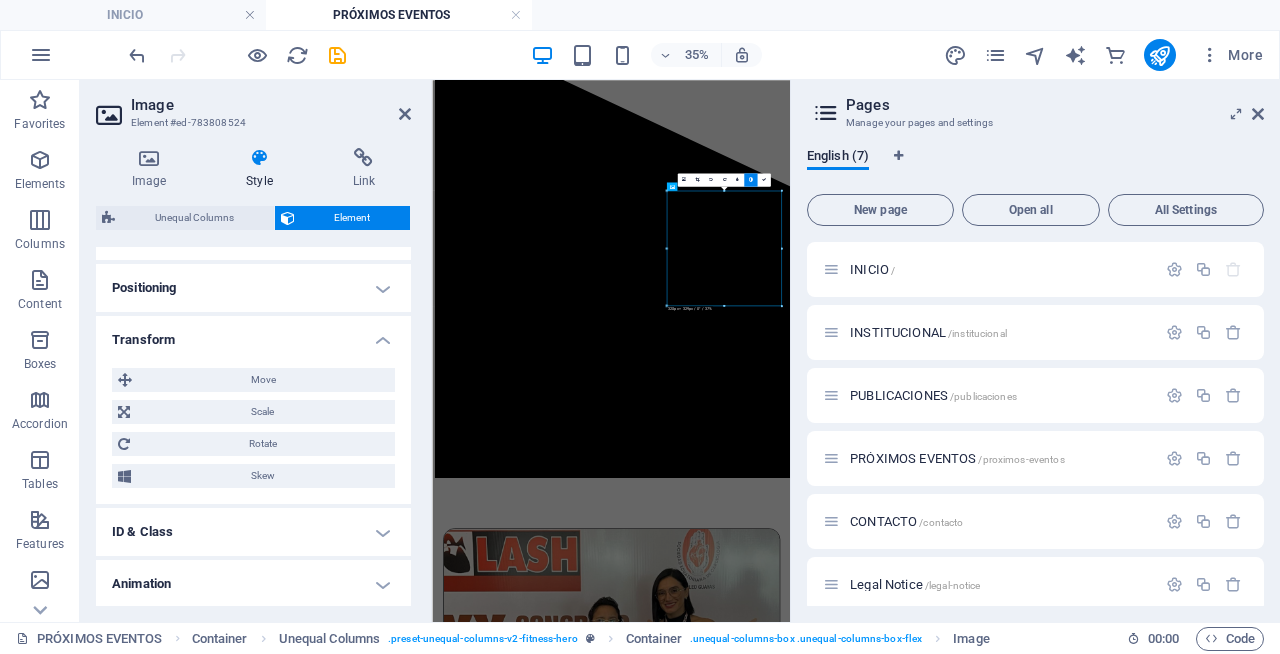 click on "Positioning" at bounding box center (253, 288) 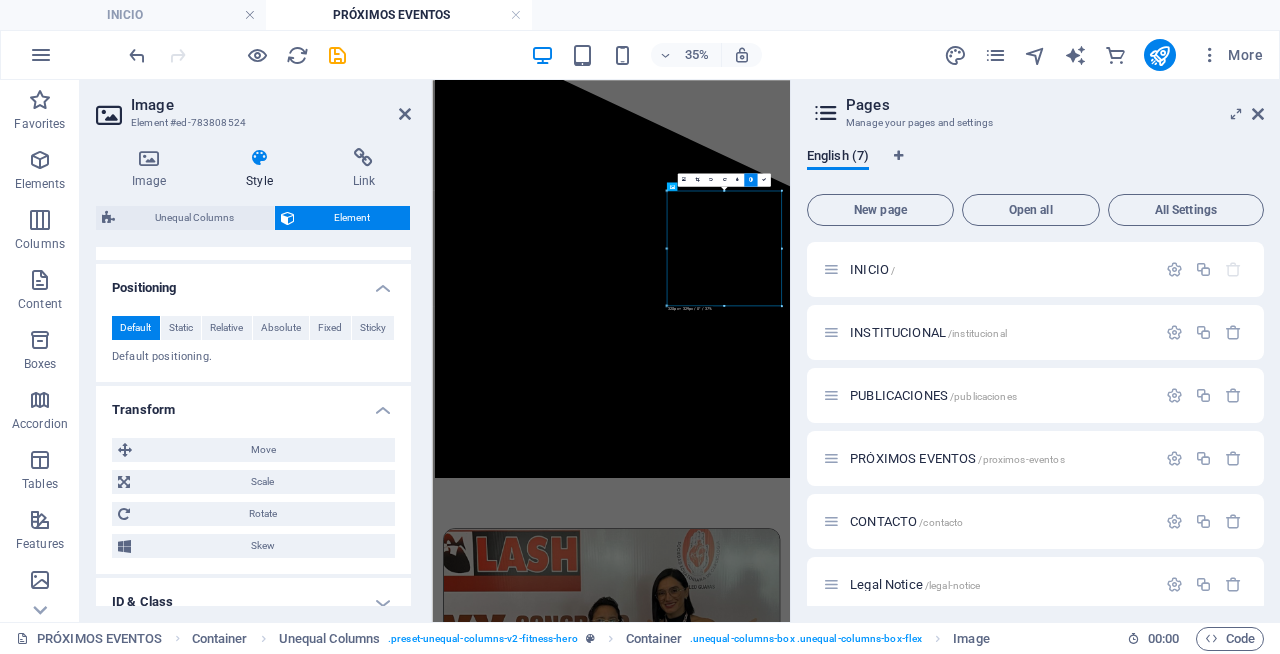 scroll, scrollTop: 820, scrollLeft: 0, axis: vertical 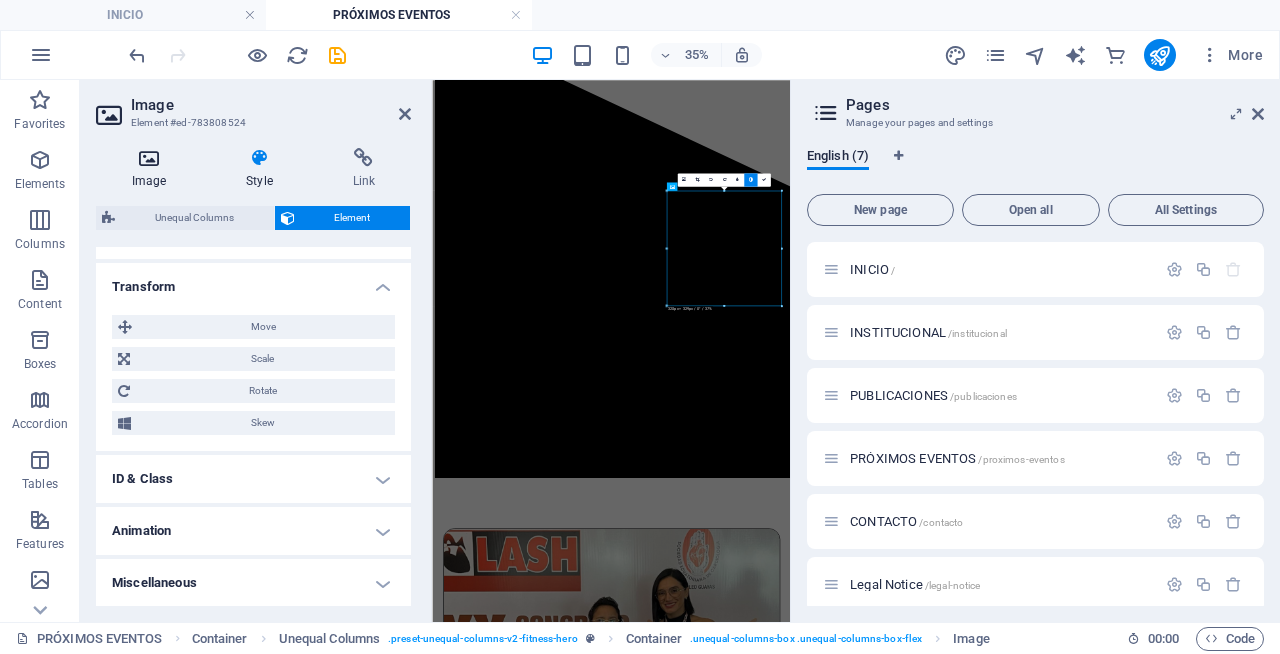 click on "Image" at bounding box center [153, 169] 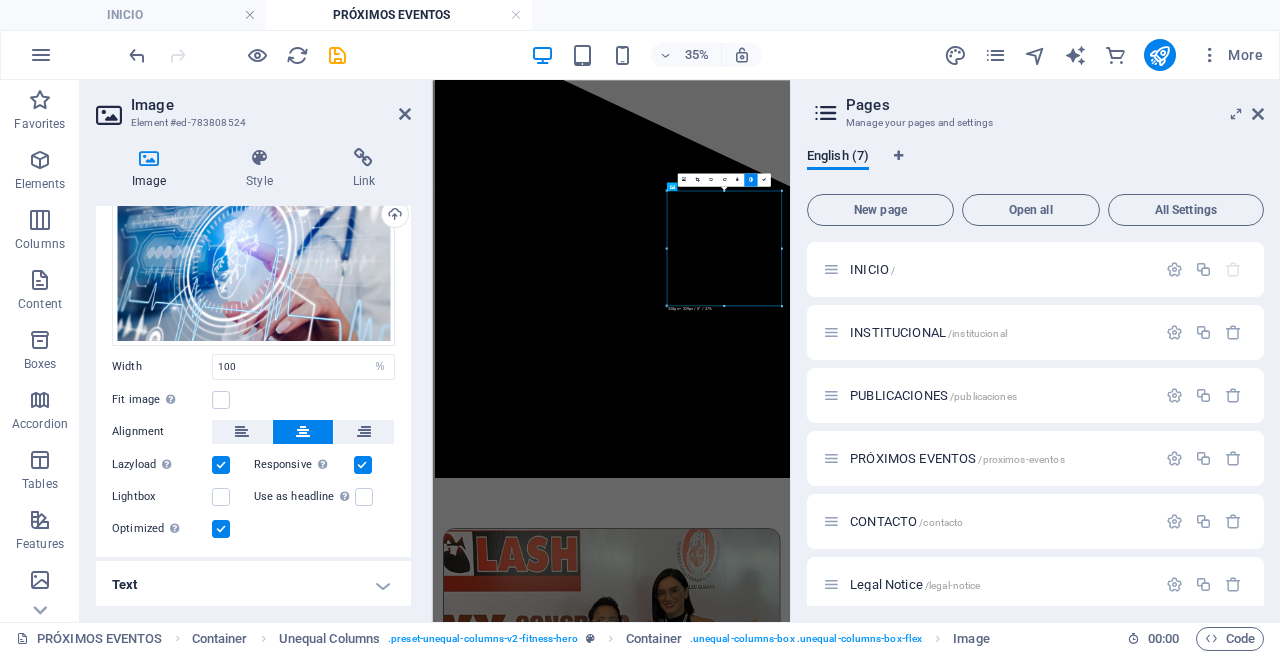 click at bounding box center [221, 465] 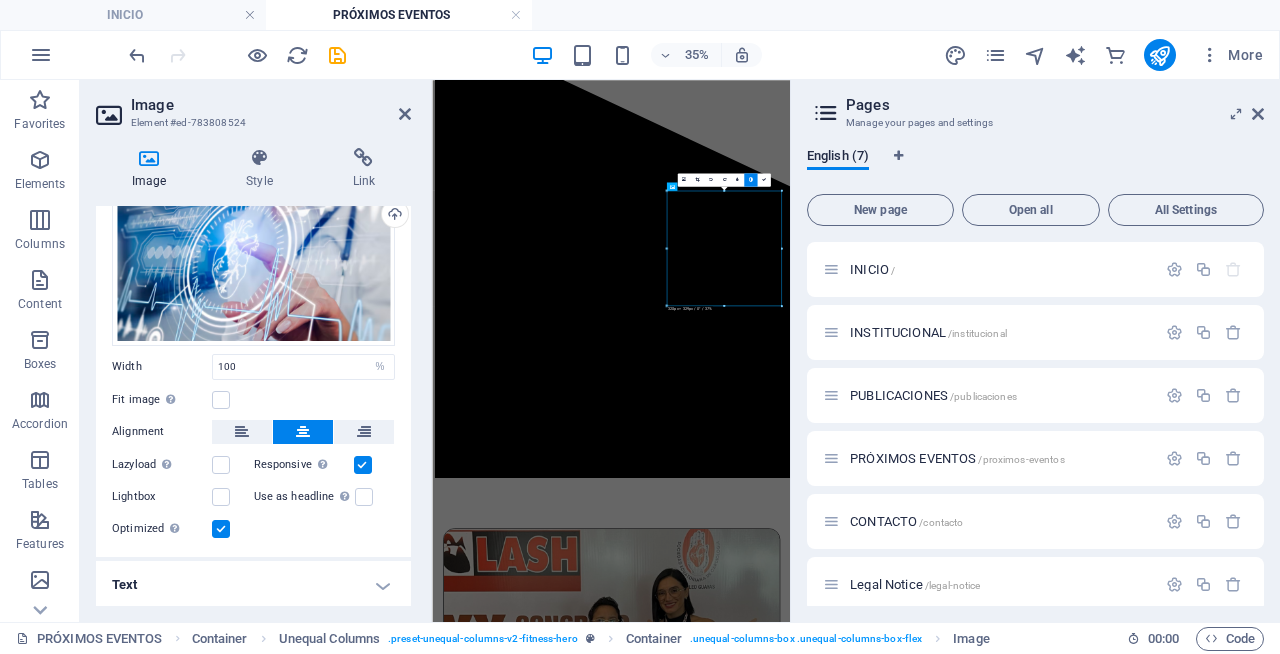 click at bounding box center (363, 465) 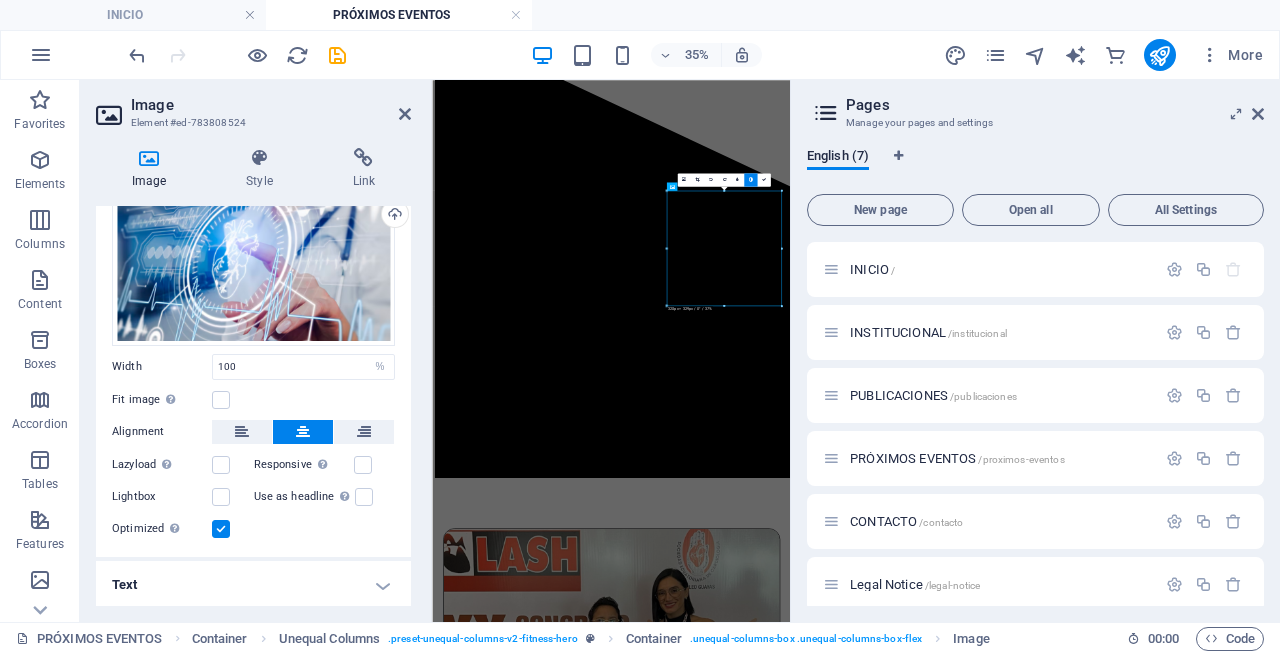 click at bounding box center [221, 529] 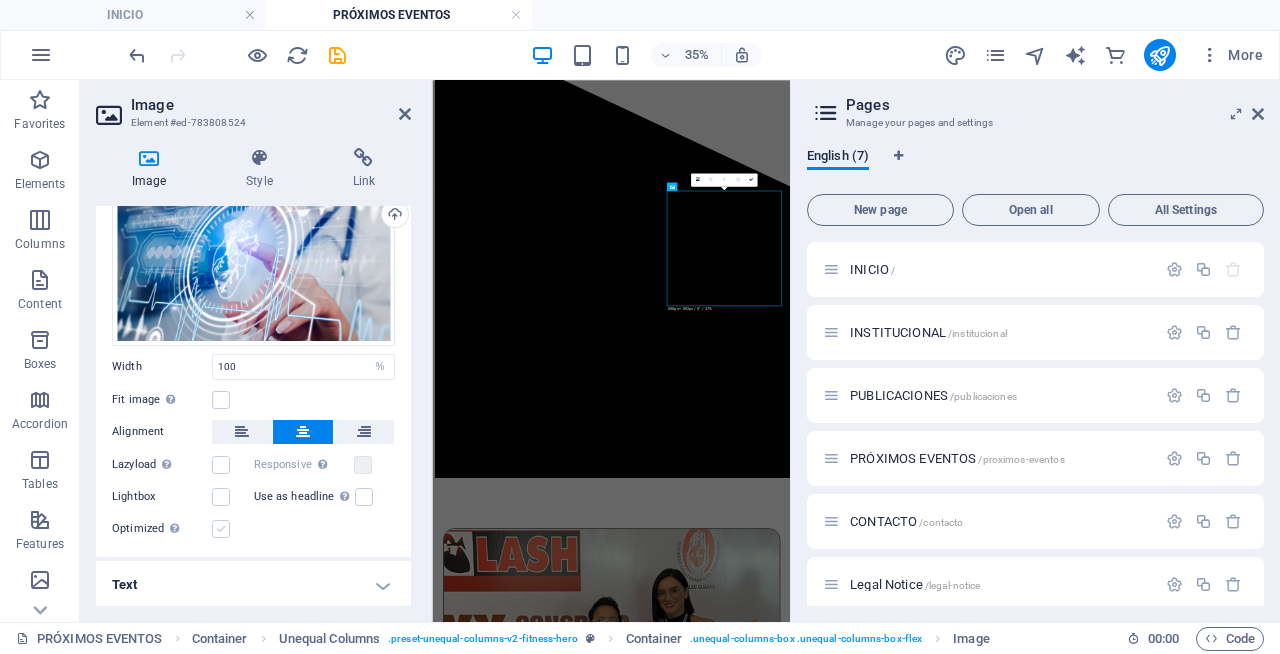 click at bounding box center (221, 529) 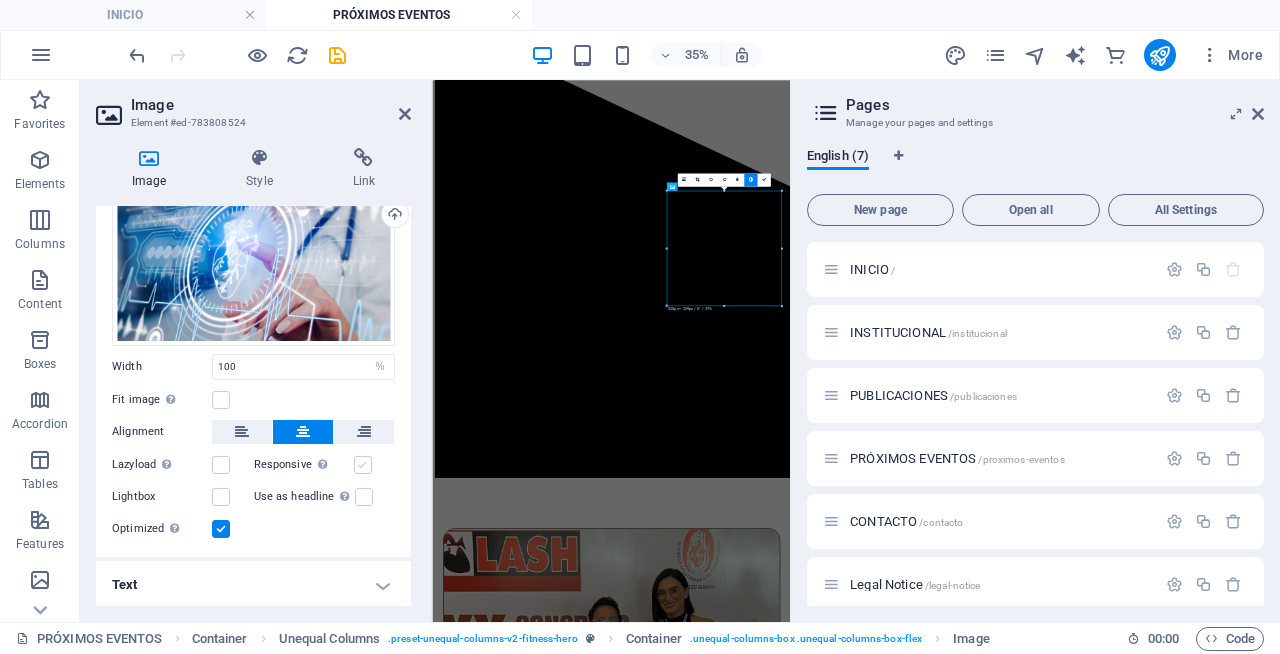 click at bounding box center (363, 465) 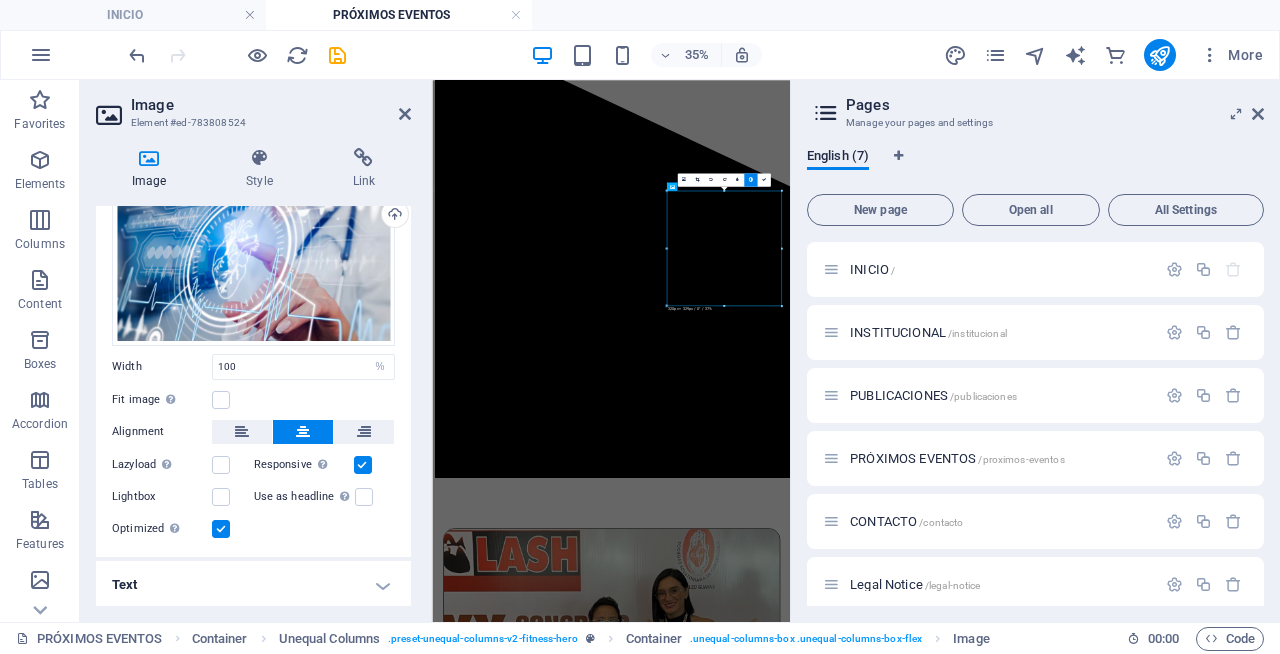 click on "Text" at bounding box center [253, 585] 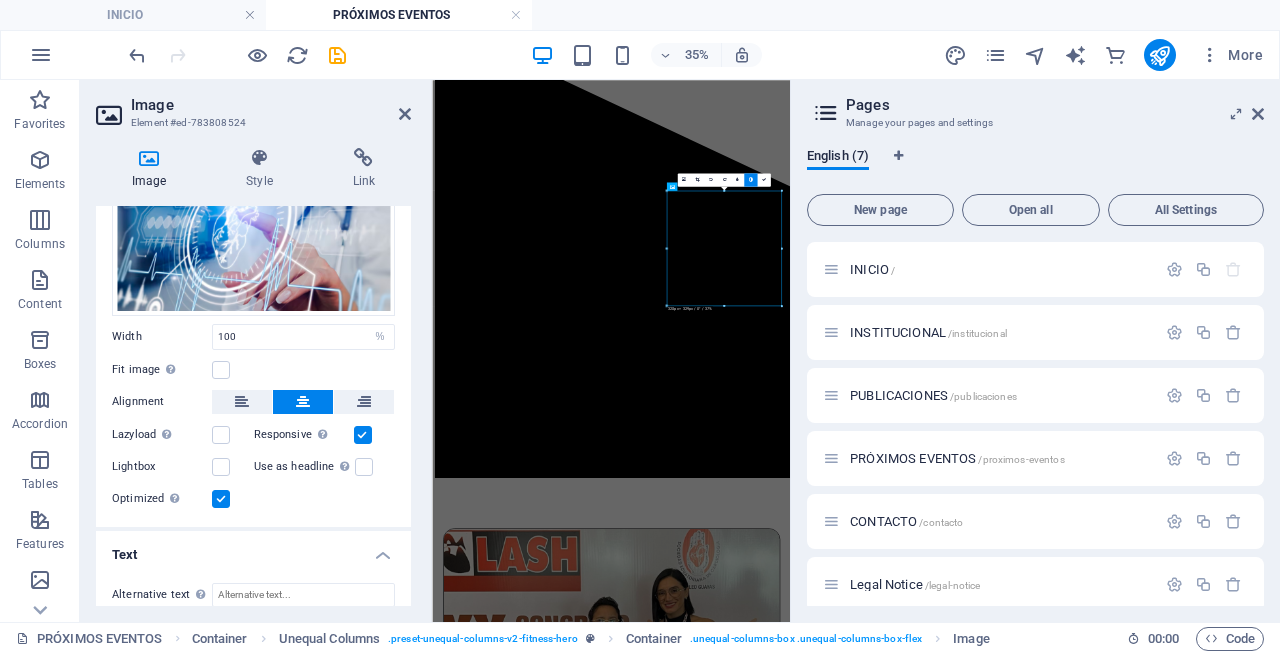 scroll, scrollTop: 0, scrollLeft: 0, axis: both 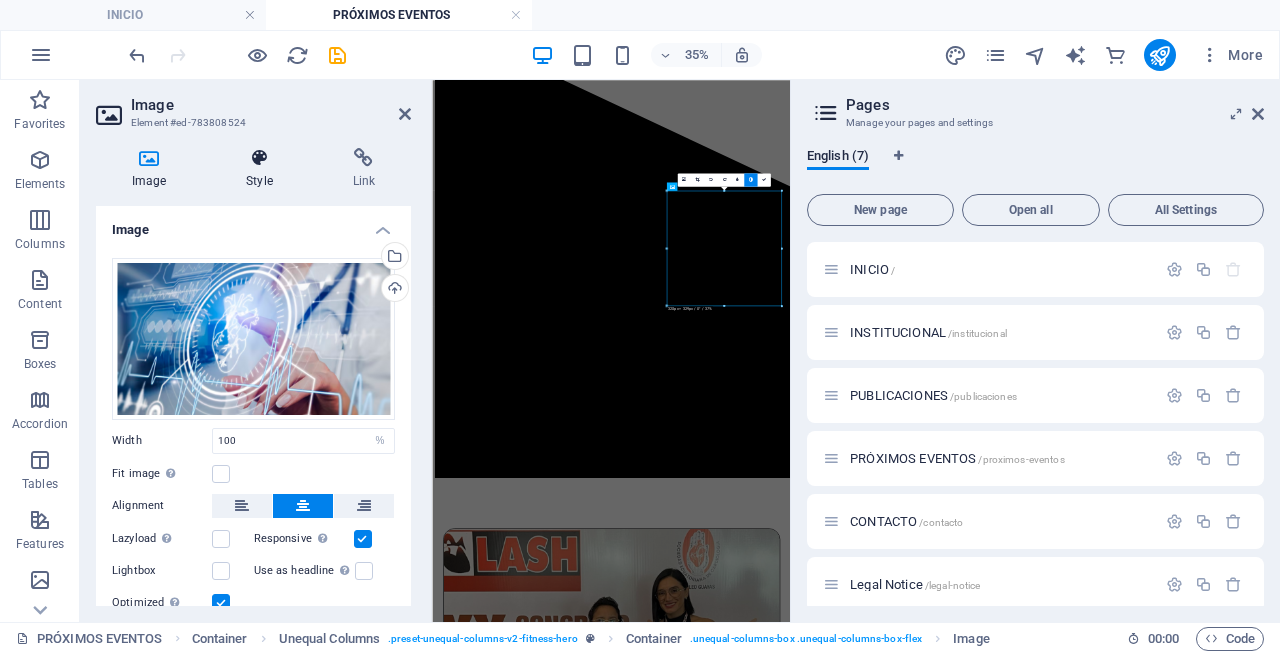 click at bounding box center (259, 158) 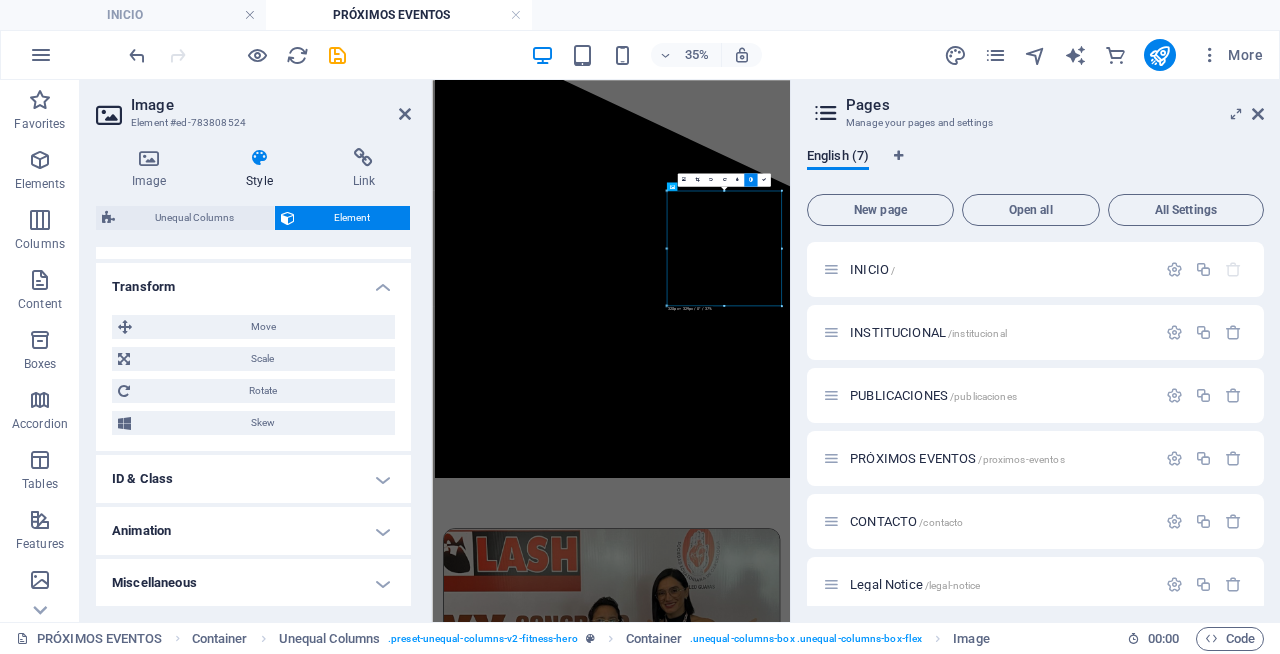 click on "ID & Class" at bounding box center [253, 479] 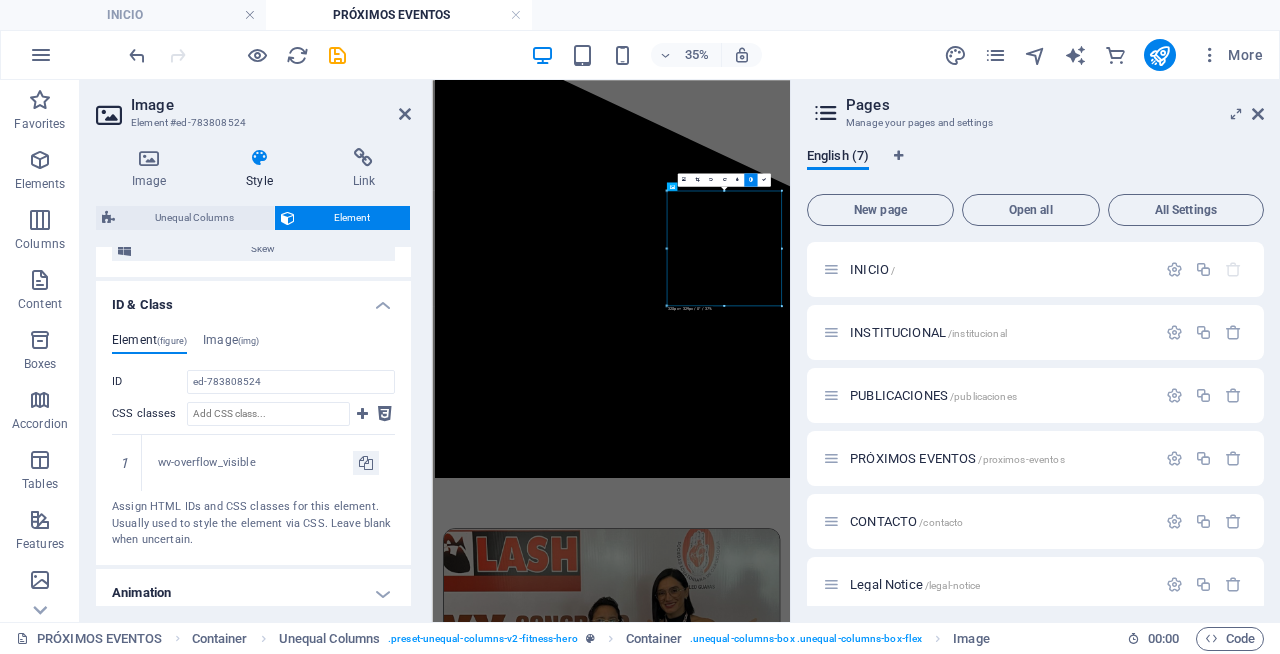 scroll, scrollTop: 1003, scrollLeft: 0, axis: vertical 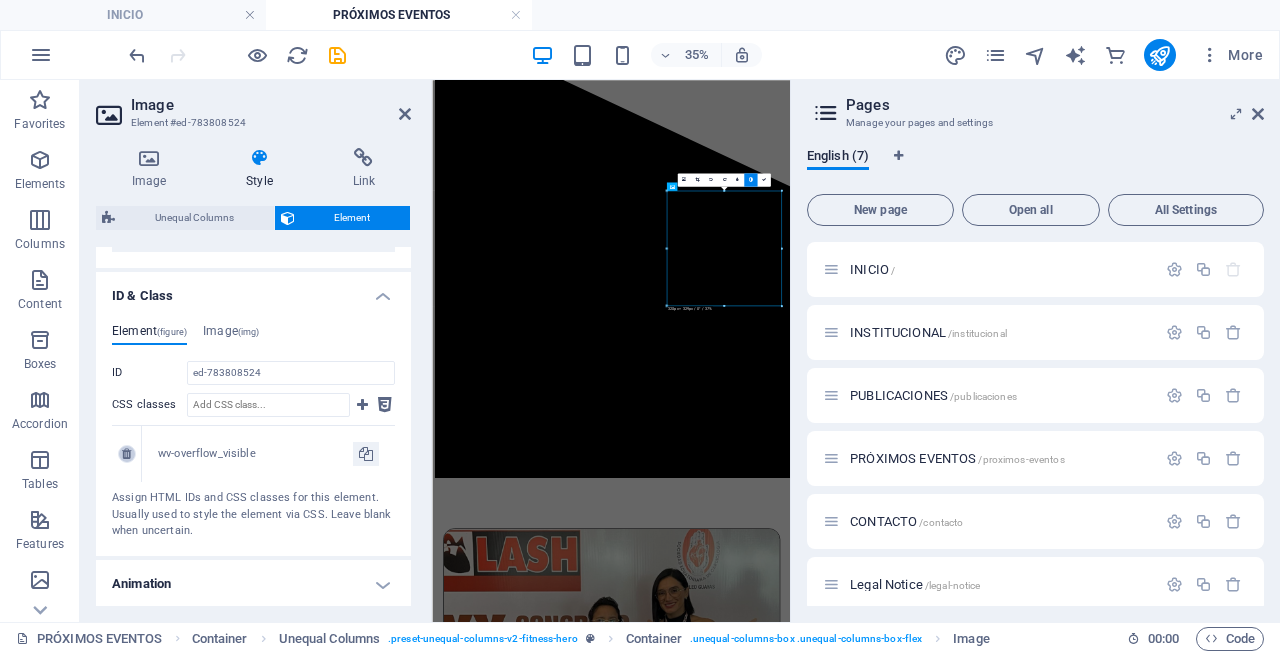click at bounding box center (126, 454) 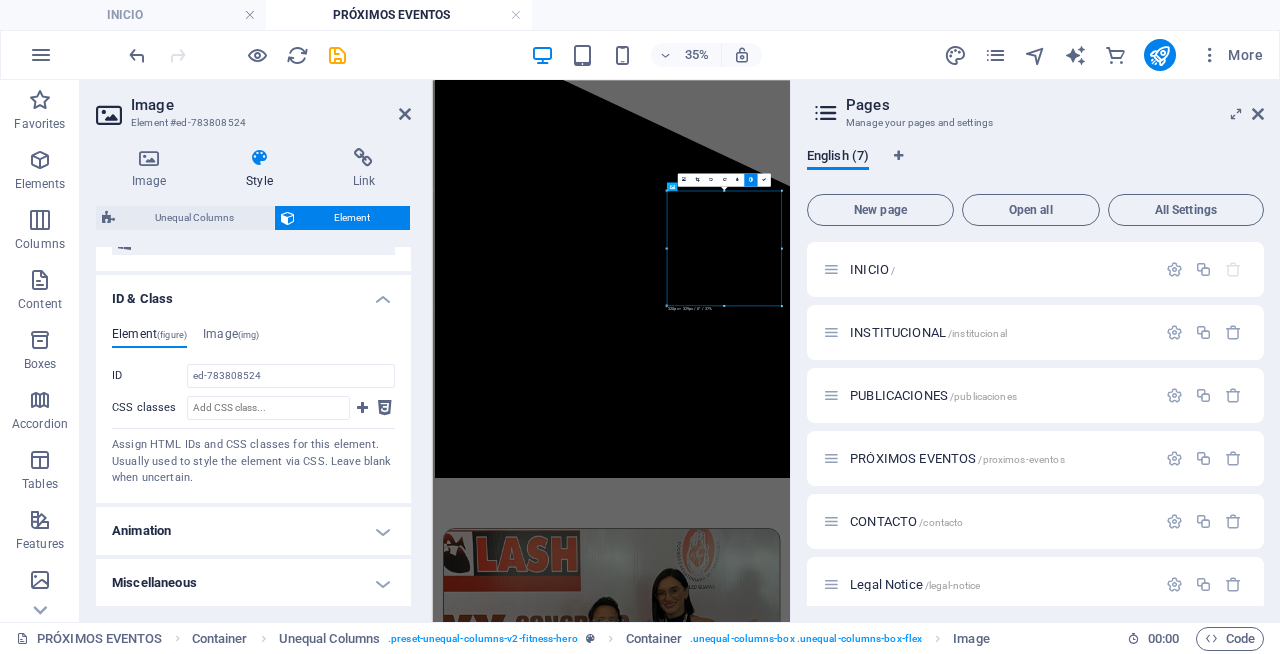 scroll, scrollTop: 1003, scrollLeft: 0, axis: vertical 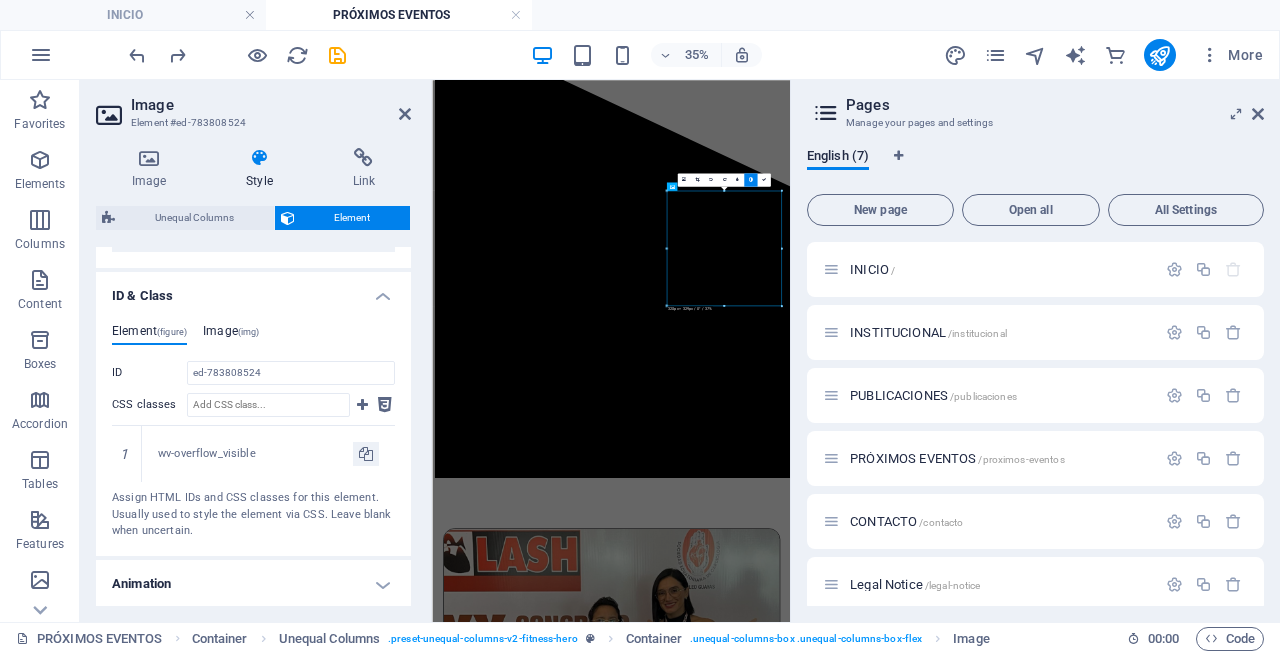 click on "Image  (img)" at bounding box center [231, 335] 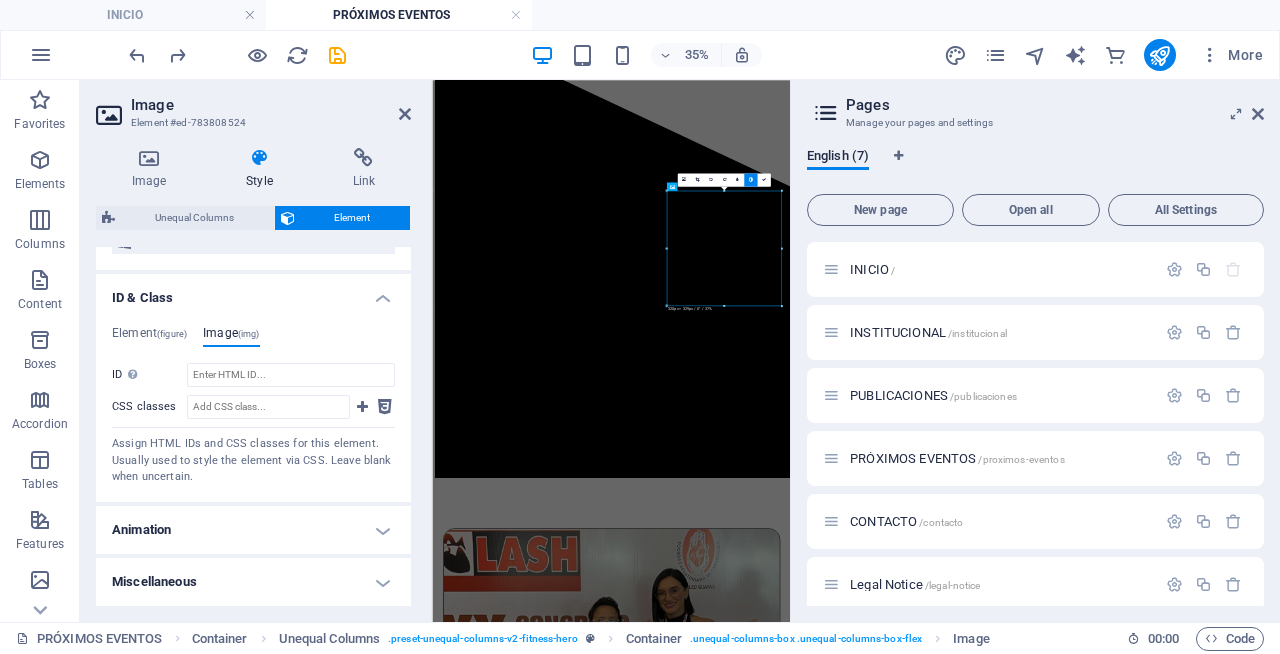 scroll, scrollTop: 1000, scrollLeft: 0, axis: vertical 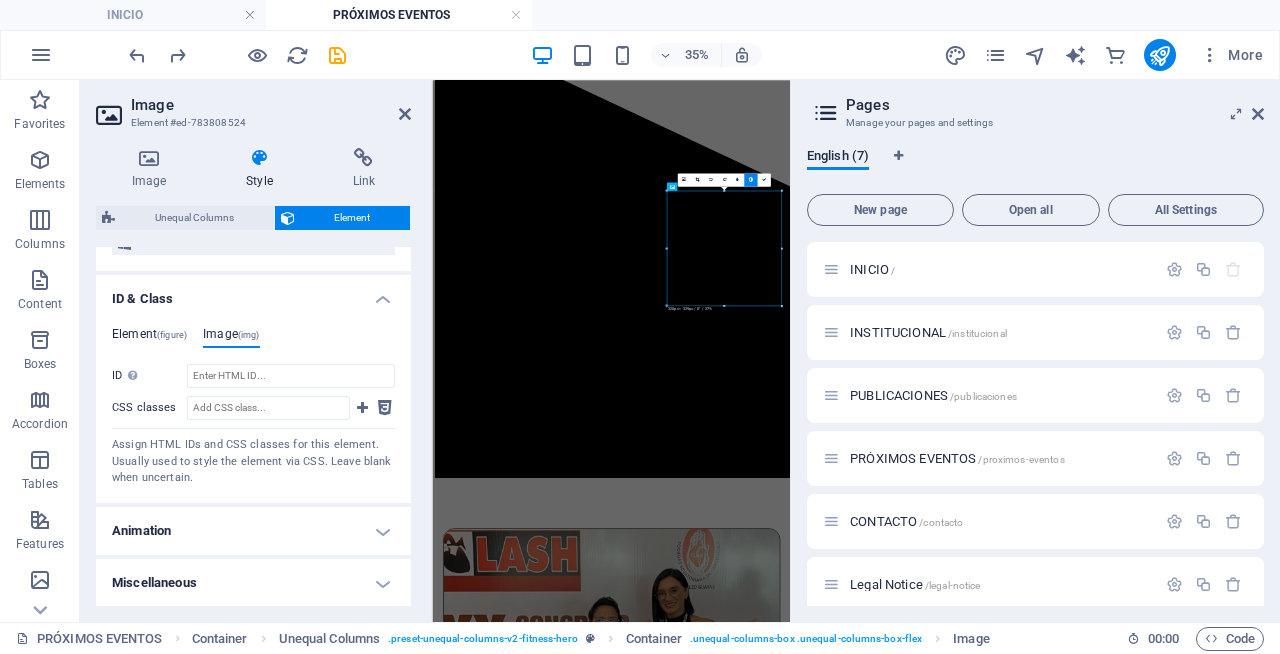 click on "Element  (figure)" at bounding box center [149, 338] 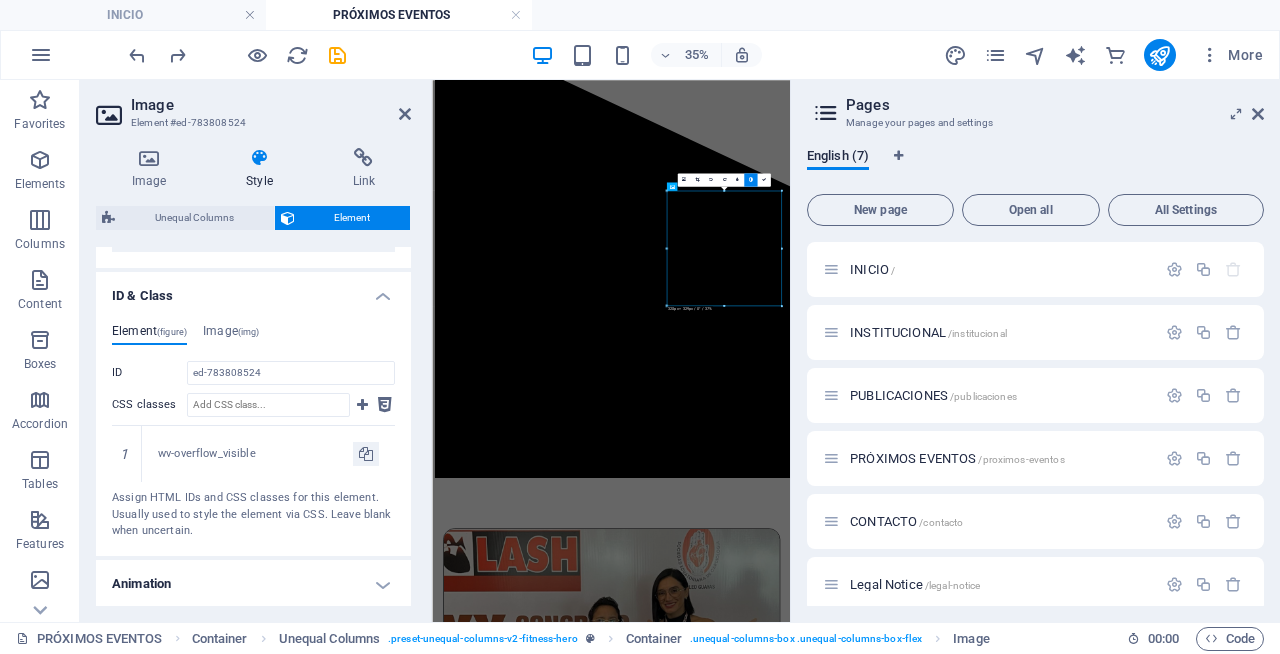 scroll, scrollTop: 1056, scrollLeft: 0, axis: vertical 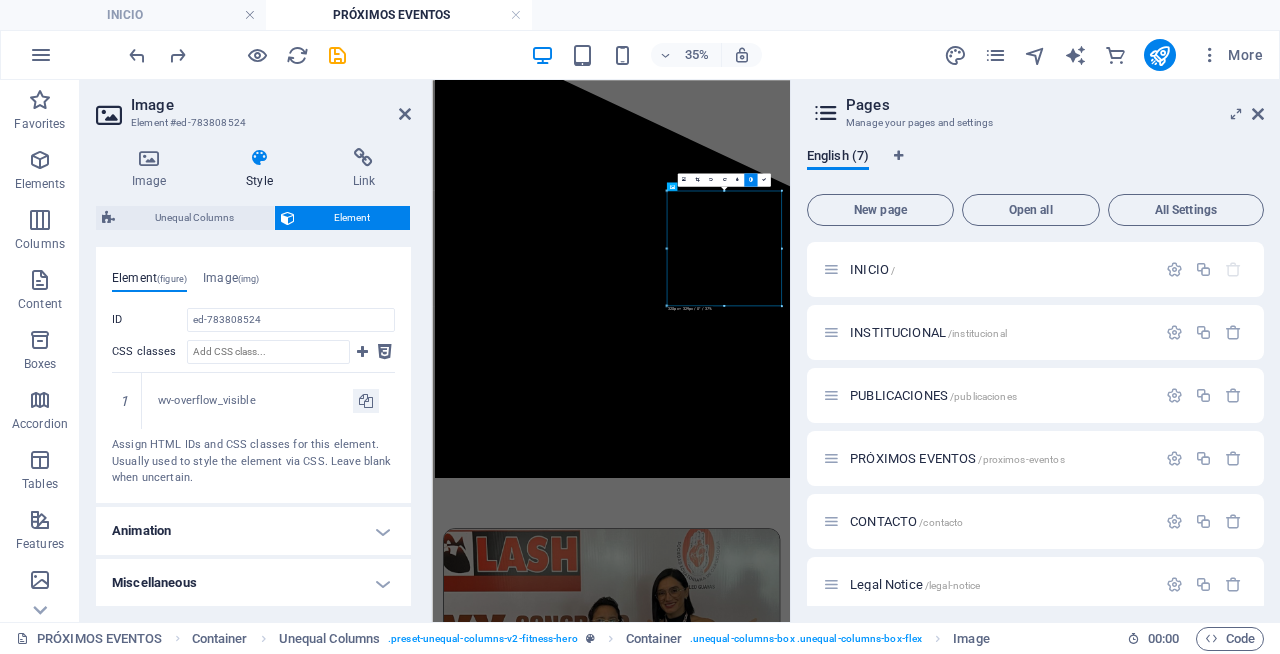 click on "Animation" at bounding box center (253, 531) 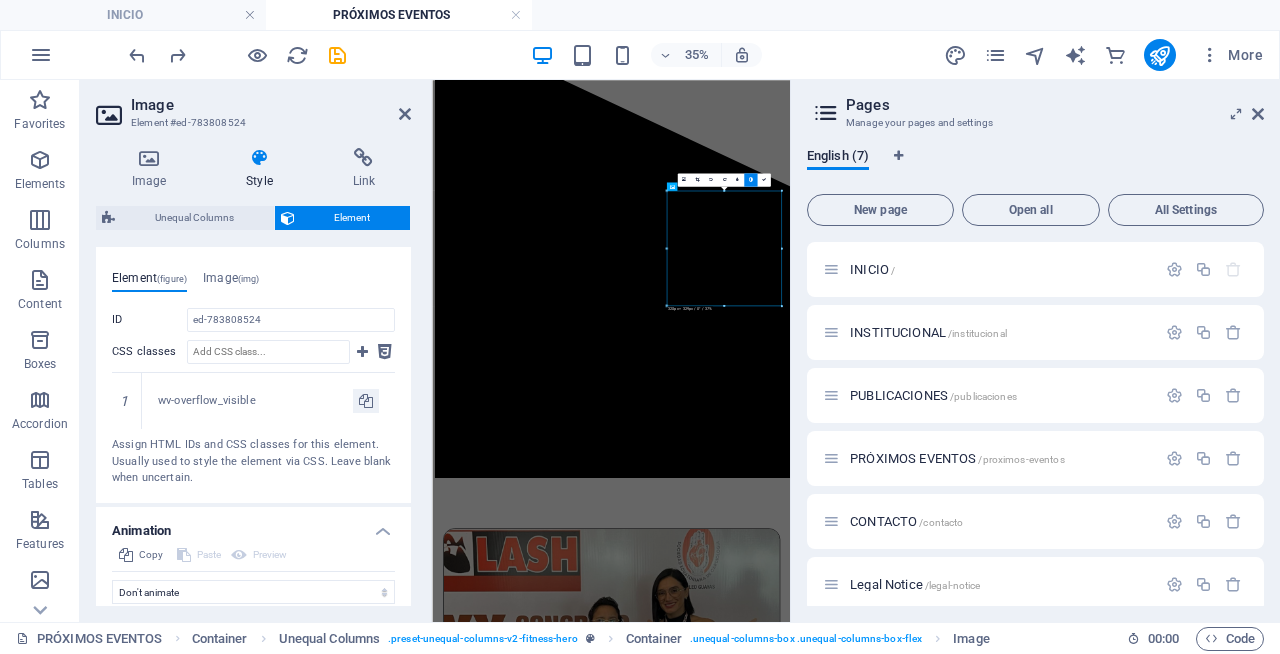 scroll, scrollTop: 1121, scrollLeft: 0, axis: vertical 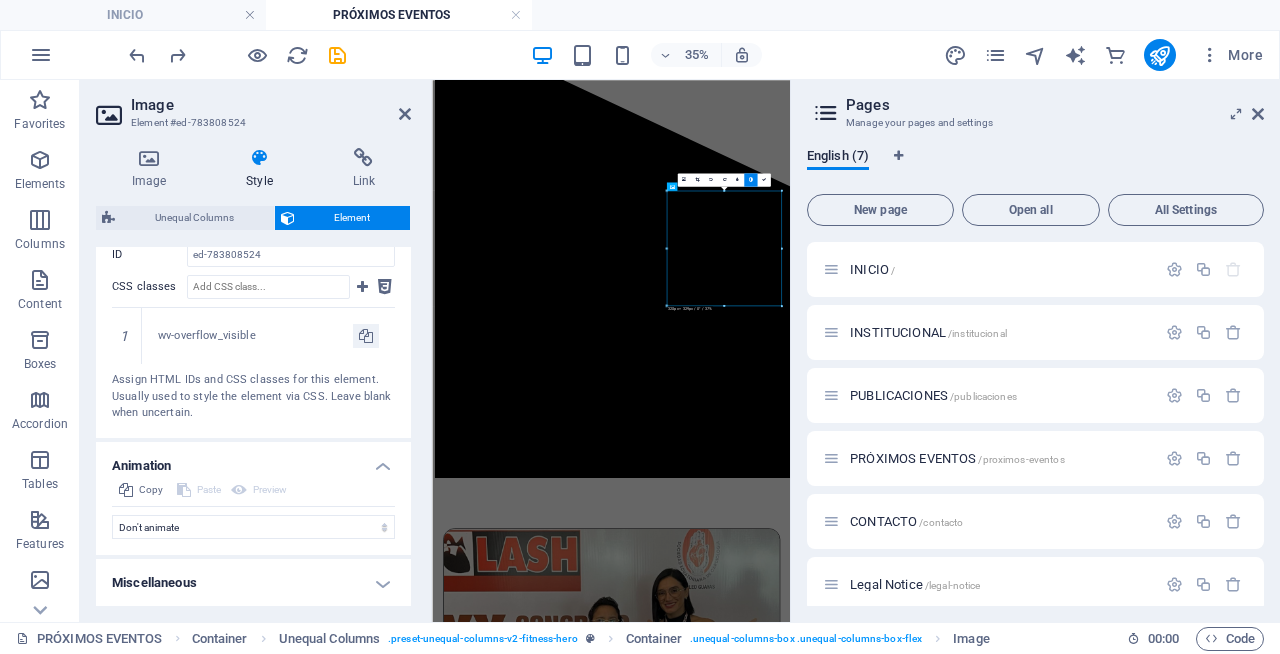 click on "Miscellaneous" at bounding box center [253, 583] 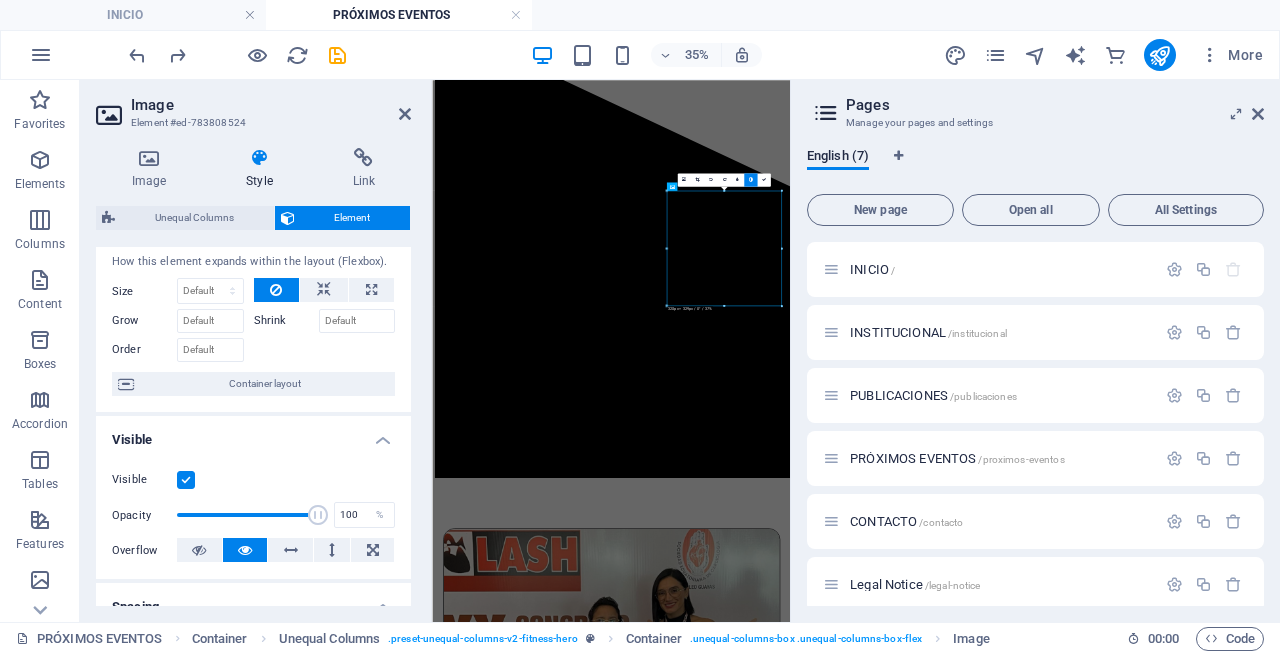 scroll, scrollTop: 0, scrollLeft: 0, axis: both 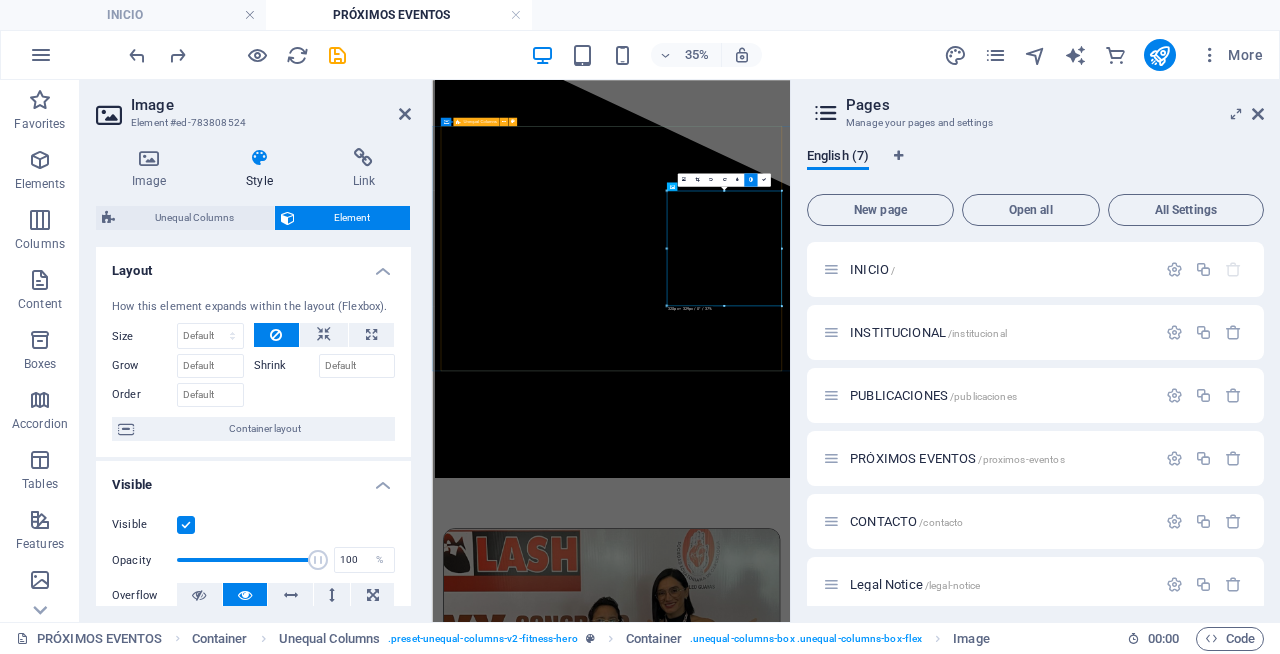 click on "[DATE]-[DATE] XXVI Congreso Ecuatoriano de Cardiología y Congreso Nacional LASH La Sociedad Ecuatoriana de Cardiología te invita al XXVI Congreso Nacional de Cardiología y al Congreso LASH. Un evento de alto nivel donde la imagen cardiaca será la protagonista en Latinoamérica.⠀⠀  Ponentes internacionales:  ⠀⠀  Avances, tecnología y actualización con los mejores especialistas. ¡No te lo pierdas! inscribirse" at bounding box center [943, 5282] 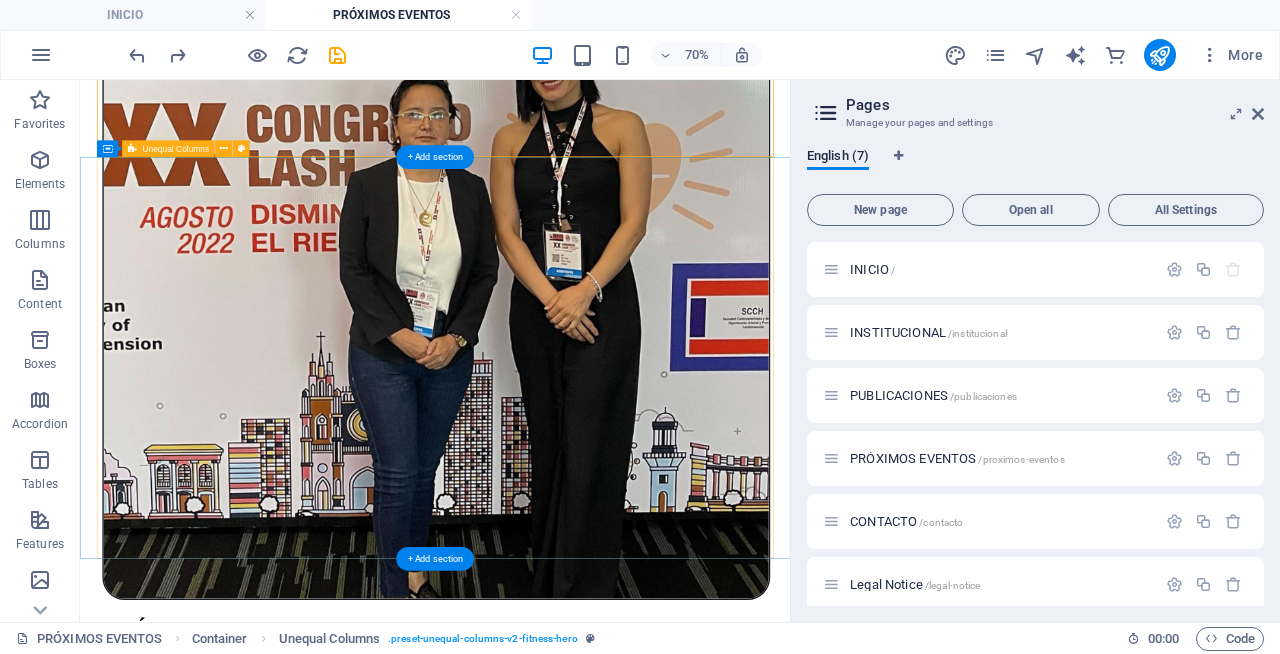 scroll, scrollTop: 1280, scrollLeft: 0, axis: vertical 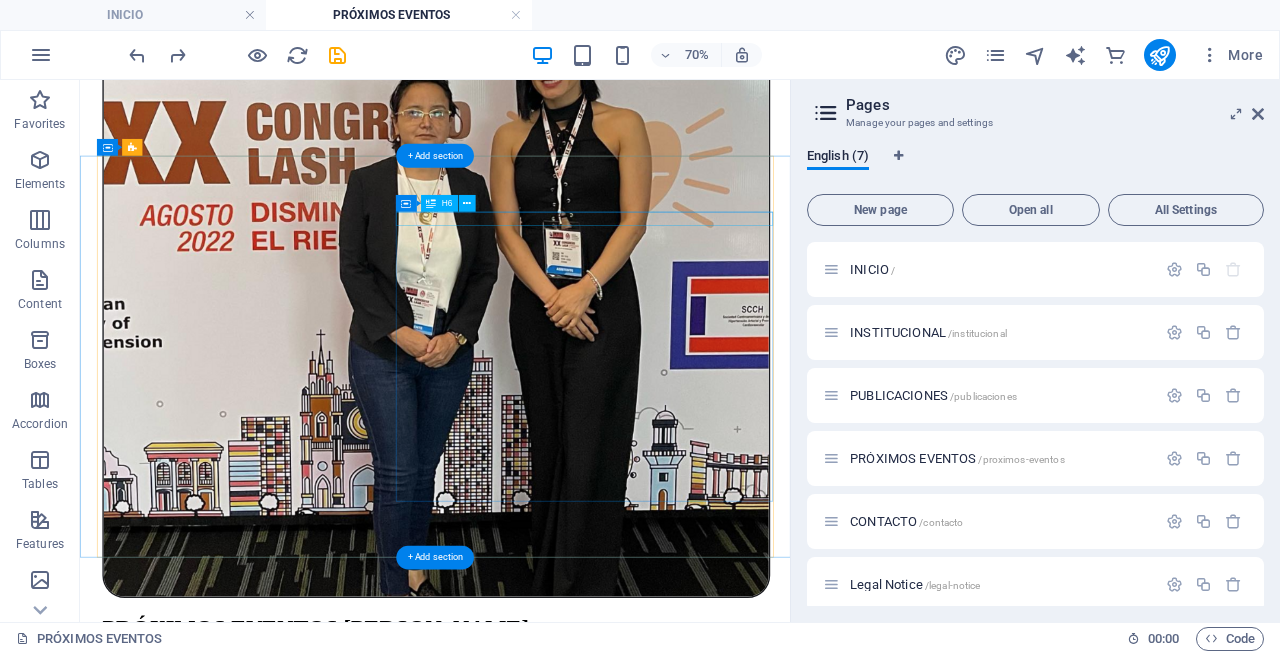 click on "Group Trainer" at bounding box center (587, 8302) 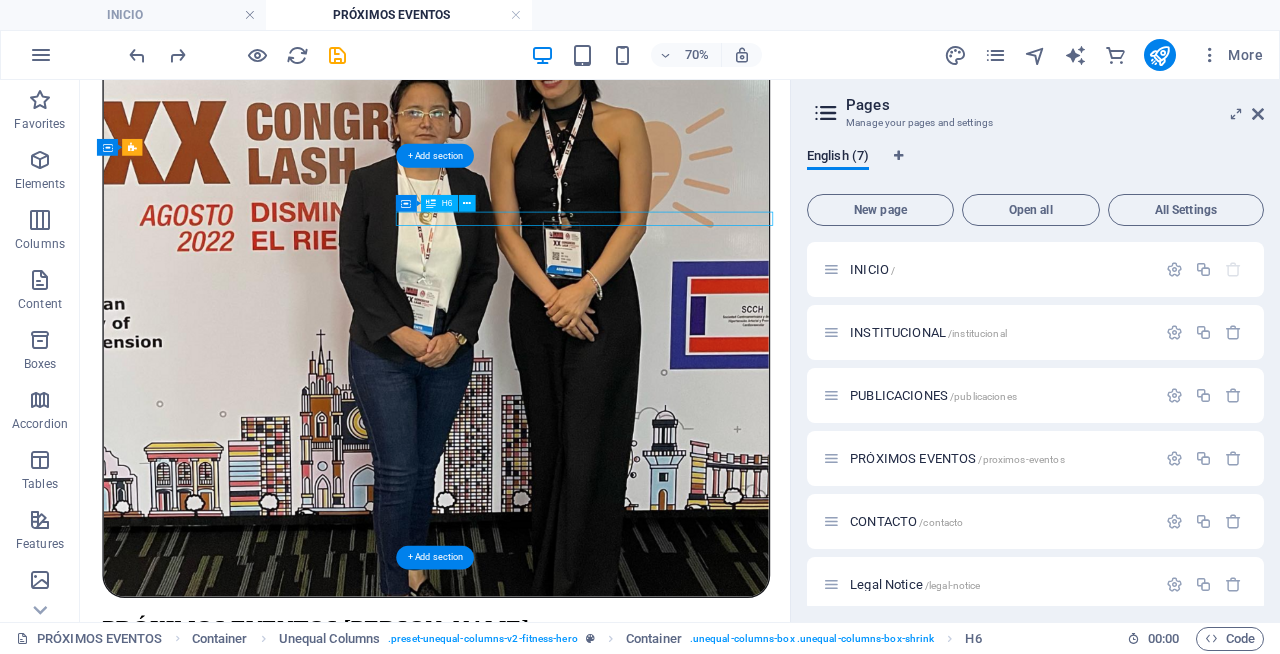 click on "Group Trainer" at bounding box center [587, 8302] 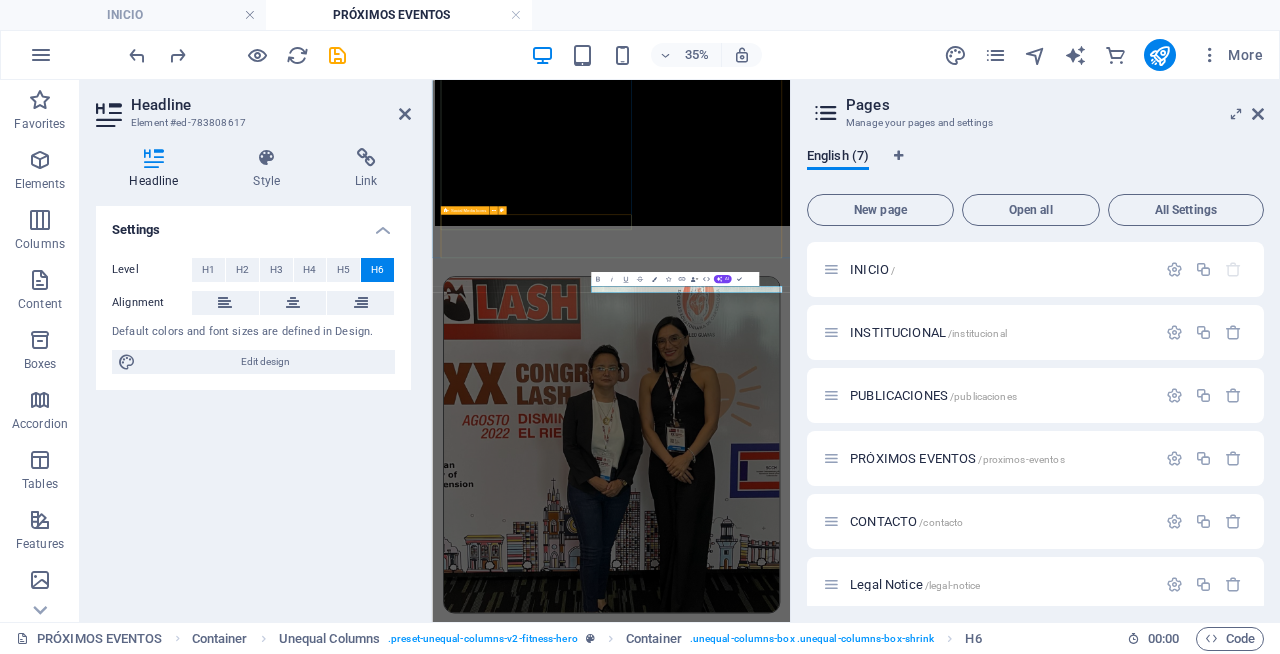 scroll, scrollTop: 884, scrollLeft: 0, axis: vertical 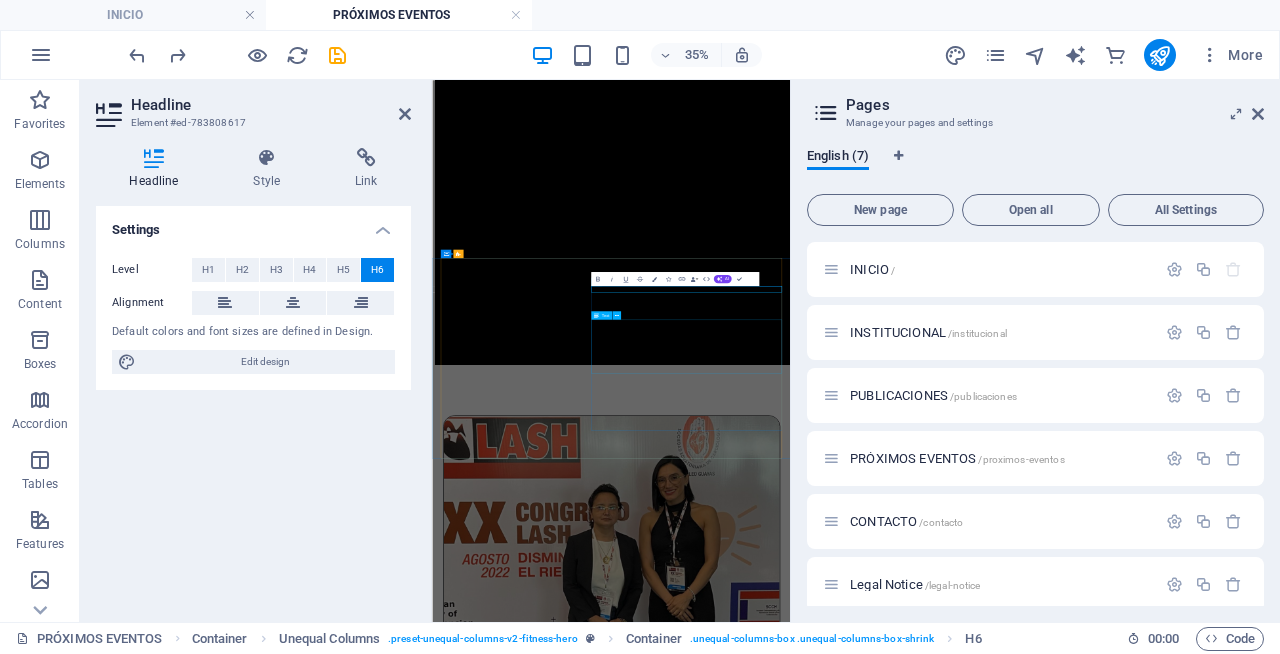type 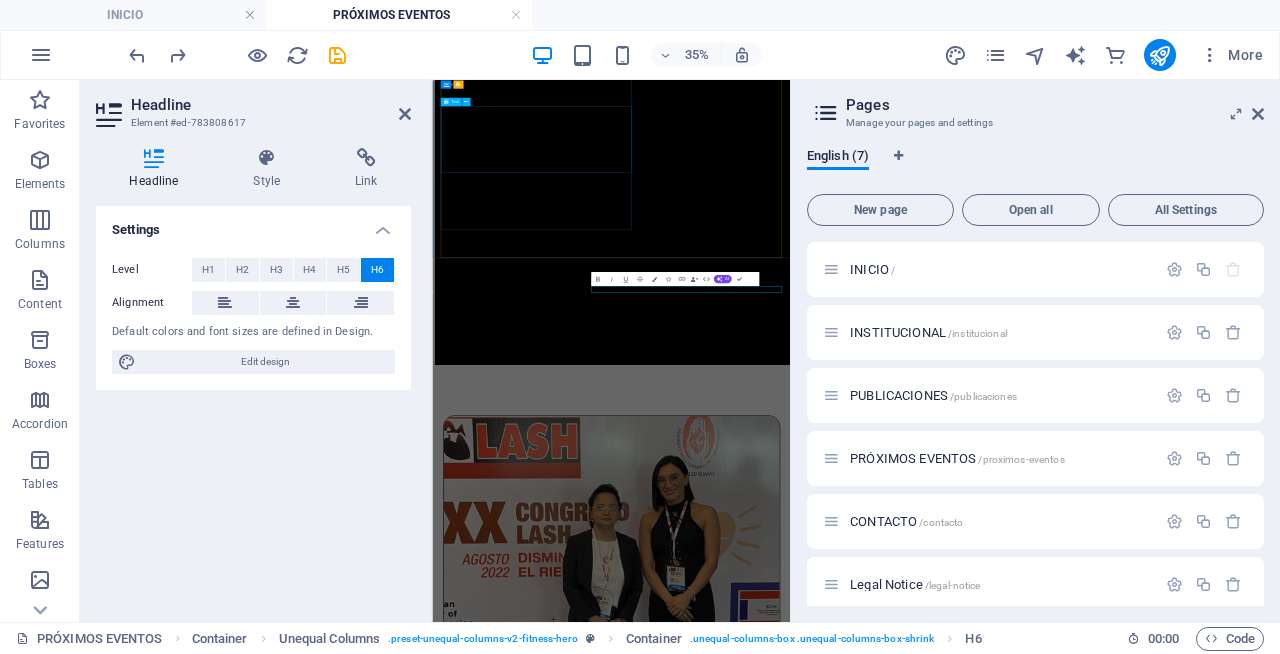 click on "La Sociedad Ecuatoriana de Cardiología te invita al XXVI Congreso Nacional de Cardiología y al Congreso LASH. Un evento de alto nivel donde la imagen cardiaca será la protagonista en Latinoamérica.⠀⠀  Ponentes internacionales:  ⠀⠀  Avances, tecnología y actualización con los mejores especialistas. ¡No te lo pierdas!" at bounding box center [943, 3607] 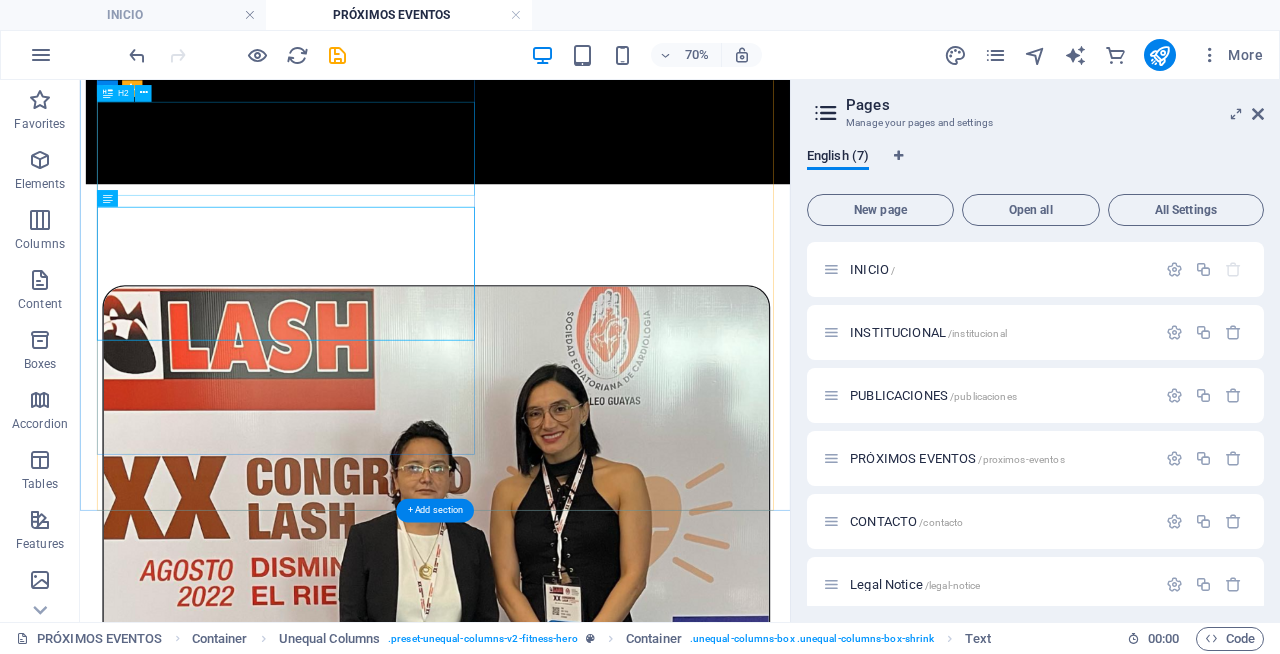 scroll, scrollTop: 752, scrollLeft: 0, axis: vertical 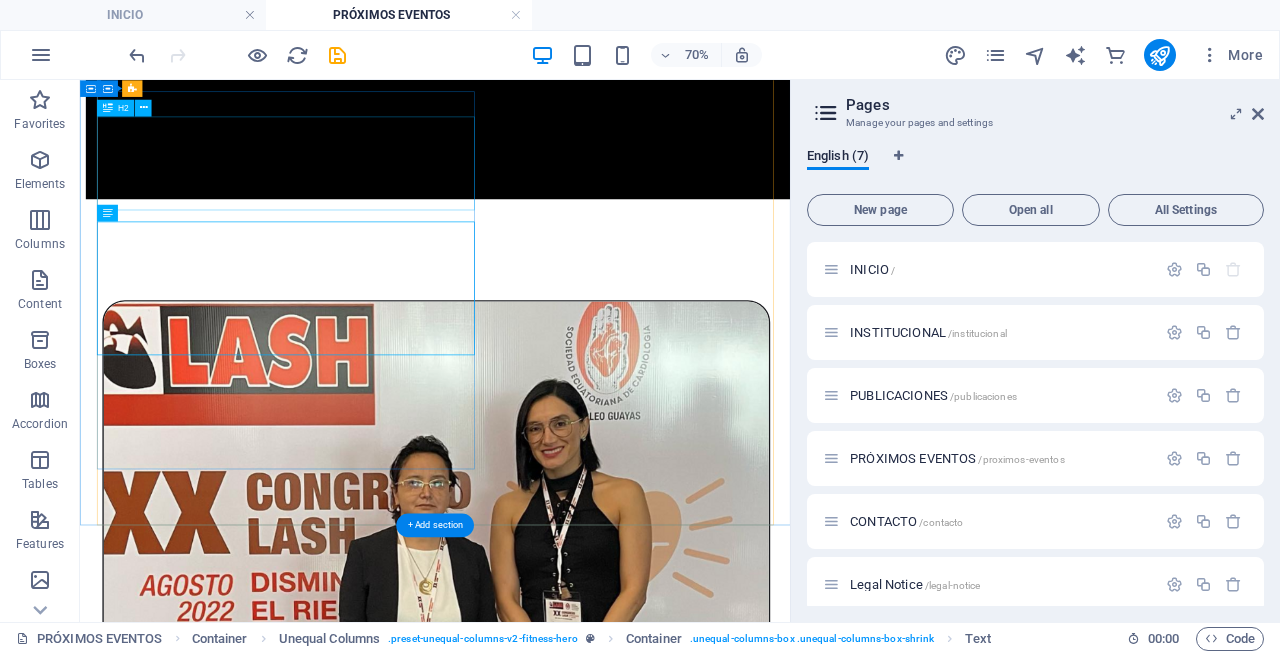 click on "XXVI Congreso Ecuatoriano de Cardiología y Congreso Nacional LASH" at bounding box center [587, 2837] 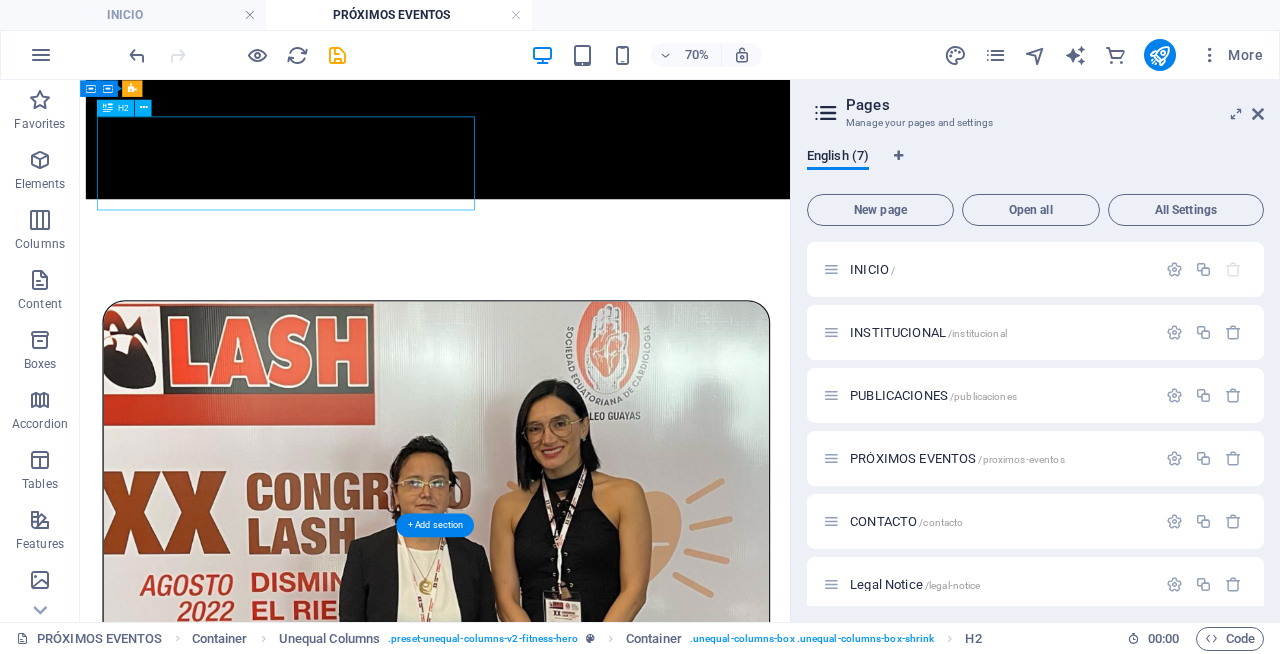 click on "XXVI Congreso Ecuatoriano de Cardiología y Congreso Nacional LASH" at bounding box center [587, 2837] 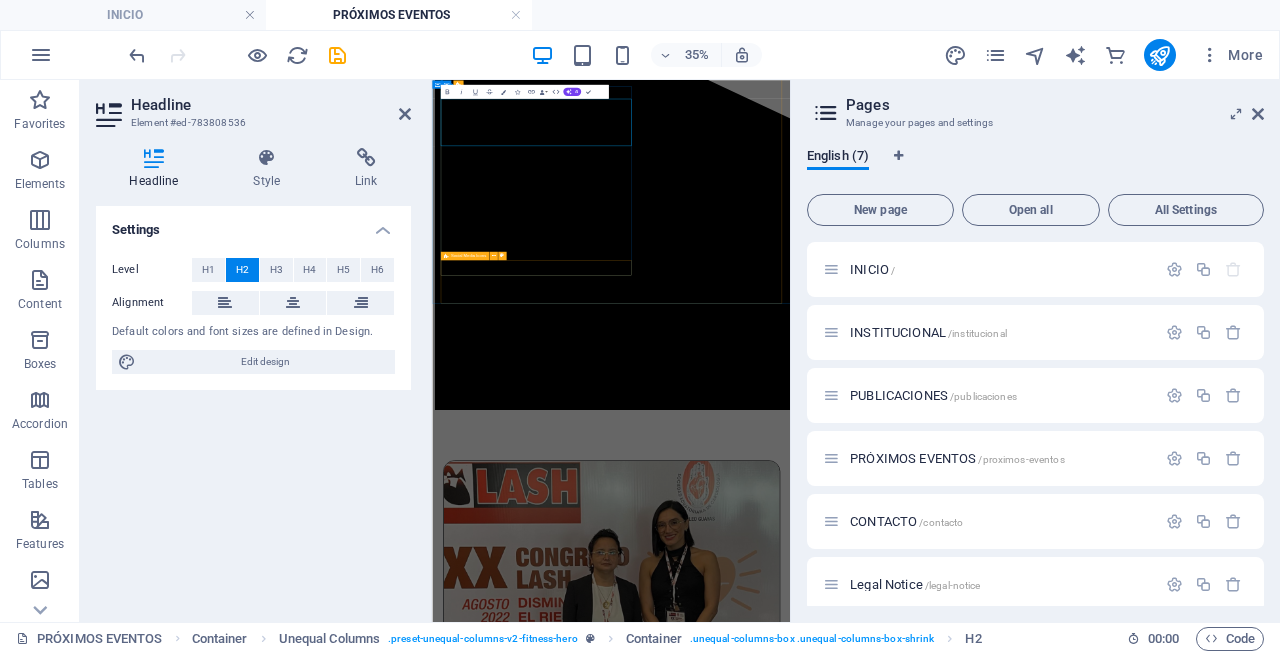 click at bounding box center (943, 5786) 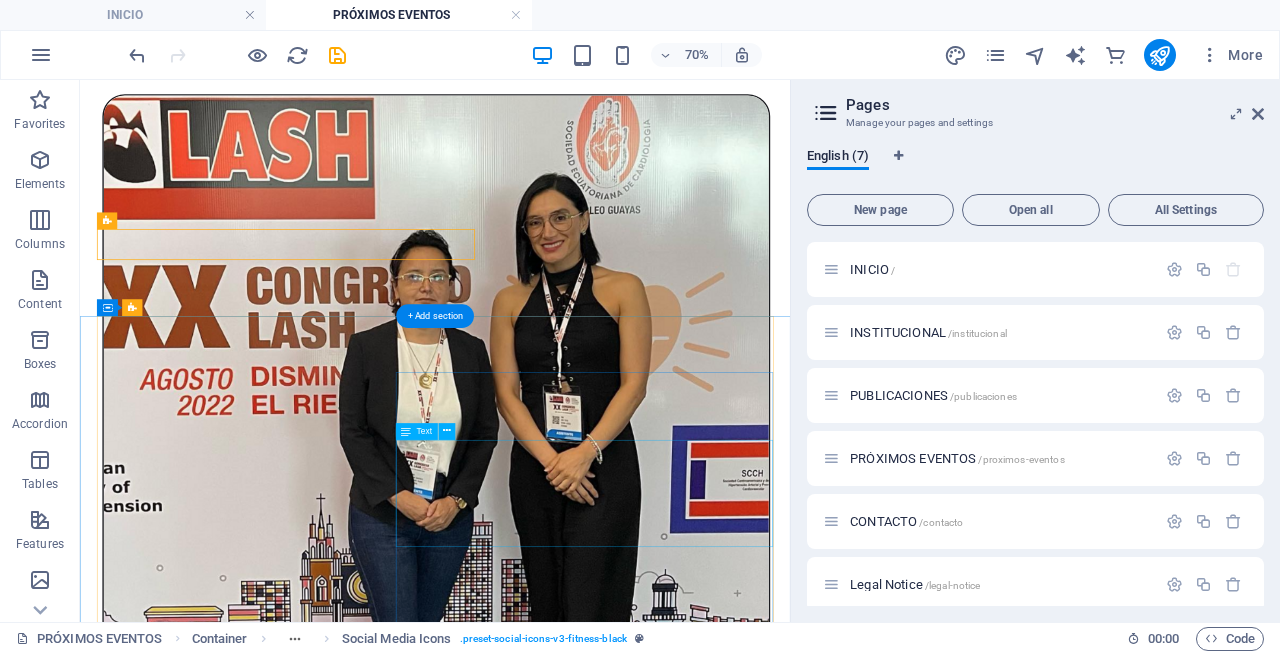 scroll, scrollTop: 1051, scrollLeft: 0, axis: vertical 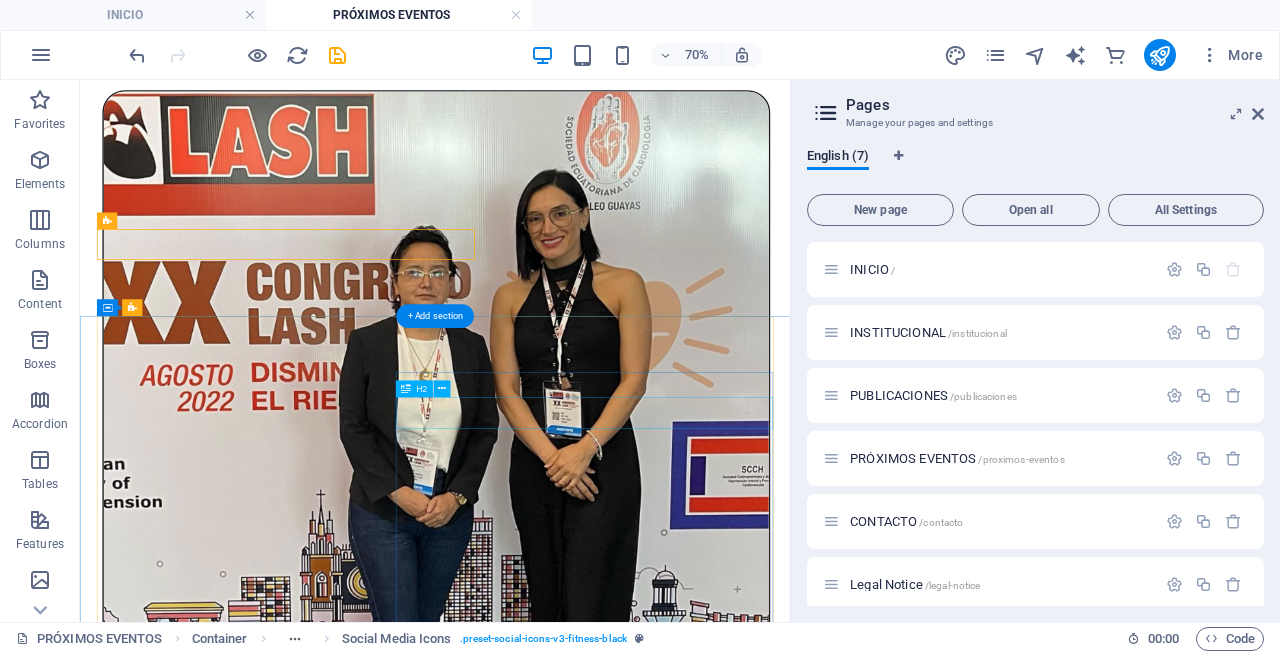 click on "[PERSON_NAME]" at bounding box center (587, 8610) 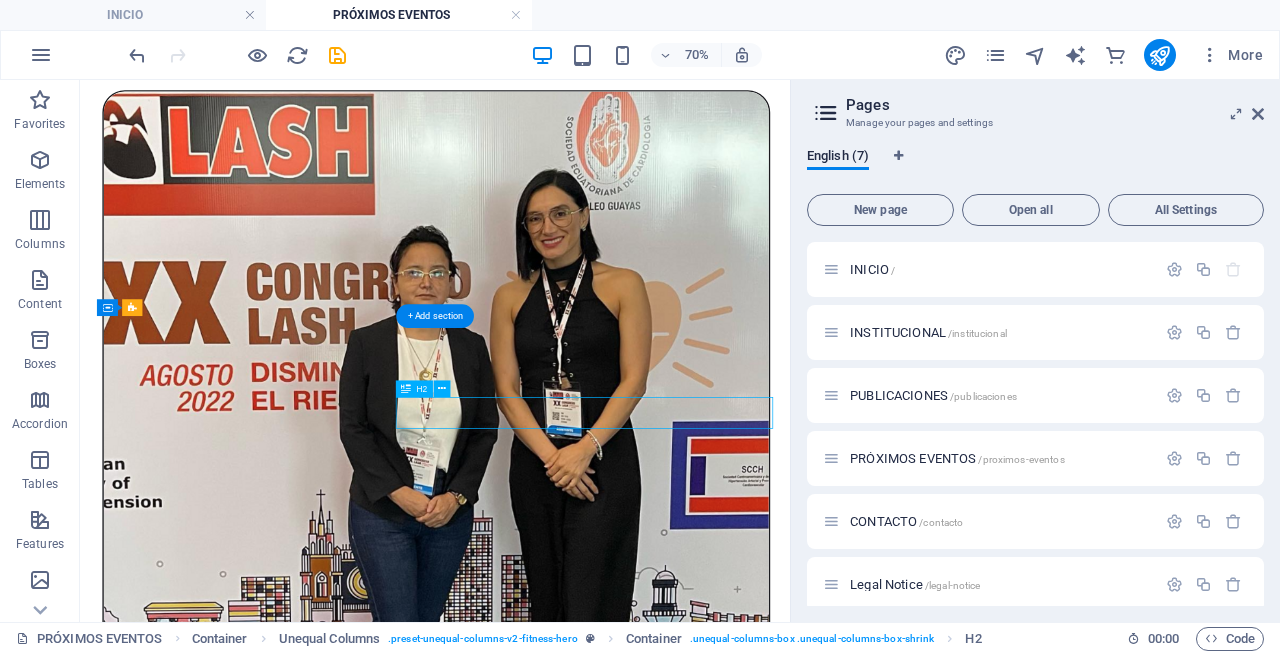 click on "[PERSON_NAME]" at bounding box center (587, 8610) 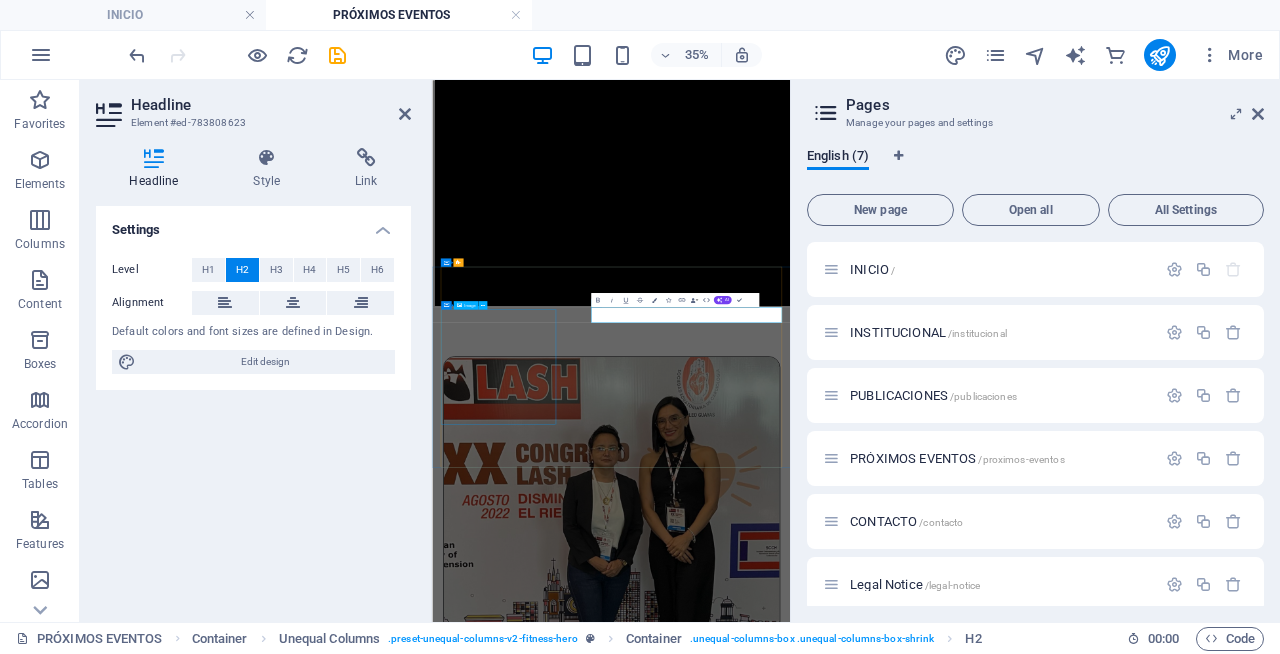 scroll, scrollTop: 859, scrollLeft: 0, axis: vertical 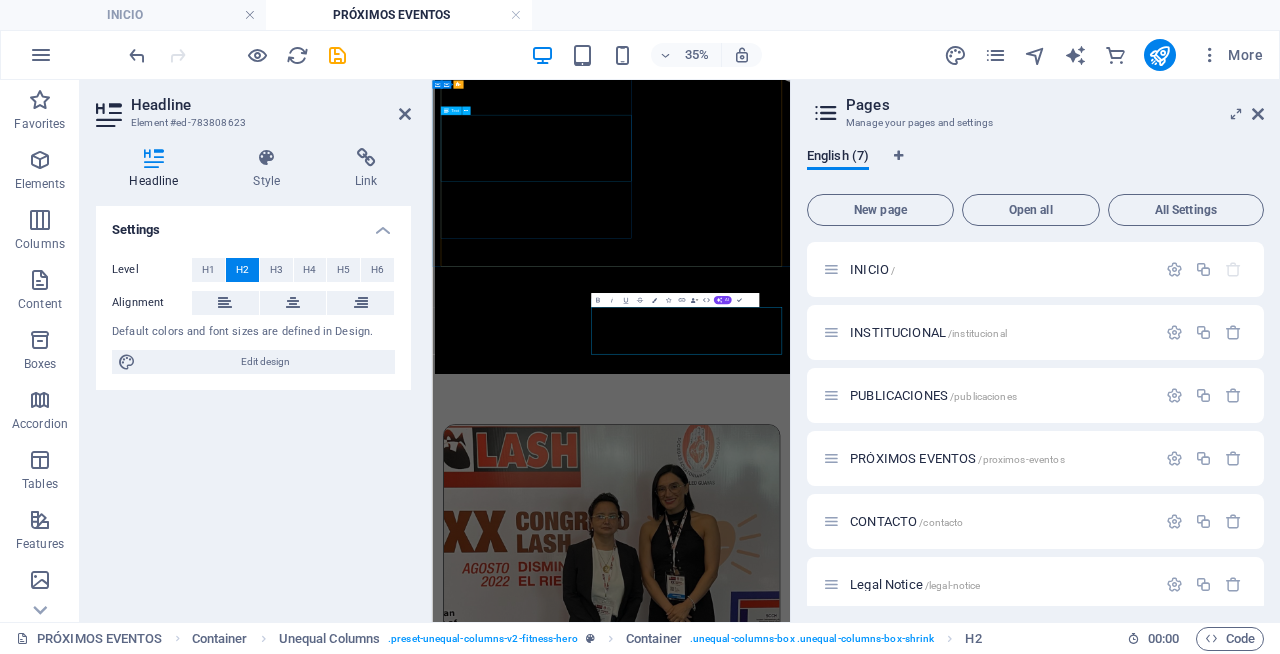 click on "La Sociedad Ecuatoriana de Cardiología te invita al XXVI Congreso Nacional de Cardiología y al Congreso LASH. Un evento de alto nivel donde la imagen cardiaca será la protagonista en Latinoamérica.⠀⠀  Ponentes internacionales:  ⠀⠀  Avances, tecnología y actualización con los mejores especialistas. ¡No te lo pierdas!" at bounding box center (943, 3632) 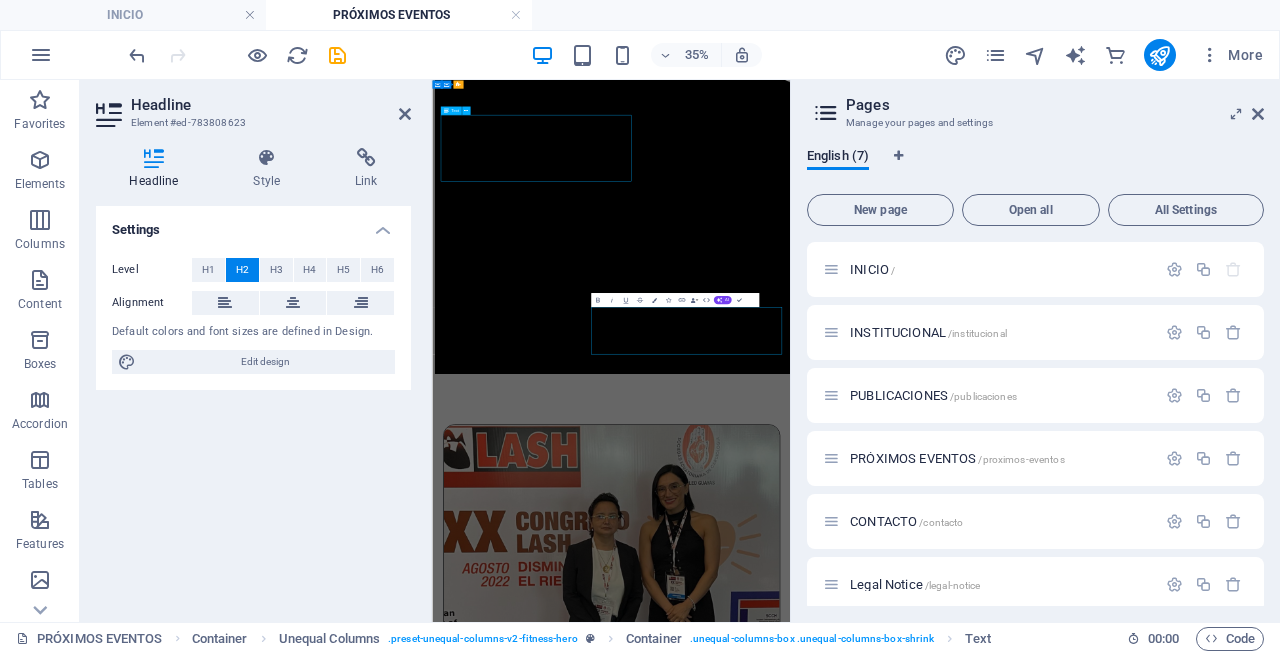 scroll, scrollTop: 857, scrollLeft: 0, axis: vertical 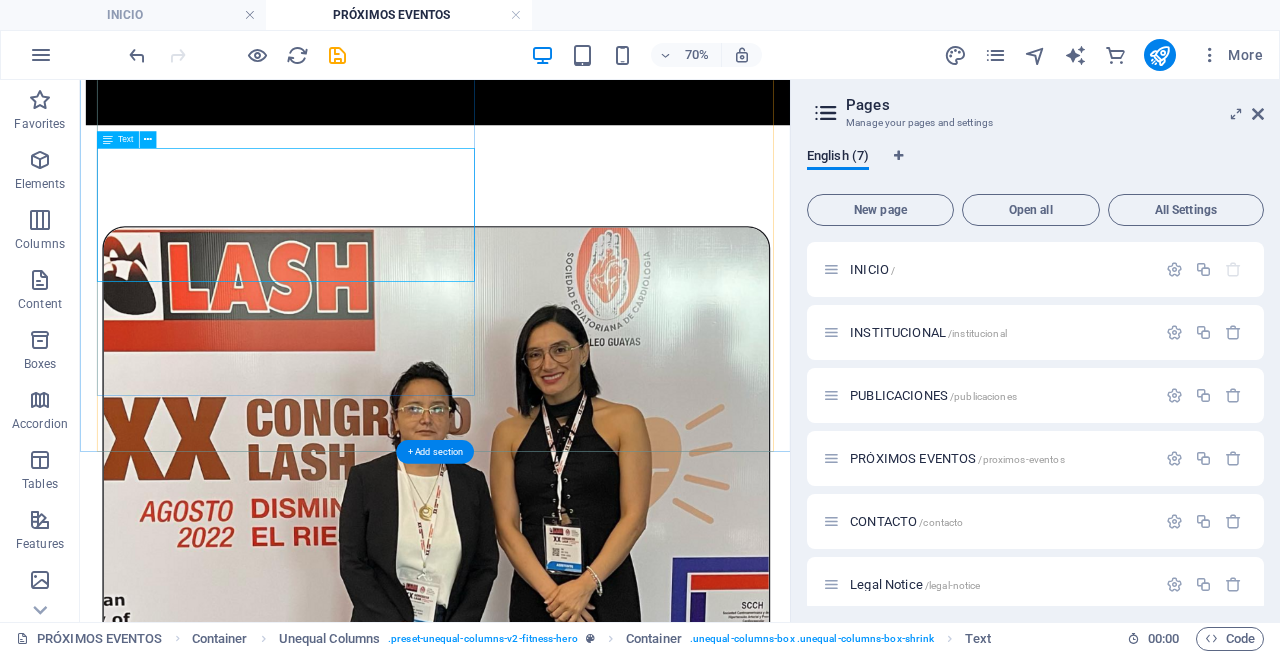 click on "La Sociedad Ecuatoriana de Cardiología te invita al XXVI Congreso Nacional de Cardiología y al Congreso LASH. Un evento de alto nivel donde la imagen cardiaca será la protagonista en Latinoamérica.⠀⠀  Ponentes internacionales:  ⠀⠀  Avances, tecnología y actualización con los mejores especialistas. ¡No te lo pierdas!" at bounding box center (587, 2841) 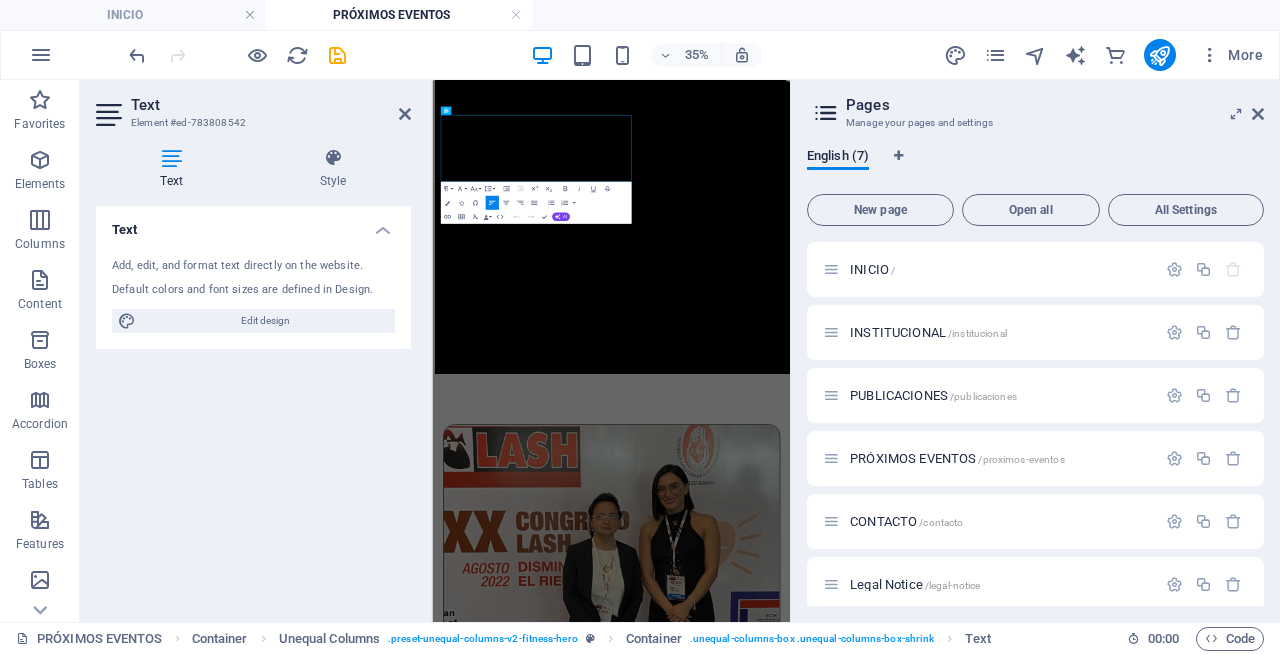drag, startPoint x: 565, startPoint y: 336, endPoint x: 363, endPoint y: 171, distance: 260.8237 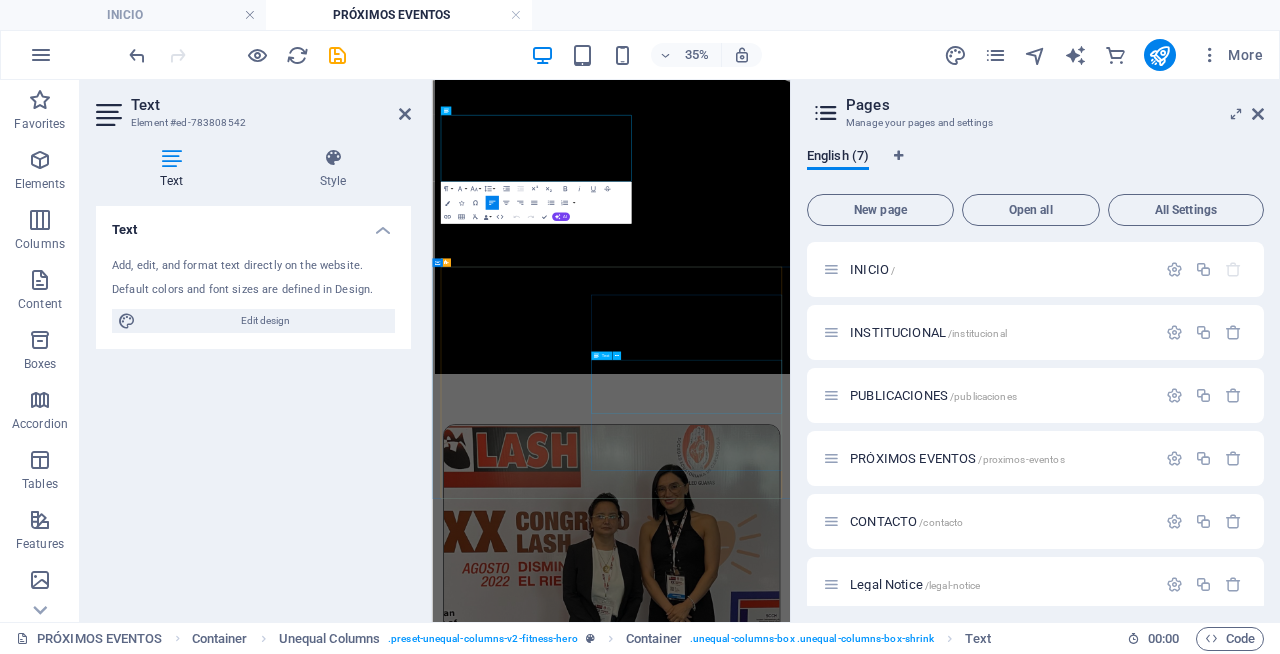 click on "Lorem ipsum dolor sit amet, consectetur adipiscing elit. Consectetur auctor id viverra nunc, ultrices convallis sit ultrices. [PERSON_NAME] sollicitudin consequat, at purus lobortis laoreet eu. Lorem ipsum dolor sit amet, consectetur adipiscing elit. Consectetur auctor id viverra nunc, ultrices convallis sit ultrices. [PERSON_NAME] sollicitudin consequat, at purus lobortis laoreet eu." at bounding box center [943, 10506] 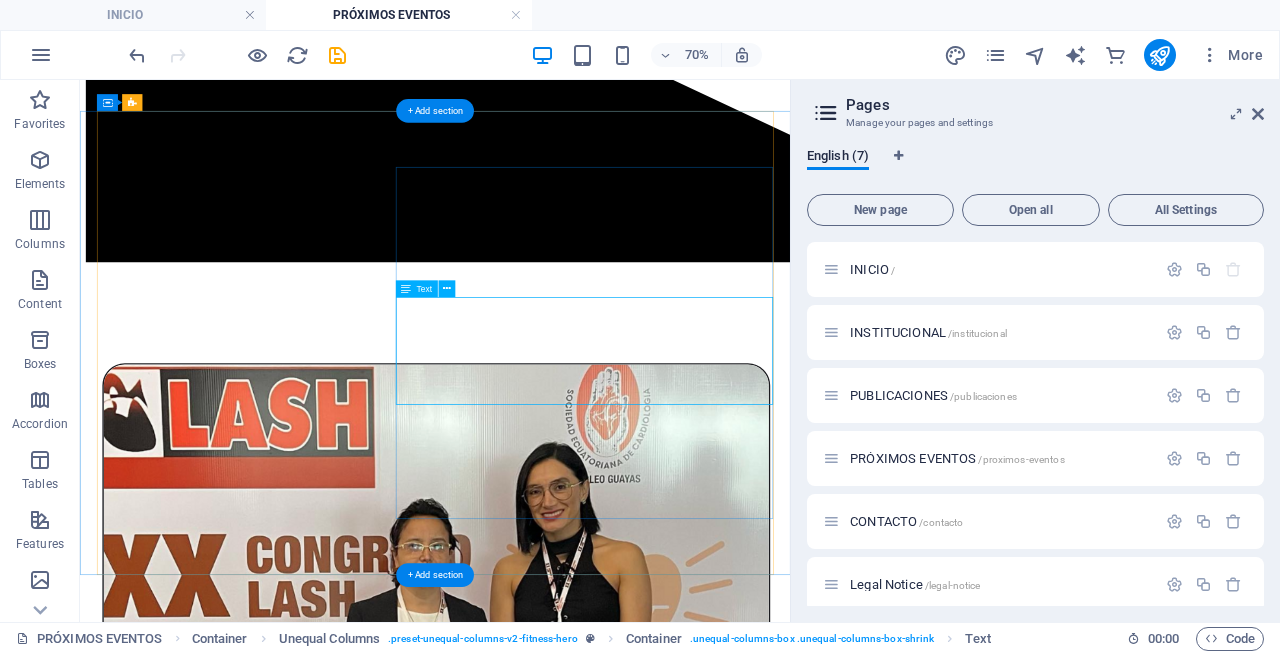 scroll, scrollTop: 1344, scrollLeft: 0, axis: vertical 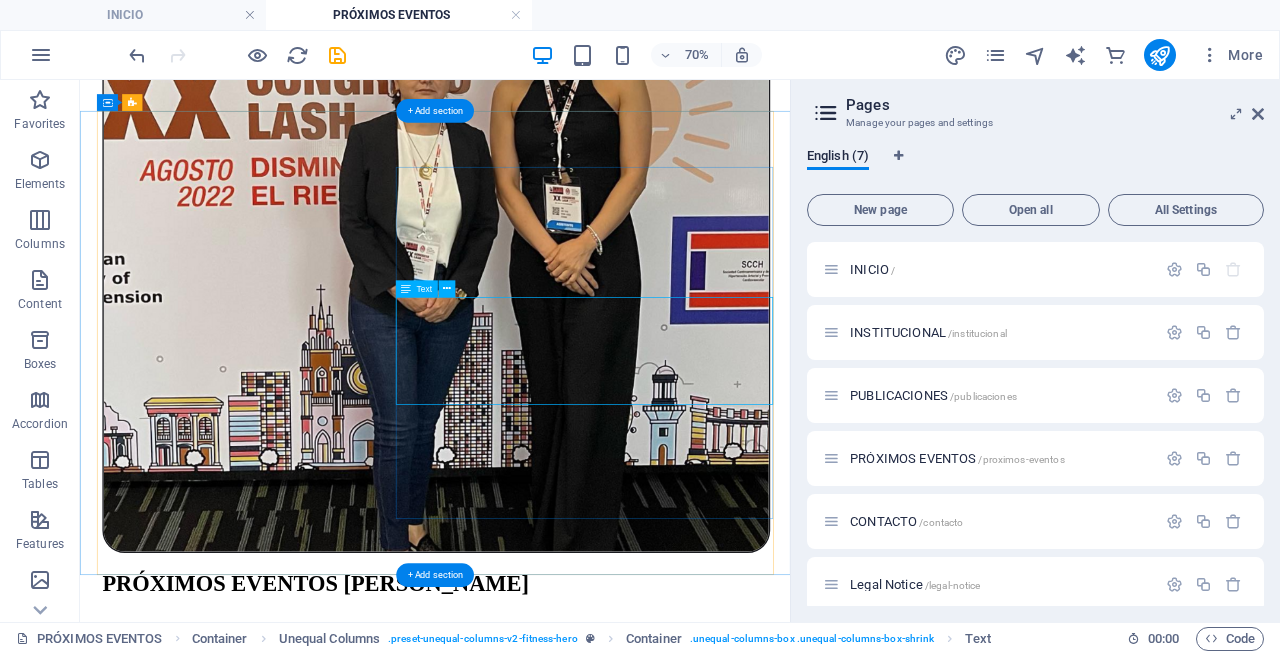 click on "Lorem ipsum dolor sit amet, consectetur adipiscing elit. Consectetur auctor id viverra nunc, ultrices convallis sit ultrices. [PERSON_NAME] sollicitudin consequat, at purus lobortis laoreet eu. Lorem ipsum dolor sit amet, consectetur adipiscing elit. Consectetur auctor id viverra nunc, ultrices convallis sit ultrices. [PERSON_NAME] sollicitudin consequat, at purus lobortis laoreet eu." at bounding box center [587, 8410] 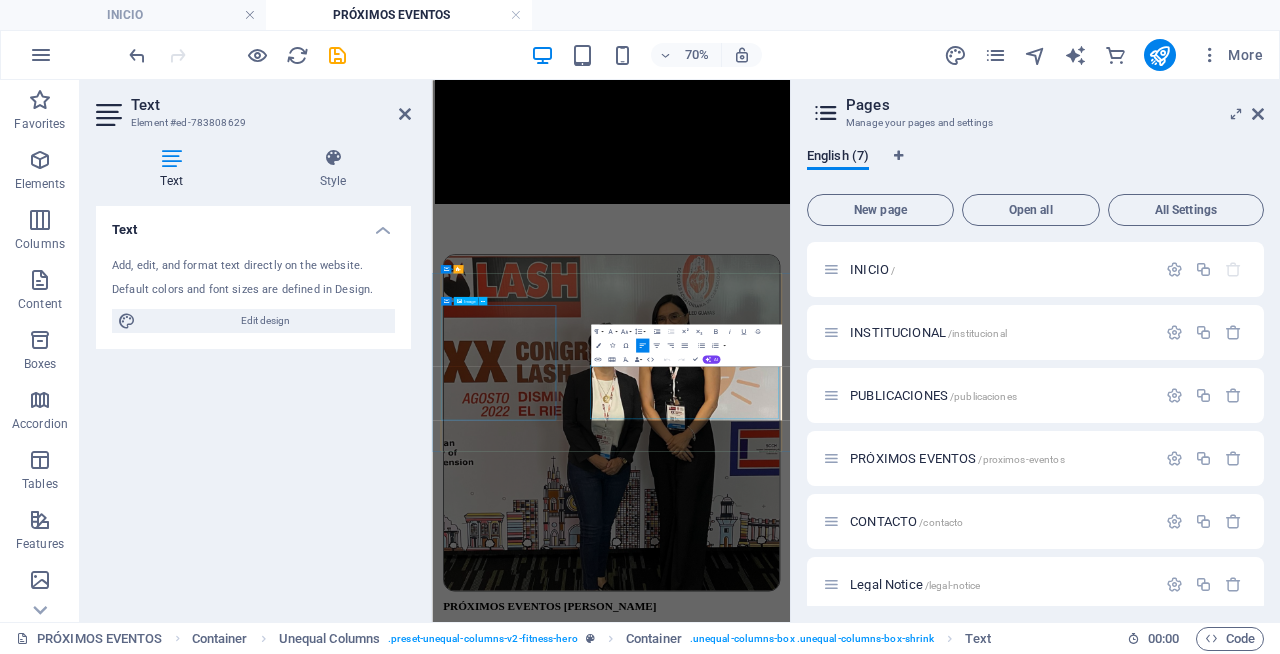 scroll, scrollTop: 839, scrollLeft: 0, axis: vertical 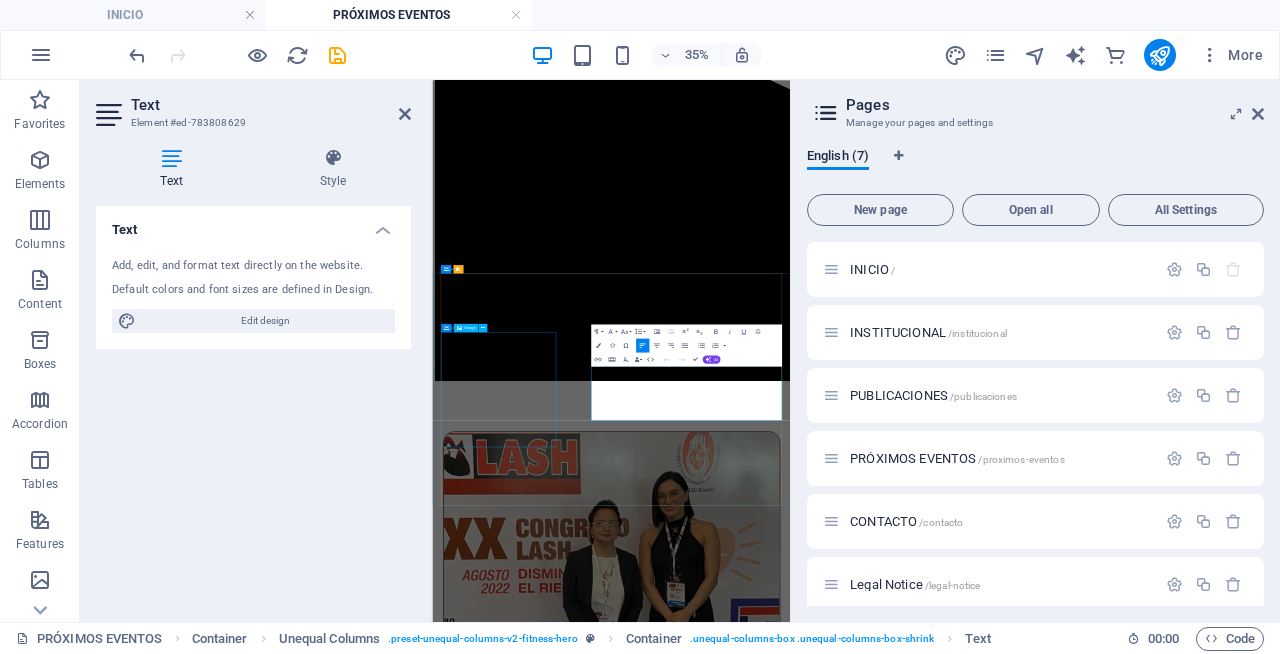 drag, startPoint x: 1092, startPoint y: 1032, endPoint x: 757, endPoint y: 887, distance: 365.03424 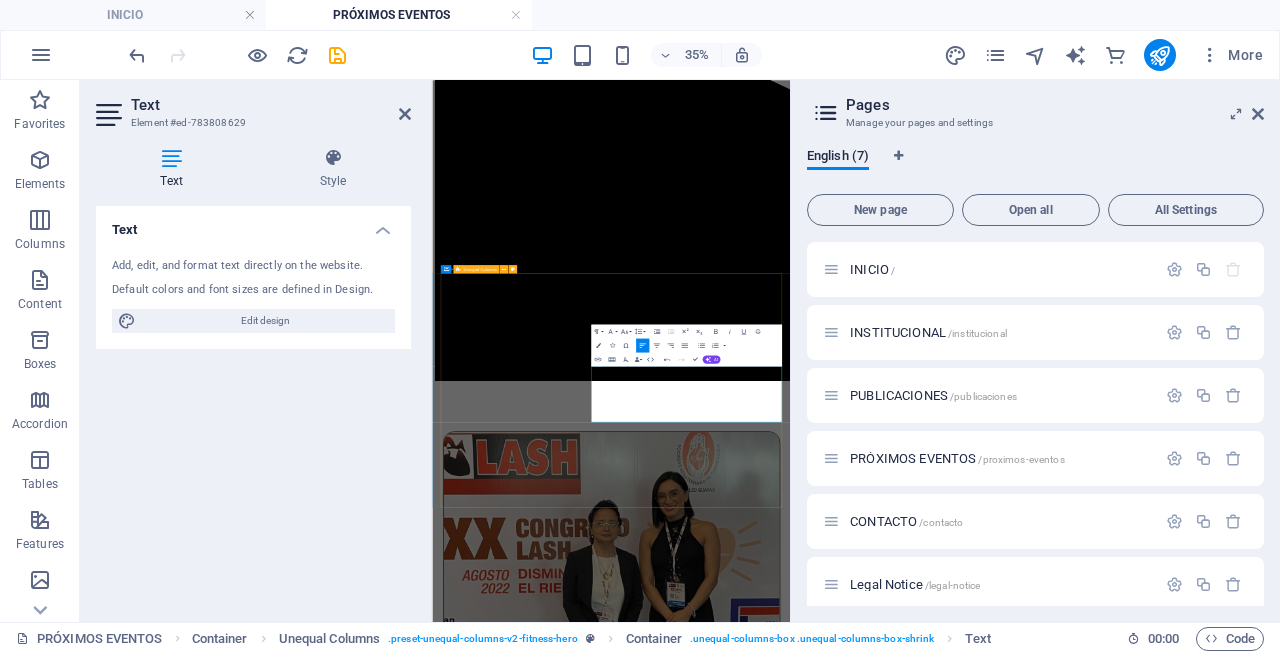 click on "[DATE] - [DATE] XXVI Congreso Ecuatoriano de Cardiología y Congreso Nacional LASH La Sociedad Ecuatoriana de Cardiología te invita al XXVI Congreso Nacional de Cardiología y al Congreso LASH. Un evento de alto nivel donde la imagen cardiaca será la protagonista en Latinoamérica.⠀⠀  Ponentes internacionales:  ⠀⠀  Avances, tecnología y actualización con los mejores especialistas. ¡No te lo pierdas! schedule class" at bounding box center (943, 11882) 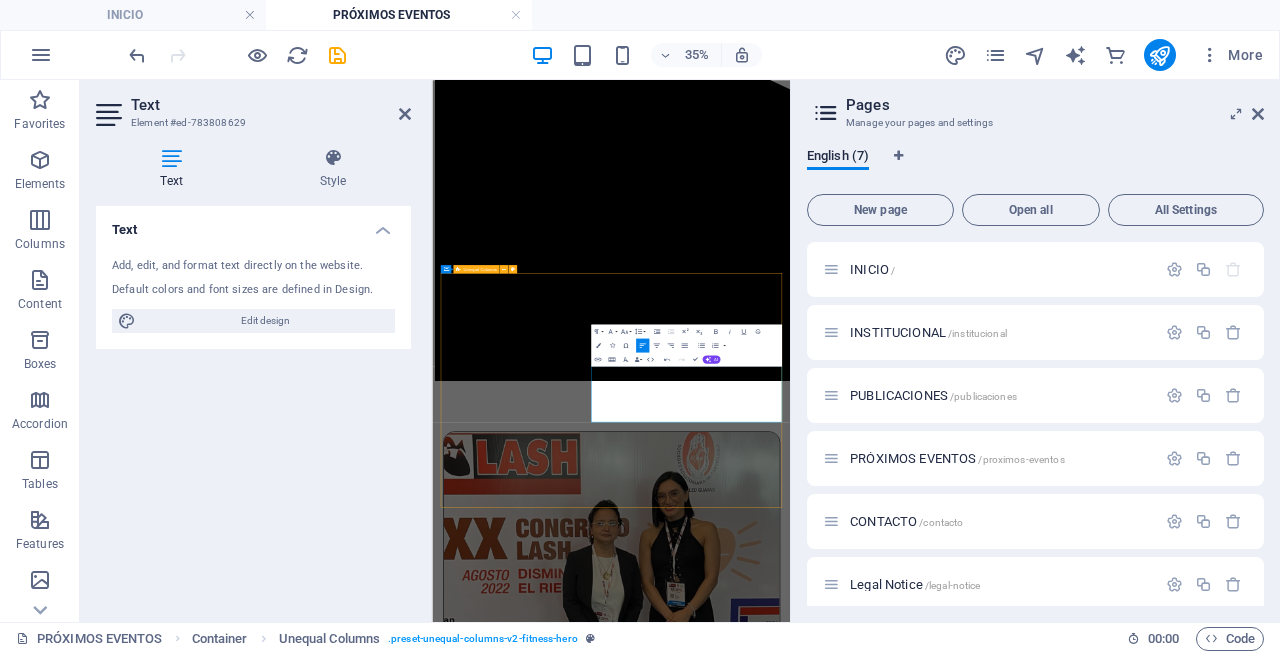 scroll, scrollTop: 1347, scrollLeft: 0, axis: vertical 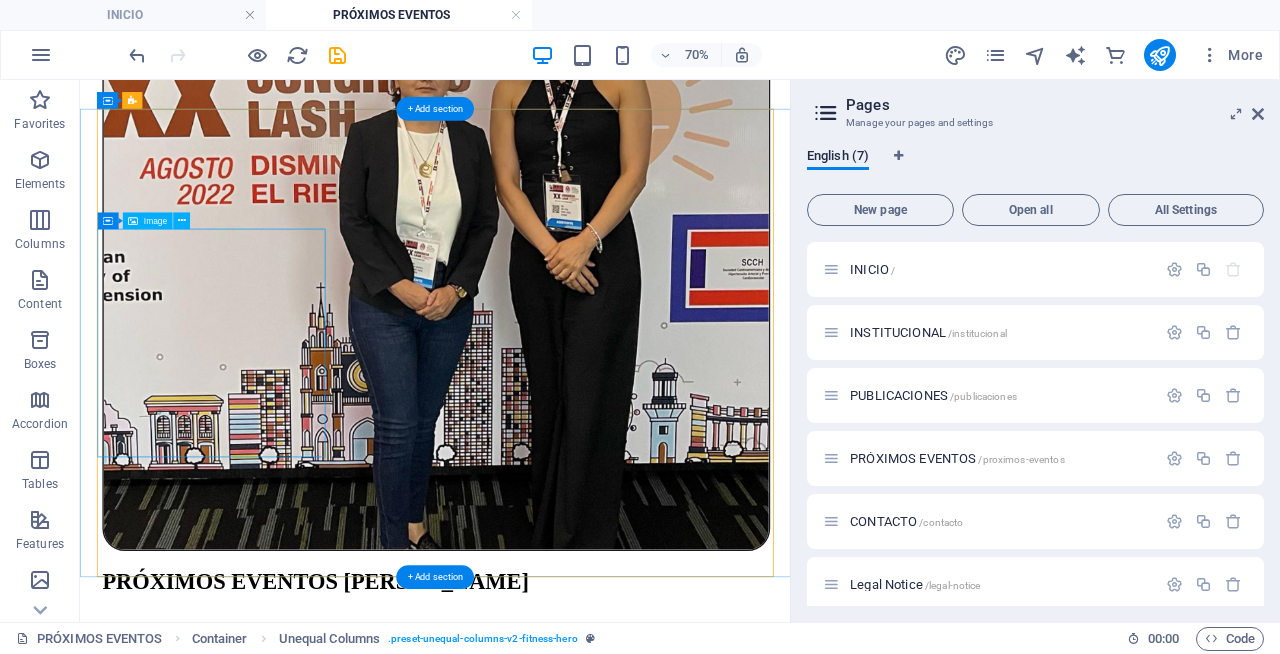 click at bounding box center (587, 7701) 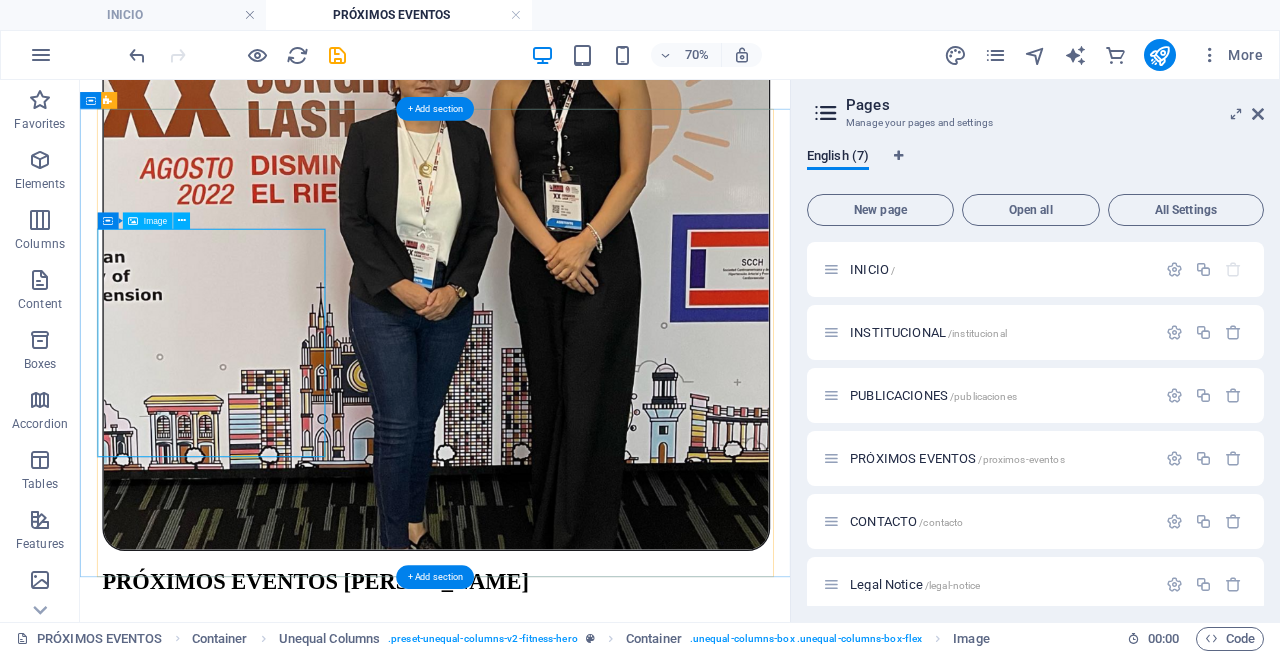 click at bounding box center (587, 7701) 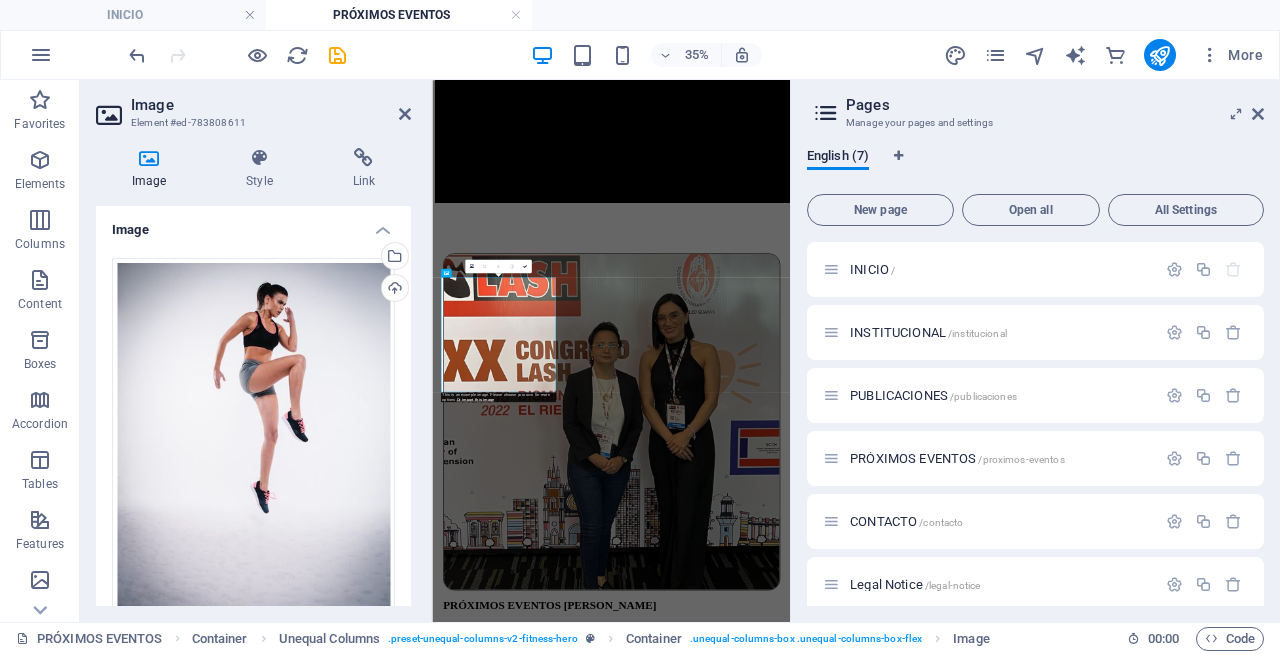 scroll, scrollTop: 998, scrollLeft: 0, axis: vertical 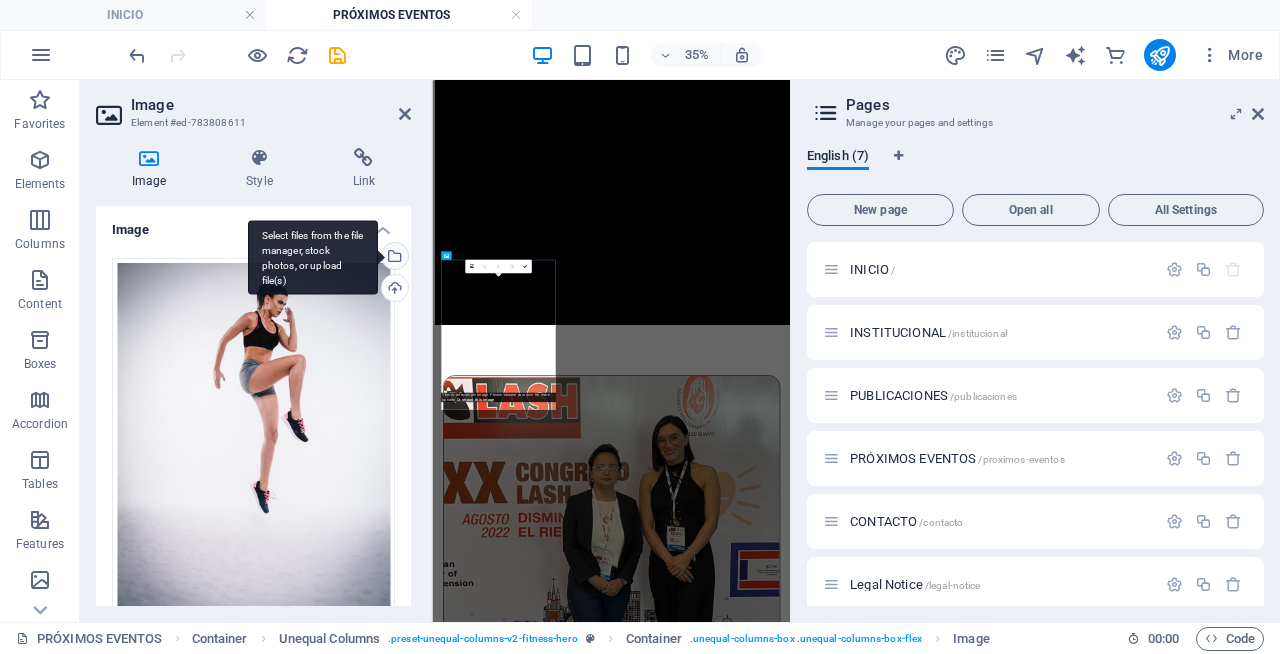 click on "Select files from the file manager, stock photos, or upload file(s)" at bounding box center [393, 258] 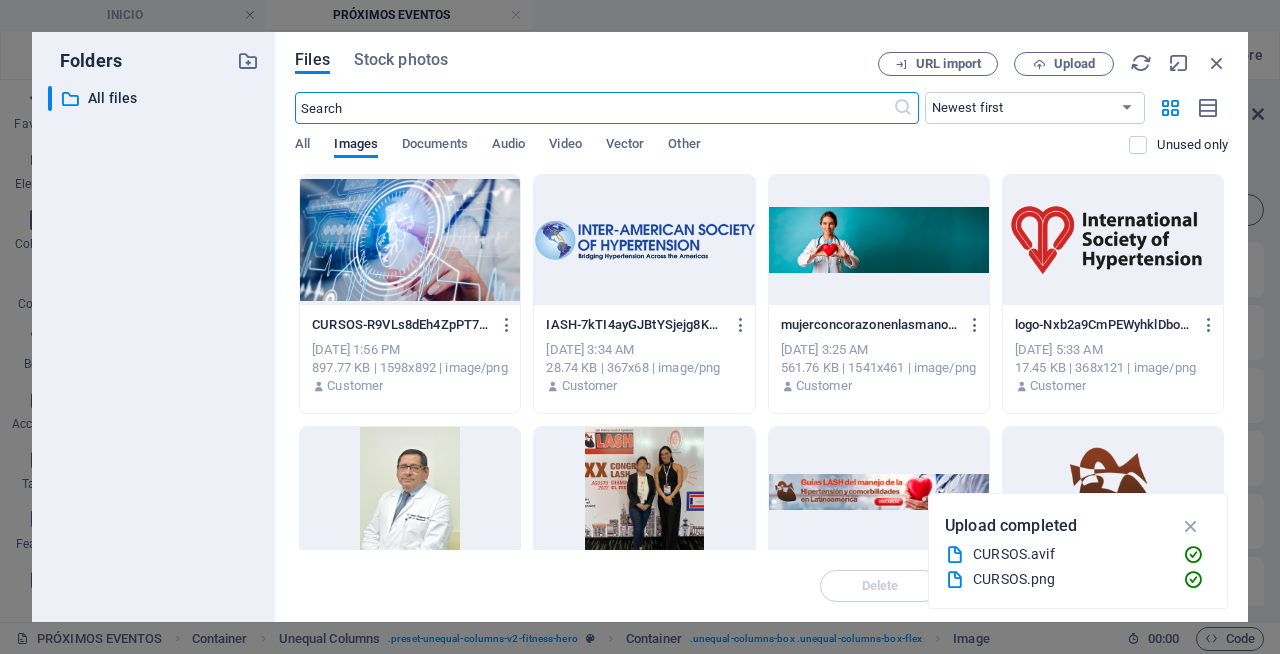 scroll, scrollTop: 8202, scrollLeft: 0, axis: vertical 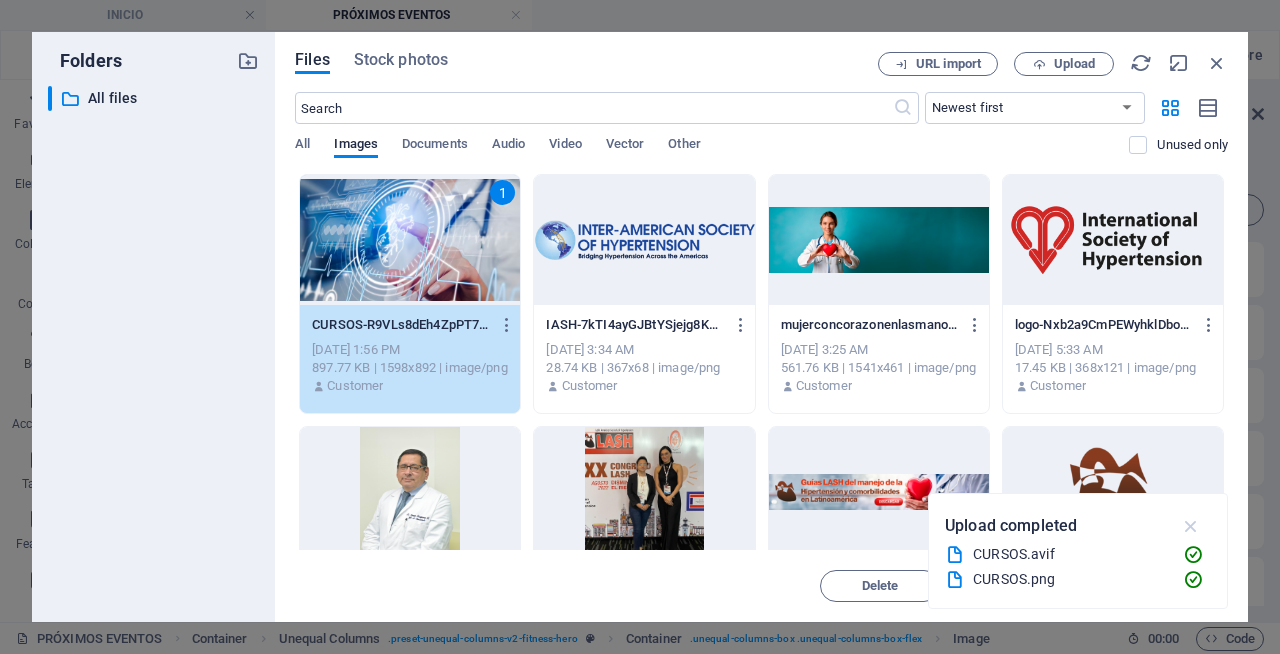click at bounding box center (1191, 526) 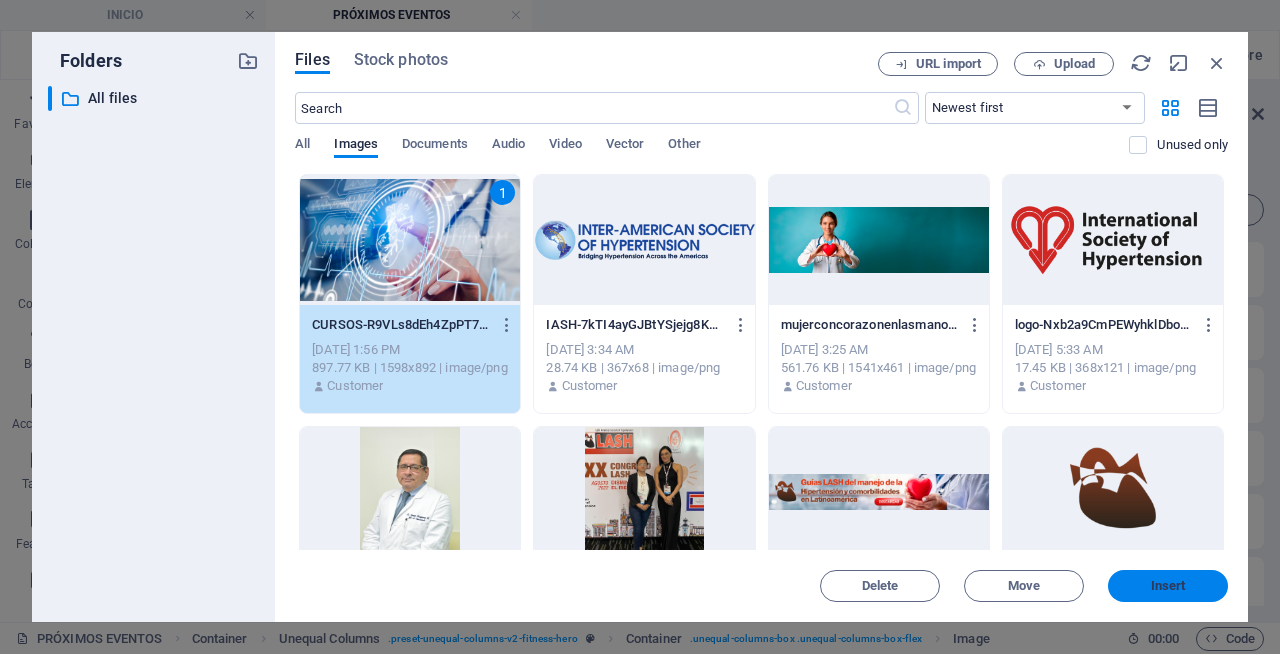 click on "Insert" at bounding box center [1168, 586] 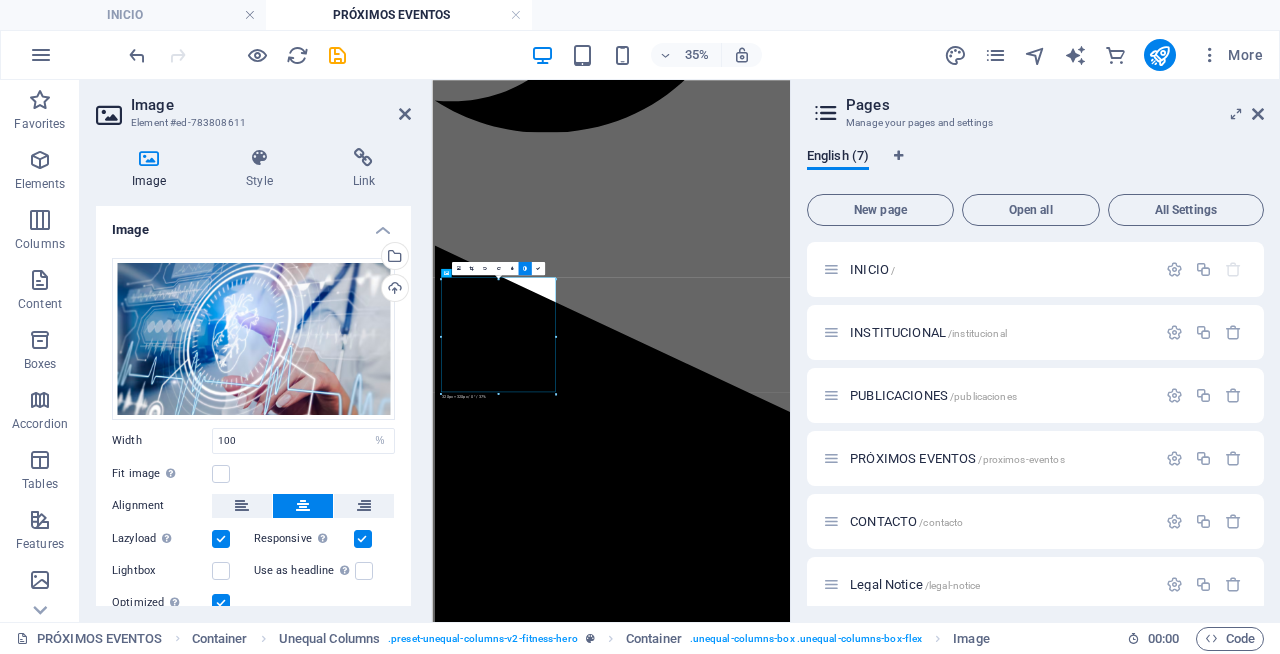 scroll, scrollTop: 998, scrollLeft: 0, axis: vertical 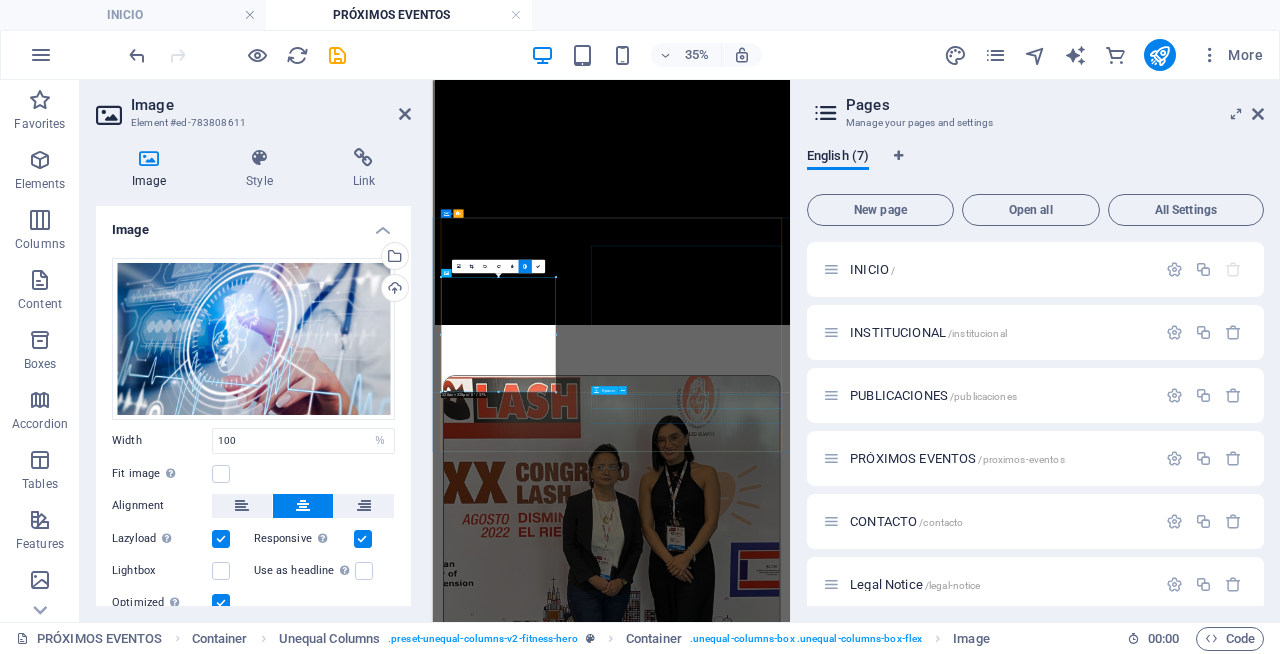 click at bounding box center [943, 10493] 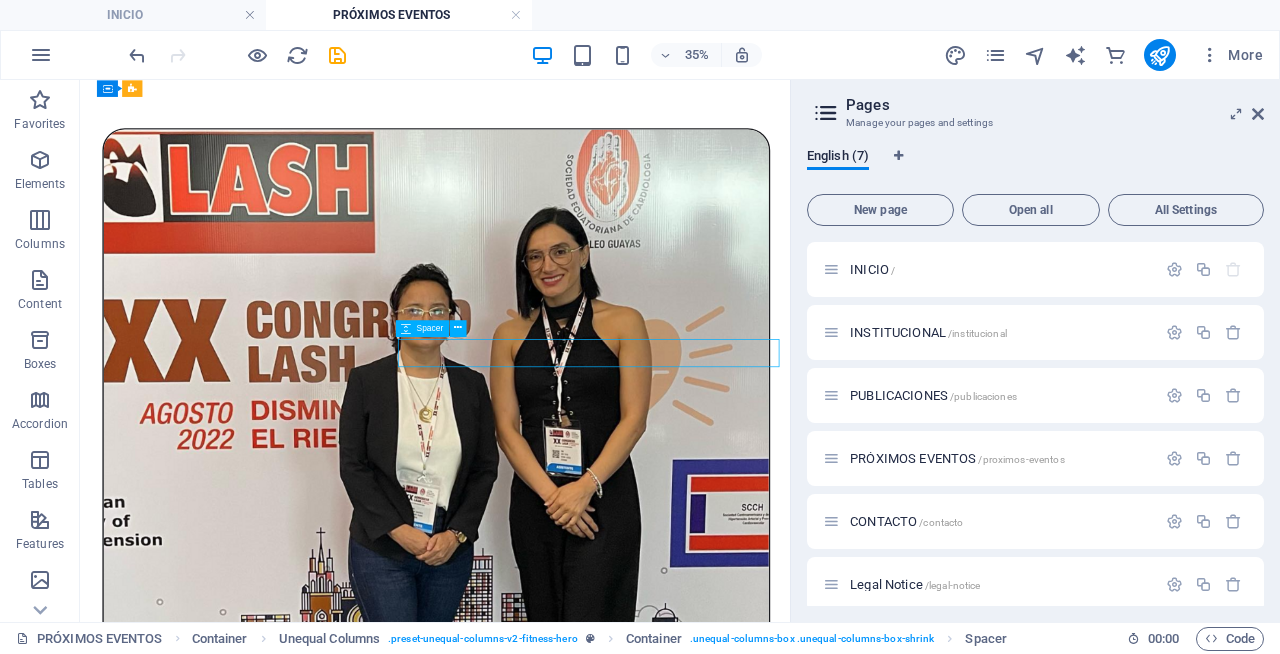 scroll, scrollTop: 1526, scrollLeft: 0, axis: vertical 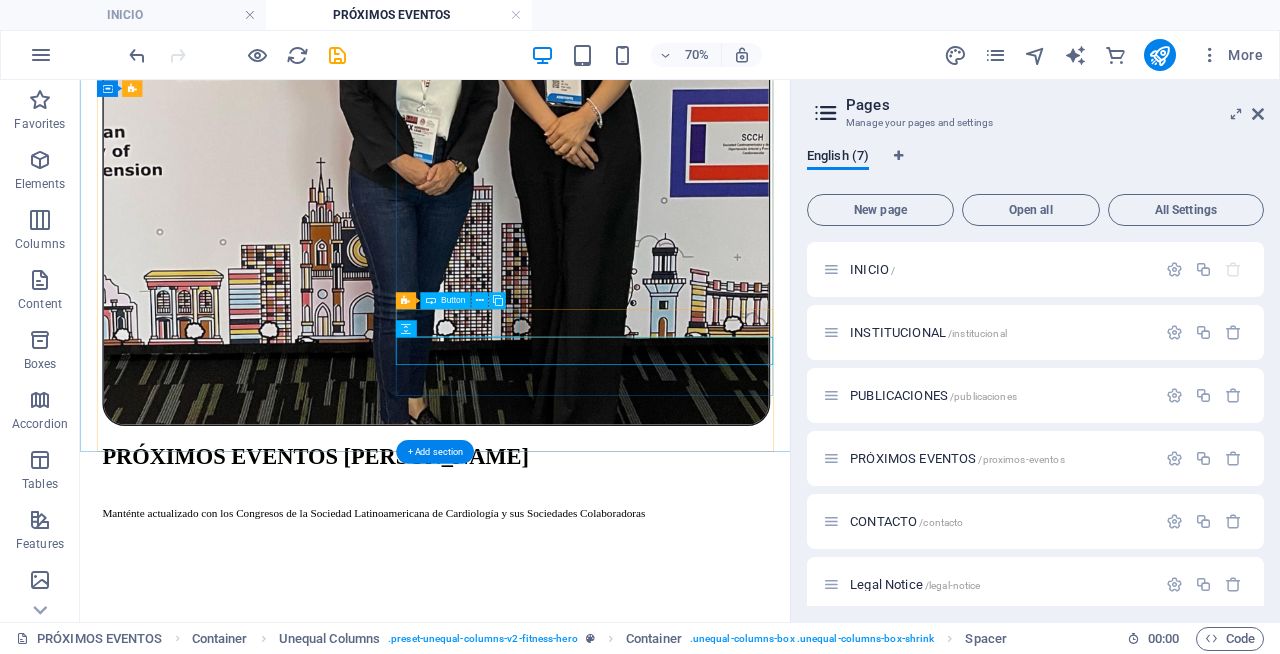 click on "schedule class" at bounding box center [587, 8325] 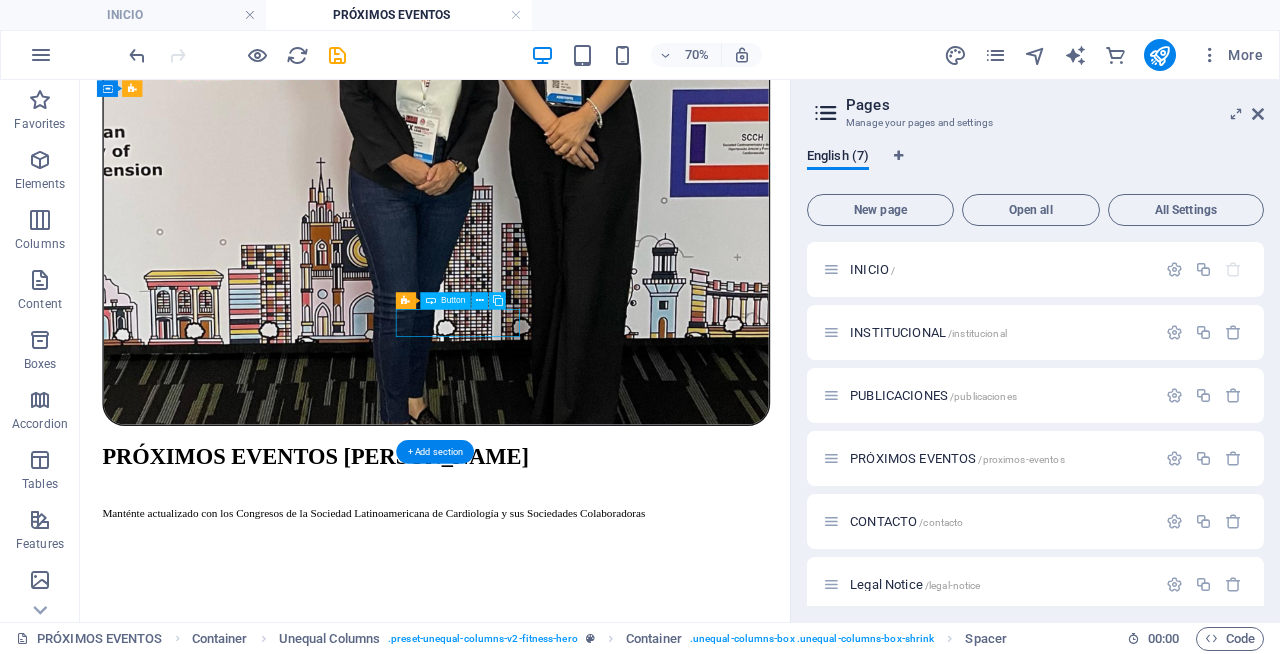 click on "schedule class" at bounding box center (587, 8325) 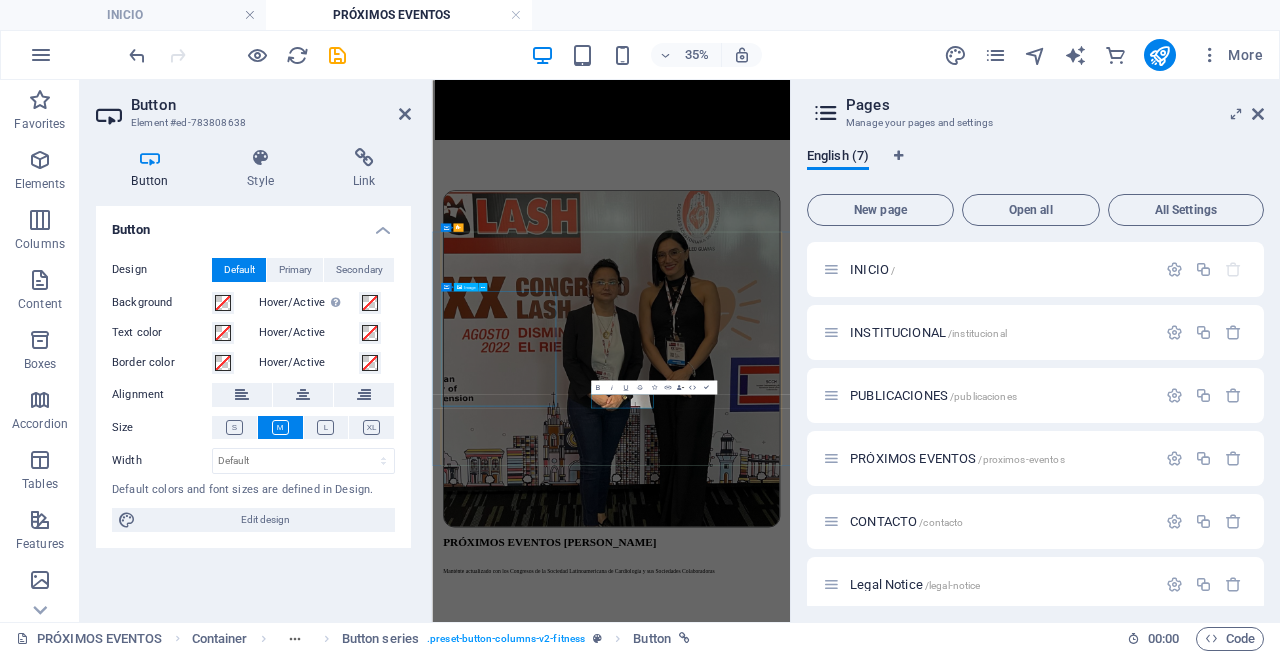 scroll, scrollTop: 959, scrollLeft: 0, axis: vertical 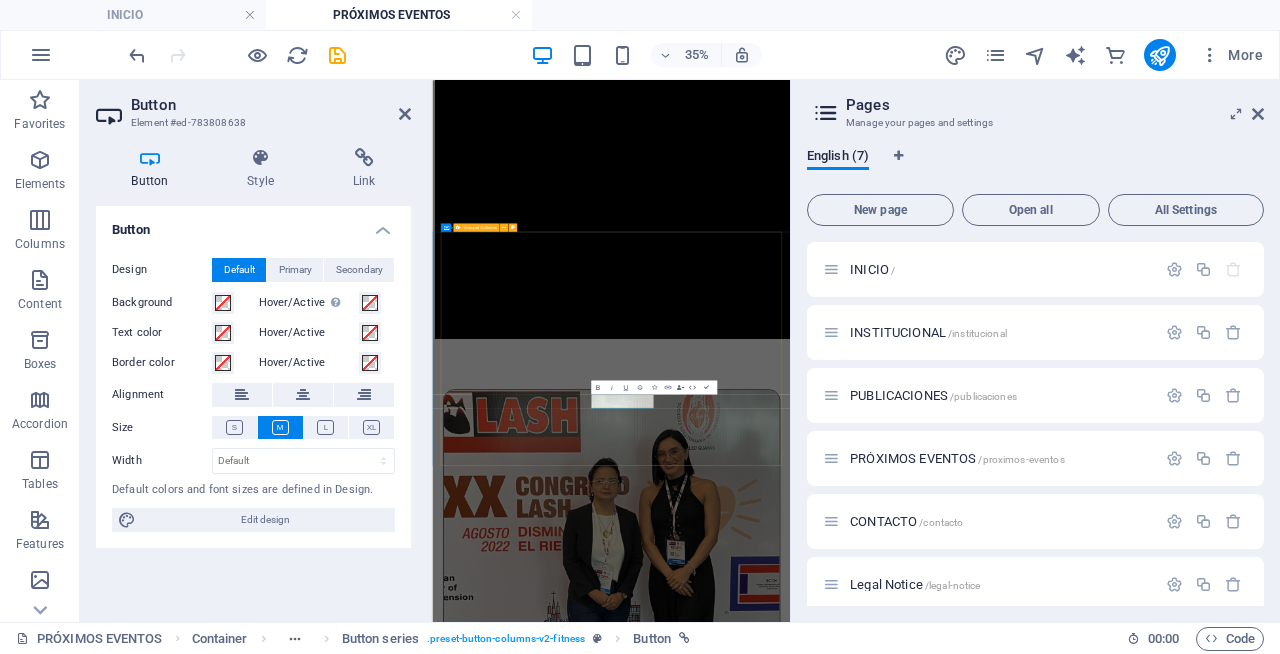 type 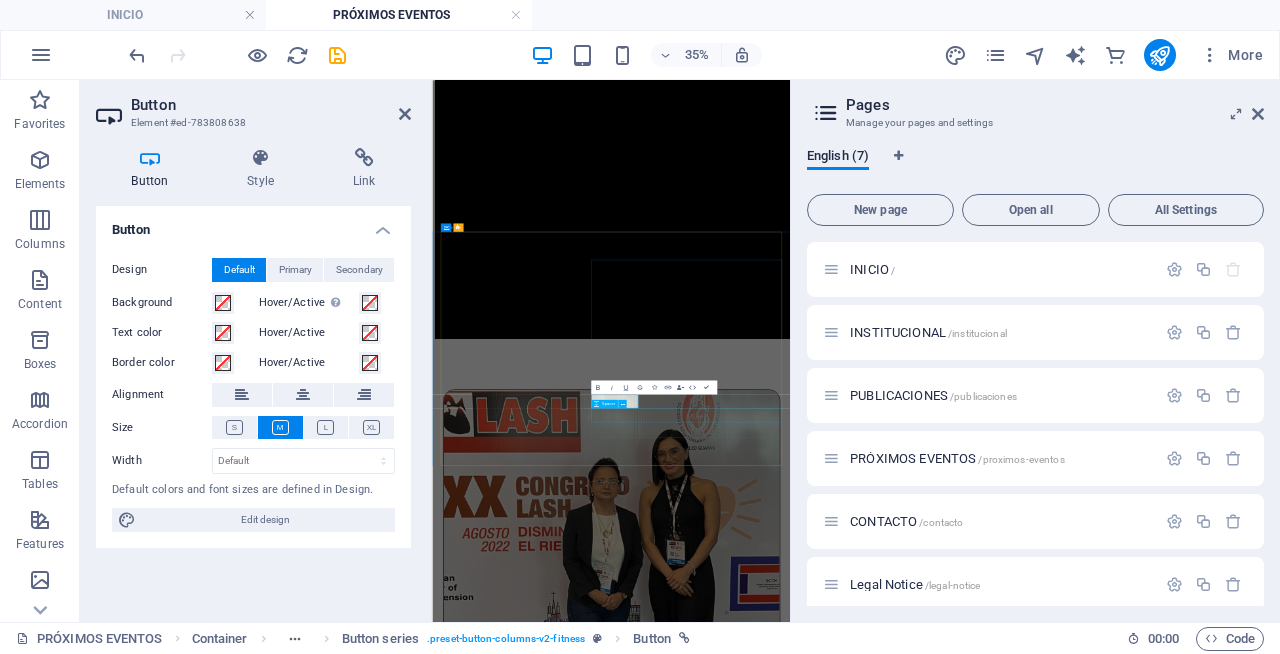 click at bounding box center [943, 10532] 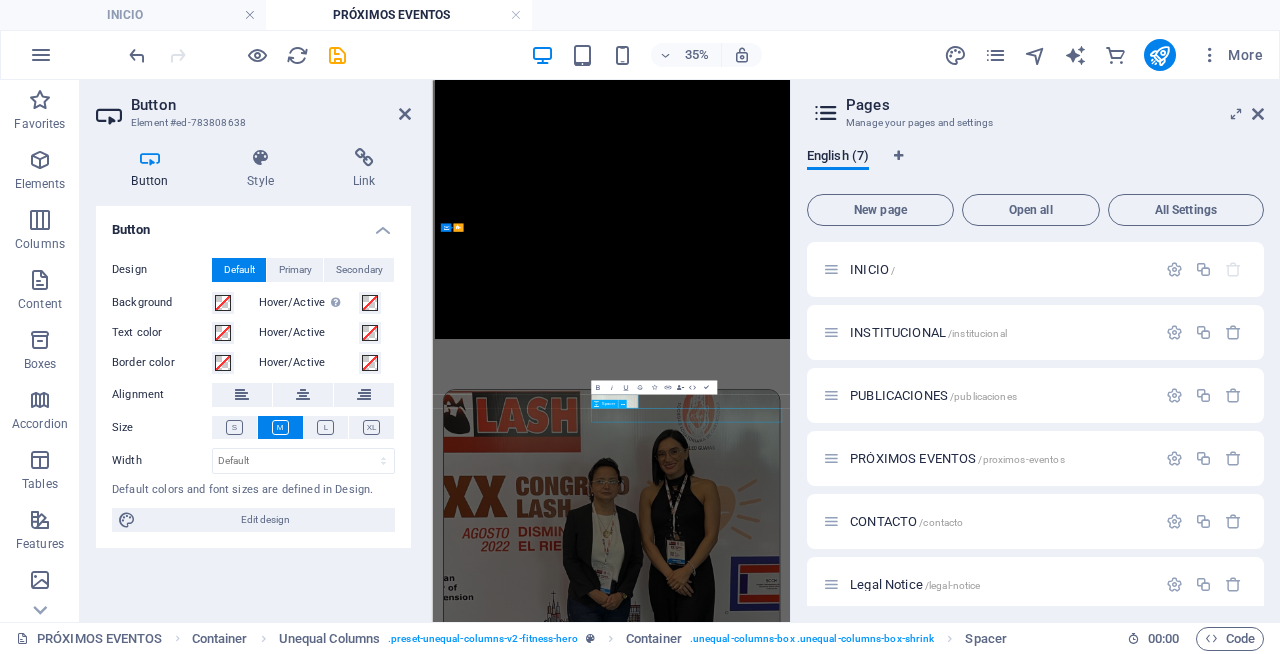 scroll, scrollTop: 1526, scrollLeft: 0, axis: vertical 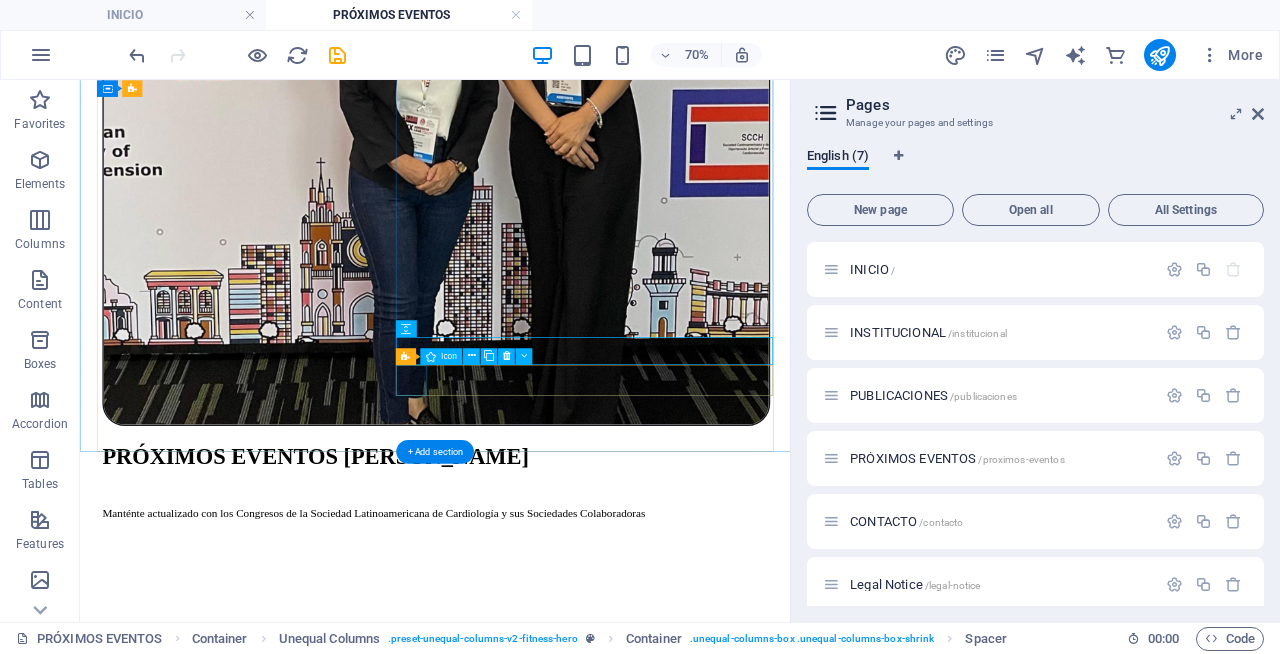 click at bounding box center [587, 8875] 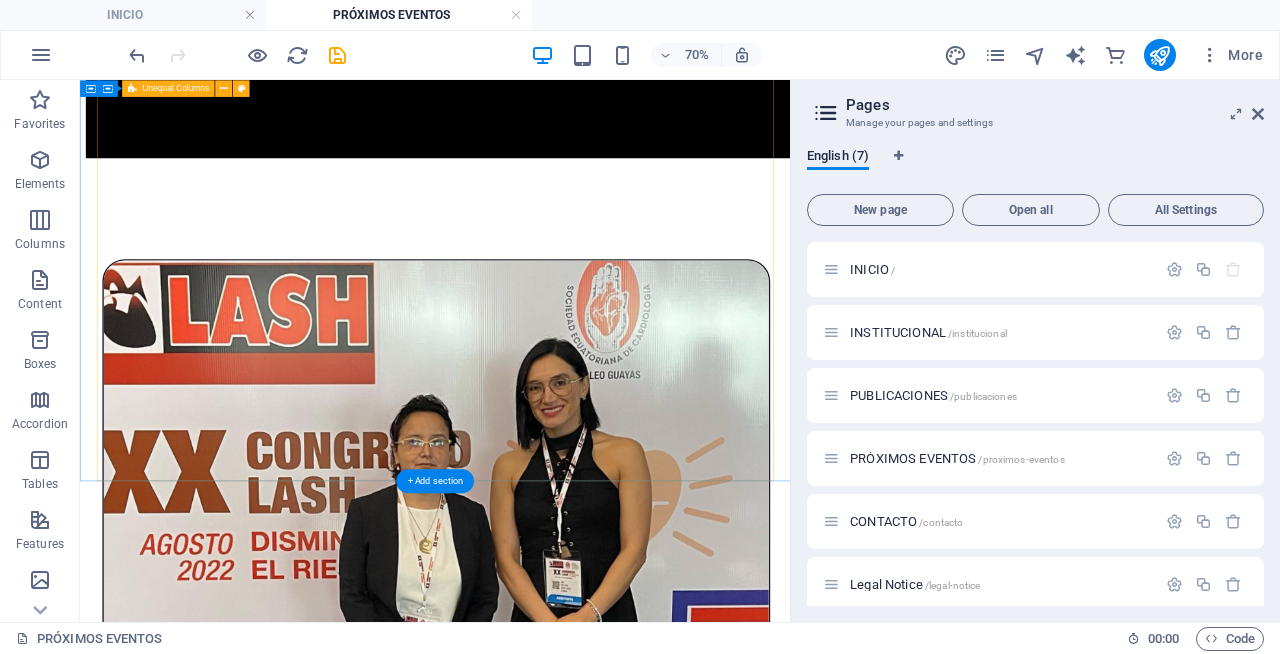 scroll, scrollTop: 817, scrollLeft: 0, axis: vertical 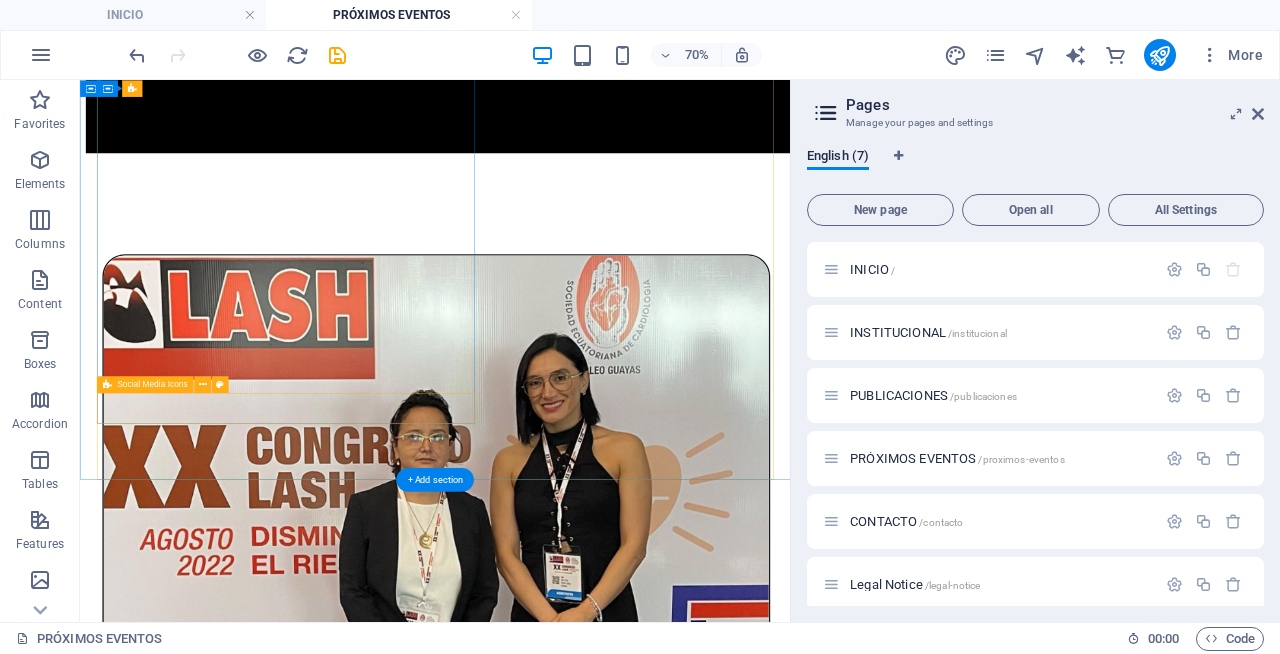 click at bounding box center (587, 4913) 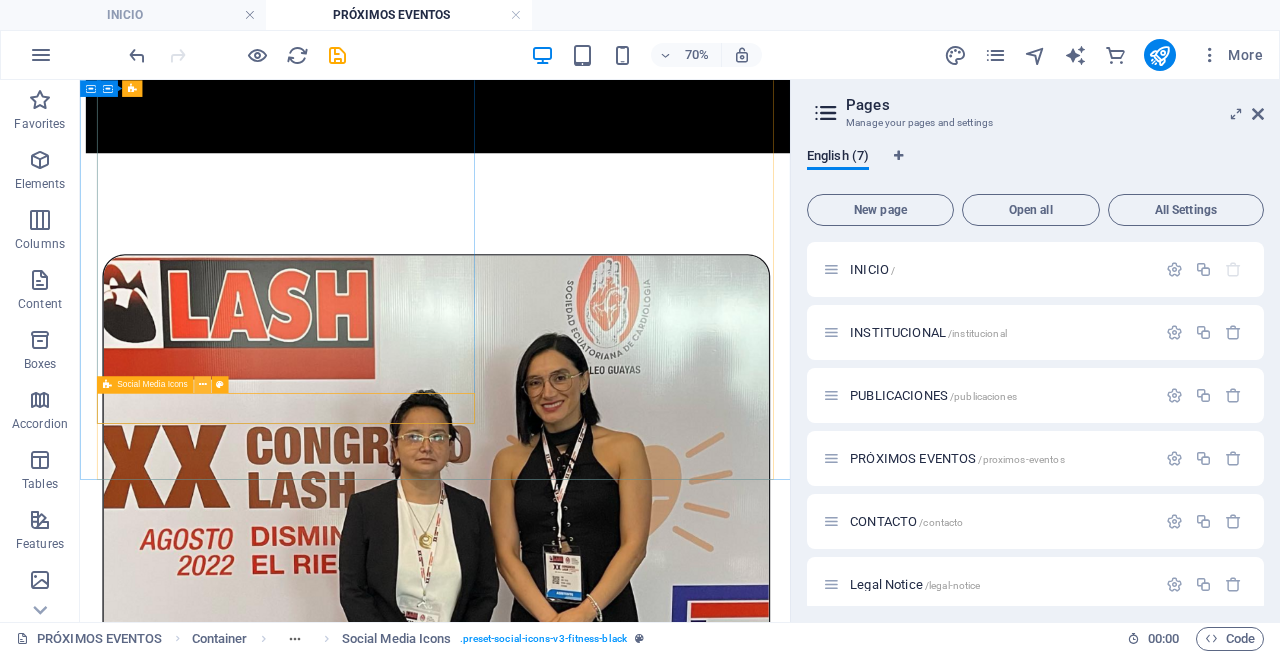 click at bounding box center (202, 384) 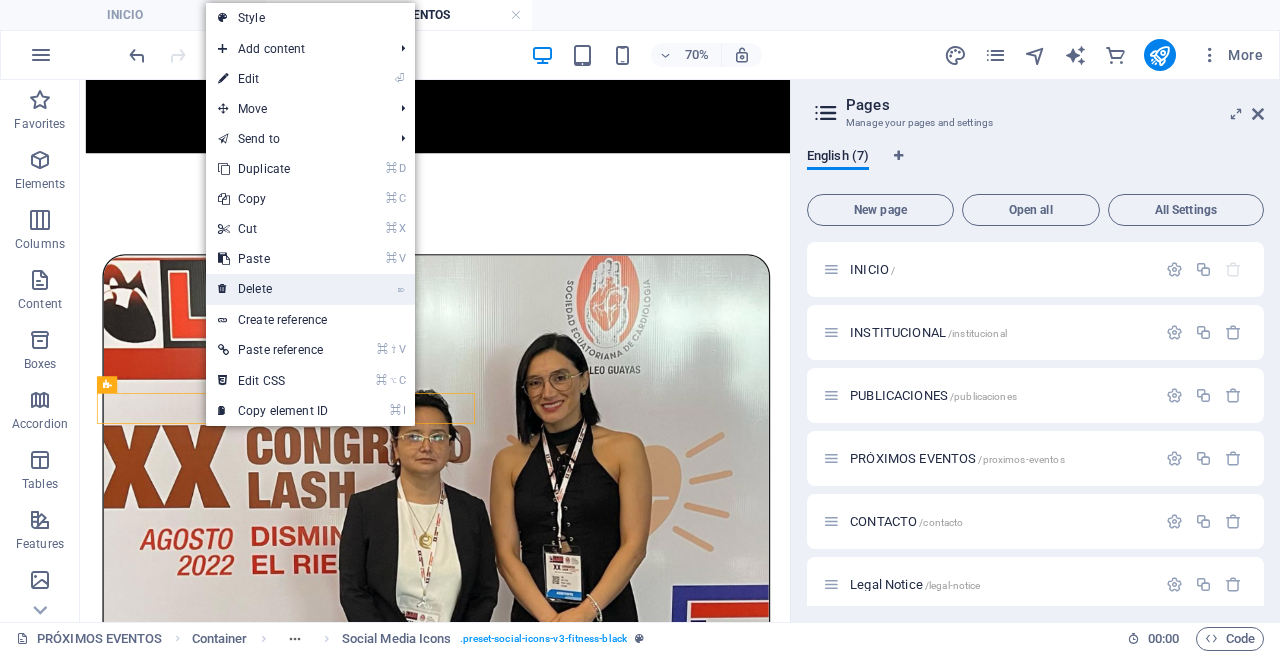 click on "⌦  Delete" at bounding box center [273, 289] 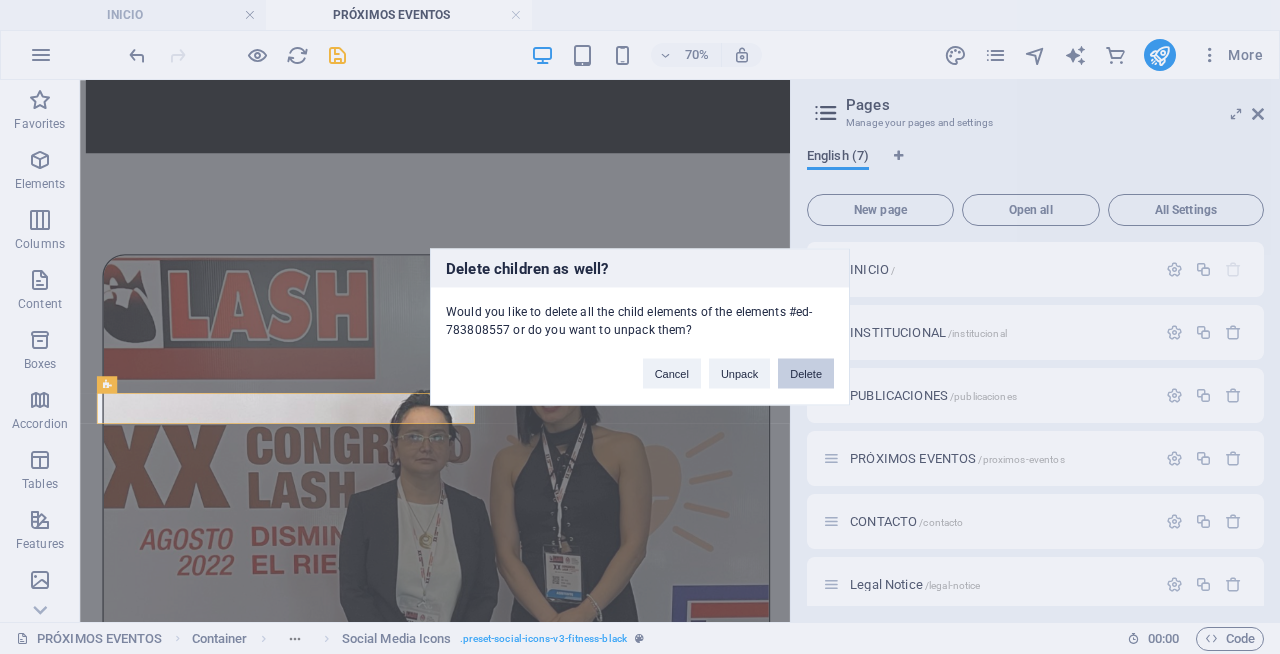 click on "Delete" at bounding box center (806, 374) 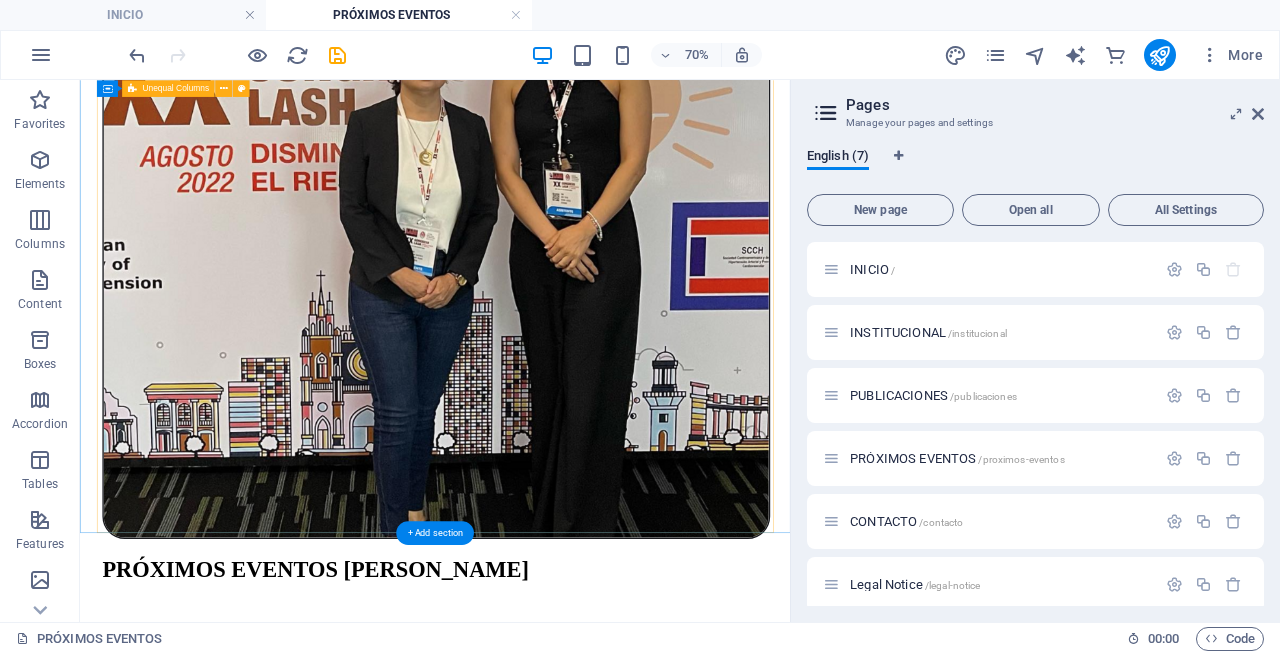 scroll, scrollTop: 1366, scrollLeft: 0, axis: vertical 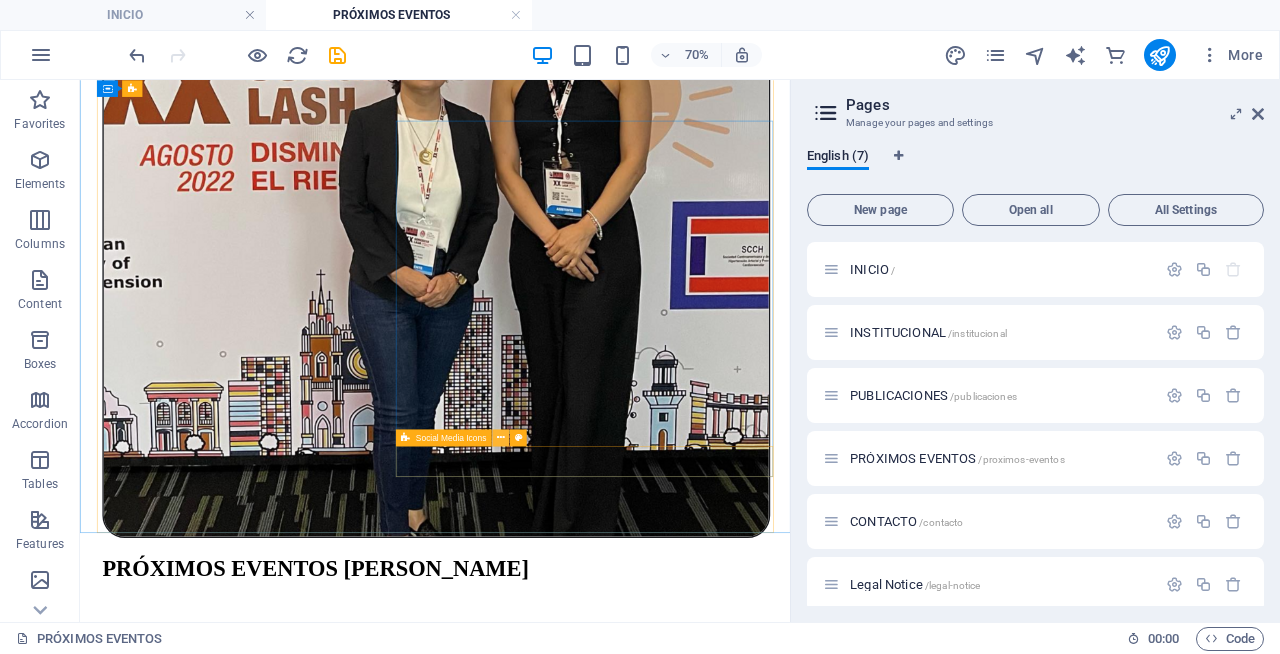 click at bounding box center (501, 437) 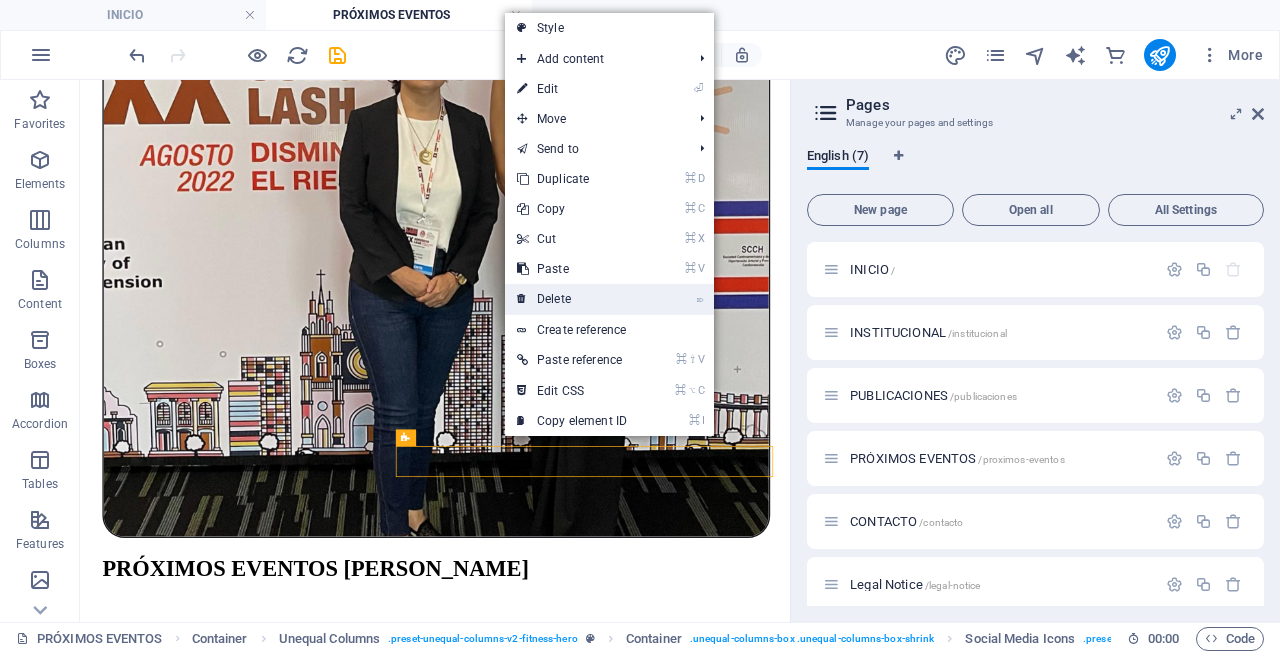 click on "⌦  Delete" at bounding box center (572, 299) 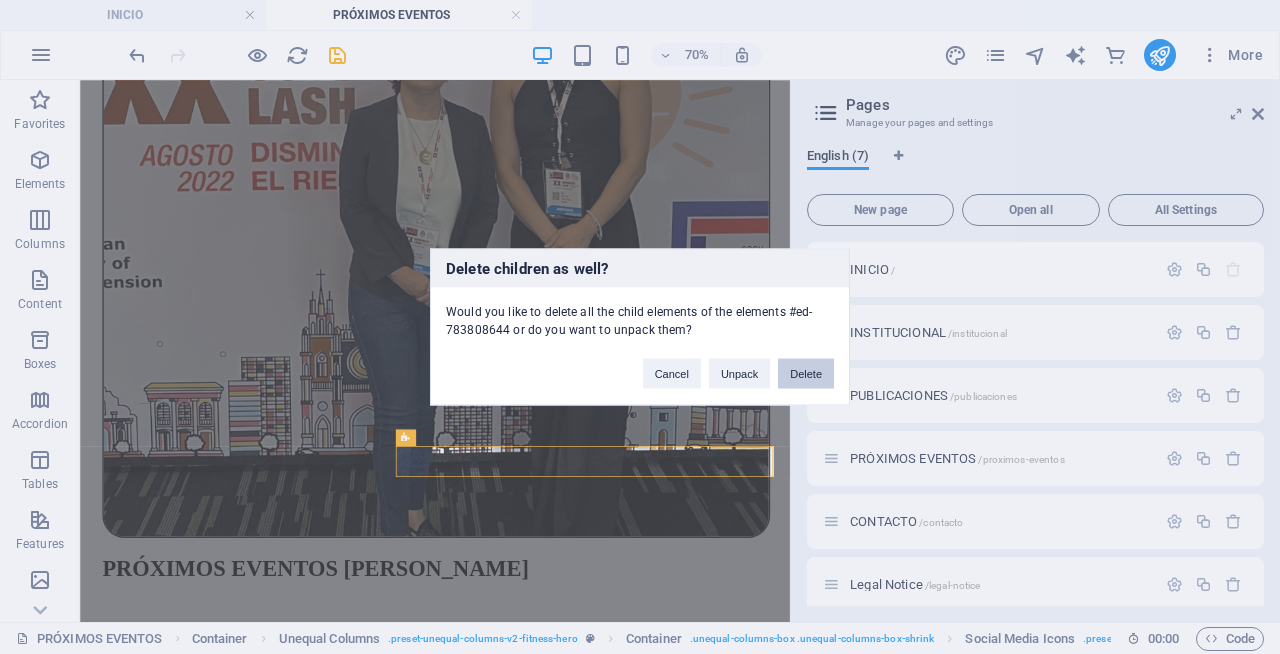 click on "Delete" at bounding box center [806, 374] 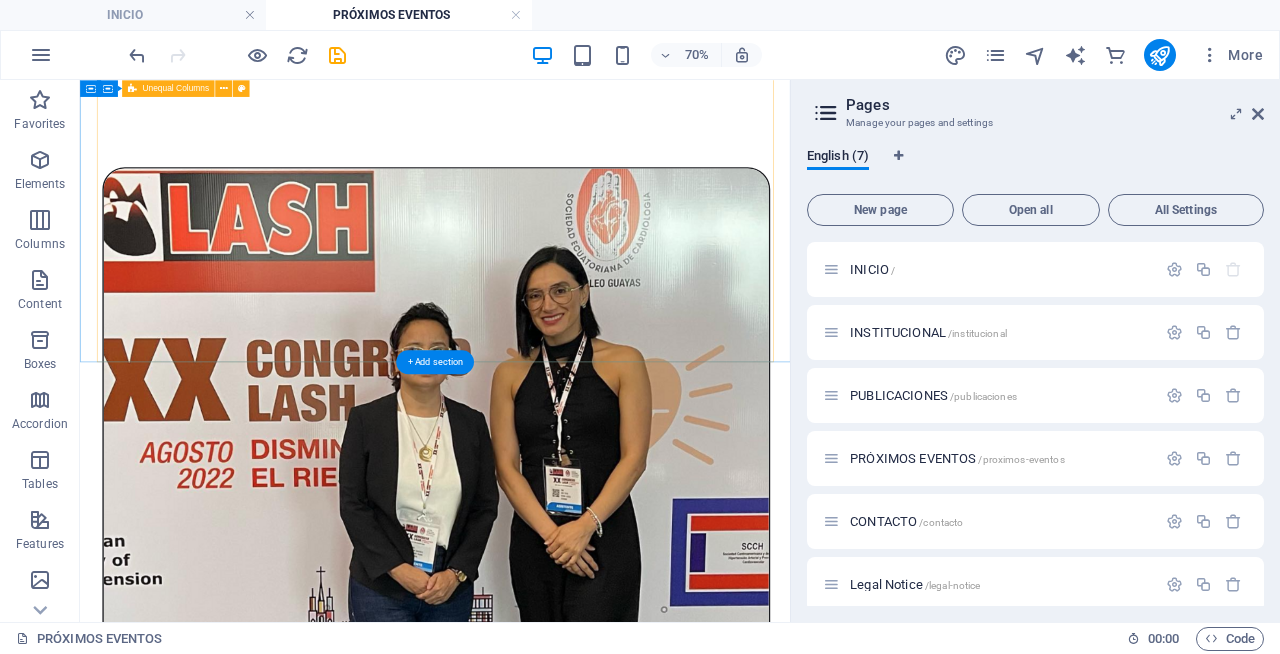 scroll, scrollTop: 836, scrollLeft: 0, axis: vertical 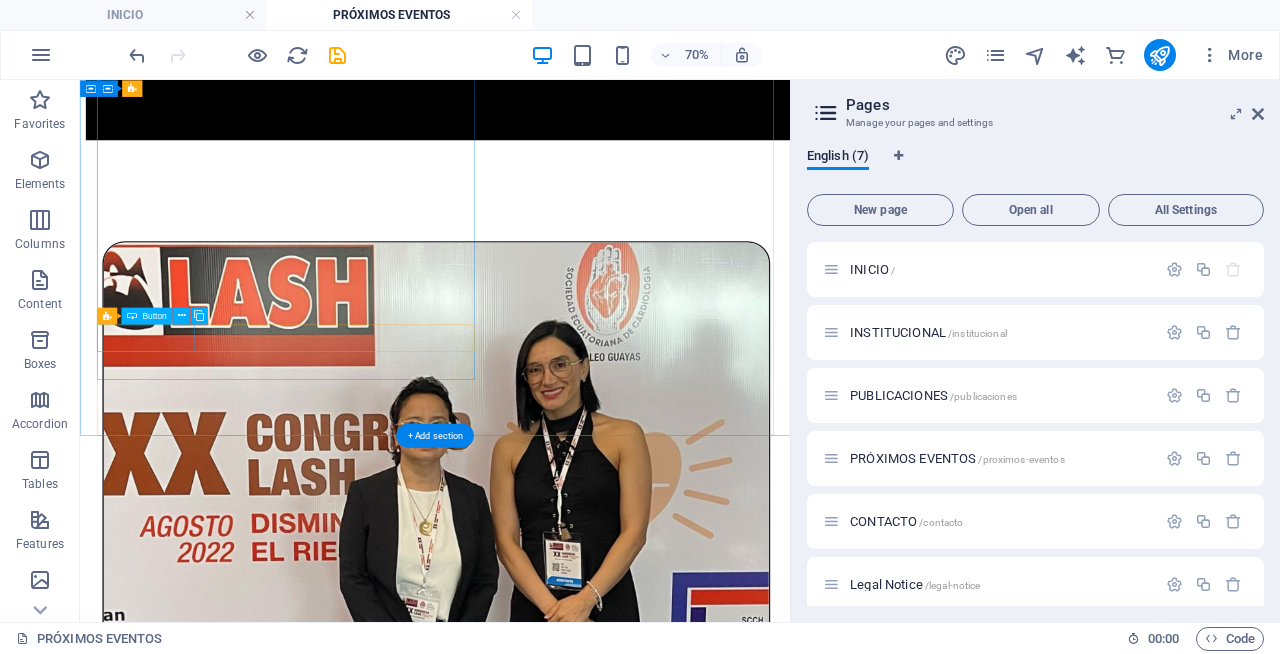click on "inscribirse" at bounding box center (587, 2969) 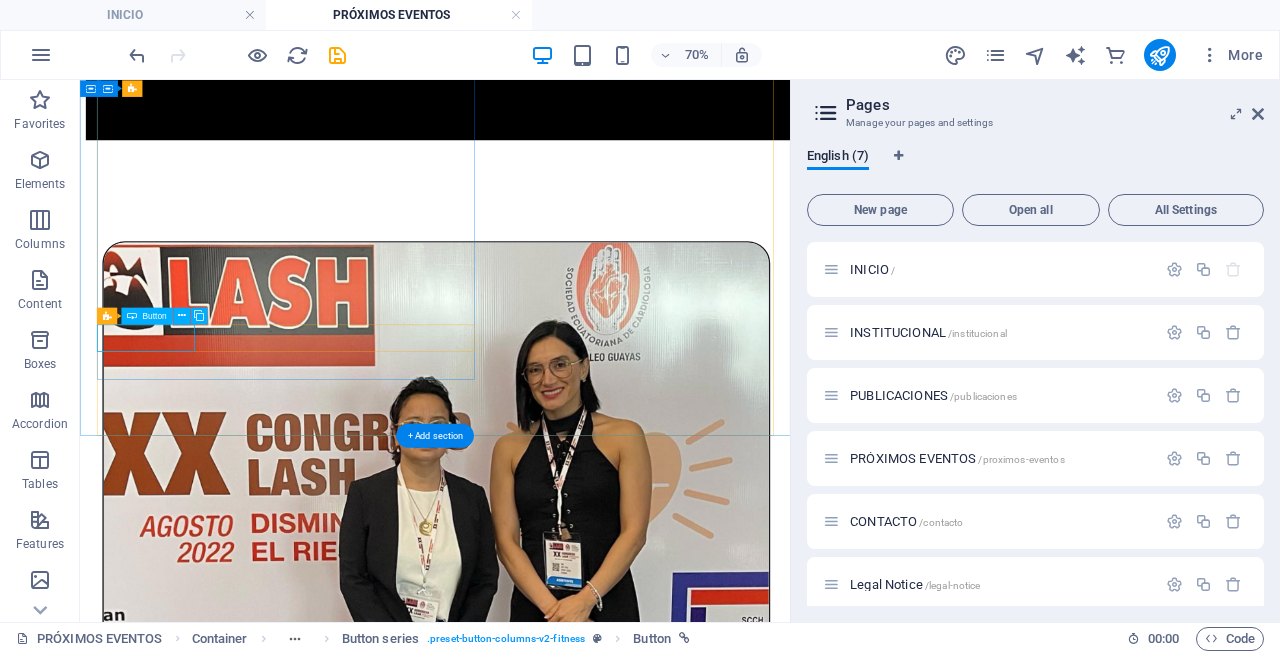 click on "inscribirse" at bounding box center [587, 2969] 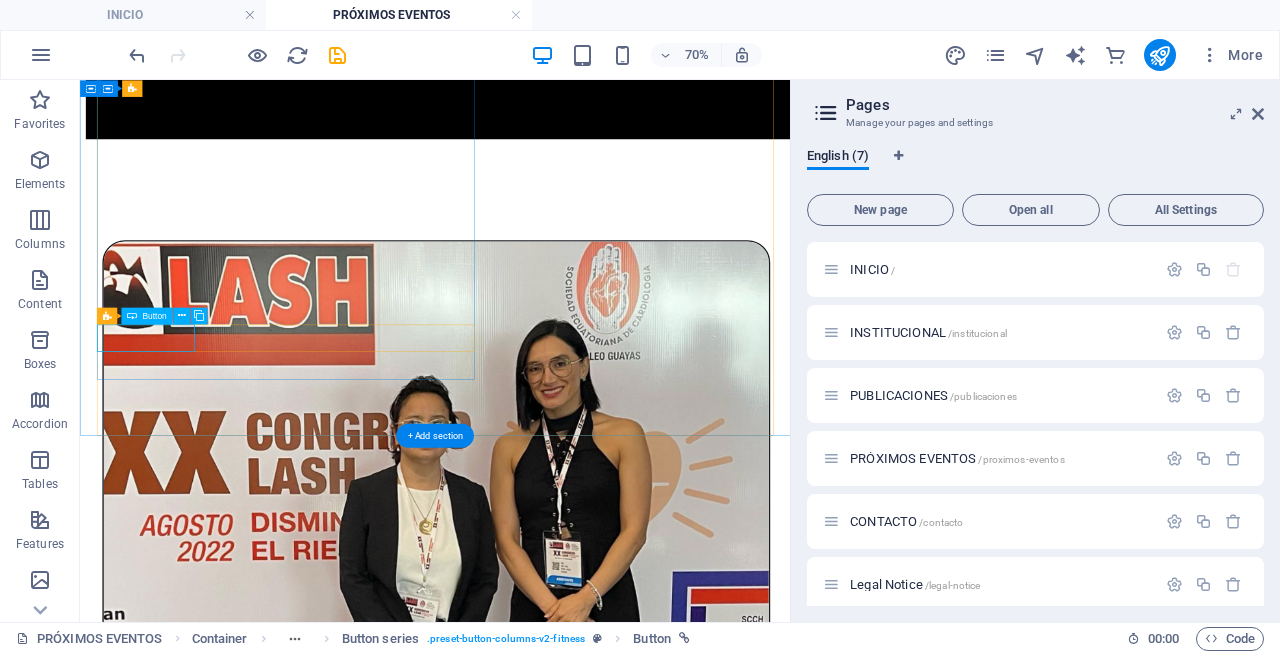 select 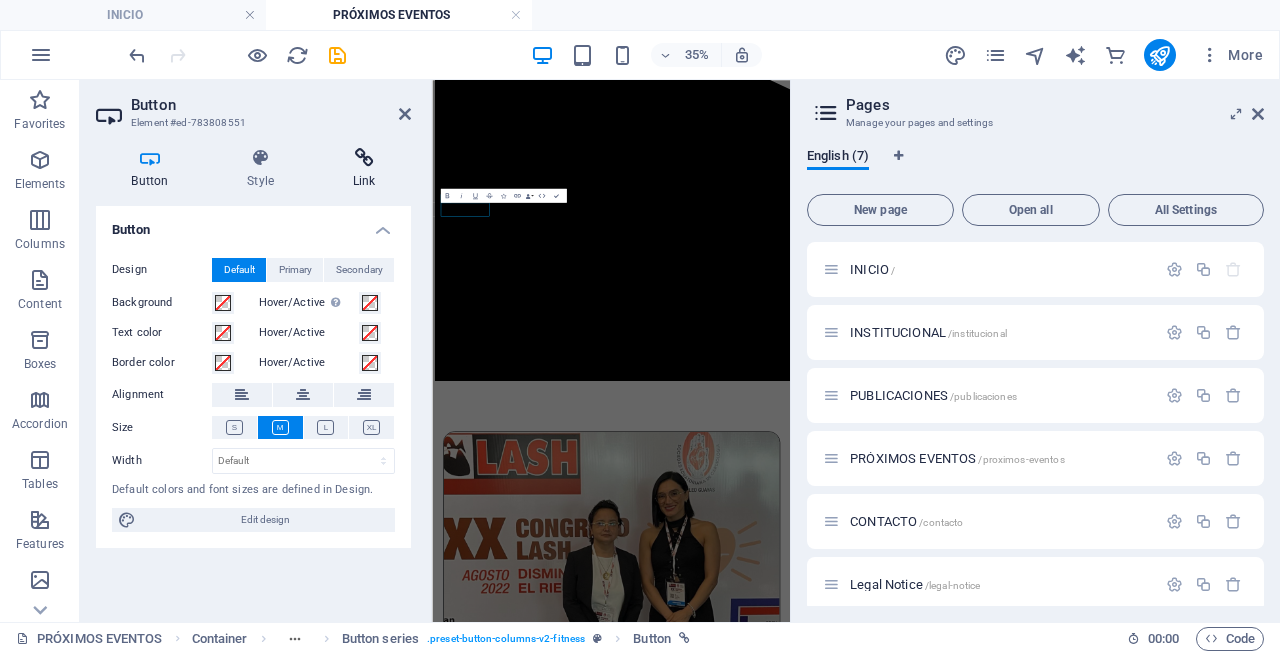 click at bounding box center (364, 158) 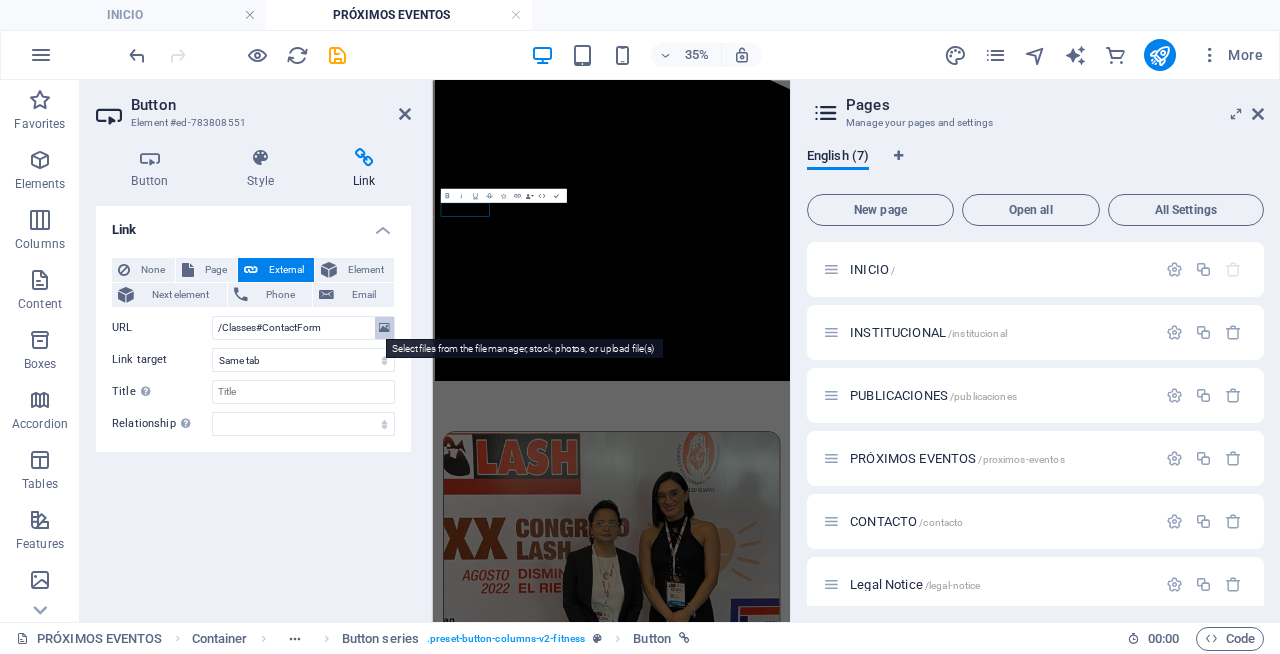 click at bounding box center [384, 328] 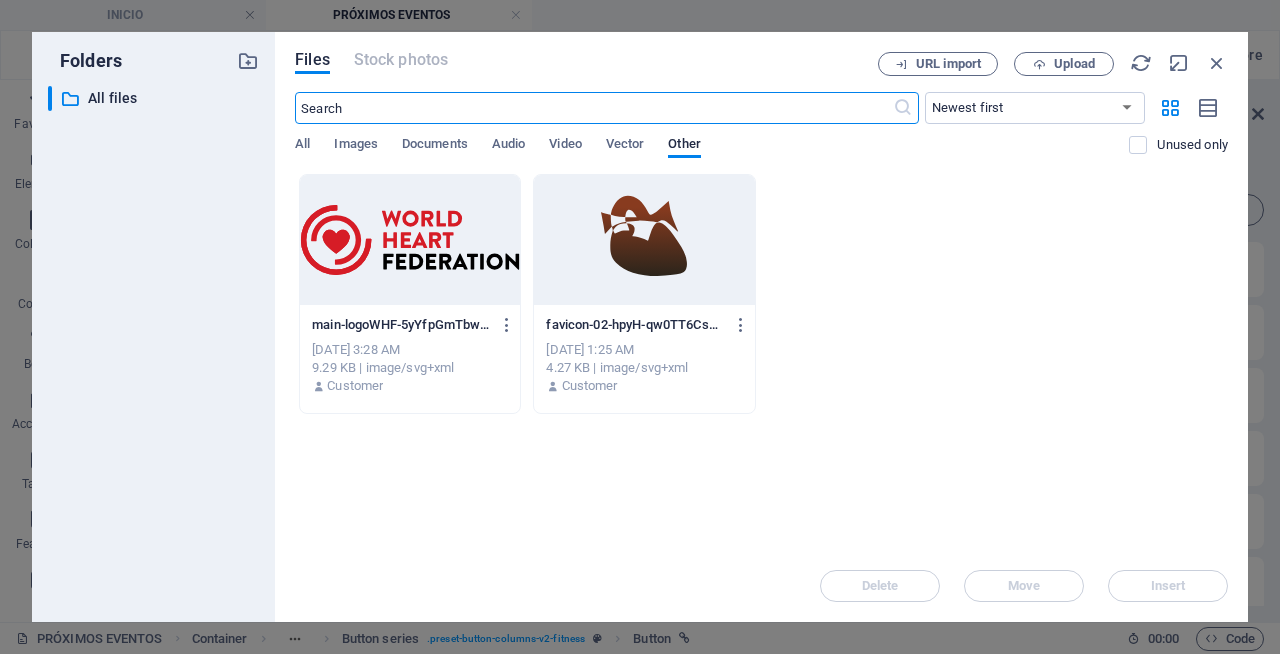 scroll, scrollTop: 7981, scrollLeft: 0, axis: vertical 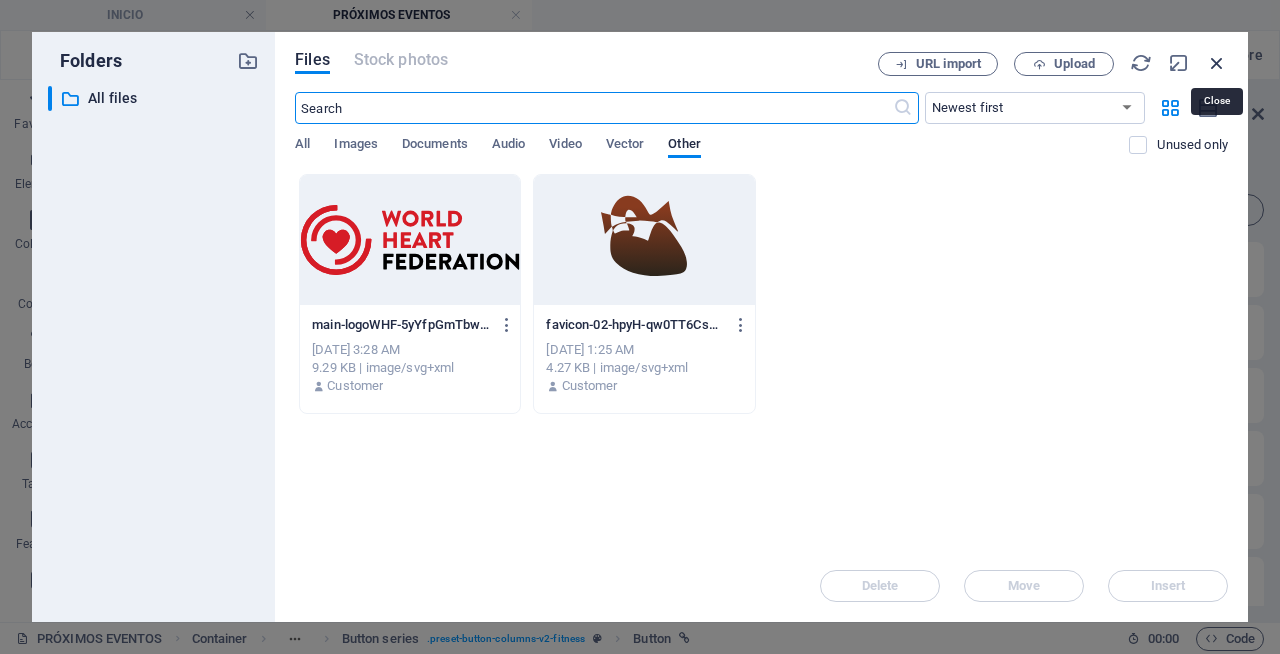 click at bounding box center [1217, 63] 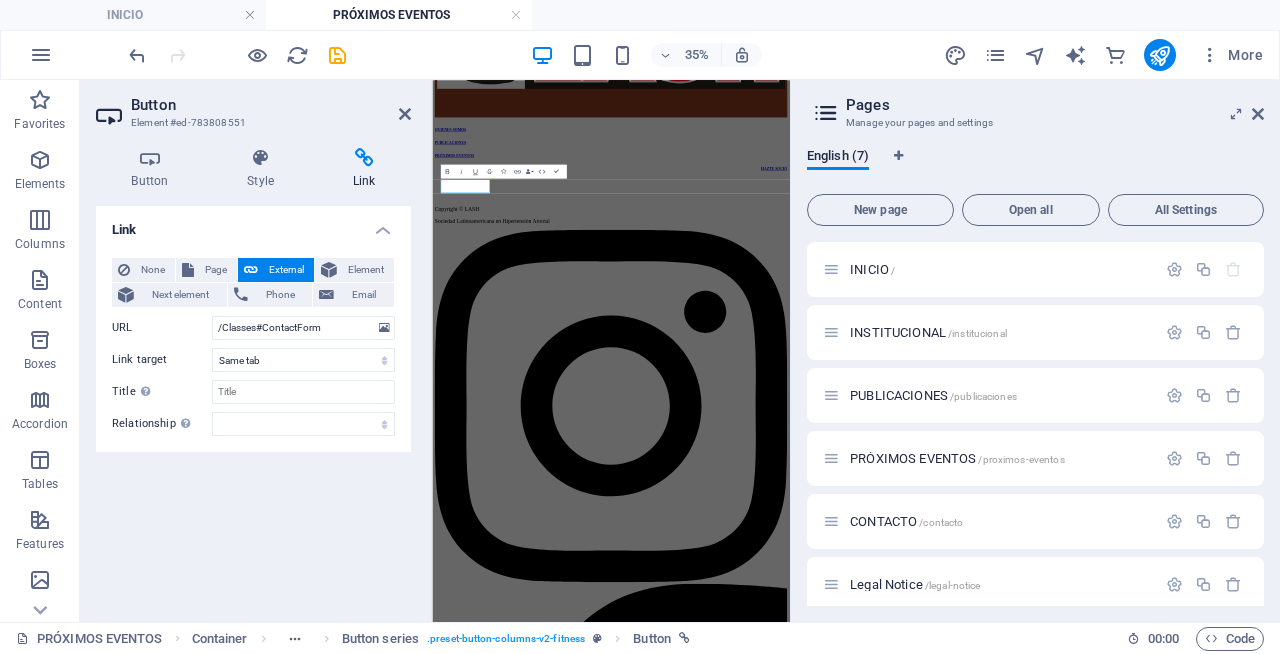 scroll, scrollTop: 910, scrollLeft: 0, axis: vertical 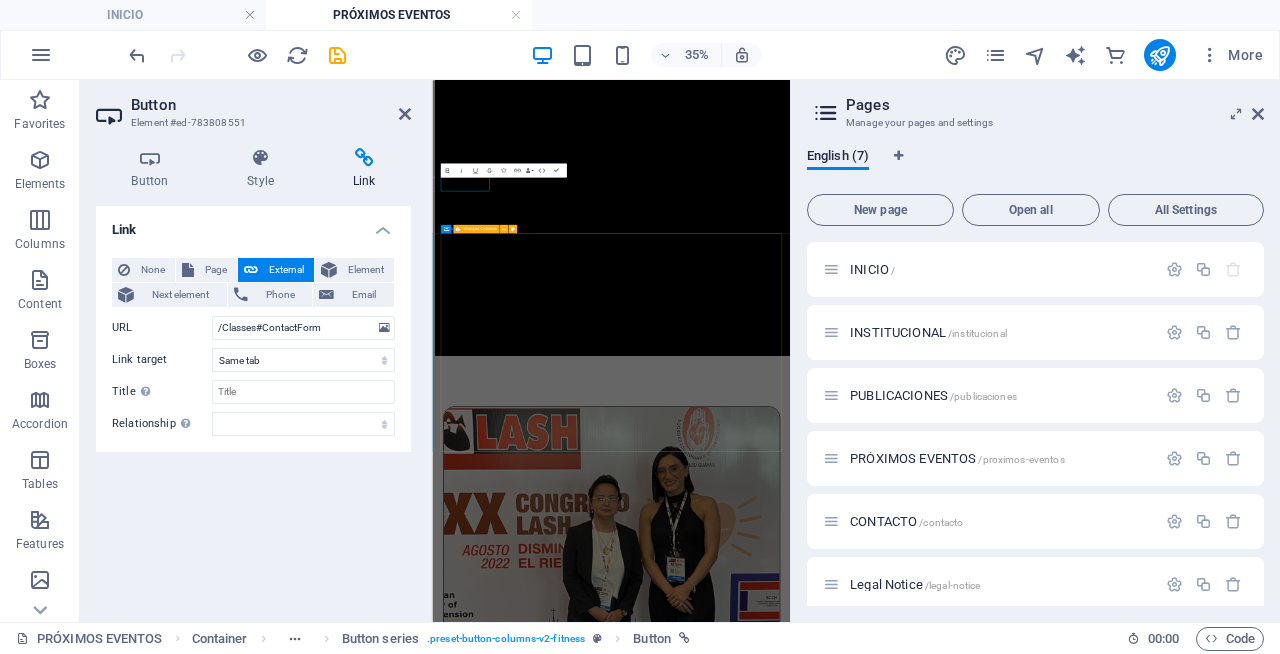 click on "[DATE] - [DATE] XXVI Congreso Ecuatoriano de Cardiología y Congreso Nacional LASH La Sociedad Ecuatoriana de Cardiología te invita al XXVI Congreso Nacional de Cardiología y al Congreso LASH. Un evento de alto nivel donde la imagen cardiaca será la protagonista en Latinoamérica.⠀⠀  Ponentes internacionales:  ⠀⠀  Avances, tecnología y actualización con los mejores especialistas. ¡No te lo pierdas! INSCRÍBETE" at bounding box center (943, 6132) 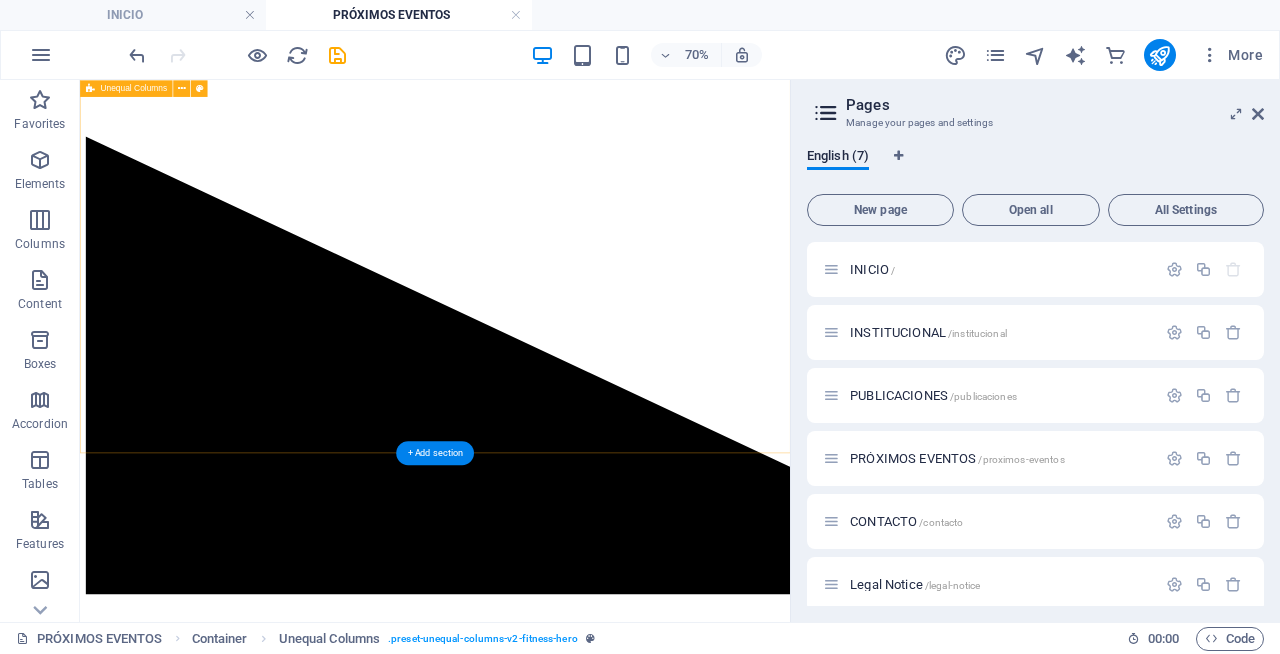 scroll, scrollTop: 0, scrollLeft: 0, axis: both 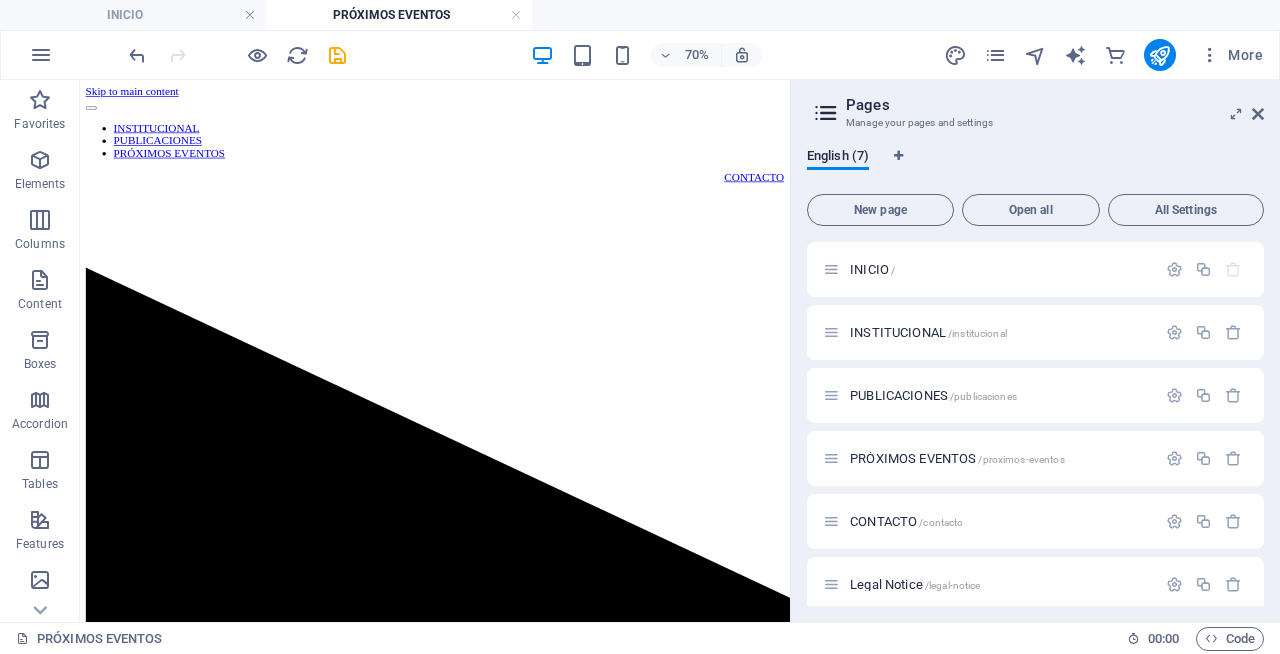 click on "Pages Manage your pages and settings English (7) New page Open all All Settings INICIO / INSTITUCIONAL /institucional PUBLICACIONES /publicaciones PRÓXIMOS EVENTOS /proximos-eventos CONTACTO /contacto Legal Notice /legal-notice Privacy /privacy" at bounding box center [1035, 351] 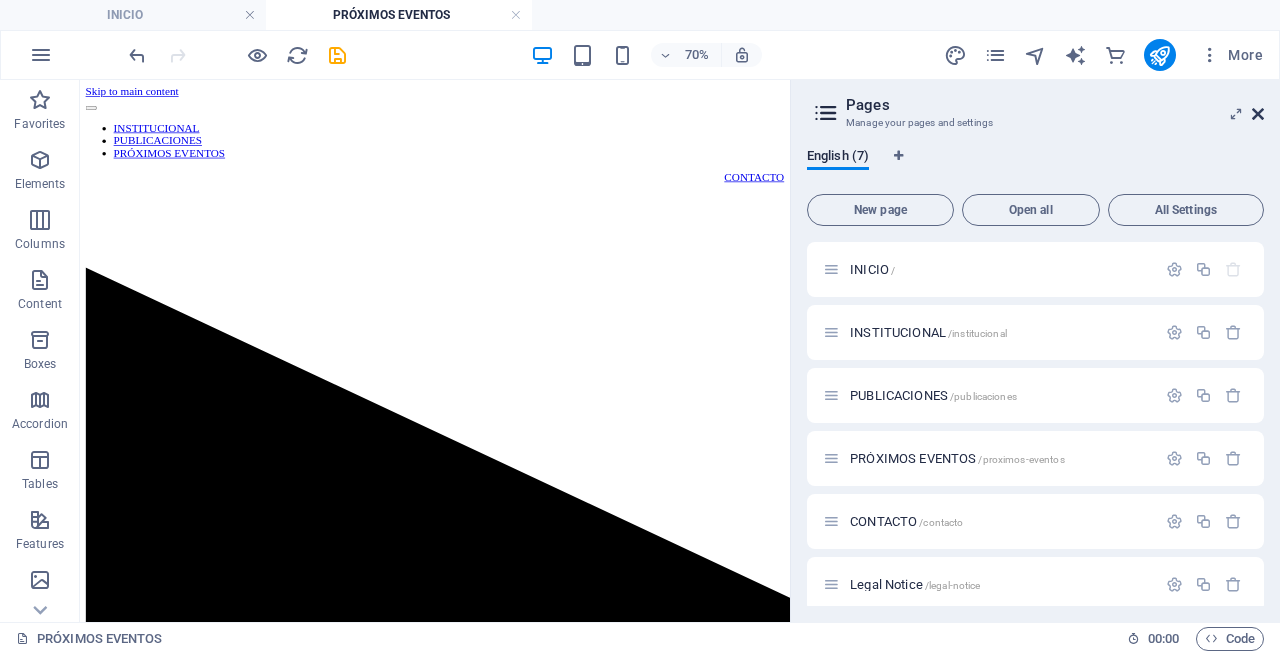 click at bounding box center [1258, 114] 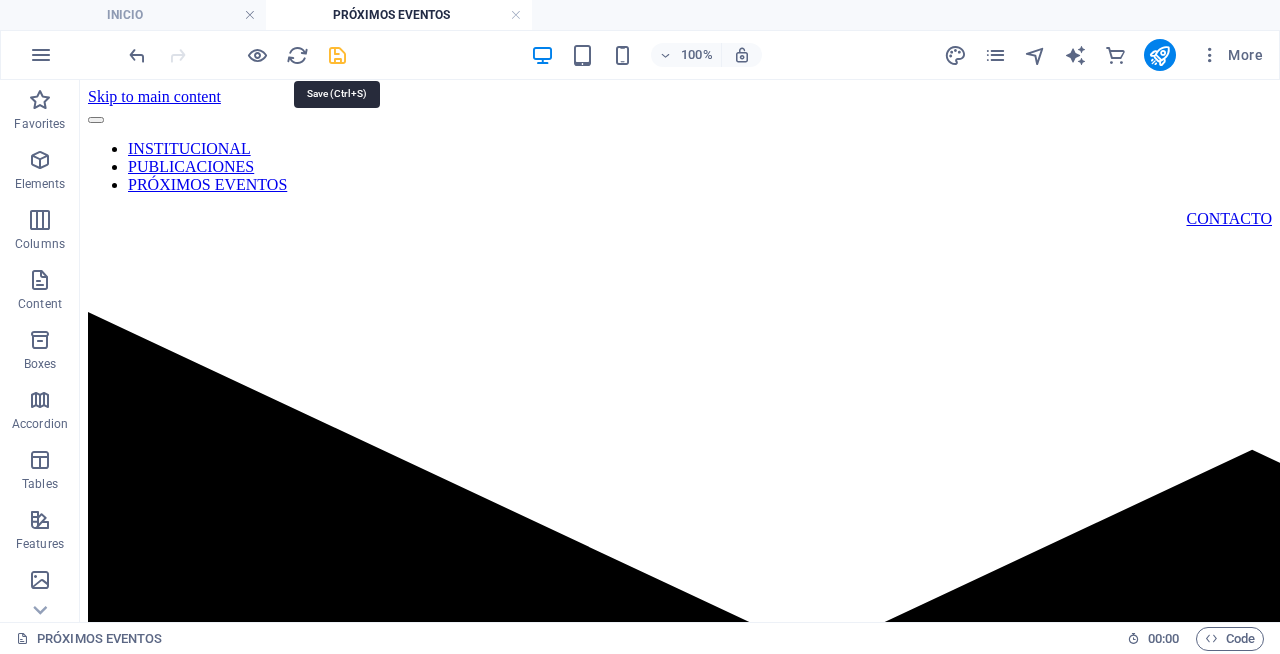 click at bounding box center [337, 55] 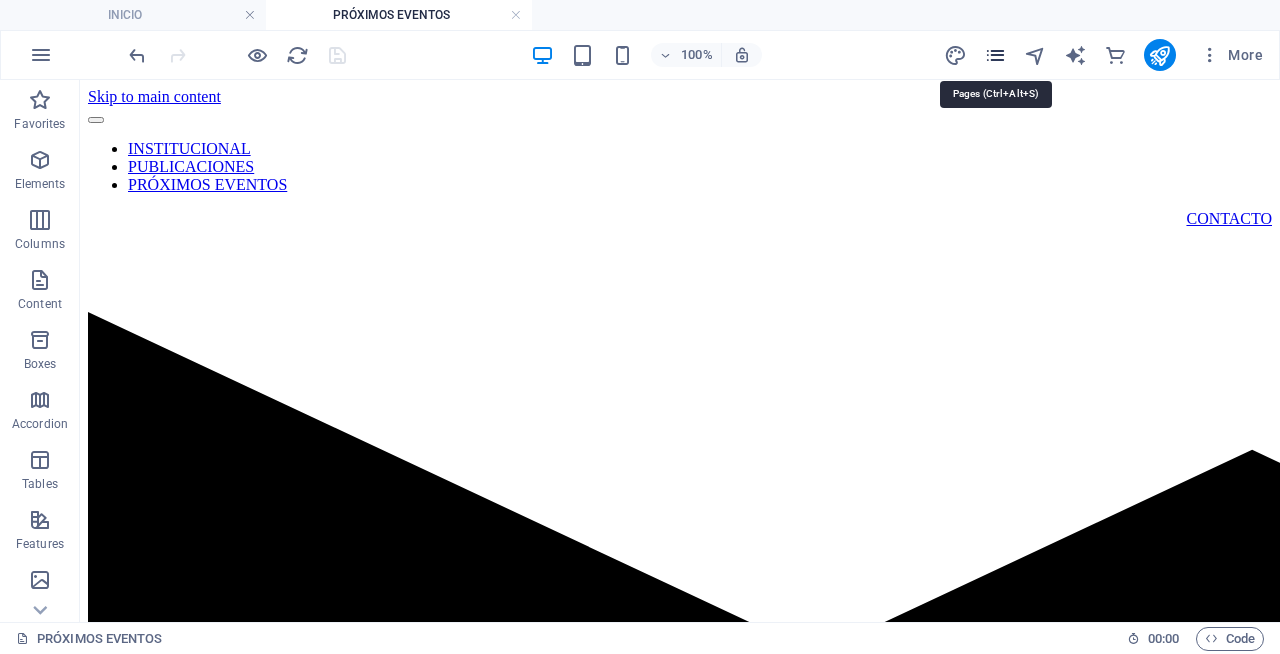 click at bounding box center (995, 55) 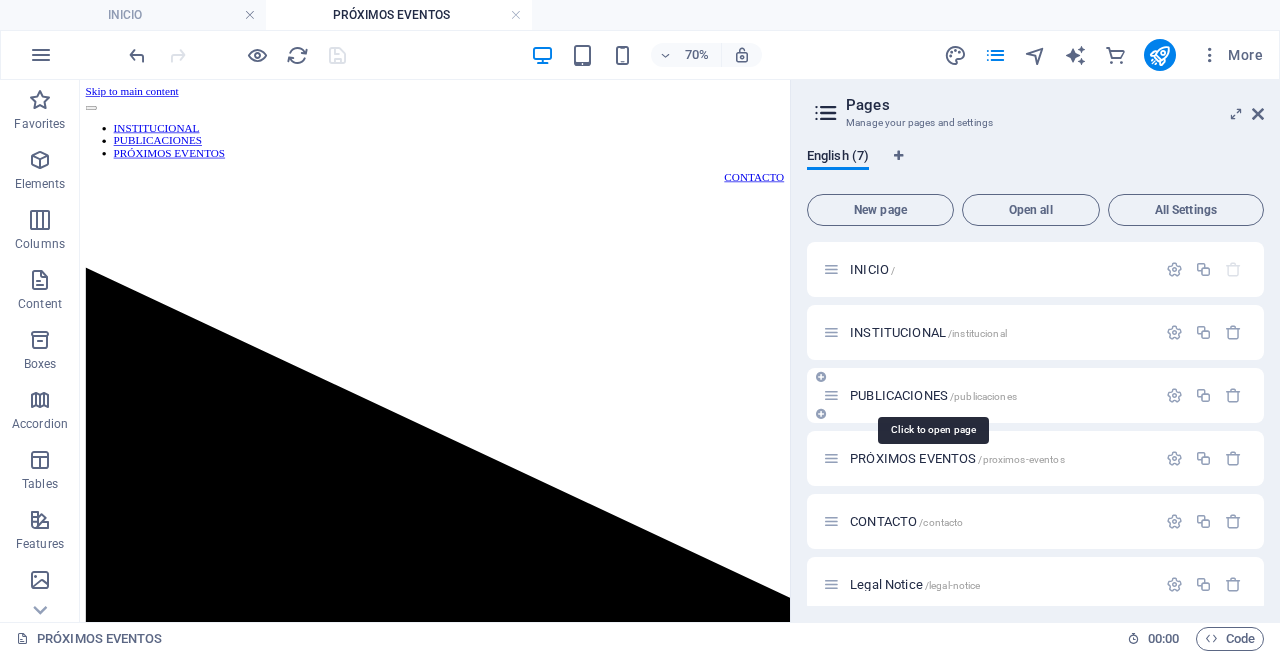 click on "PUBLICACIONES /publicaciones" at bounding box center (933, 395) 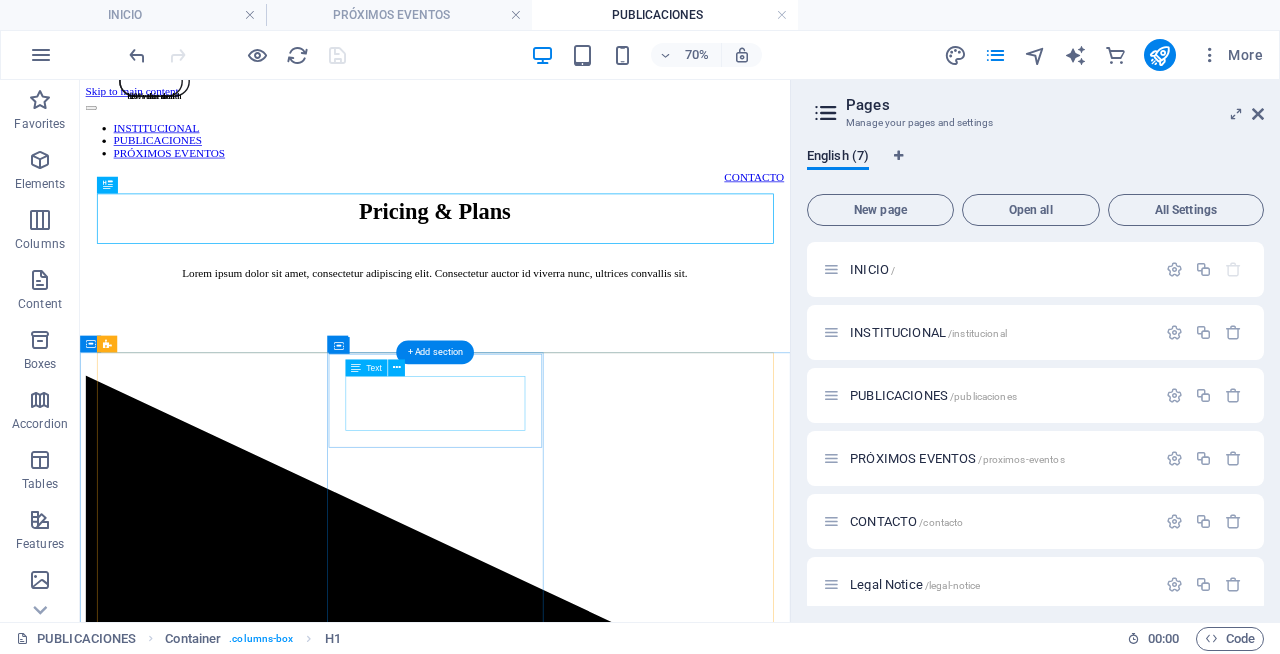 scroll, scrollTop: 0, scrollLeft: 0, axis: both 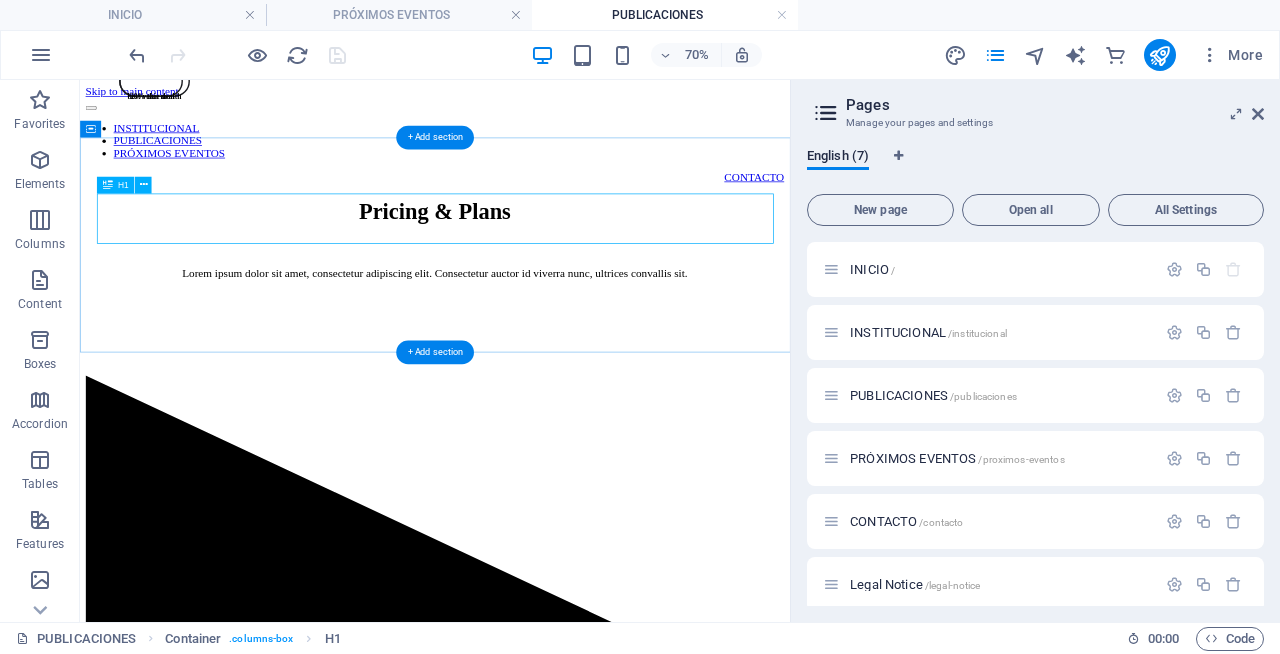 click on "Pricing & Plans" at bounding box center [587, 267] 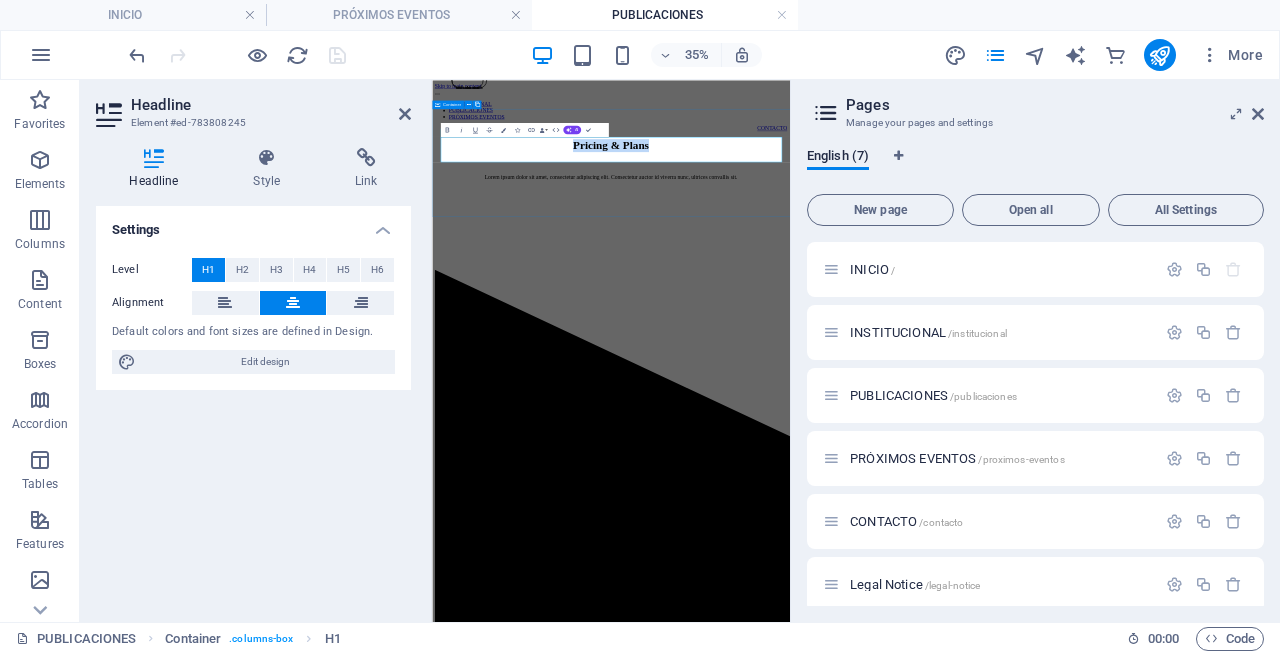 type 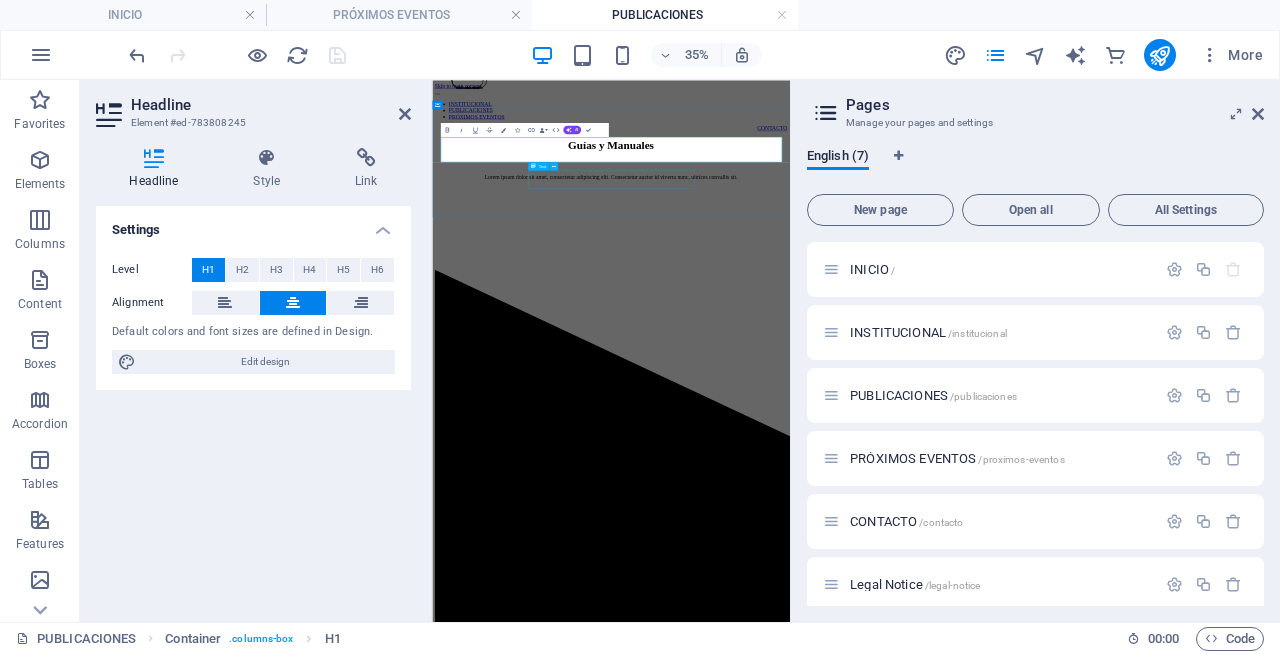 click on "Lorem ipsum dolor sit amet, consectetur adipiscing elit. Consectetur auctor id viverra nunc, ultrices convallis sit." at bounding box center (943, 357) 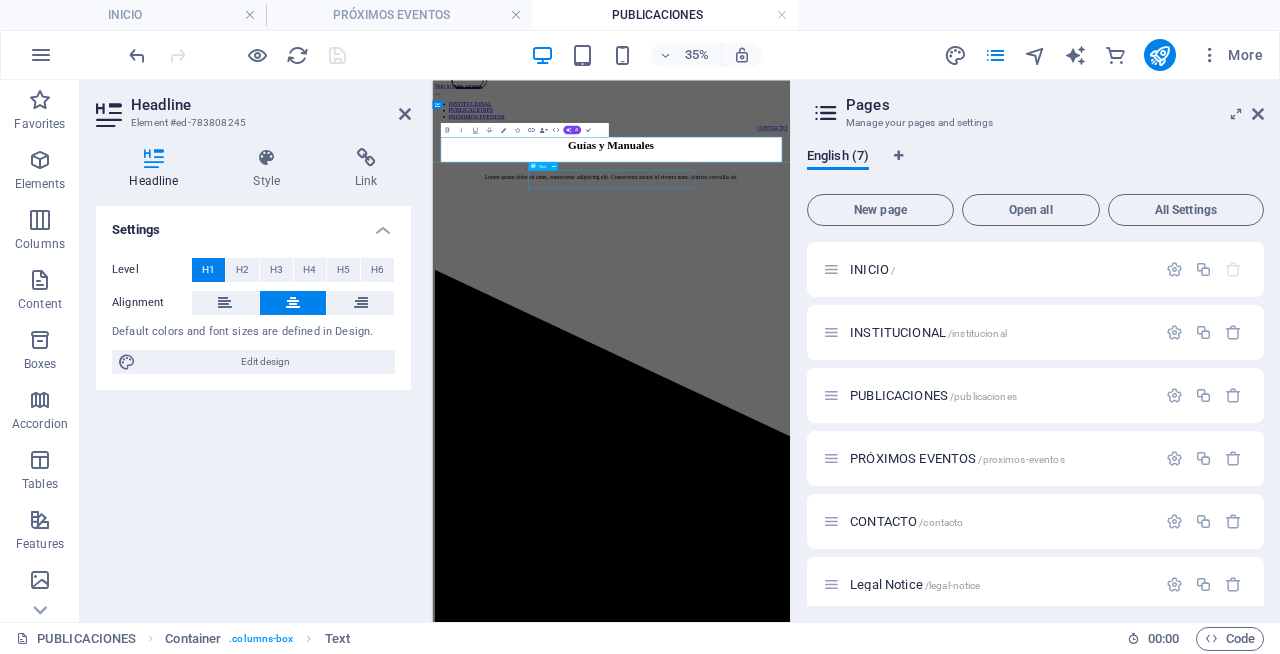 click on "Lorem ipsum dolor sit amet, consectetur adipiscing elit. Consectetur auctor id viverra nunc, ultrices convallis sit." at bounding box center [943, 357] 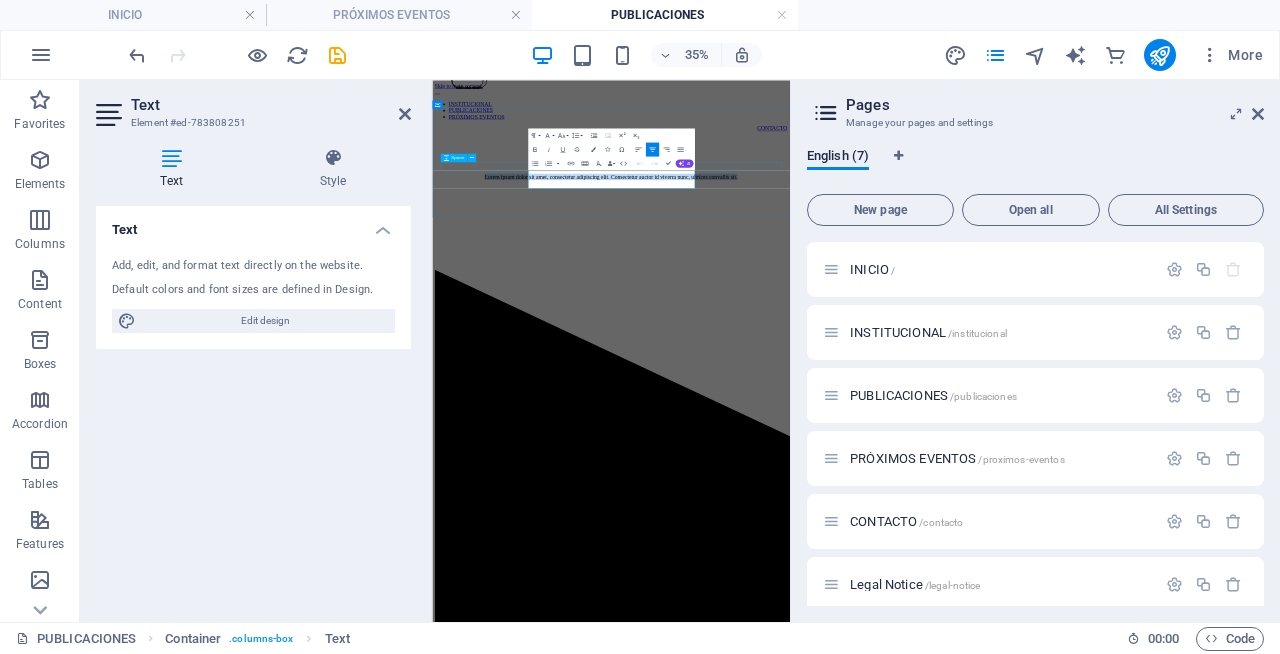 drag, startPoint x: 1169, startPoint y: 377, endPoint x: 696, endPoint y: 337, distance: 474.68832 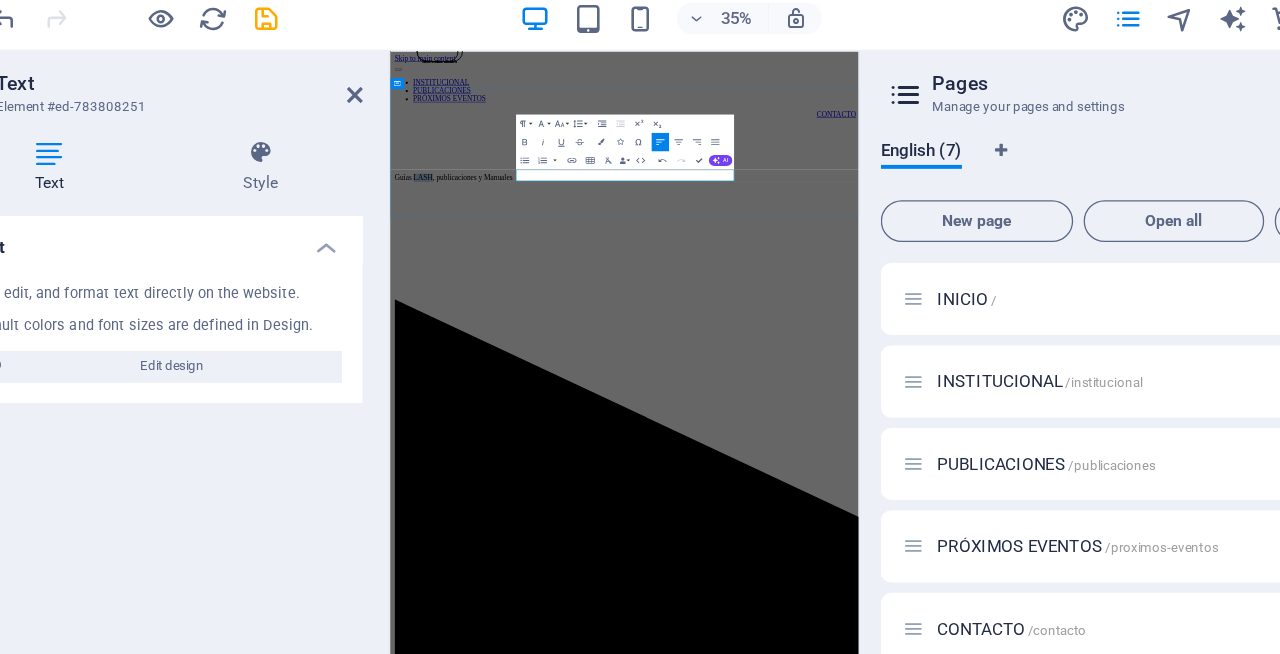 drag, startPoint x: 750, startPoint y: 326, endPoint x: 716, endPoint y: 324, distance: 34.058773 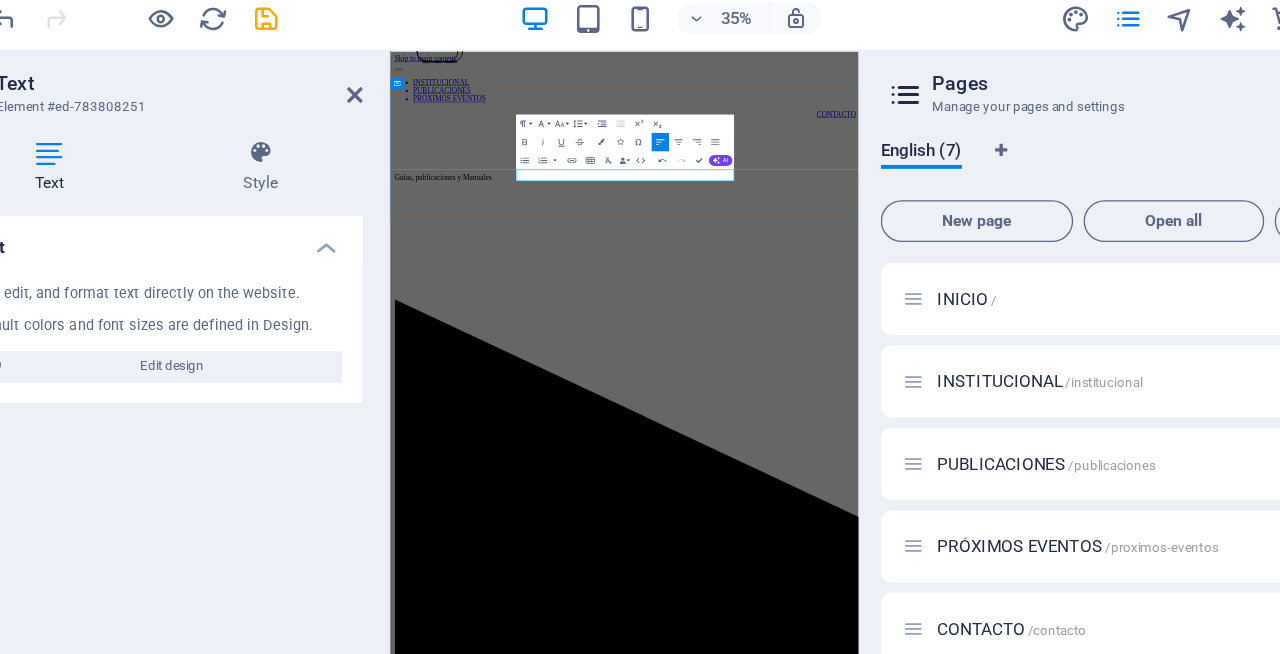 click on "Guías, publicaciones y Manuales" at bounding box center [901, 328] 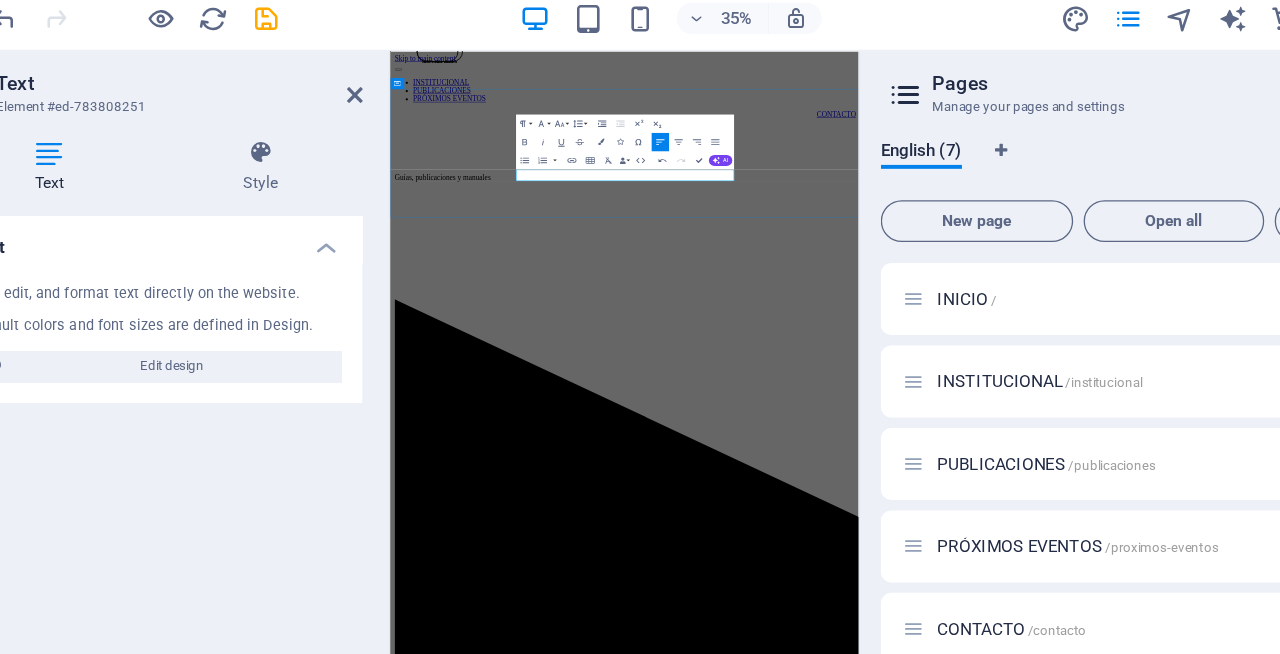 click on "Guías, publicaciones y manuales" at bounding box center (901, 328) 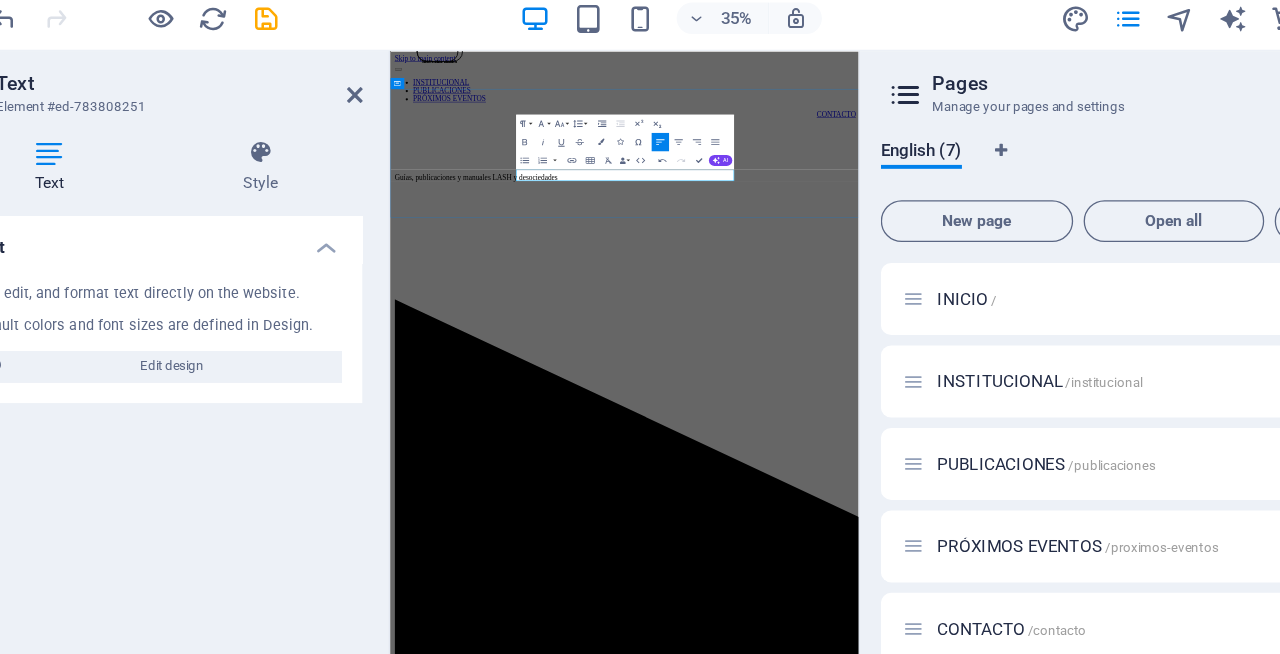 click on "Guías, publicaciones y manuales LASH y desociedades" at bounding box center [901, 328] 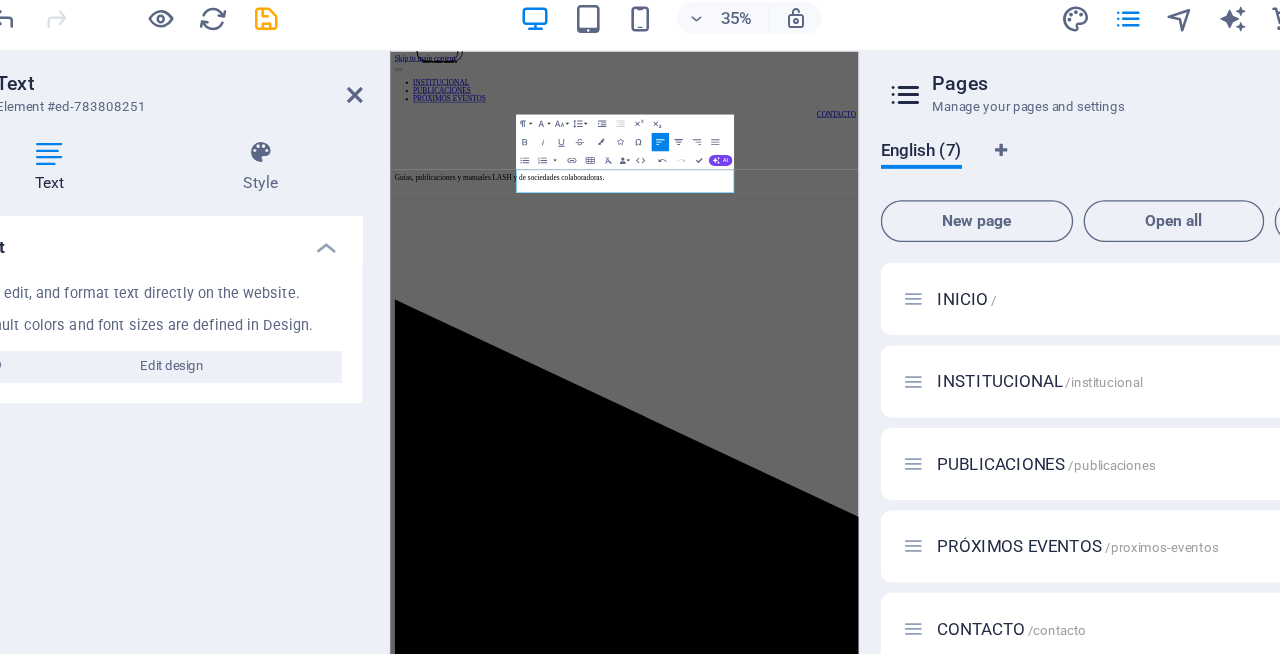 click 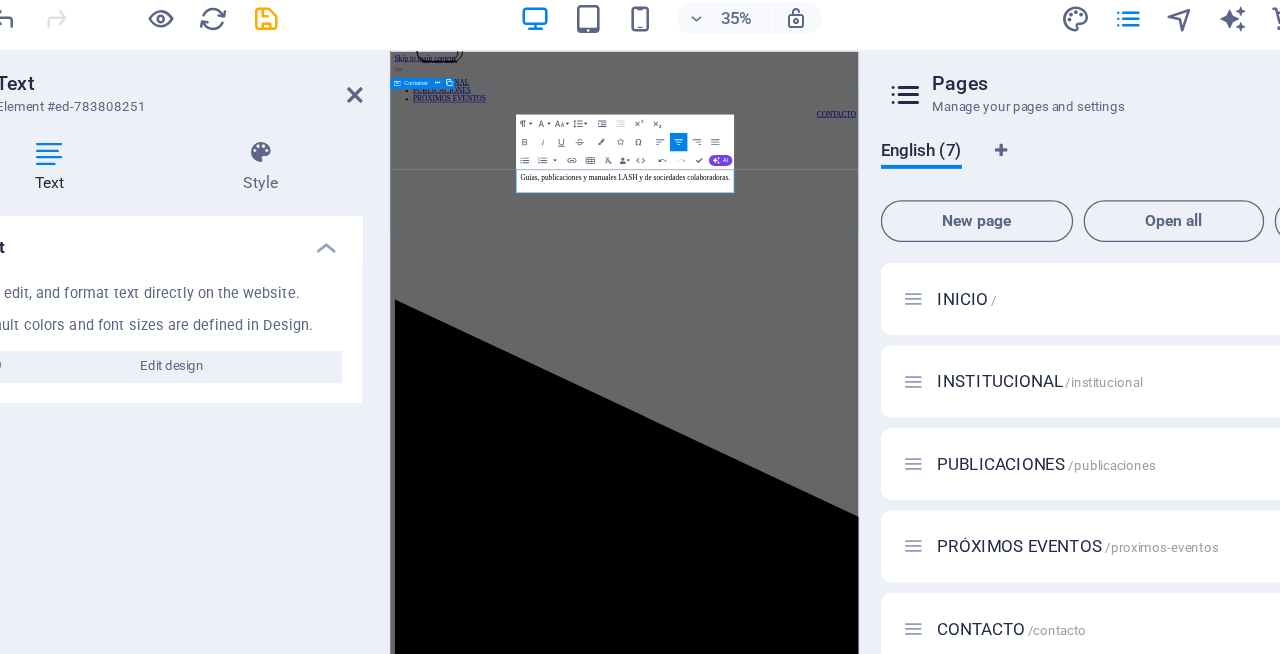 click on "Guías y Manuales Guías, publicaciones y manuales LASH y de sociedades colaboradoras." at bounding box center [901, 278] 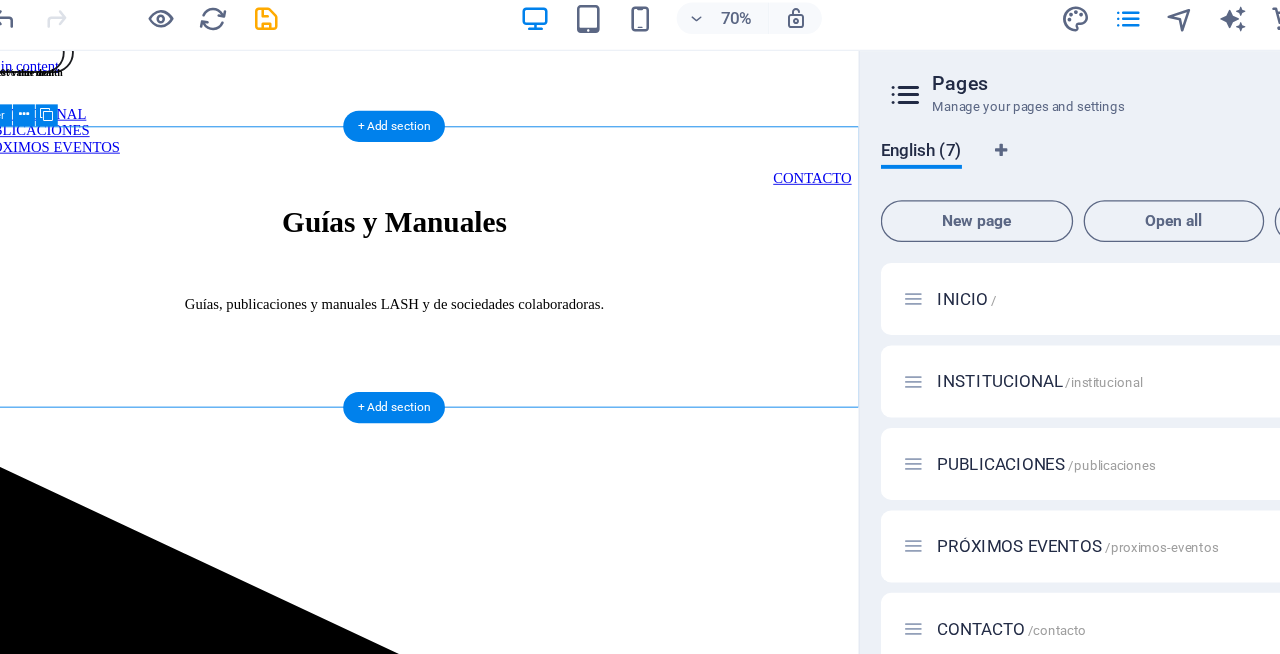 click on "Guías y Manuales Guías, publicaciones y manuales LASH y de sociedades colaboradoras." at bounding box center (437, 278) 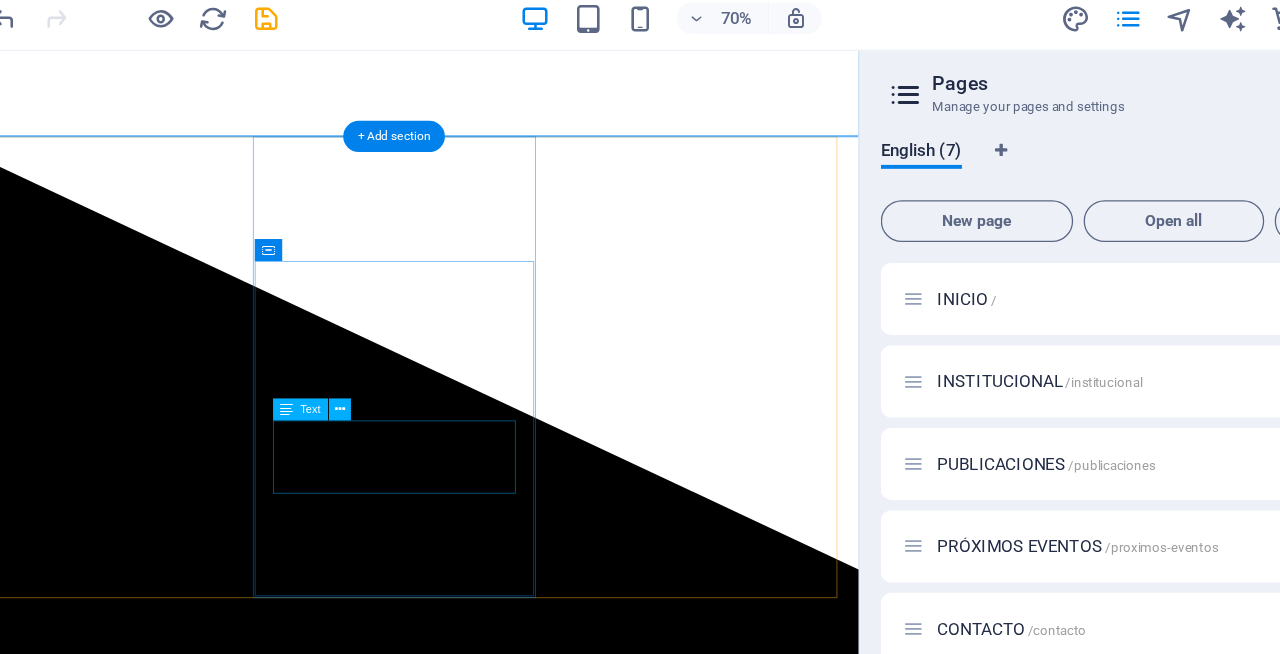 scroll, scrollTop: 362, scrollLeft: 0, axis: vertical 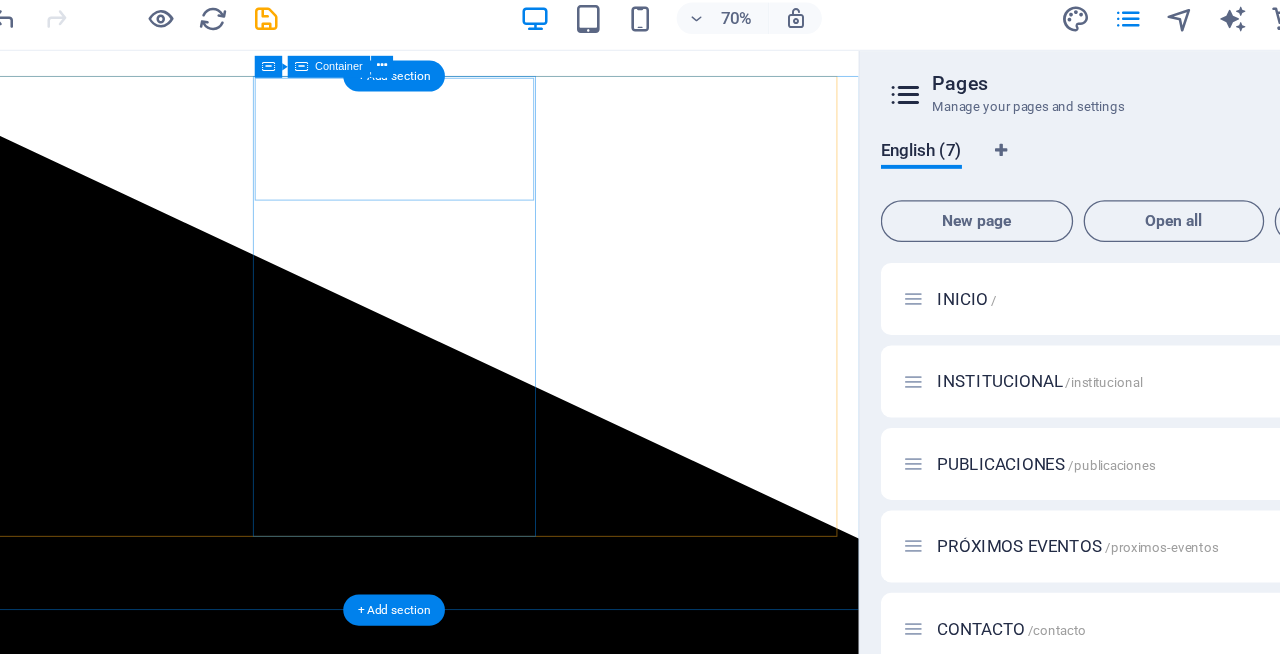click on "best value deal Yearly memberships" at bounding box center (437, 1442) 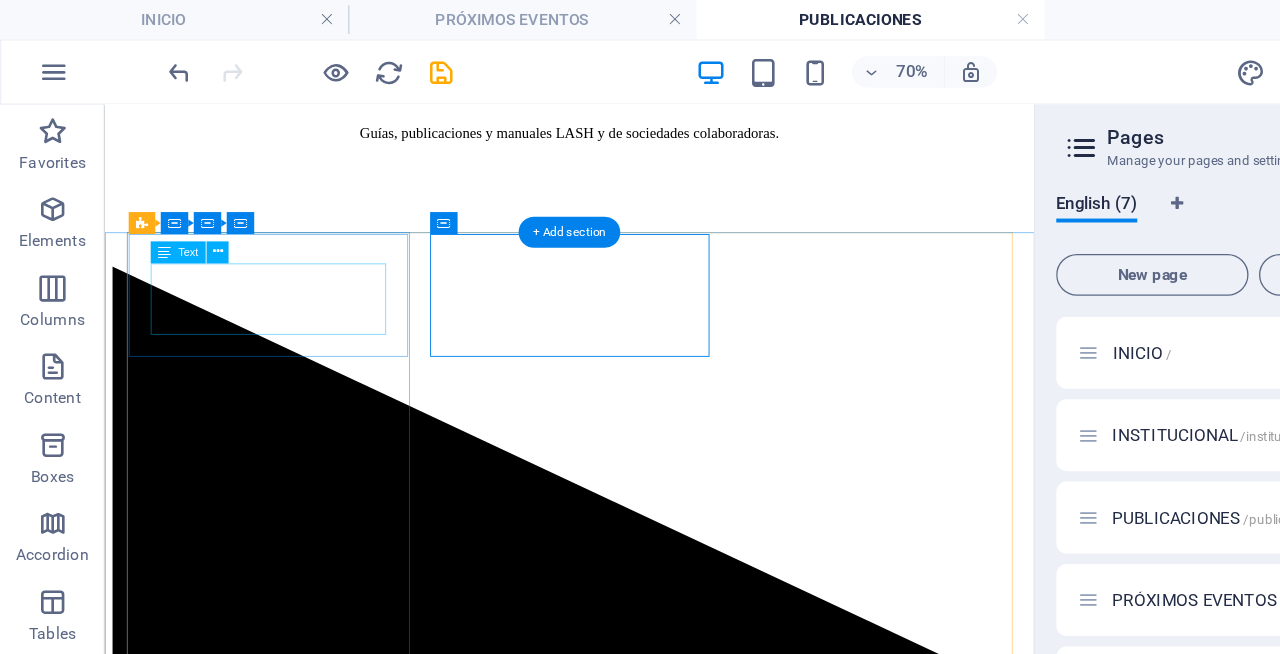scroll, scrollTop: 250, scrollLeft: 0, axis: vertical 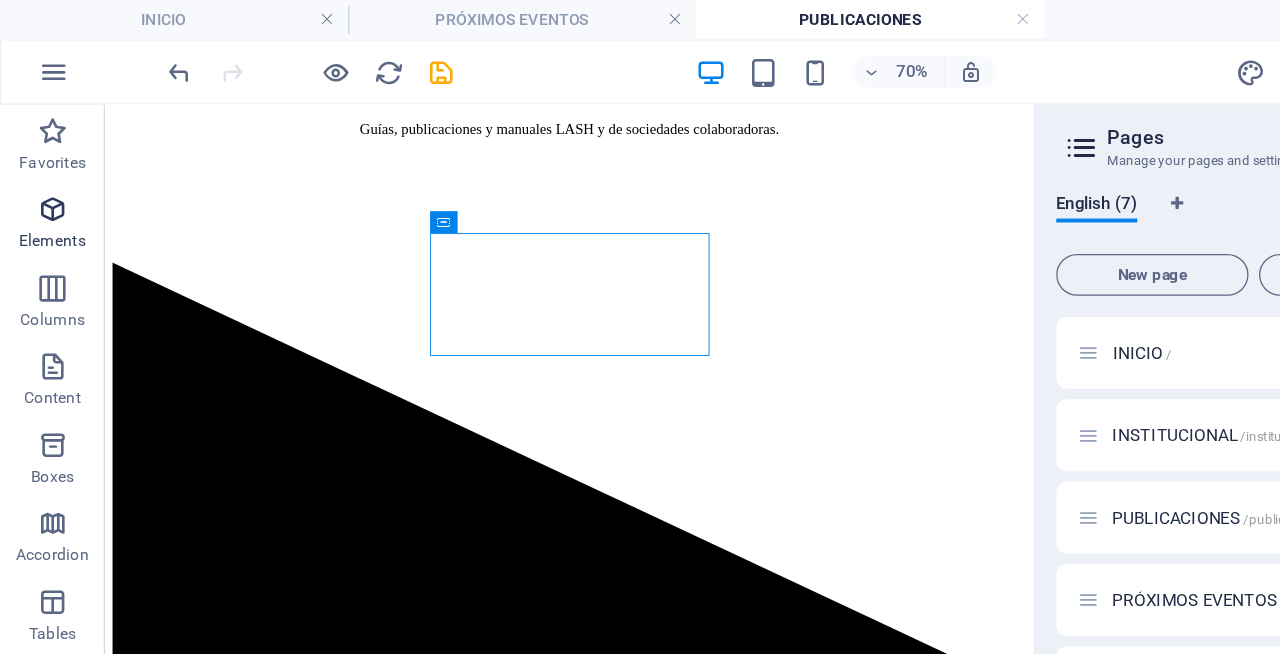 click at bounding box center (40, 160) 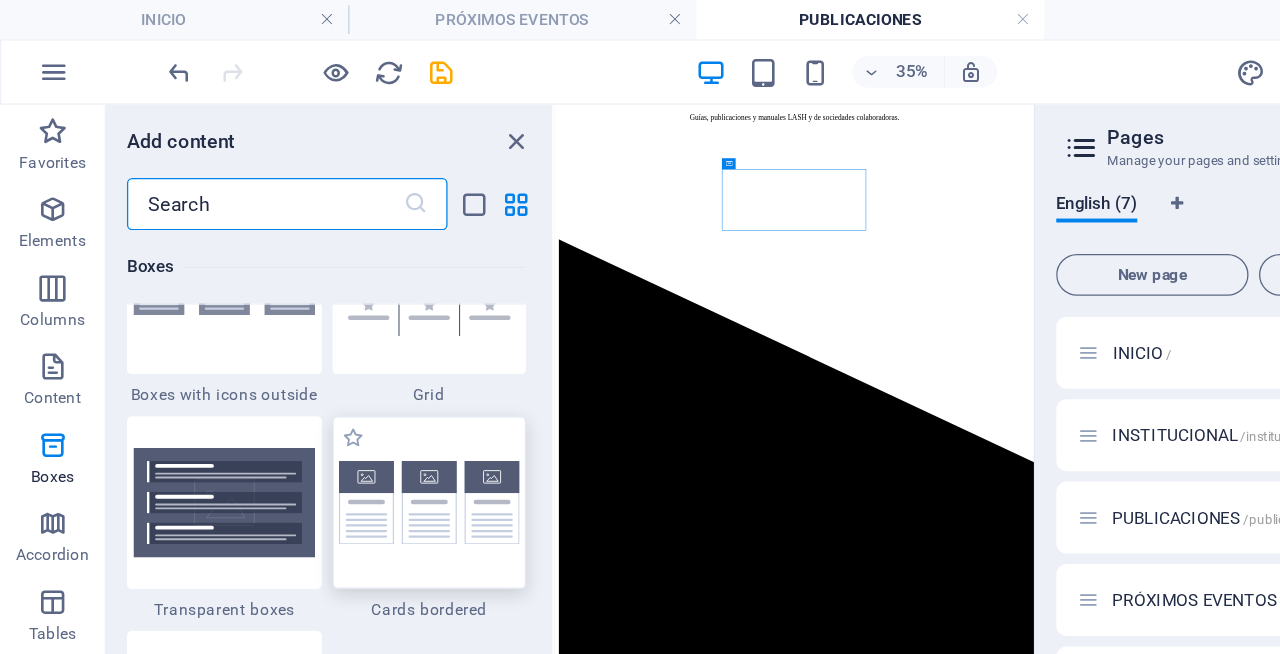 scroll, scrollTop: 5759, scrollLeft: 0, axis: vertical 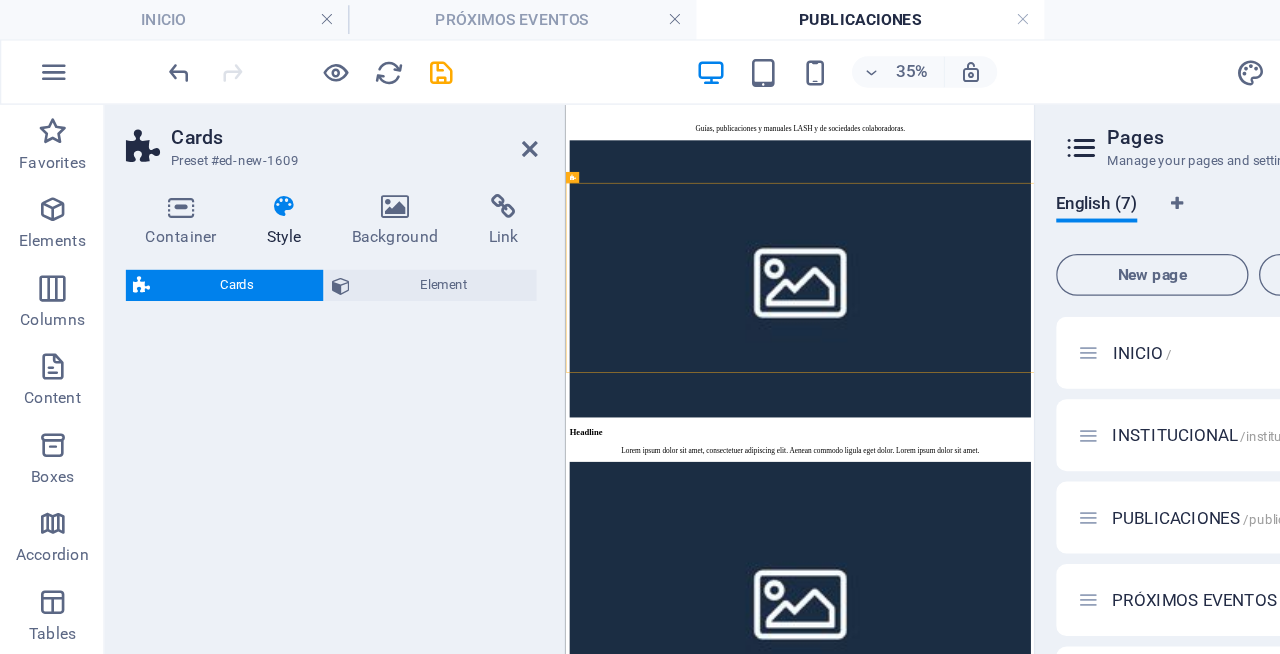 select on "rem" 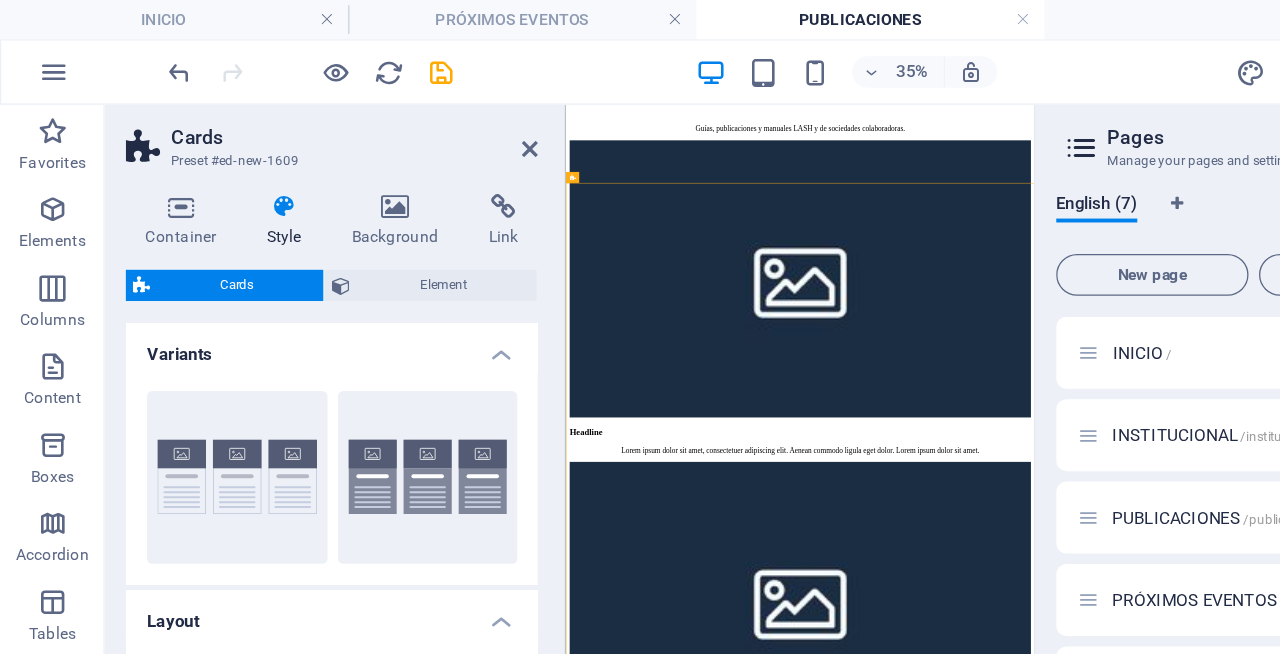 scroll, scrollTop: 219, scrollLeft: 0, axis: vertical 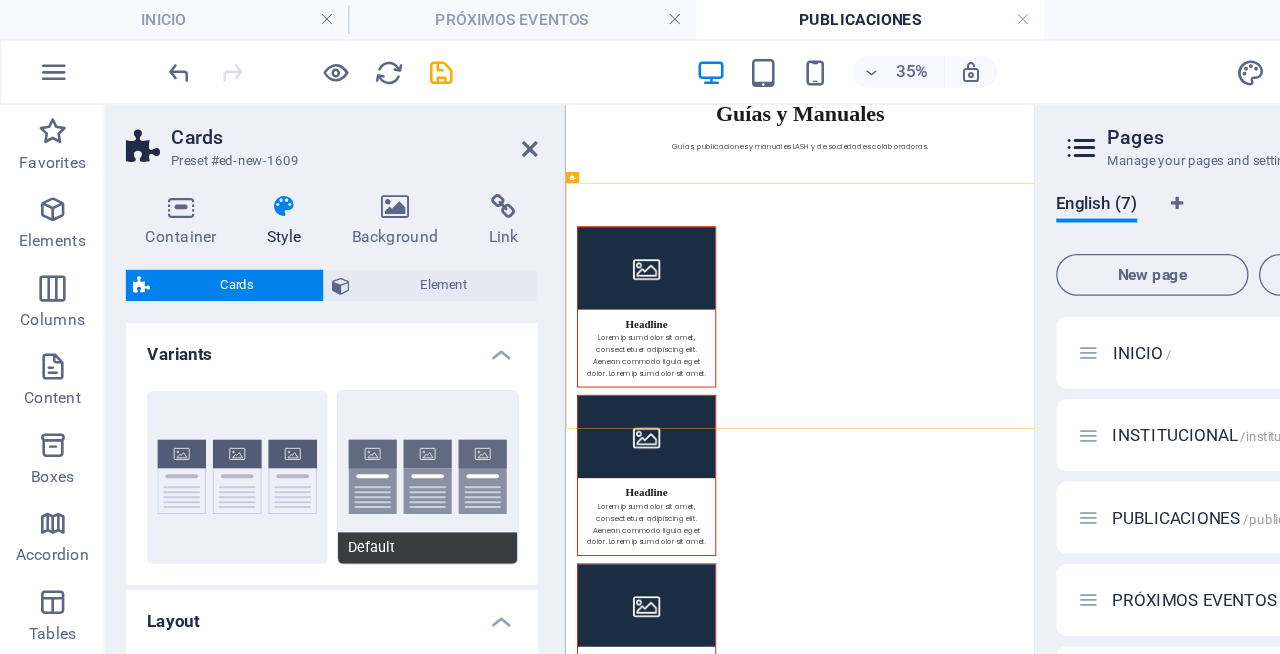 click on "Default" at bounding box center [327, 365] 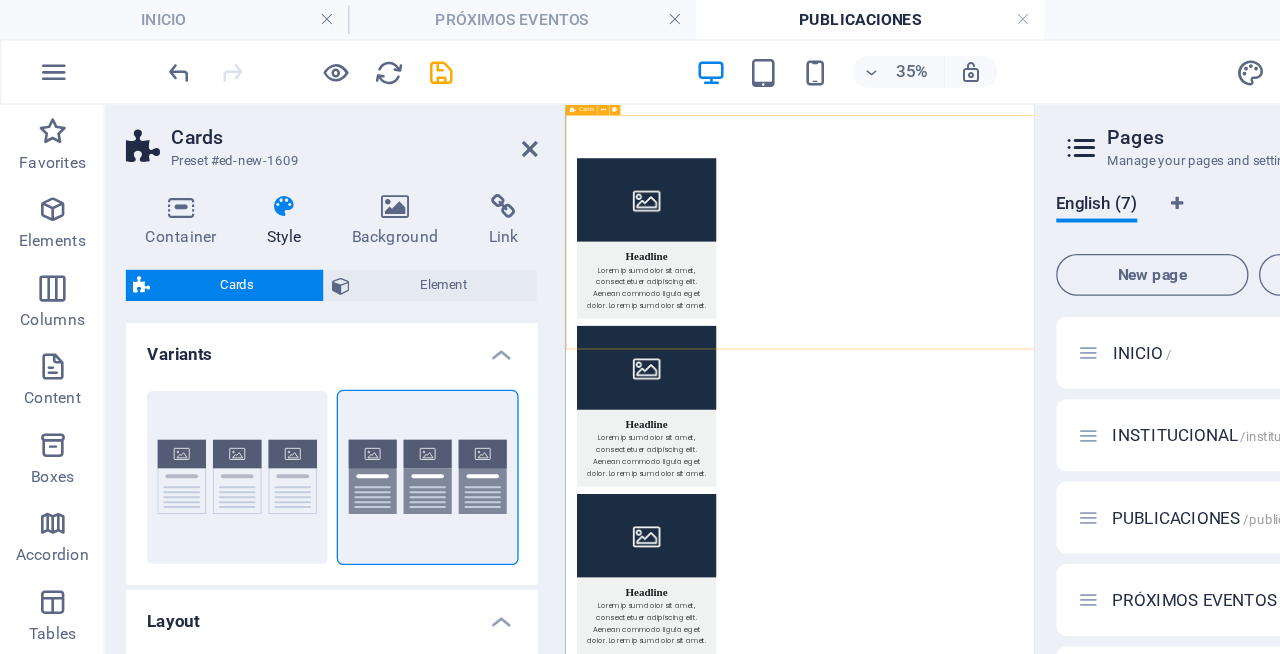 scroll, scrollTop: 367, scrollLeft: 0, axis: vertical 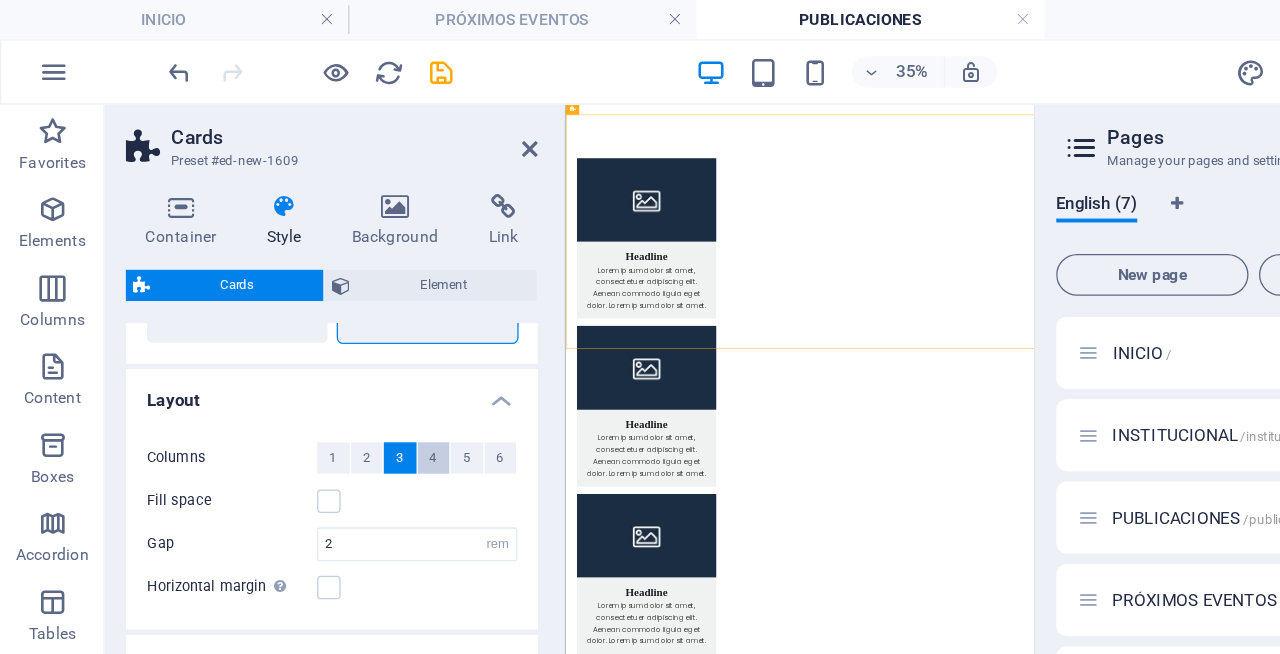 click on "4" at bounding box center [331, 350] 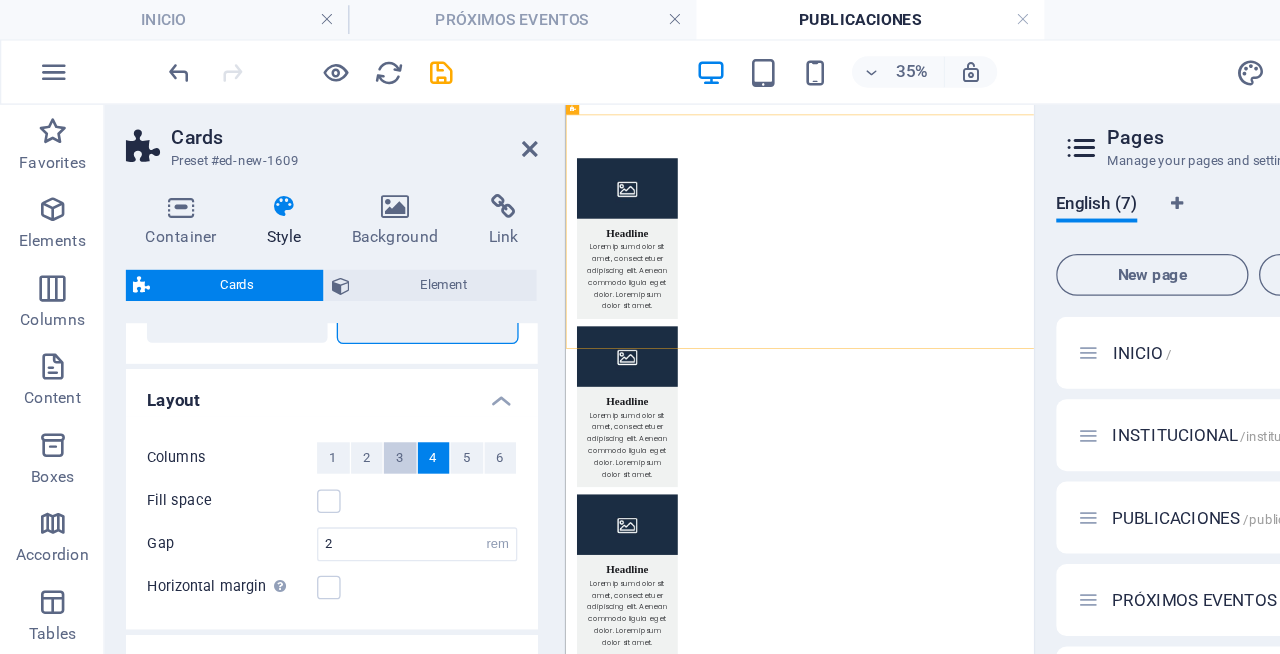 click on "3" at bounding box center (305, 350) 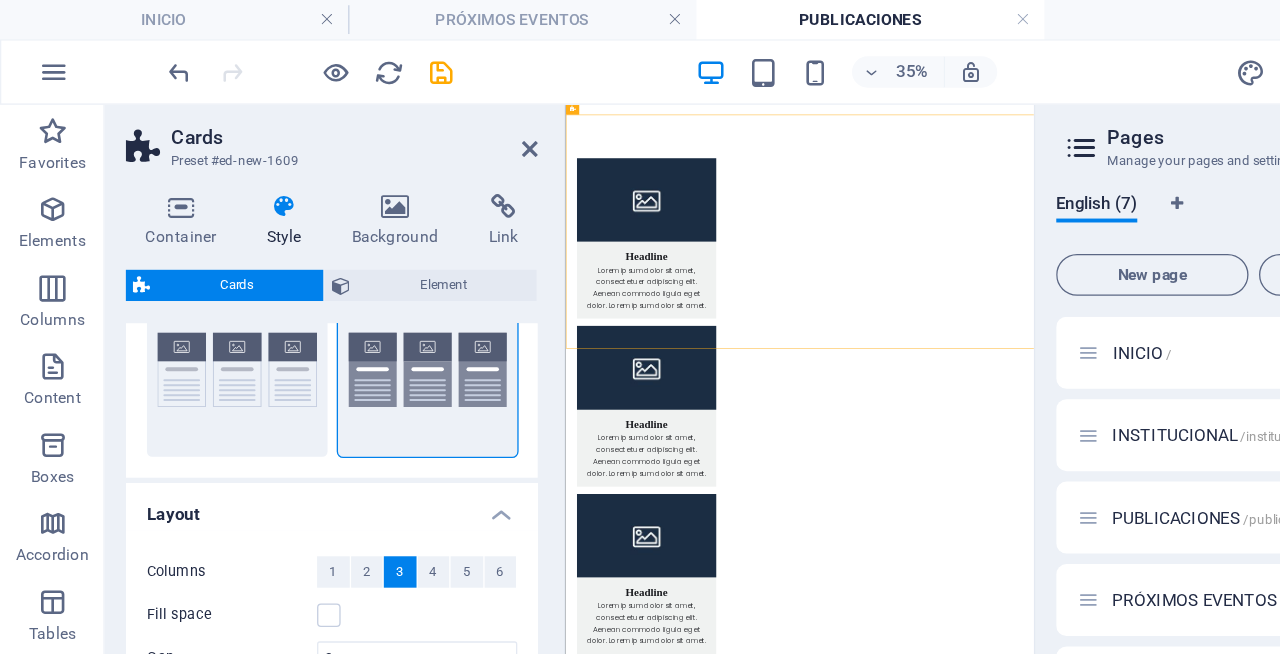 scroll, scrollTop: 0, scrollLeft: 0, axis: both 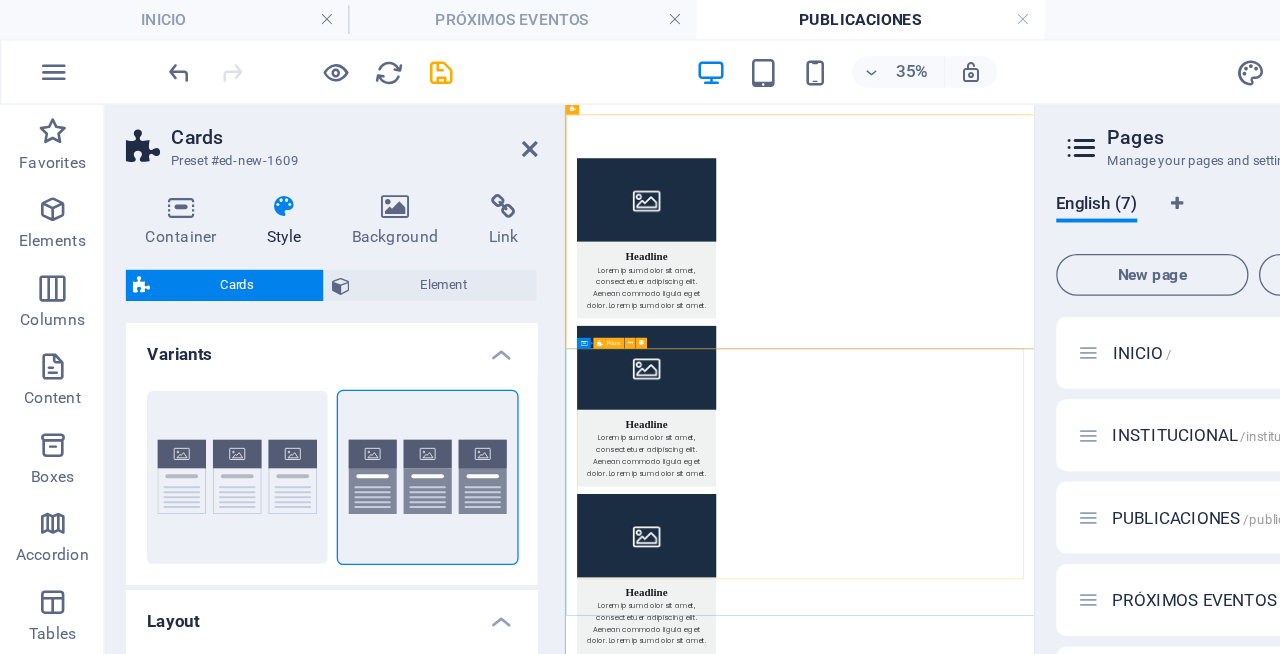 click on "-20% this month Monthly memberships Lorem ipsum dolor sit amet Lorem ipsum dolor sit amet Lorem ipsum dolor sit amet $39.99 per month Buy now best value deal Yearly memberships Lorem ipsum dolor sit amet Lorem ipsum dolor sit amet Lorem ipsum dolor sit amet $299.99 per year Buy now Weekly memberships Lorem ipsum dolor sit amet Lorem ipsum dolor sit amet Lorem ipsum dolor sit amet $13.99 per week Buy now" at bounding box center [1076, 3807] 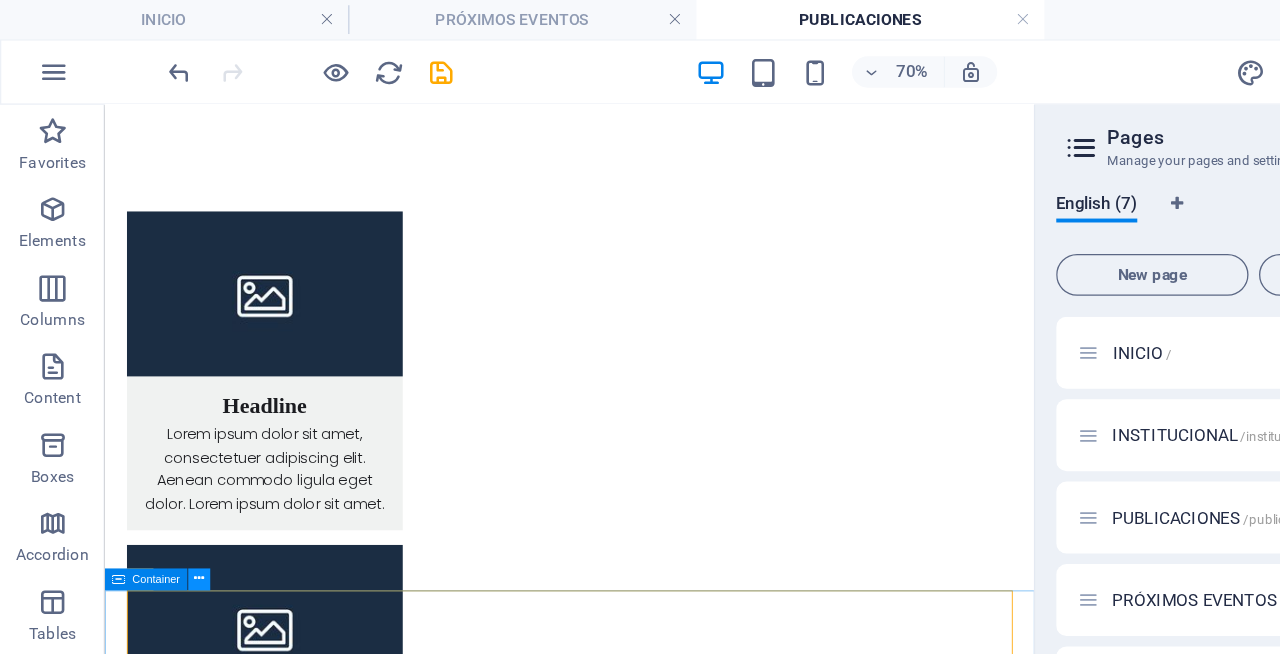 click at bounding box center [152, 442] 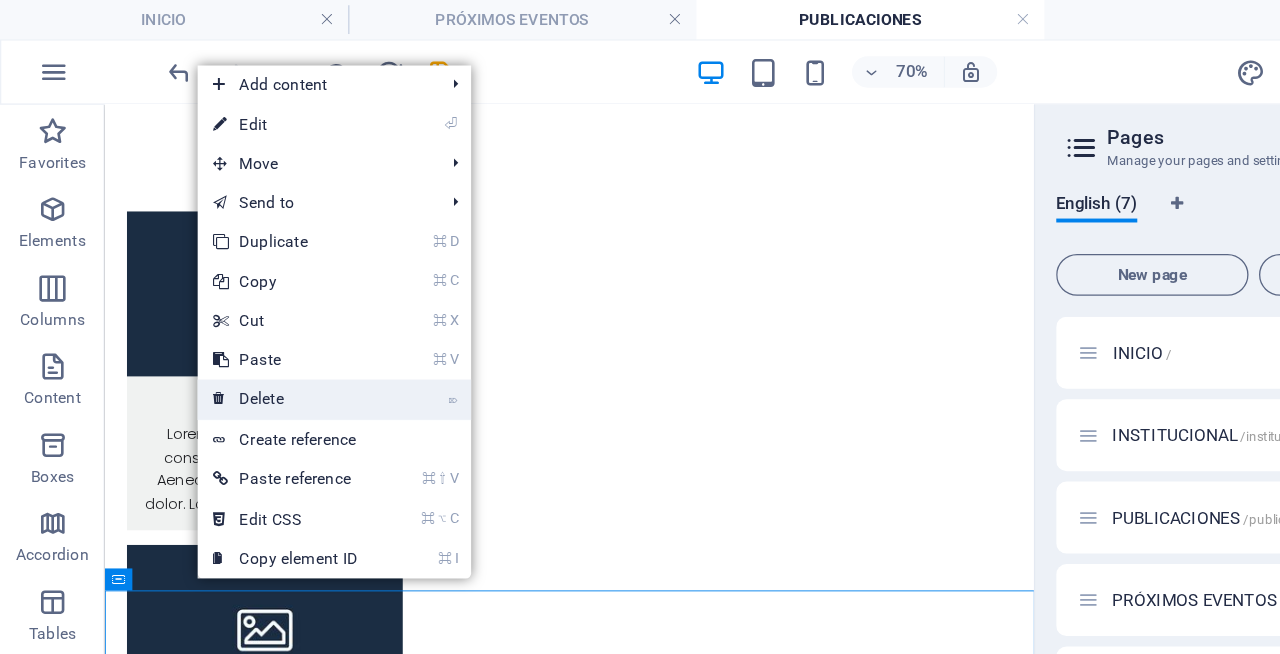 click on "⌦  Delete" at bounding box center [218, 305] 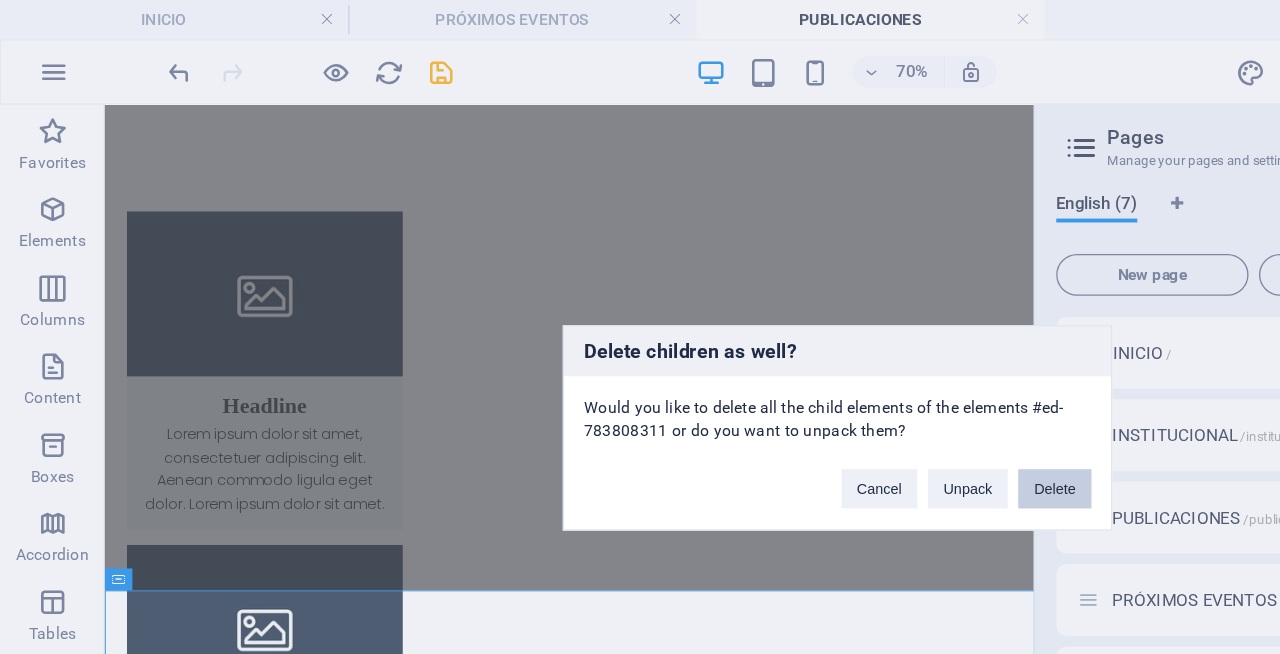 click on "Delete" at bounding box center (806, 374) 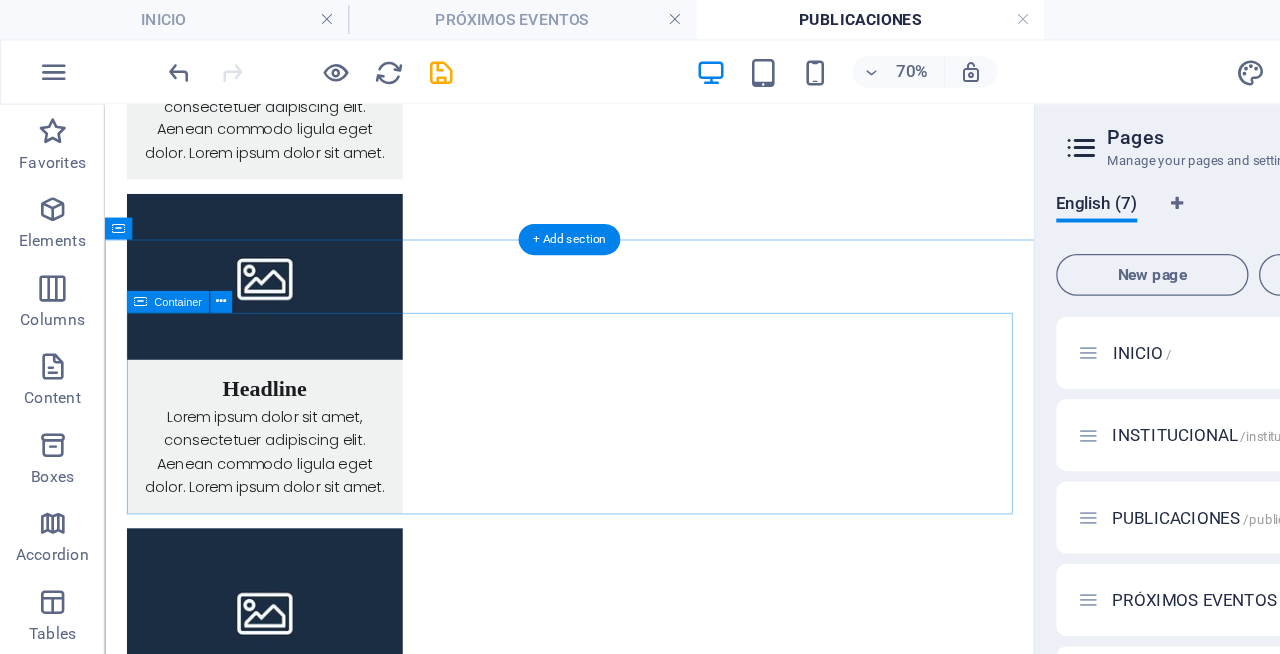 scroll, scrollTop: 765, scrollLeft: 0, axis: vertical 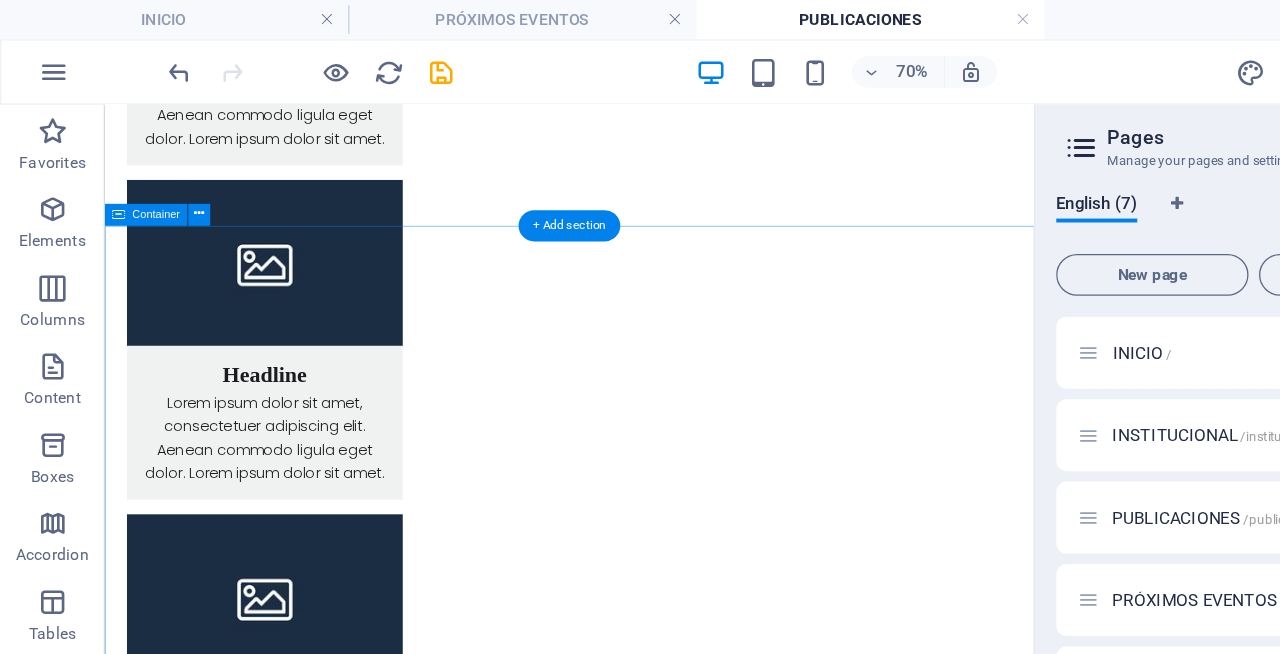 click on "FAQs Lorem ipsum dolor sit amet, consectetur adipiscing elit. Consectetur auctor id viverra nunc, ultrices convallis sit. Personal training Lorem ipsum dolor sit amet, consectetur adipiscing elit. Consectetur auctor id viverra nunc, ultrices convallis sit ultrices. [PERSON_NAME] sollicitudin consequat, at purus lobortis laoreet eu. Lorem ipsum dolor sit amet, consectetur adipiscing elit. Consectetur auctor id viverra nunc, ultrices convallis sit ultrices. [PERSON_NAME] sollicitudin consequat, at purus lobortis laoreet eu. Group training Lorem ipsum dolor sit amet, consectetur adipiscing elit. Consectetur auctor id viverra nunc, ultrices convallis sit ultrices. [PERSON_NAME] sollicitudin consequat, at purus lobortis laoreet eu. Lorem ipsum dolor sit amet, consectetur adipiscing elit. Consectetur auctor id viverra nunc, ultrices convallis sit ultrices. [PERSON_NAME] sollicitudin consequat, at purus lobortis laoreet eu. Gym Online classes" at bounding box center (611, 1930) 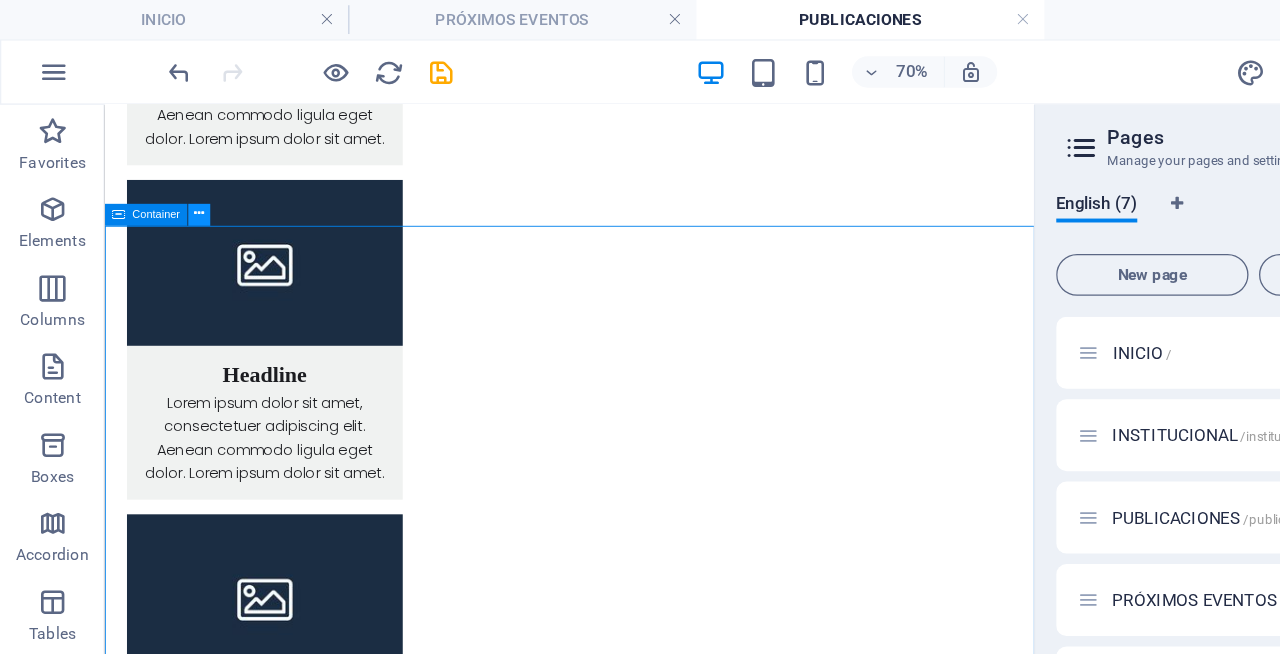 click at bounding box center [152, 164] 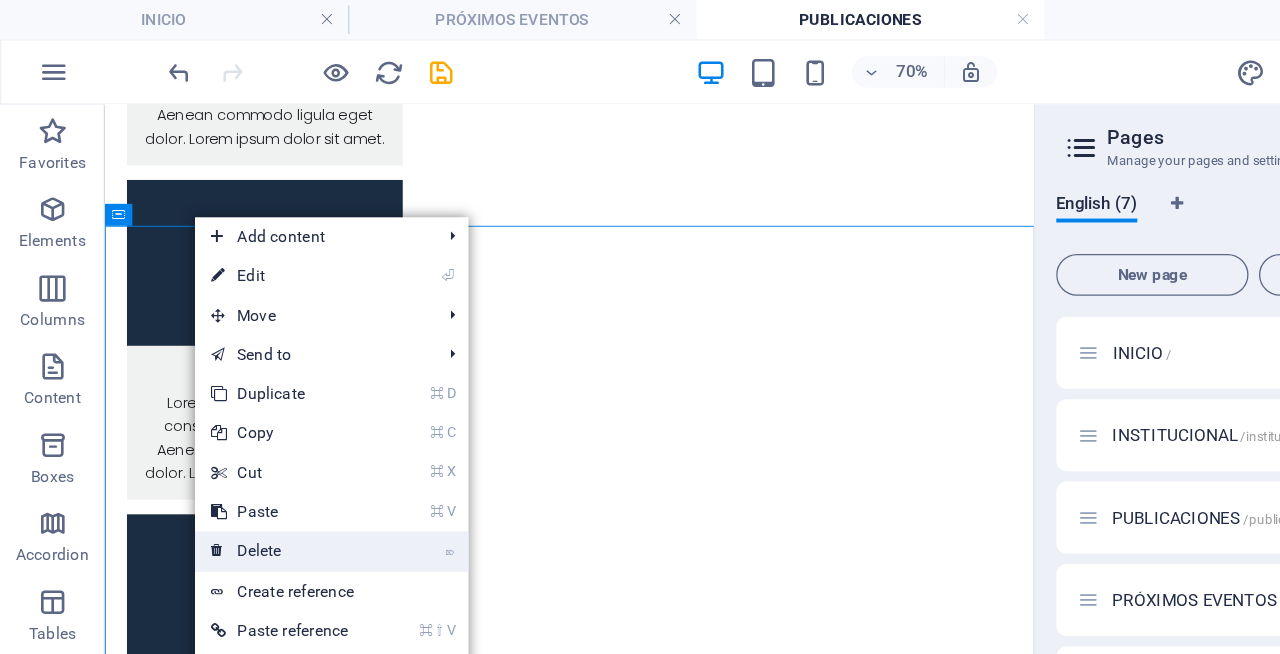click on "⌦  Delete" at bounding box center (216, 421) 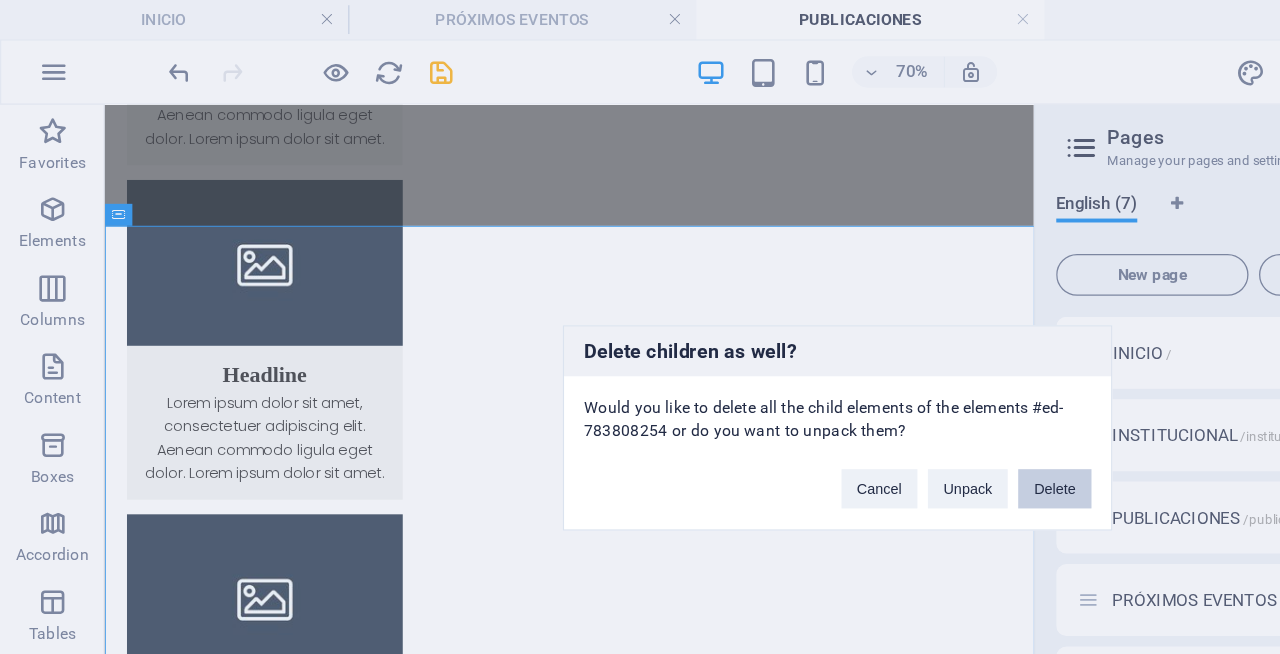 click on "Delete" at bounding box center [806, 374] 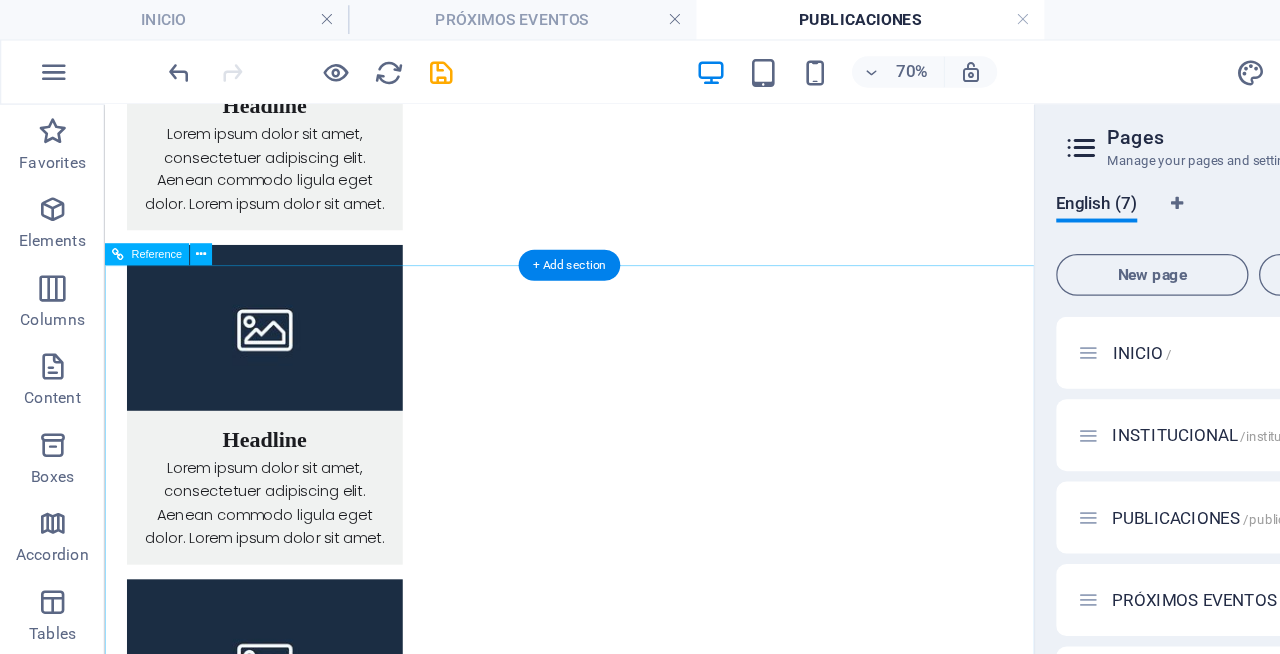 scroll, scrollTop: 723, scrollLeft: 0, axis: vertical 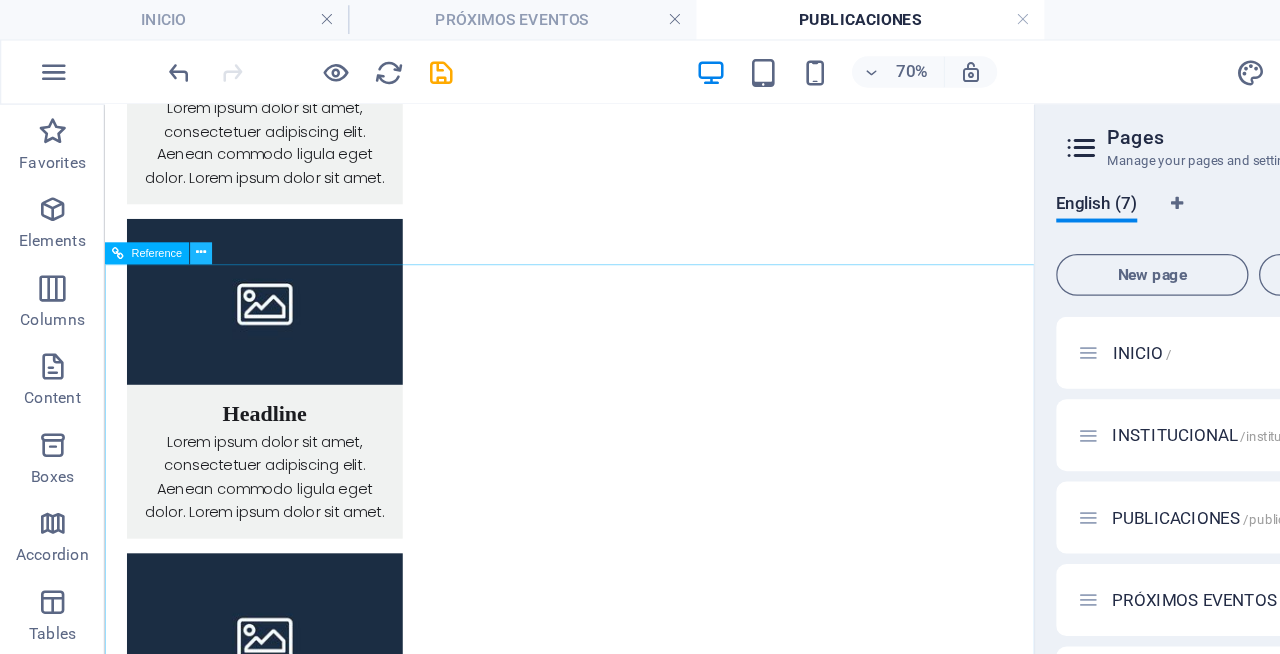 click at bounding box center [154, 193] 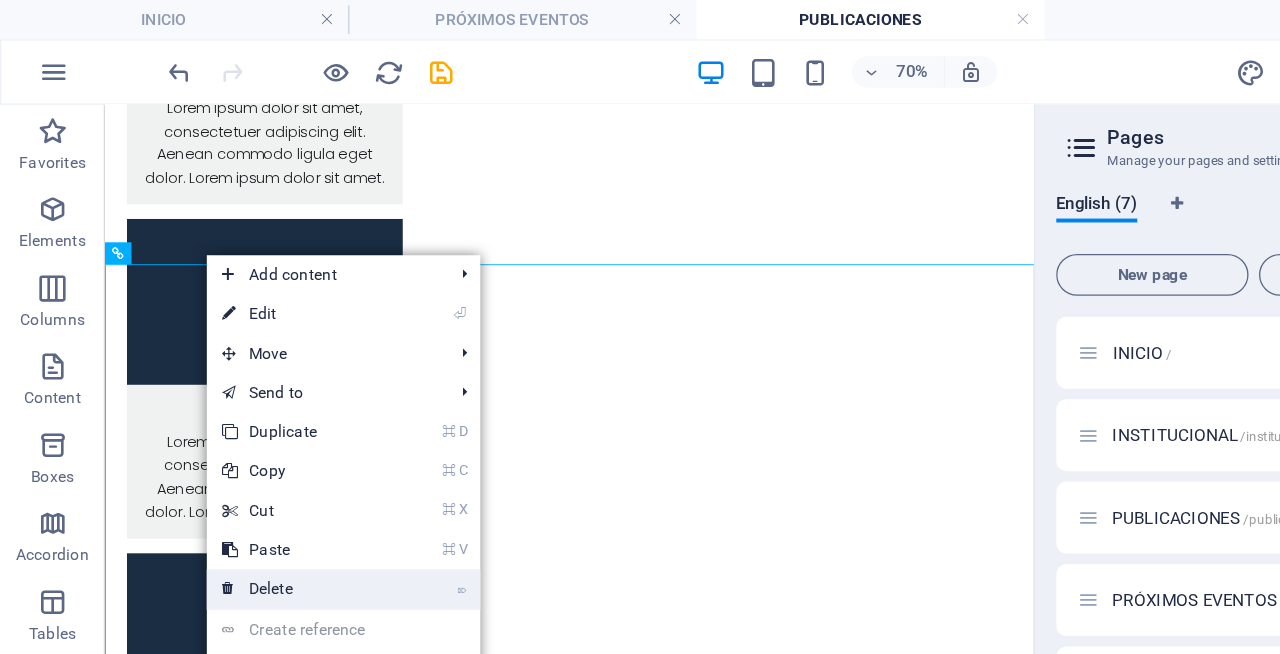 click on "⌦  Delete" at bounding box center (225, 450) 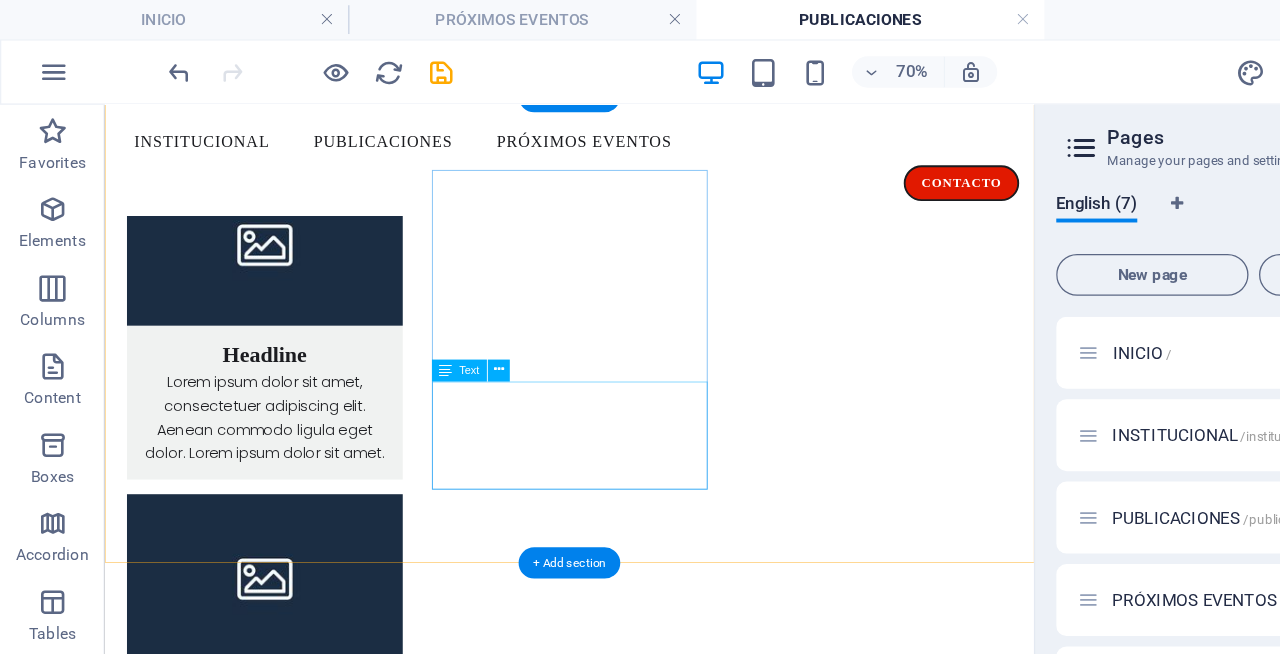 scroll, scrollTop: 360, scrollLeft: 0, axis: vertical 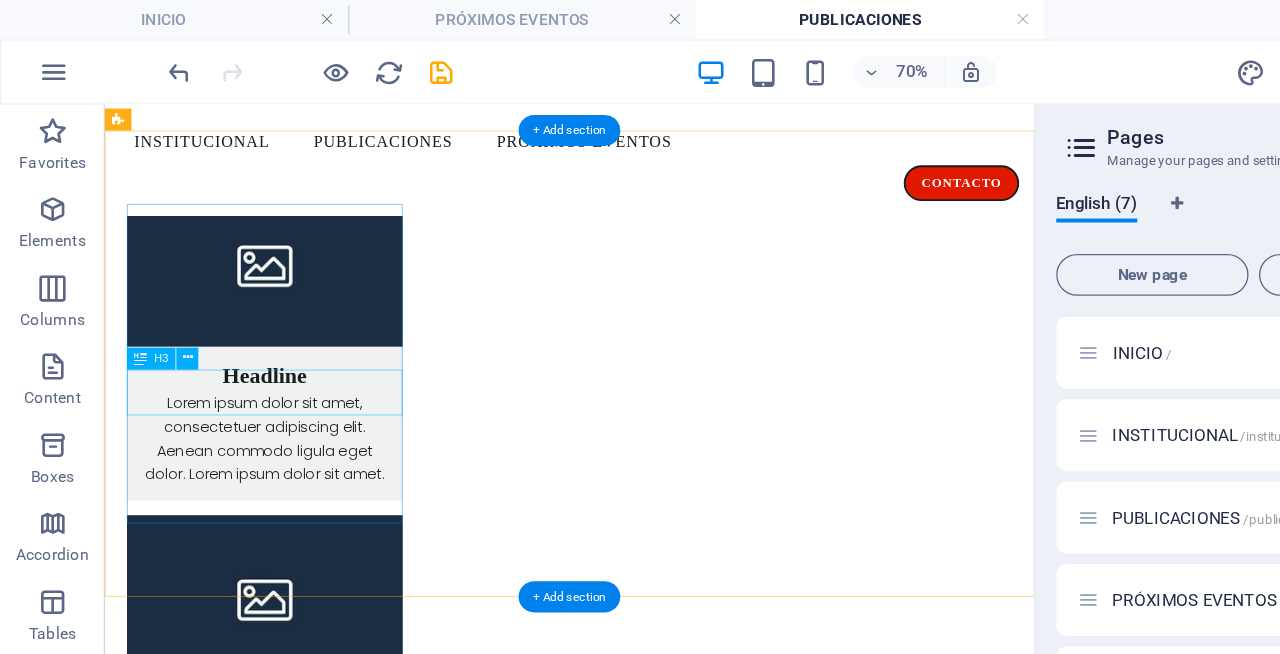 click on "Headline" at bounding box center [278, 393] 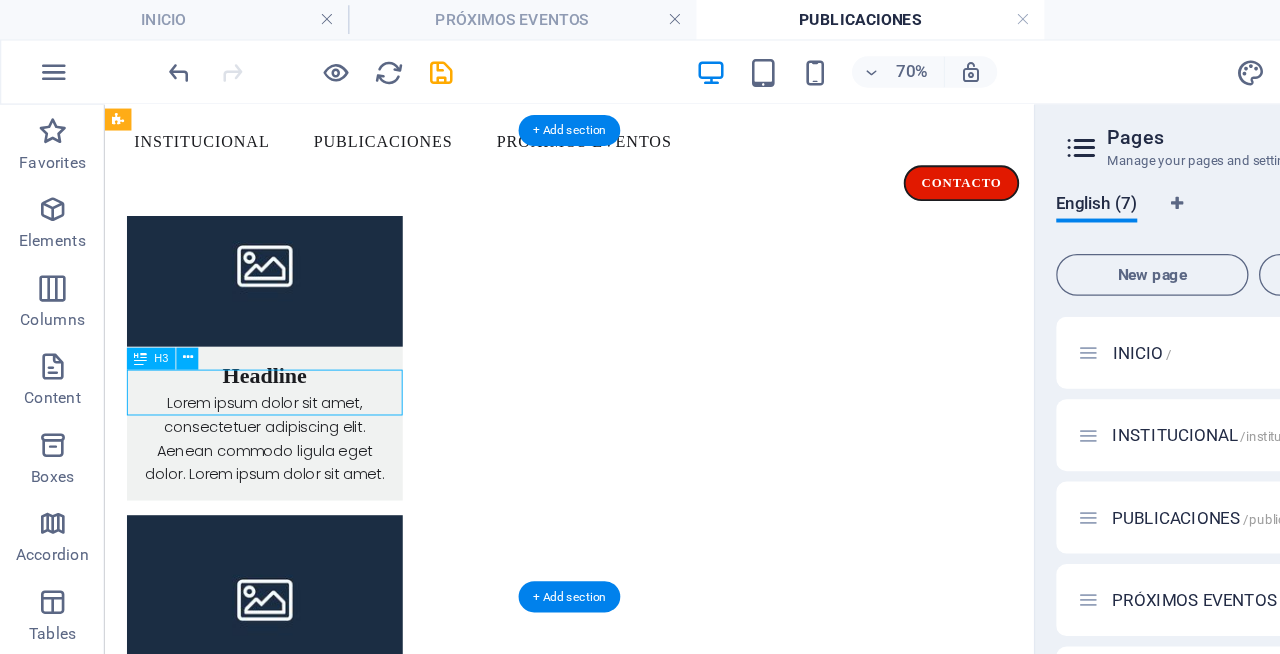 click on "Headline" at bounding box center [278, 393] 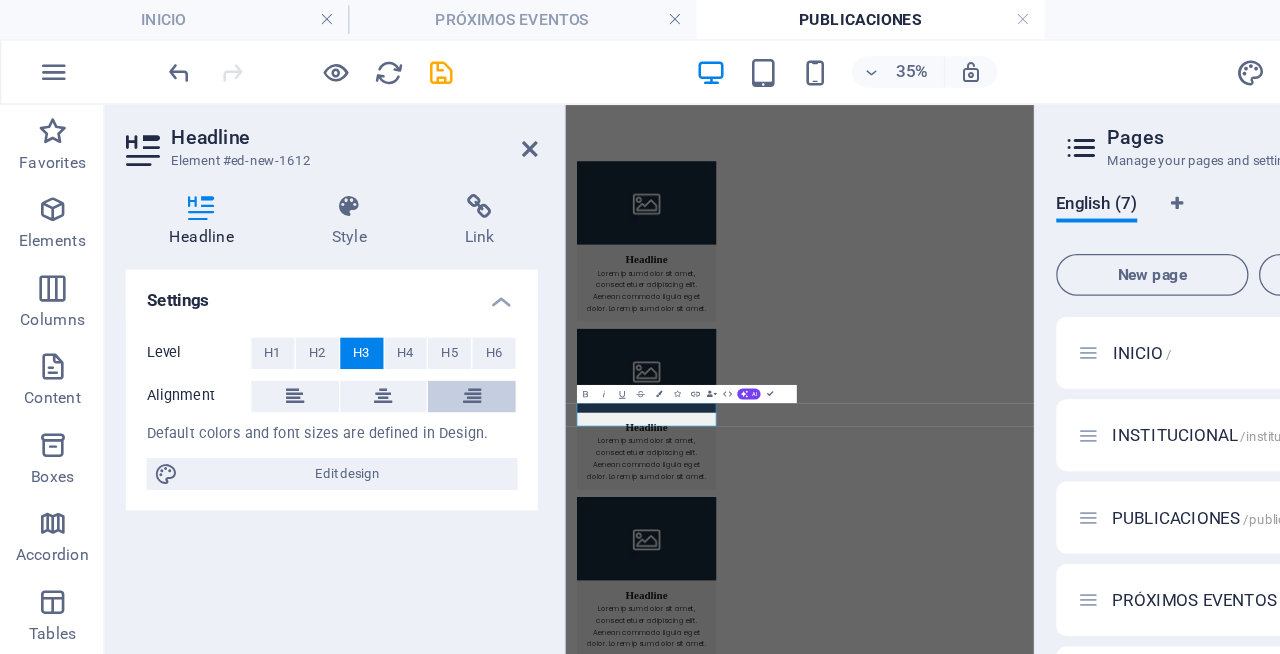 scroll, scrollTop: 0, scrollLeft: 0, axis: both 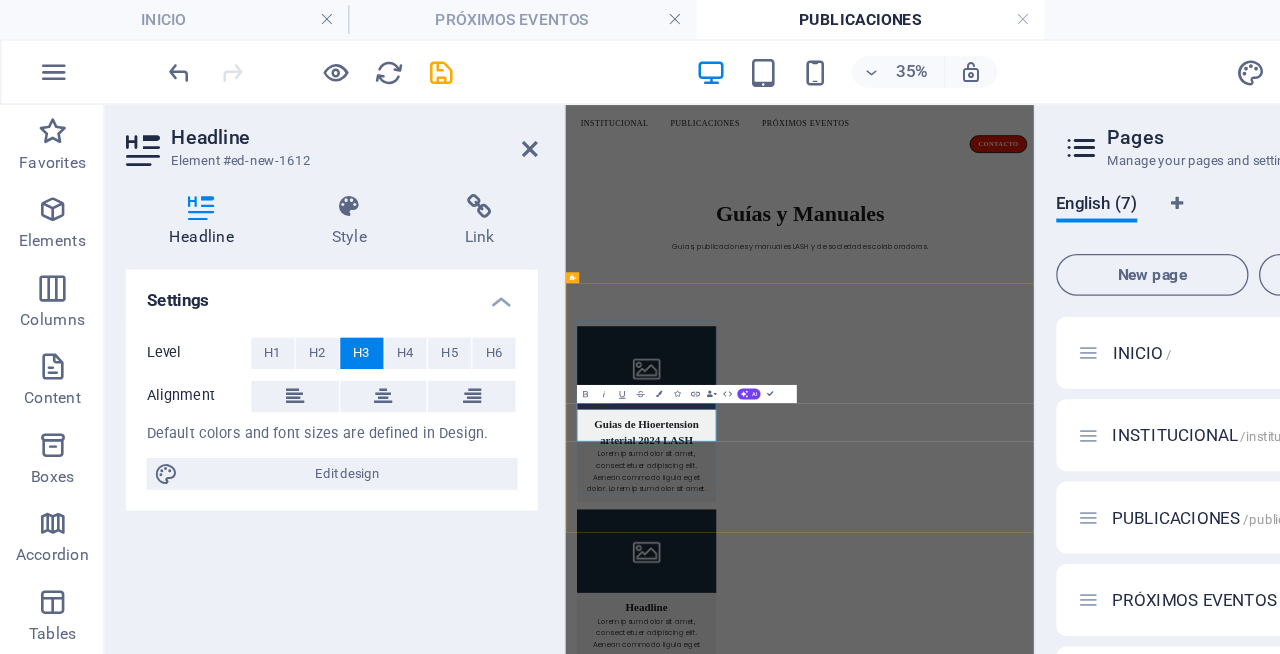 click on "Guias de Hioertension arterial 2024 LASH" at bounding box center (741, 818) 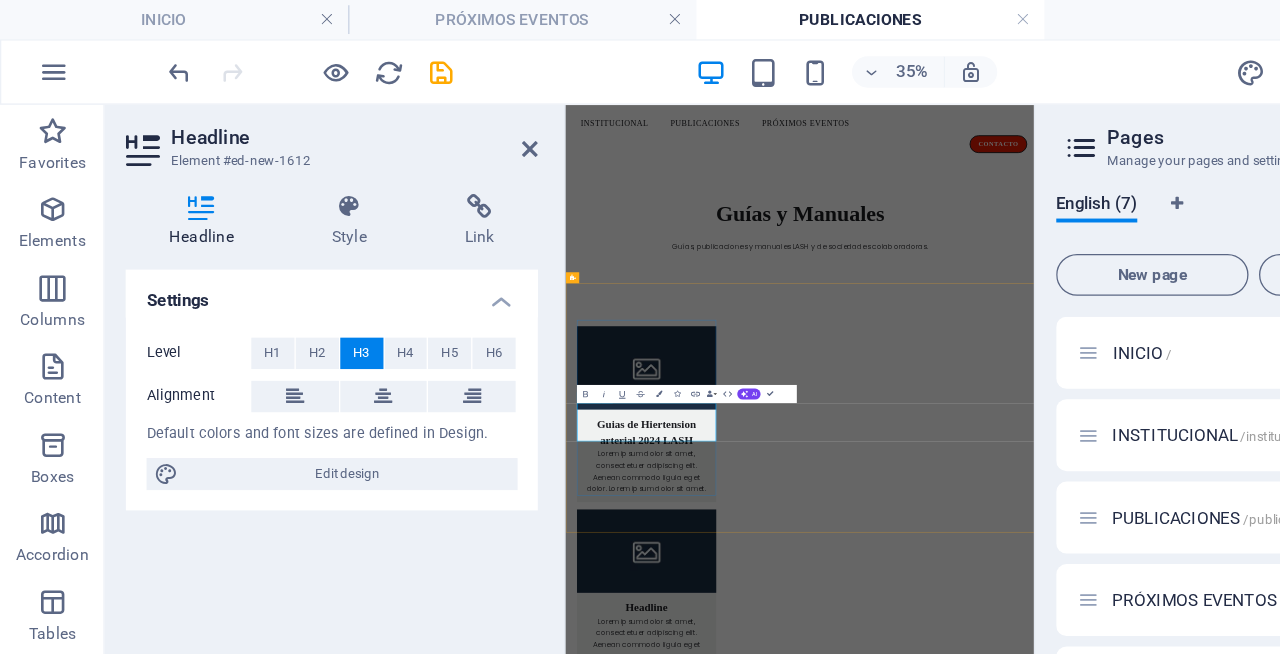 type 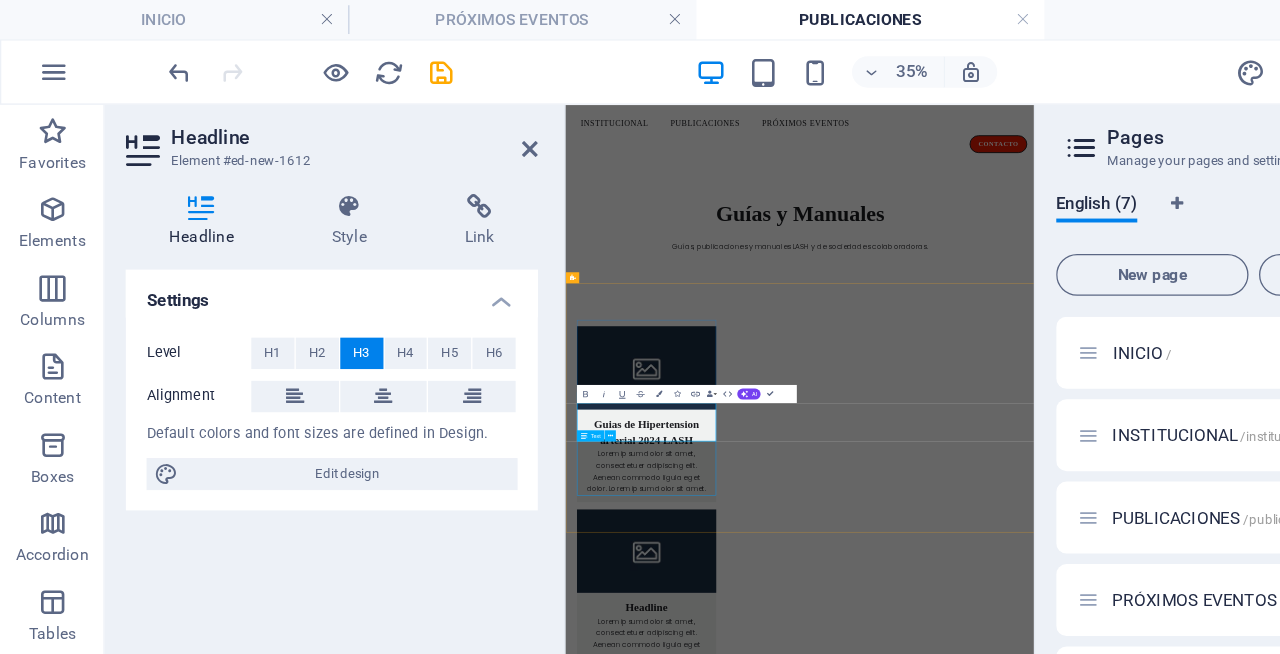 click on "Lorem ipsum dolor sit amet, consectetuer adipiscing elit. Aenean commodo ligula eget dolor. Lorem ipsum dolor sit amet." at bounding box center [741, 911] 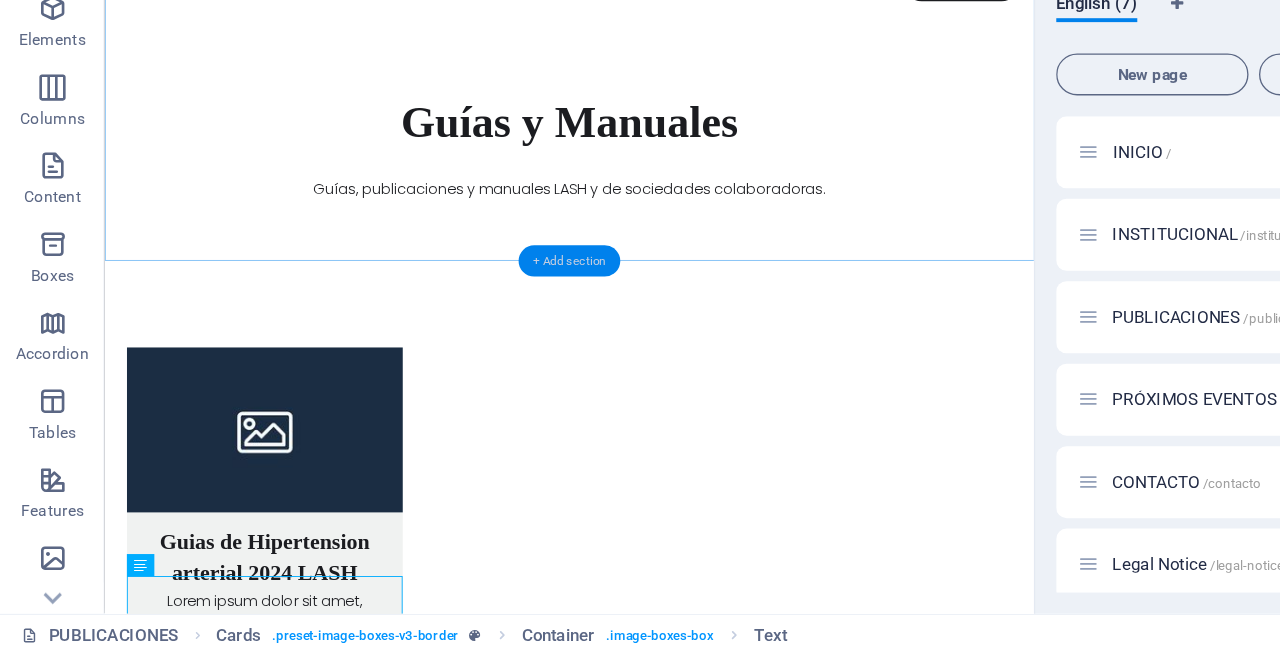 scroll, scrollTop: 0, scrollLeft: 0, axis: both 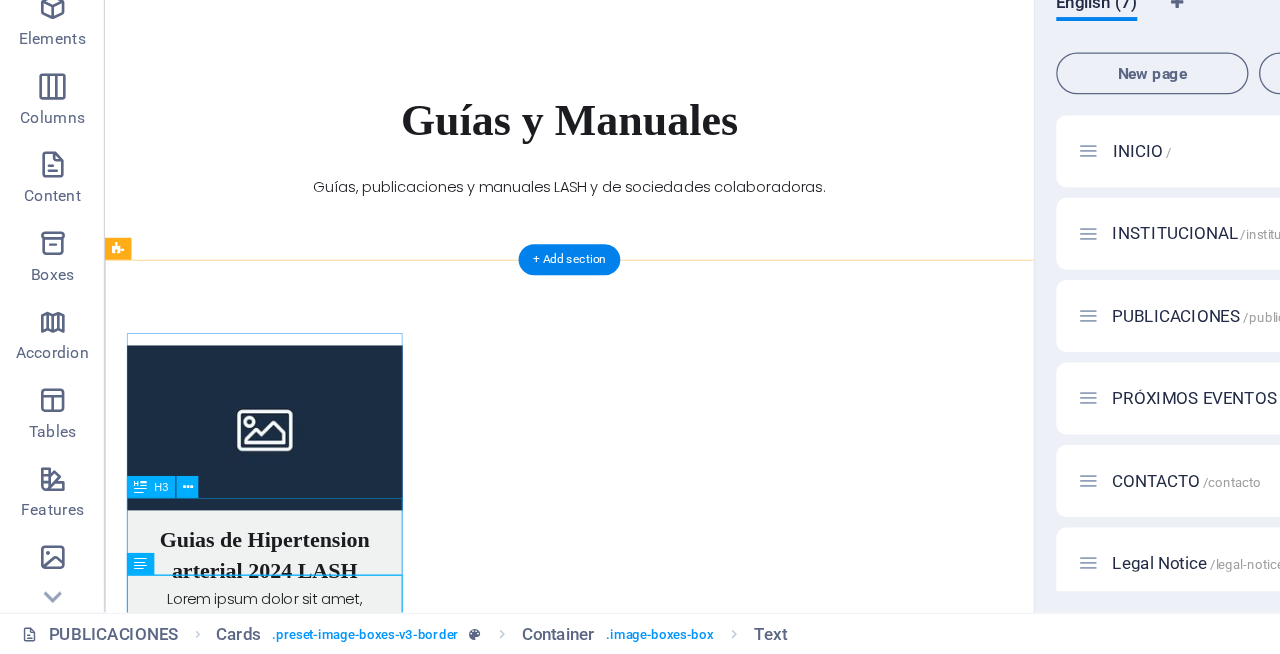 click on "Guias de Hipertension arterial 2024 LASH" at bounding box center (278, 608) 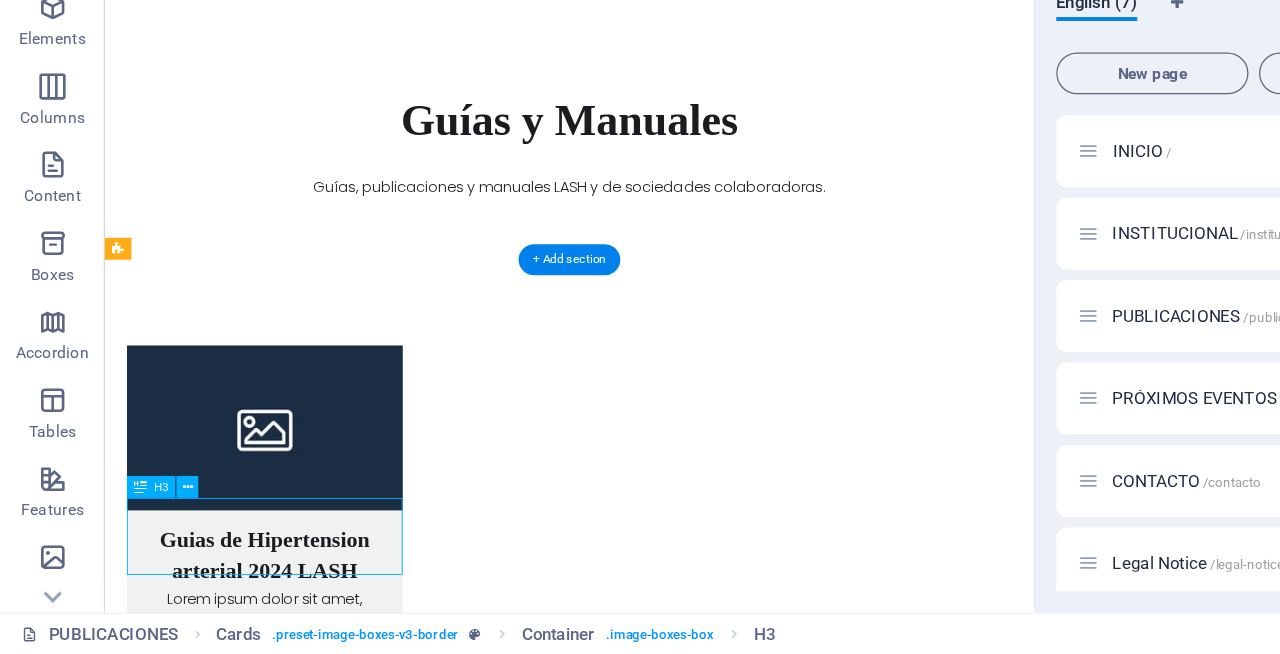 click on "Guias de Hipertension arterial 2024 LASH" at bounding box center [278, 608] 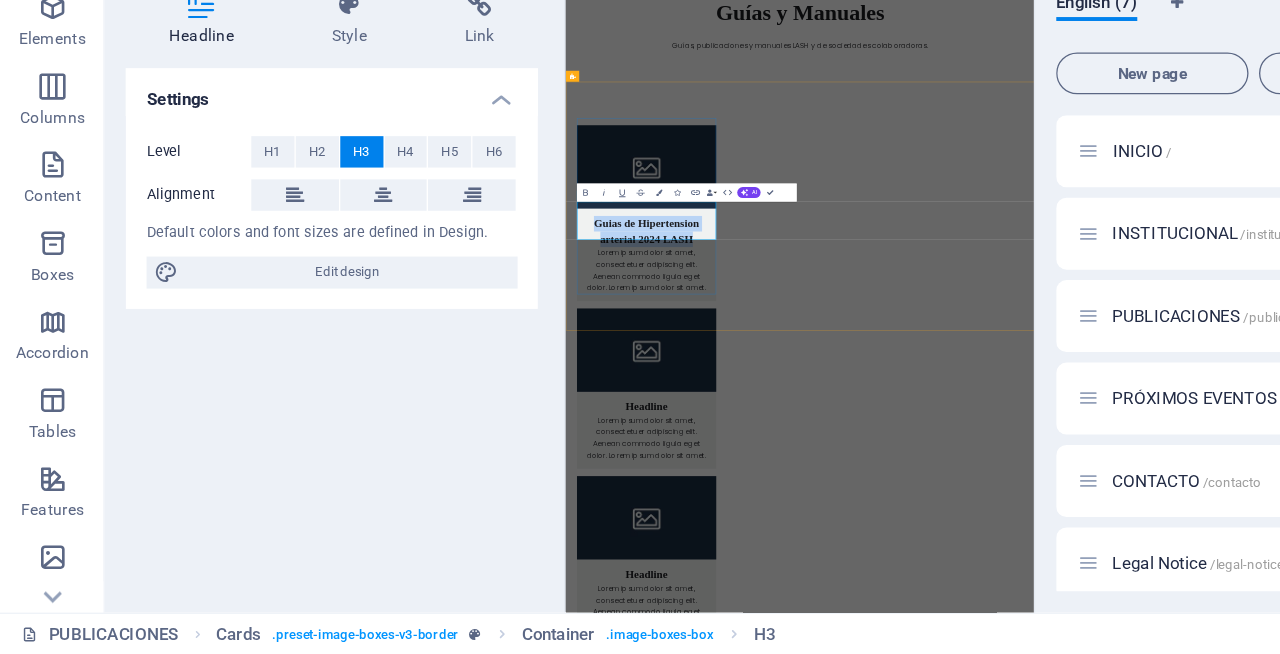 click on "Guias de Hipertension arterial 2024 LASH" at bounding box center (741, 618) 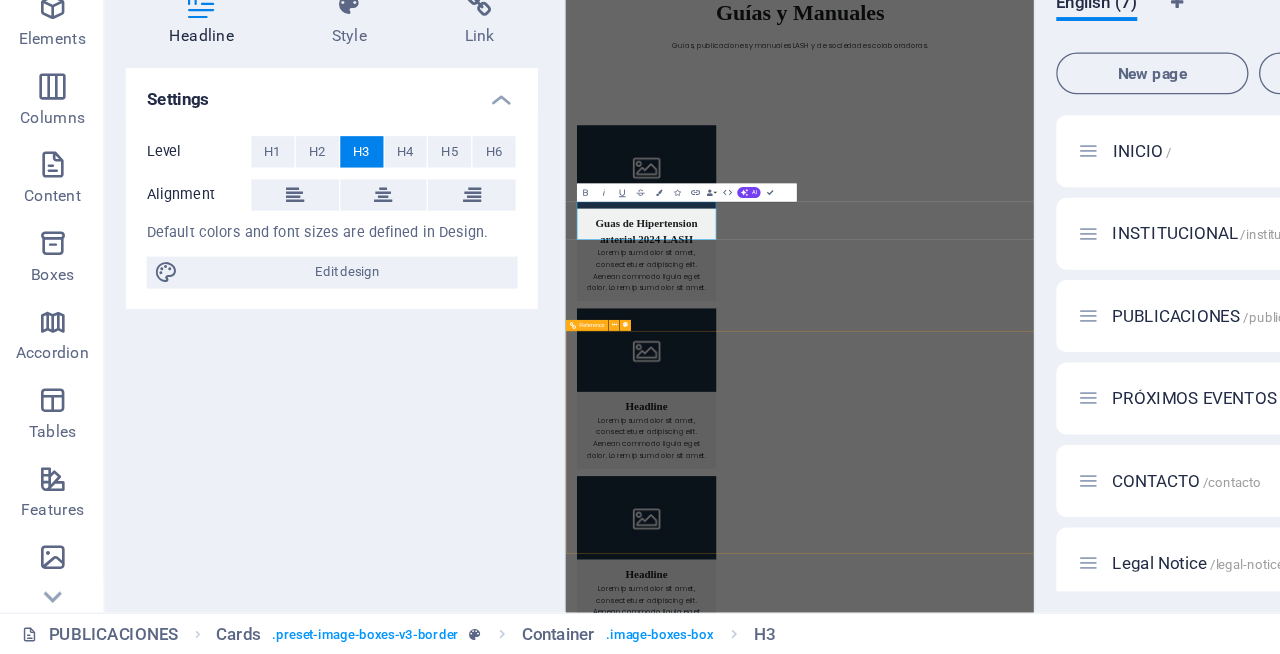type 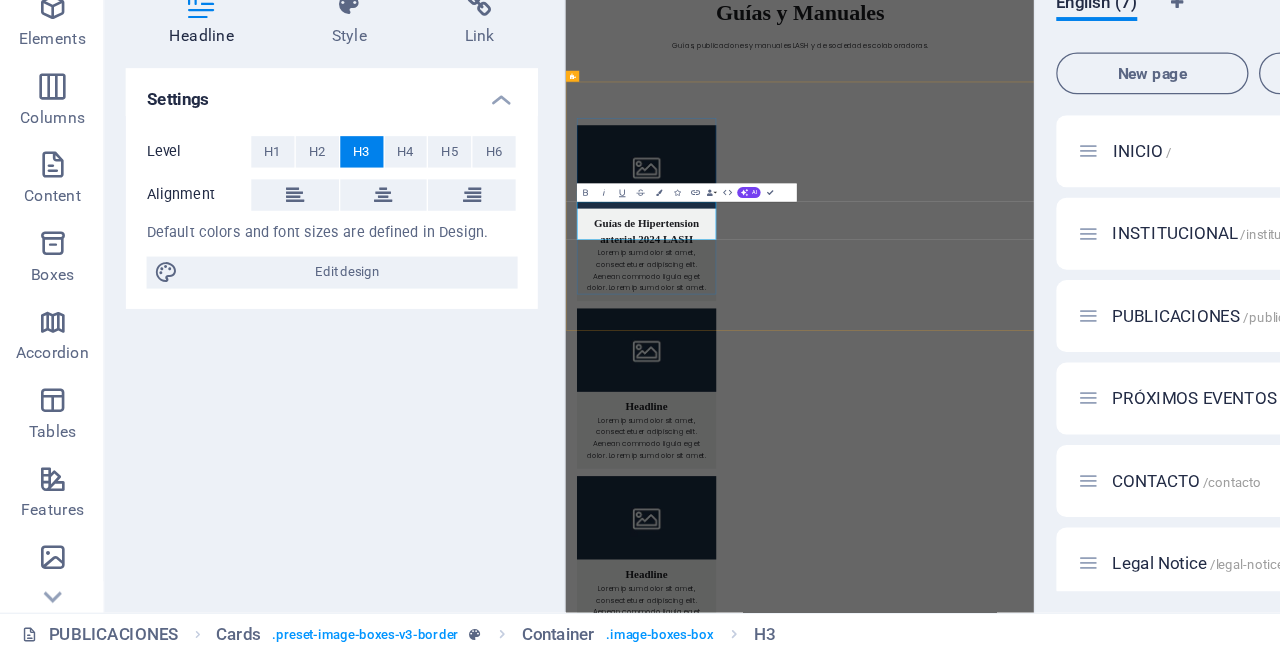 click on "Guías de Hipertension arterial 2024 LASH" at bounding box center (741, 618) 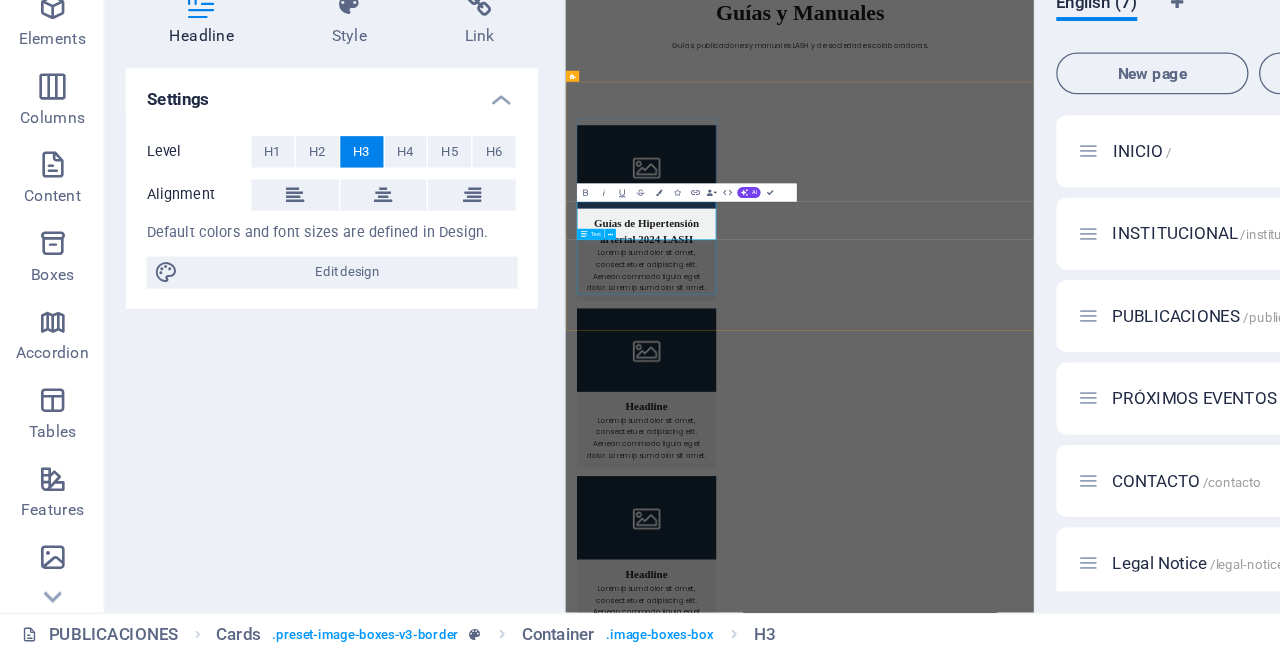 click on "Lorem ipsum dolor sit amet, consectetuer adipiscing elit. Aenean commodo ligula eget dolor. Lorem ipsum dolor sit amet." at bounding box center (741, 711) 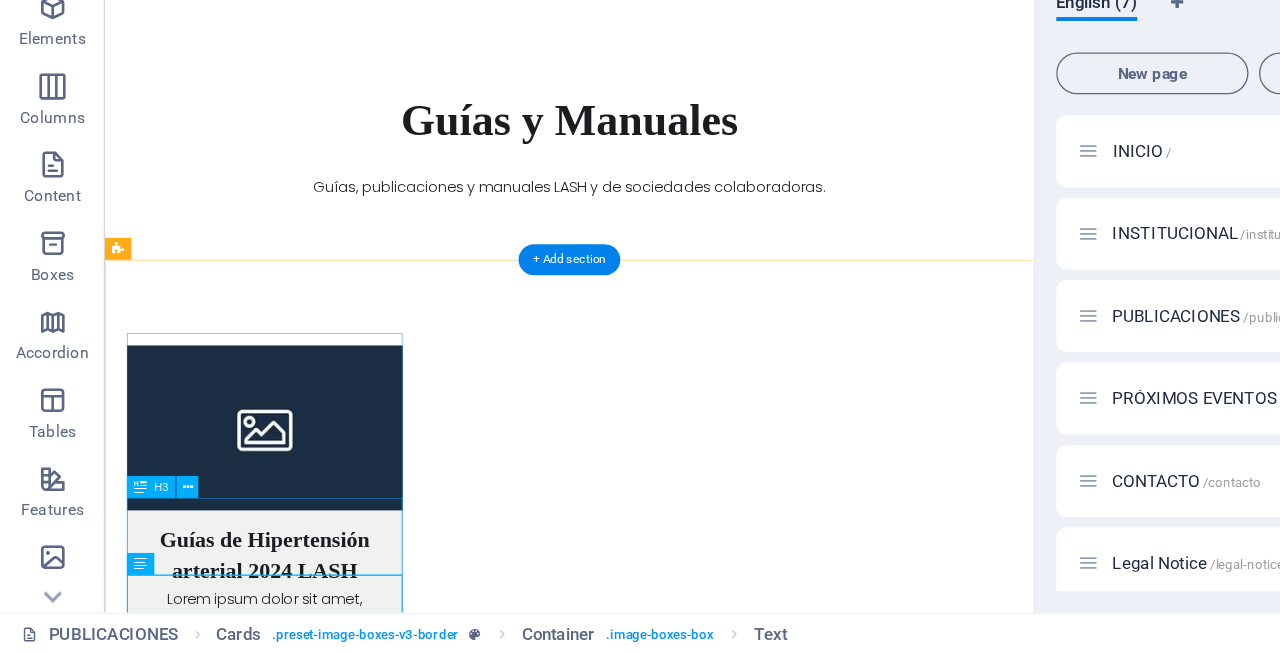 click on "Guías de Hipertensión arterial 2024 LASH" at bounding box center [278, 608] 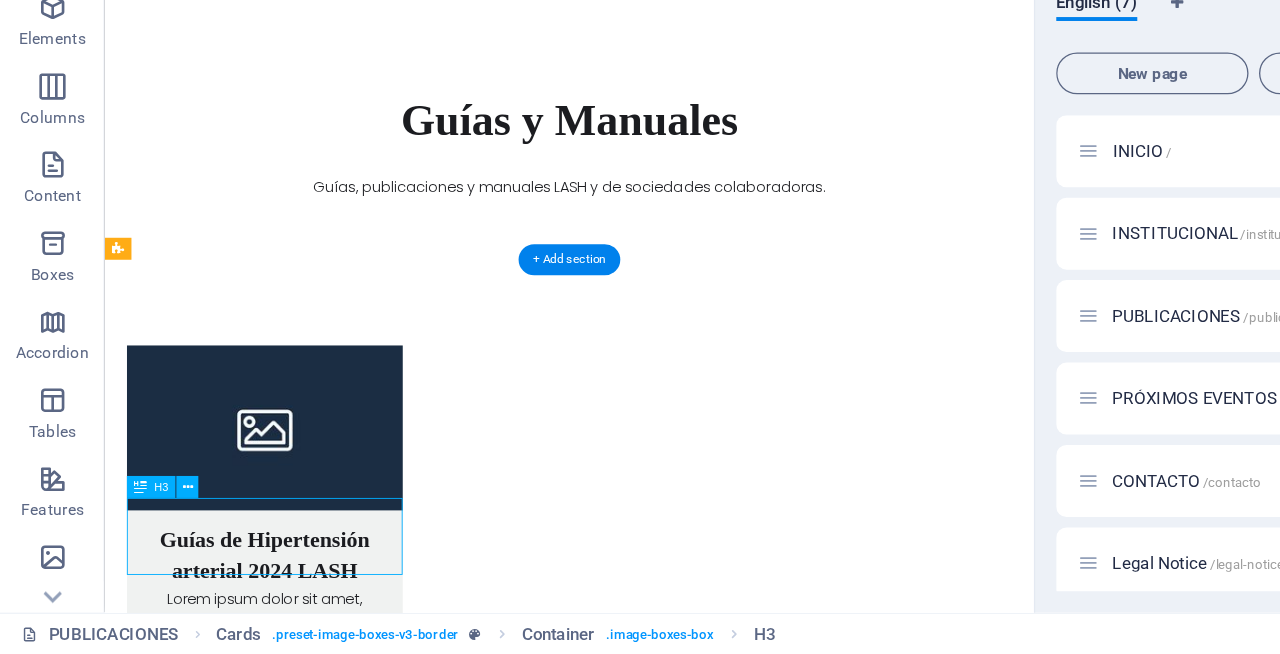 click on "Guías de Hipertensión arterial 2024 LASH" at bounding box center (278, 608) 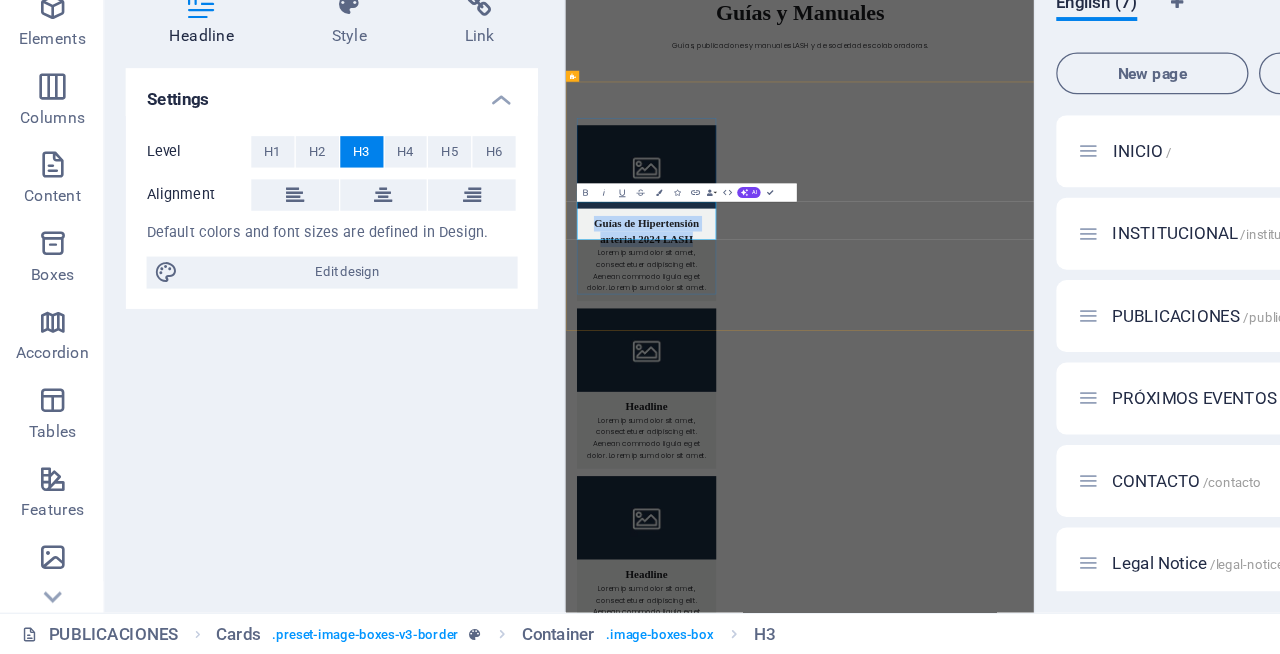 click on "Guías de Hipertensión arterial 2024 LASH" at bounding box center (741, 618) 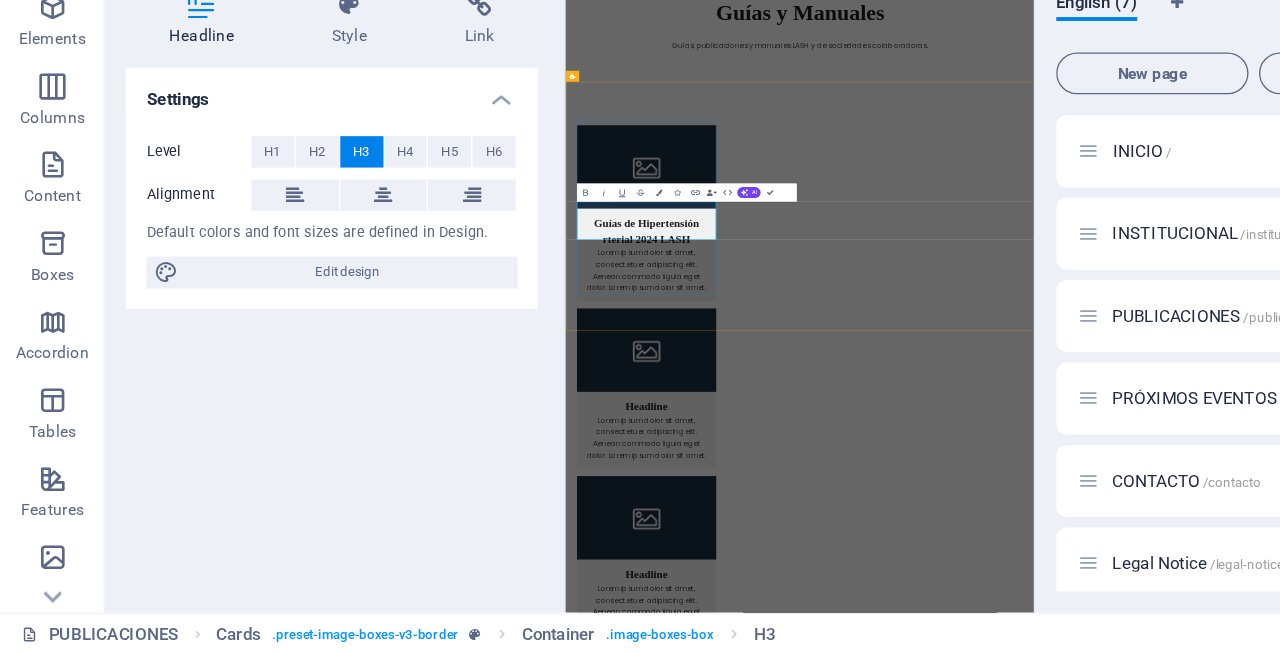 type 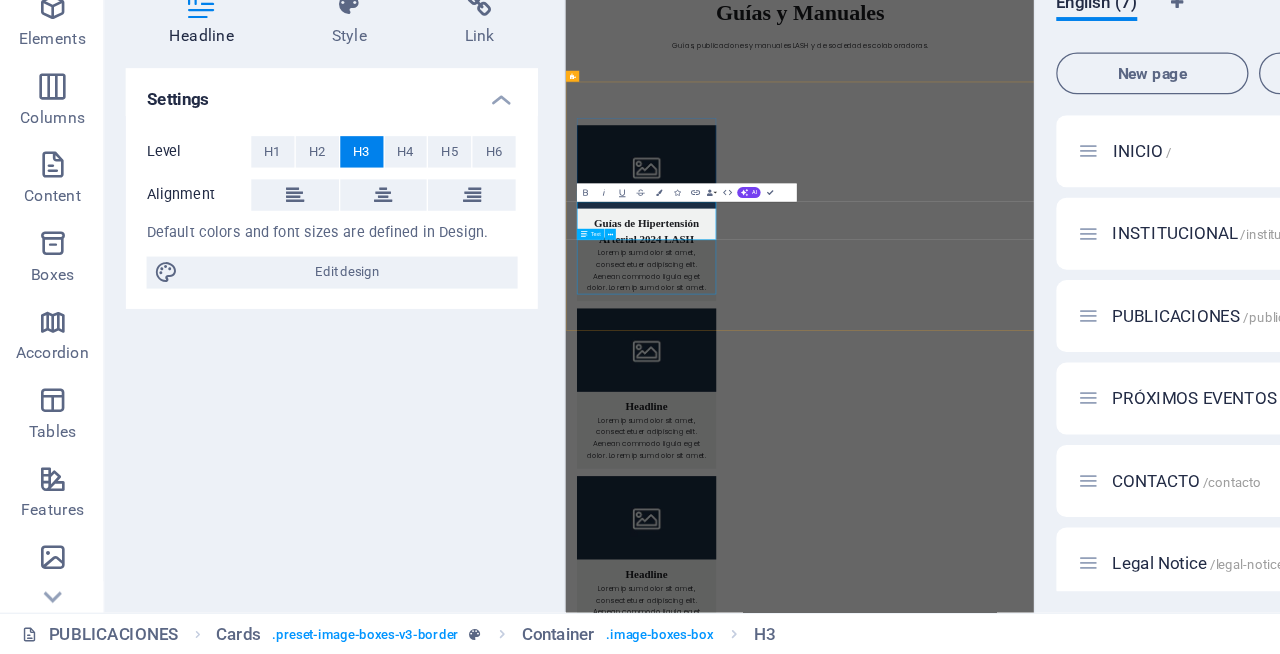 click on "Lorem ipsum dolor sit amet, consectetuer adipiscing elit. Aenean commodo ligula eget dolor. Lorem ipsum dolor sit amet." at bounding box center (741, 711) 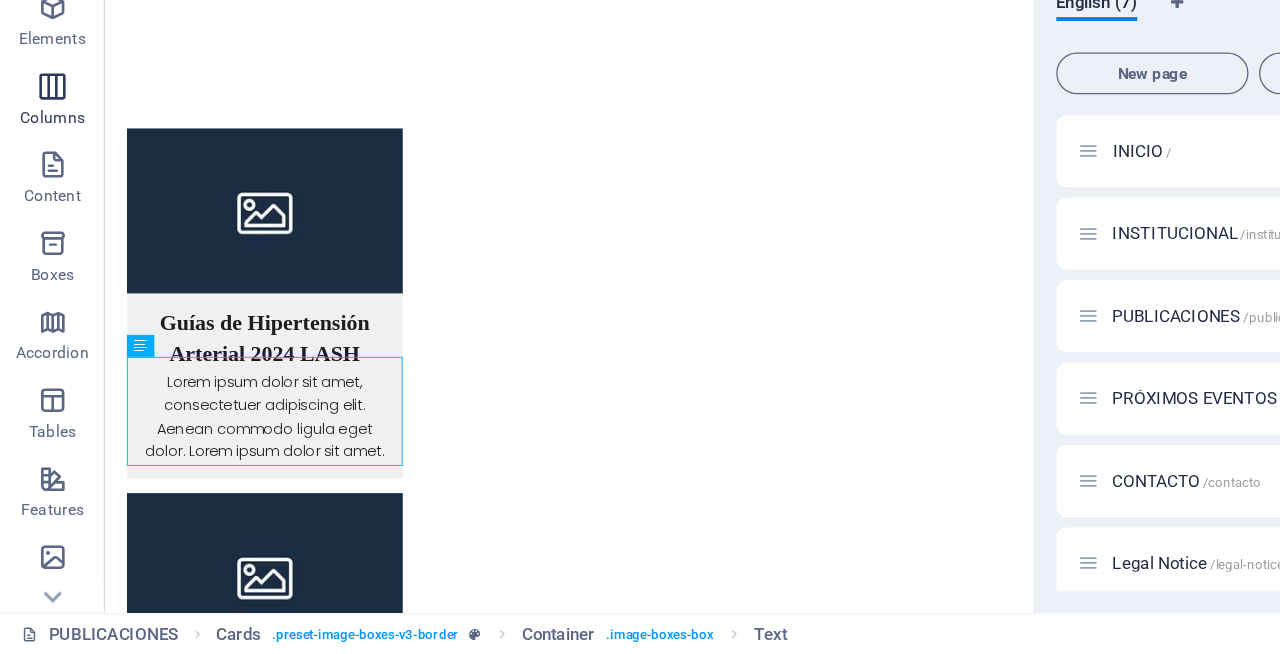 scroll, scrollTop: 0, scrollLeft: 0, axis: both 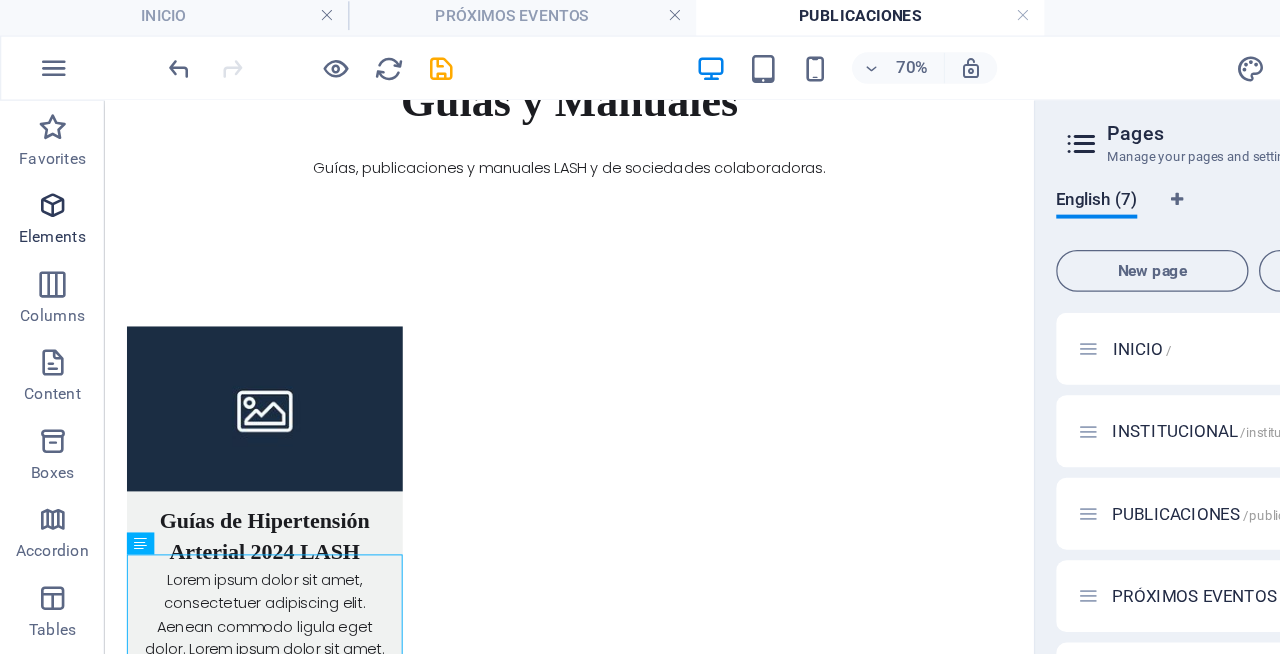 click at bounding box center [40, 160] 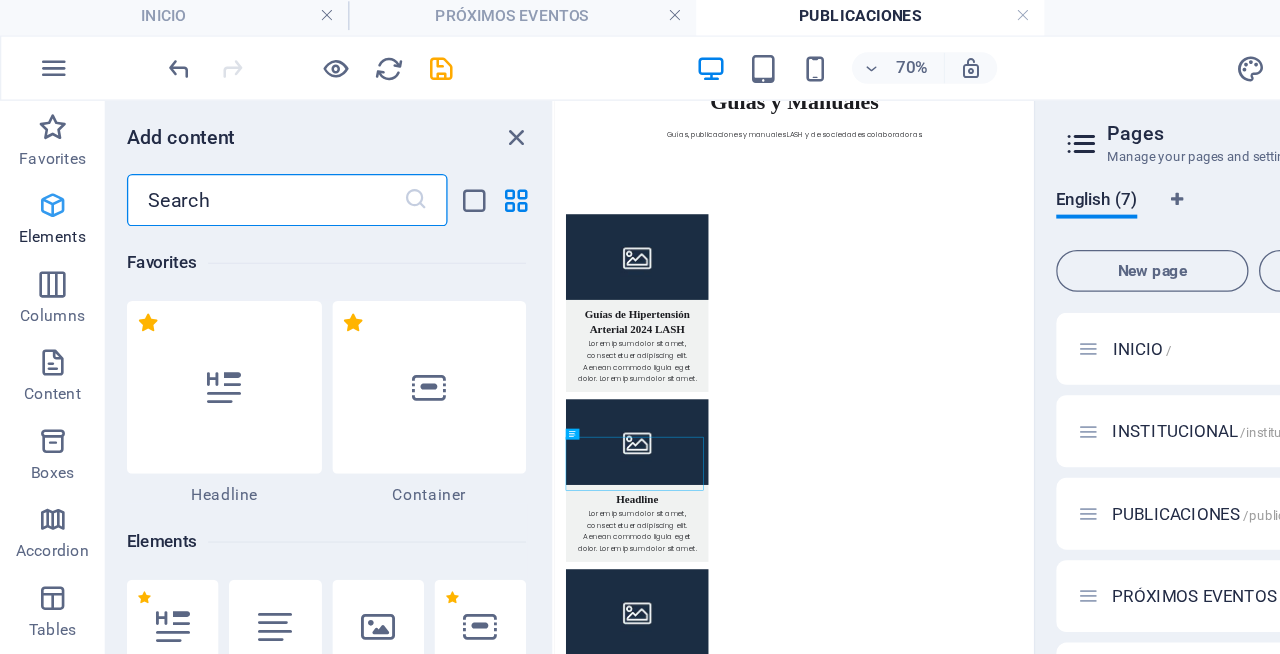 scroll, scrollTop: 0, scrollLeft: 0, axis: both 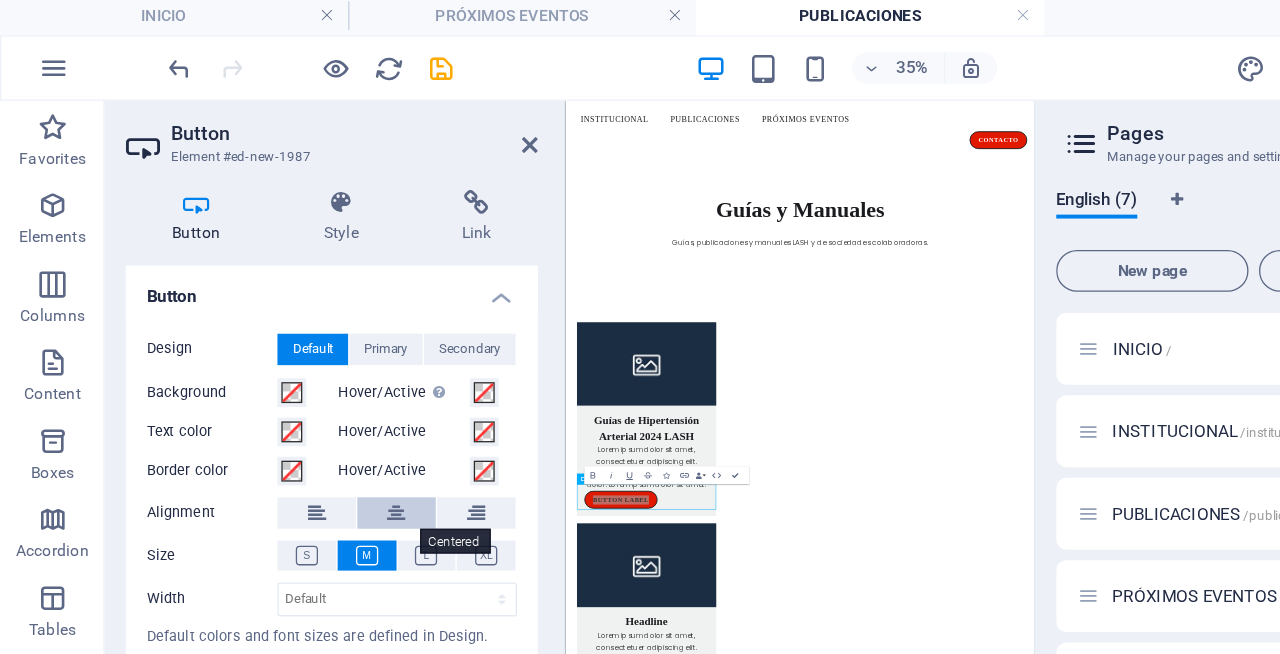 click at bounding box center [303, 395] 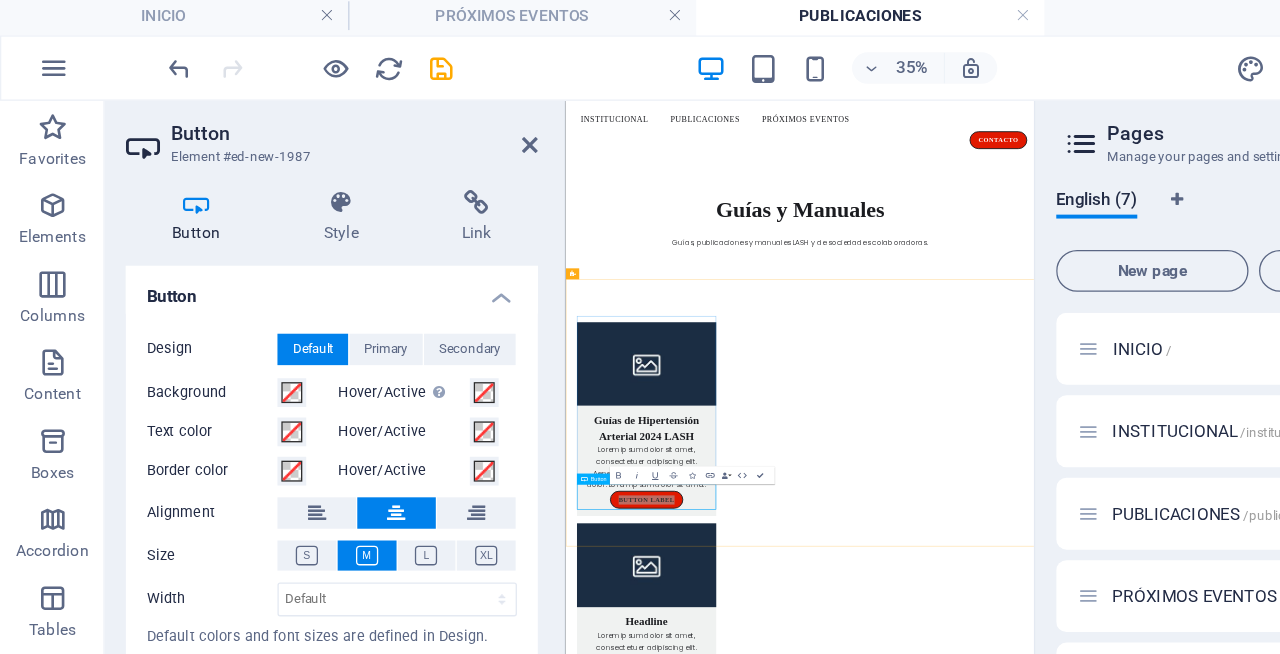 type 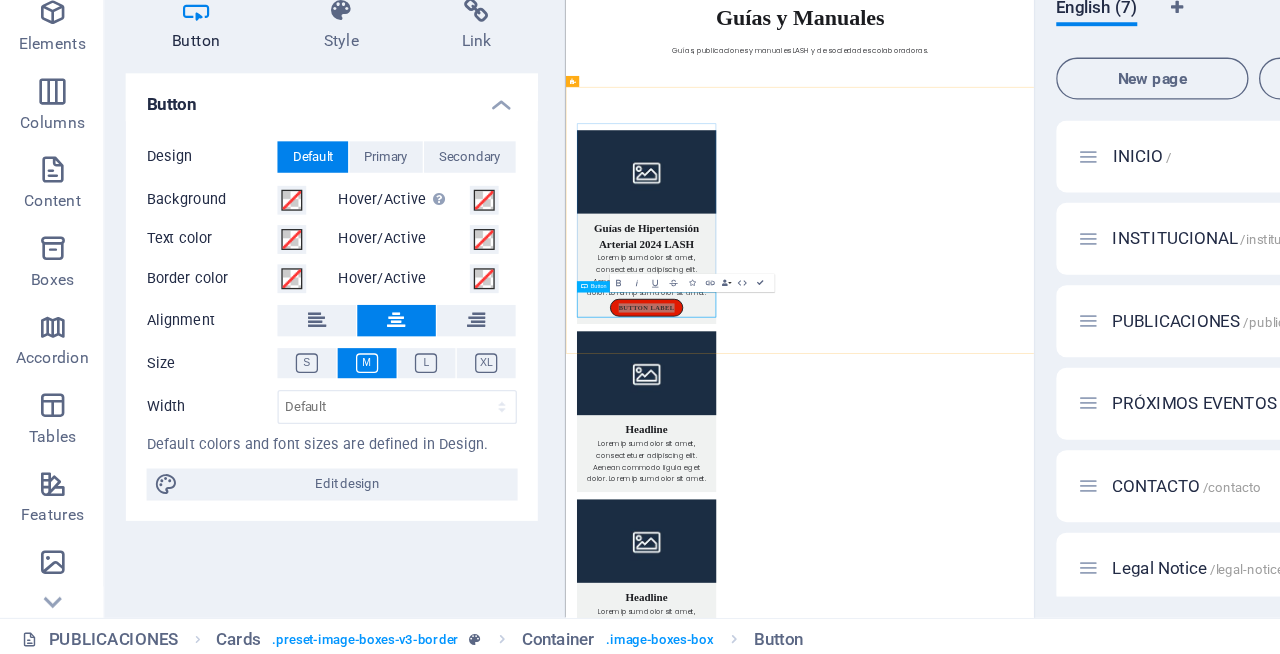 scroll, scrollTop: 0, scrollLeft: 0, axis: both 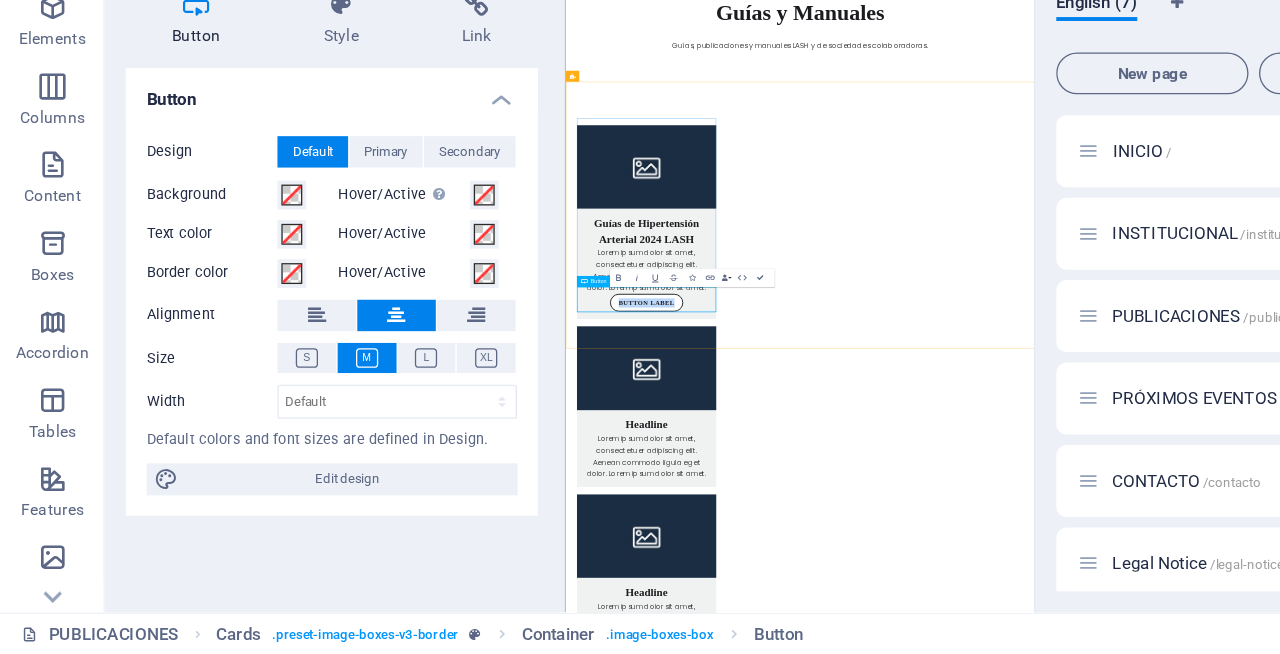 click on "Button label" at bounding box center (741, 775) 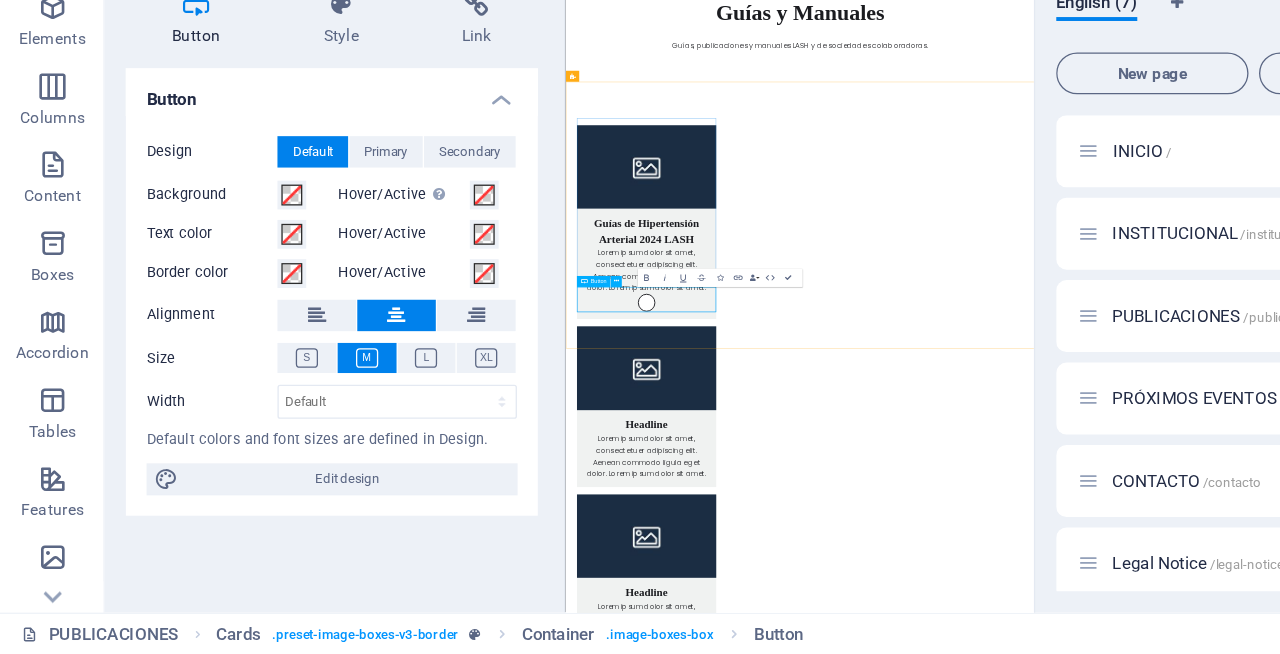 type 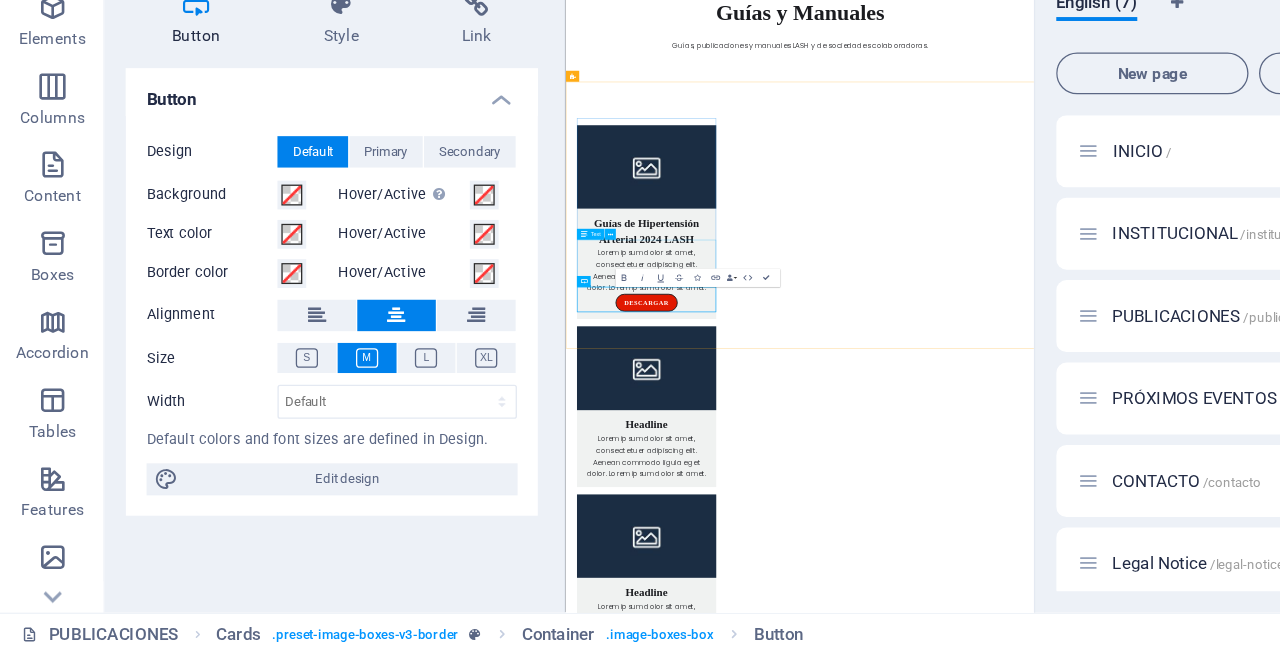 click on "Lorem ipsum dolor sit amet, consectetuer adipiscing elit. Aenean commodo ligula eget dolor. Lorem ipsum dolor sit amet." at bounding box center (741, 703) 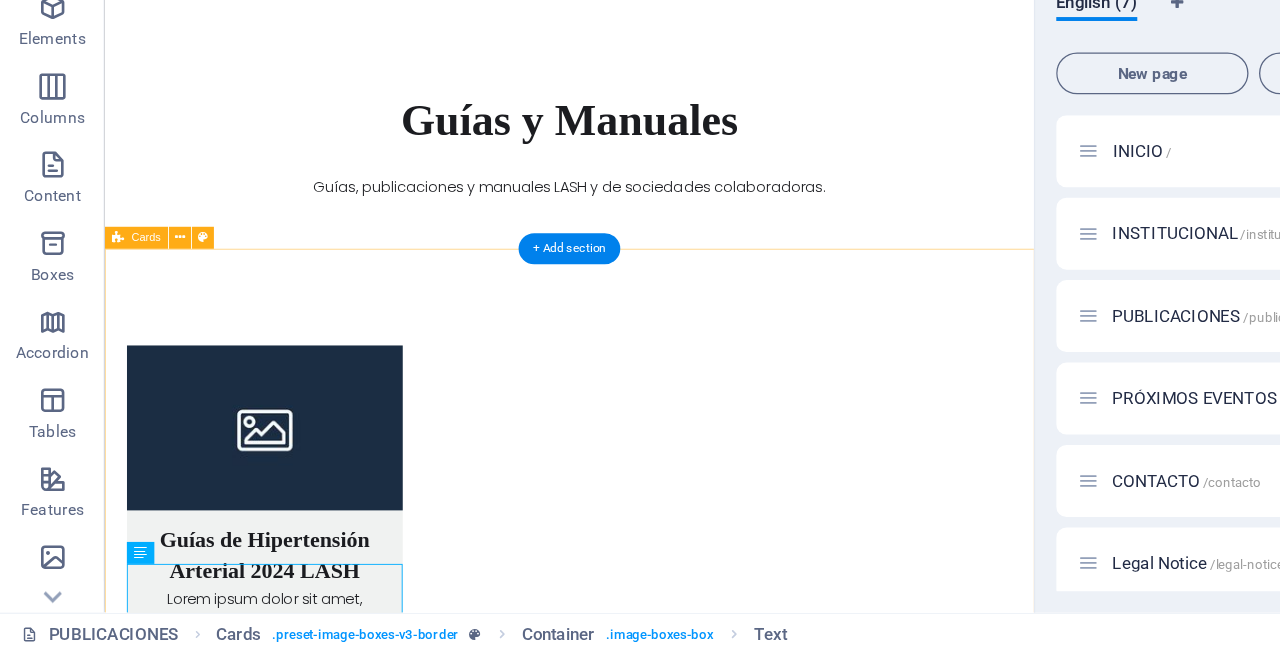 scroll, scrollTop: 476, scrollLeft: 0, axis: vertical 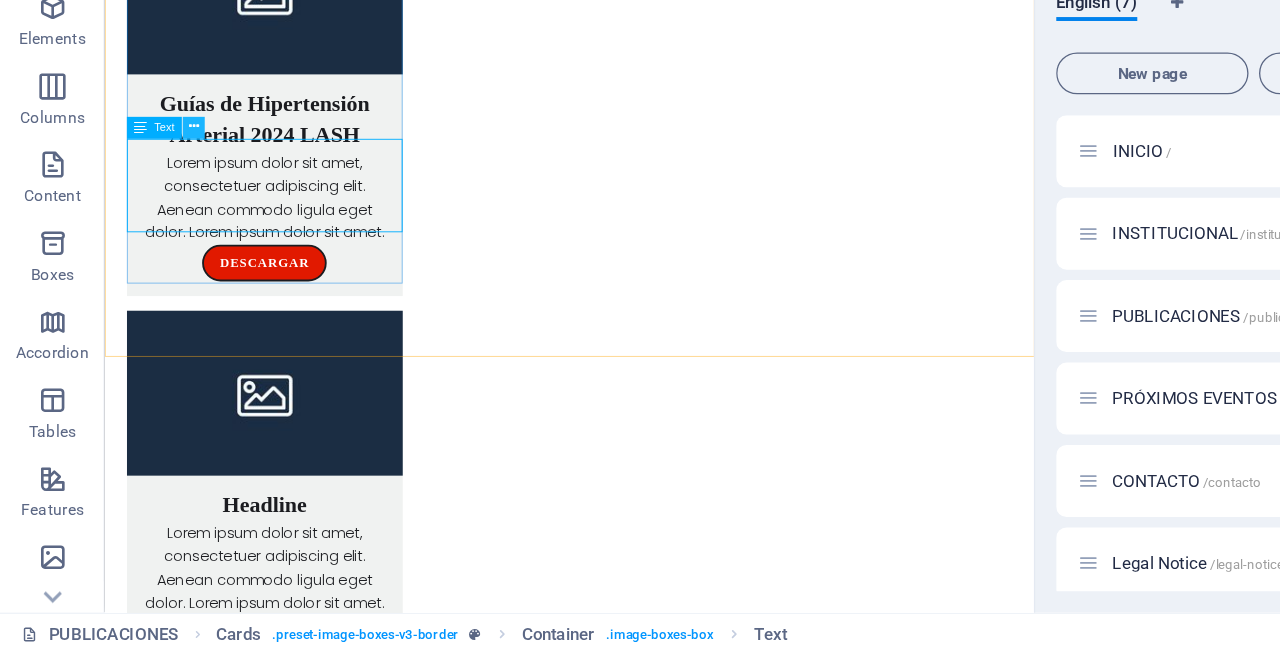click at bounding box center (148, 251) 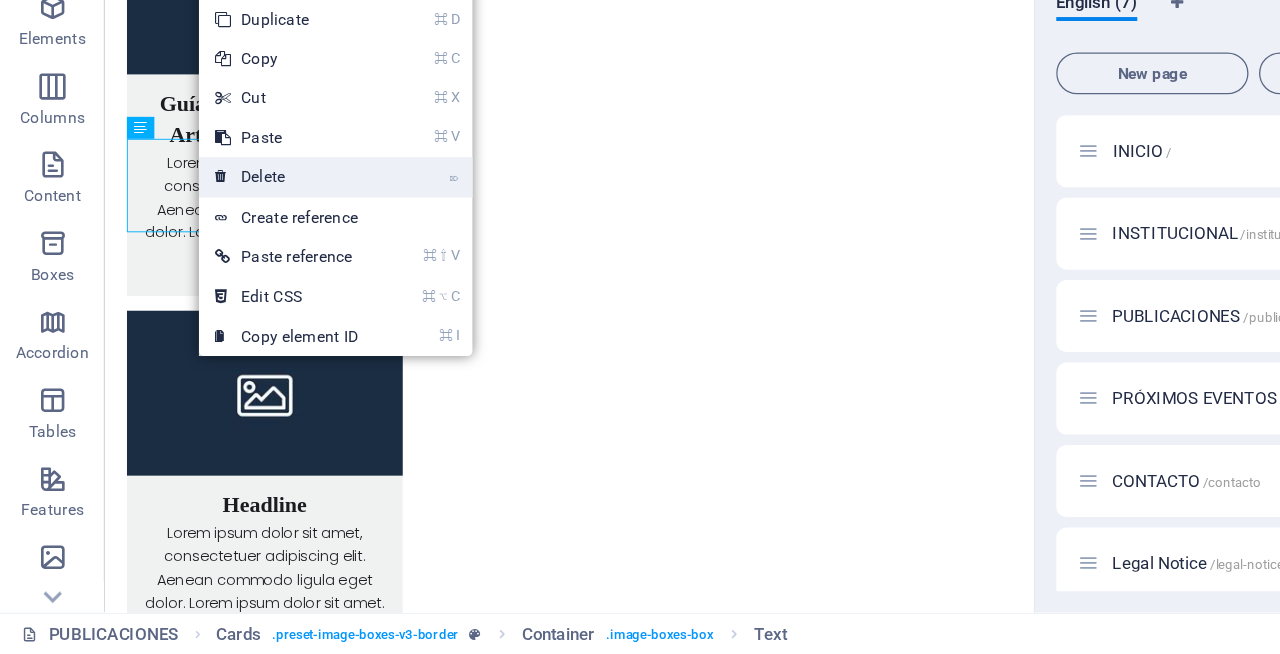 click on "⌦  Delete" at bounding box center (219, 289) 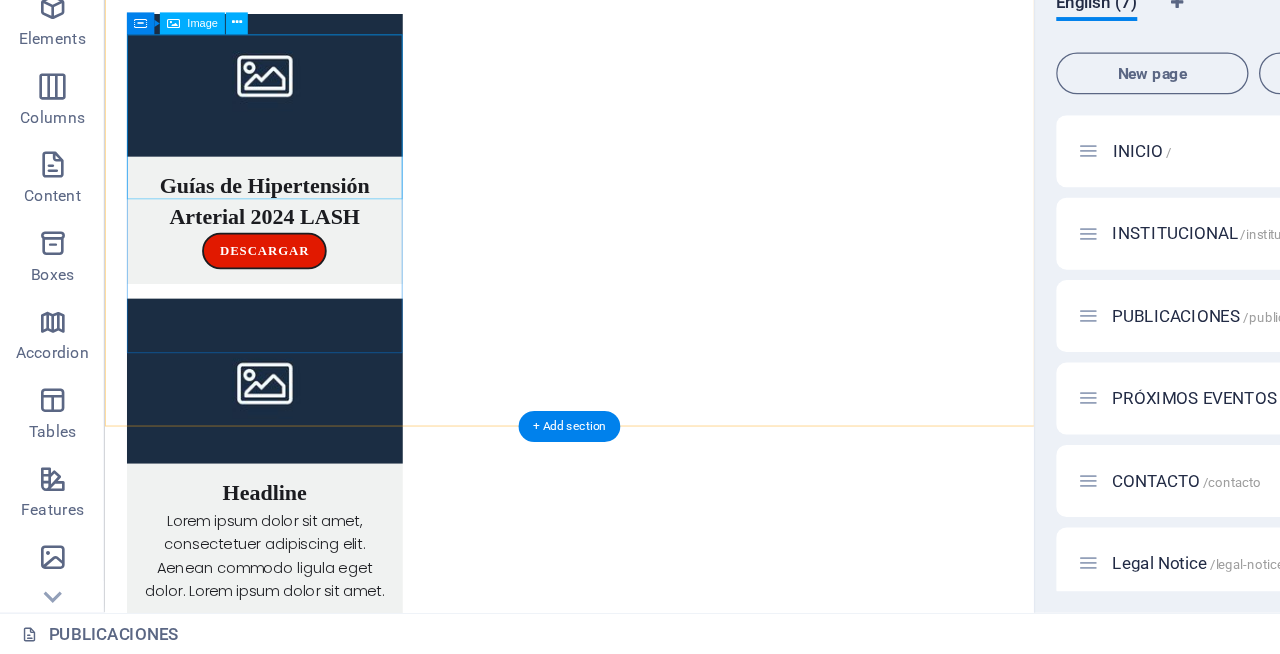 scroll, scrollTop: 324, scrollLeft: 0, axis: vertical 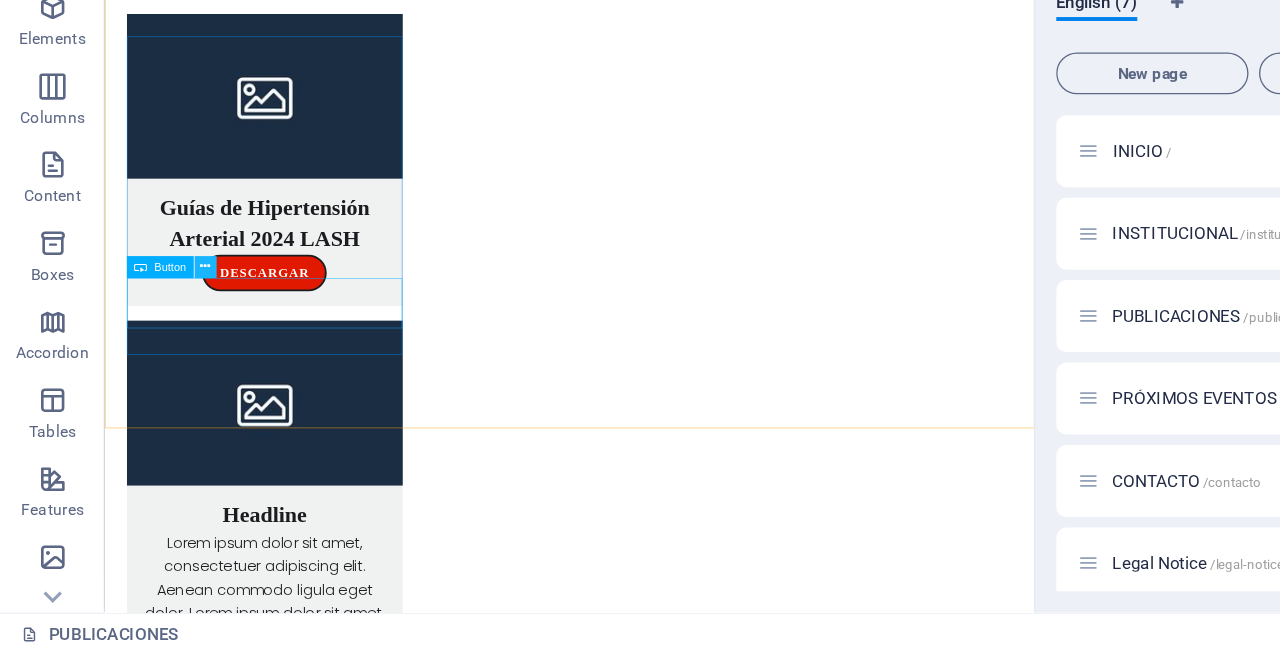 click at bounding box center (157, 357) 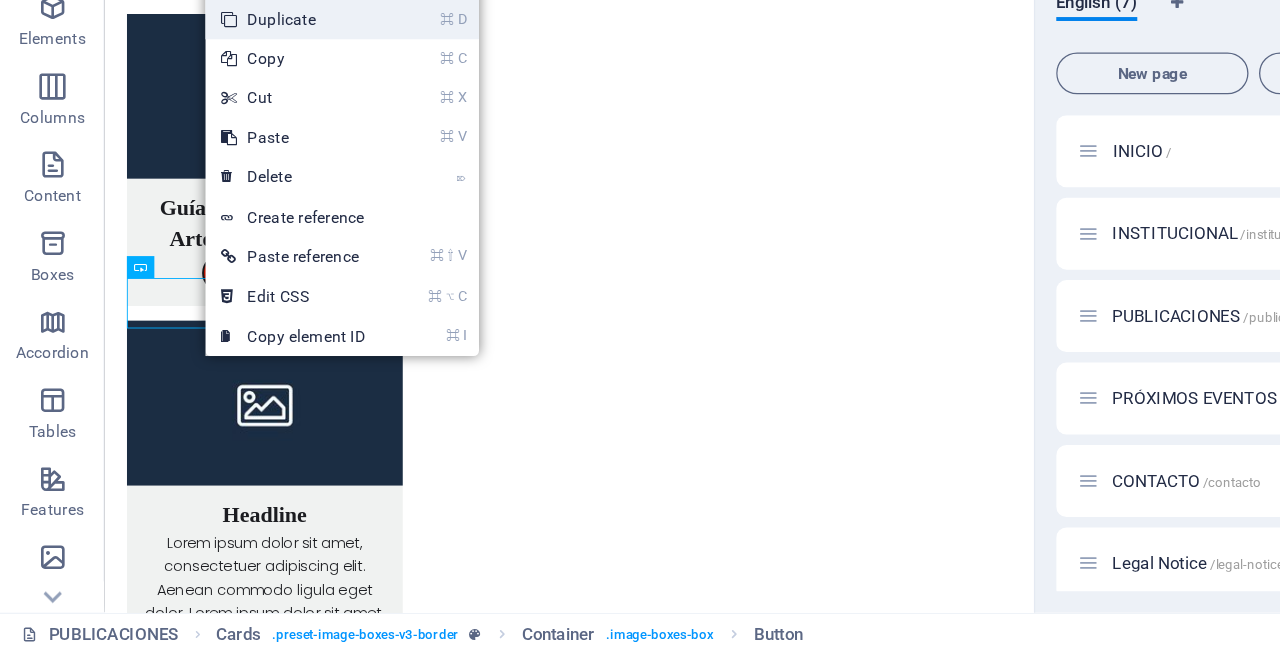click on "⌘ D  Duplicate" at bounding box center (224, 169) 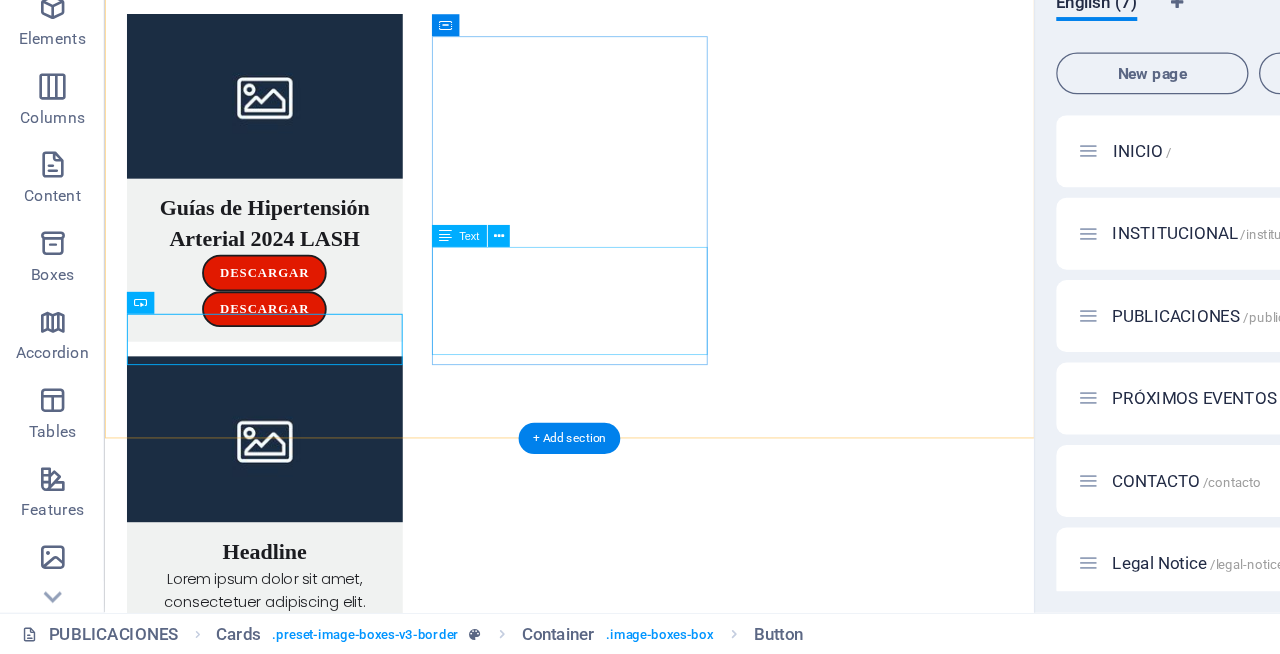 drag, startPoint x: 258, startPoint y: 291, endPoint x: 550, endPoint y: 388, distance: 307.6898 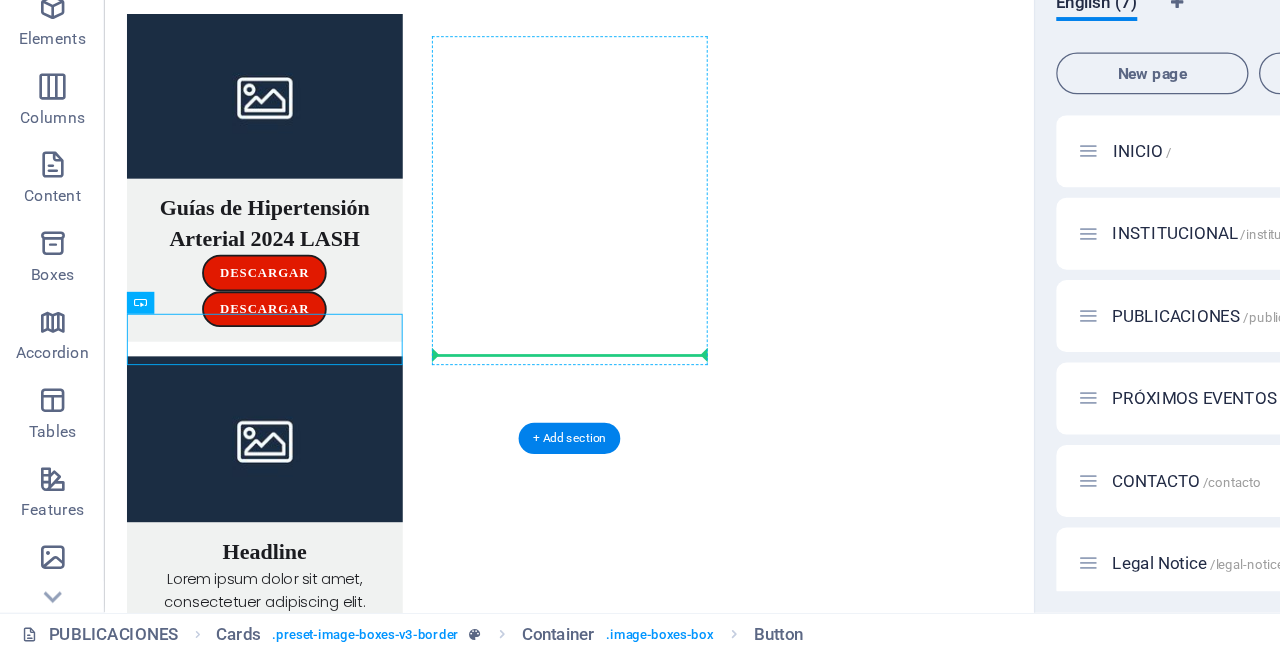 drag, startPoint x: 211, startPoint y: 292, endPoint x: 512, endPoint y: 353, distance: 307.11887 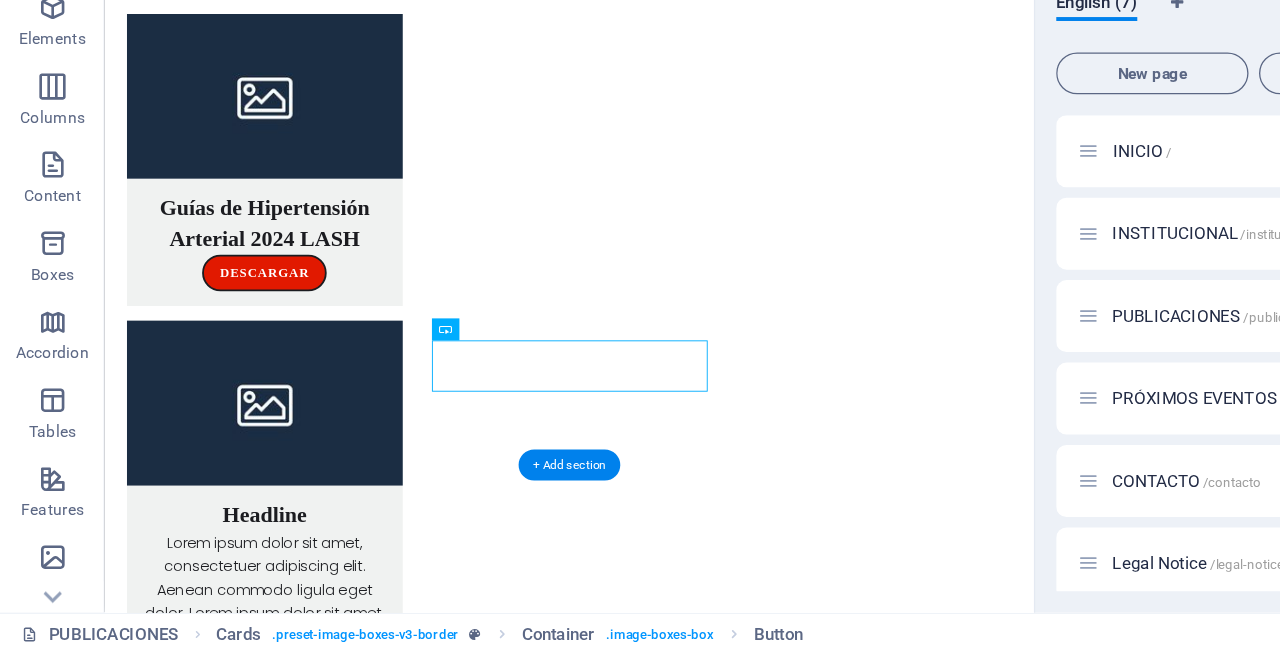 click on "Lorem ipsum dolor sit amet, consectetuer adipiscing elit. Aenean commodo ligula eget dolor. Lorem ipsum dolor sit amet." at bounding box center (278, 640) 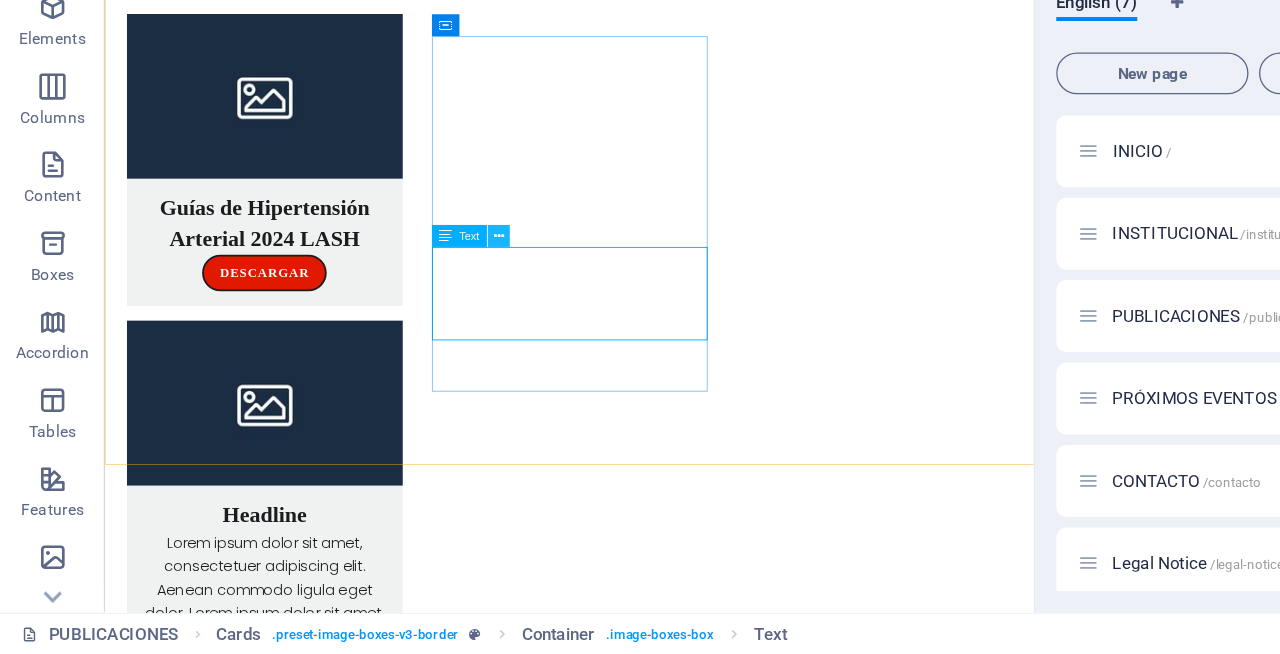 click at bounding box center (381, 334) 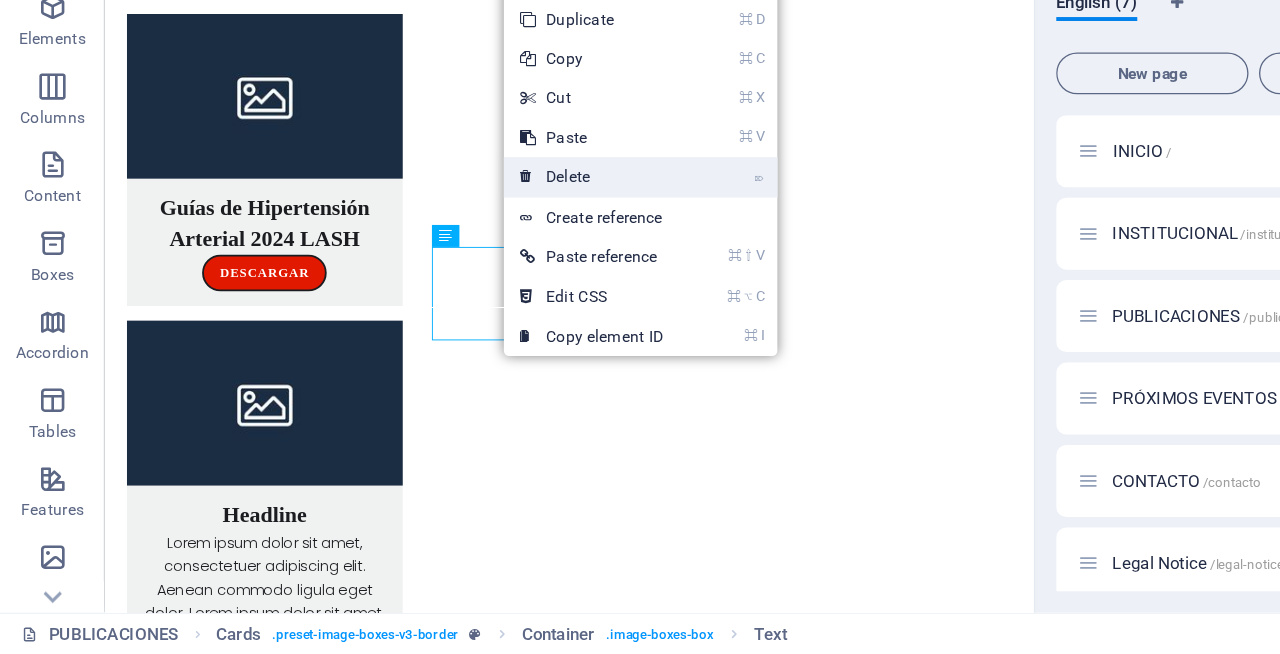 click on "⌦  Delete" at bounding box center (452, 289) 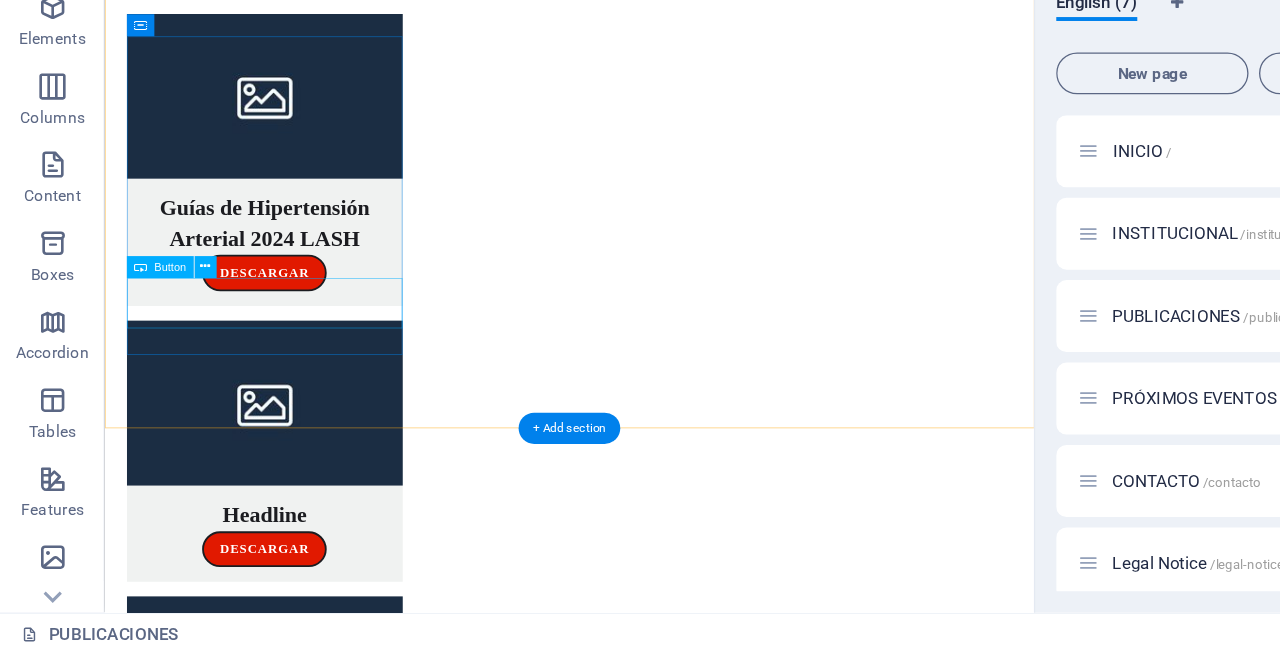 click on "DESCARGAR" at bounding box center [278, 315] 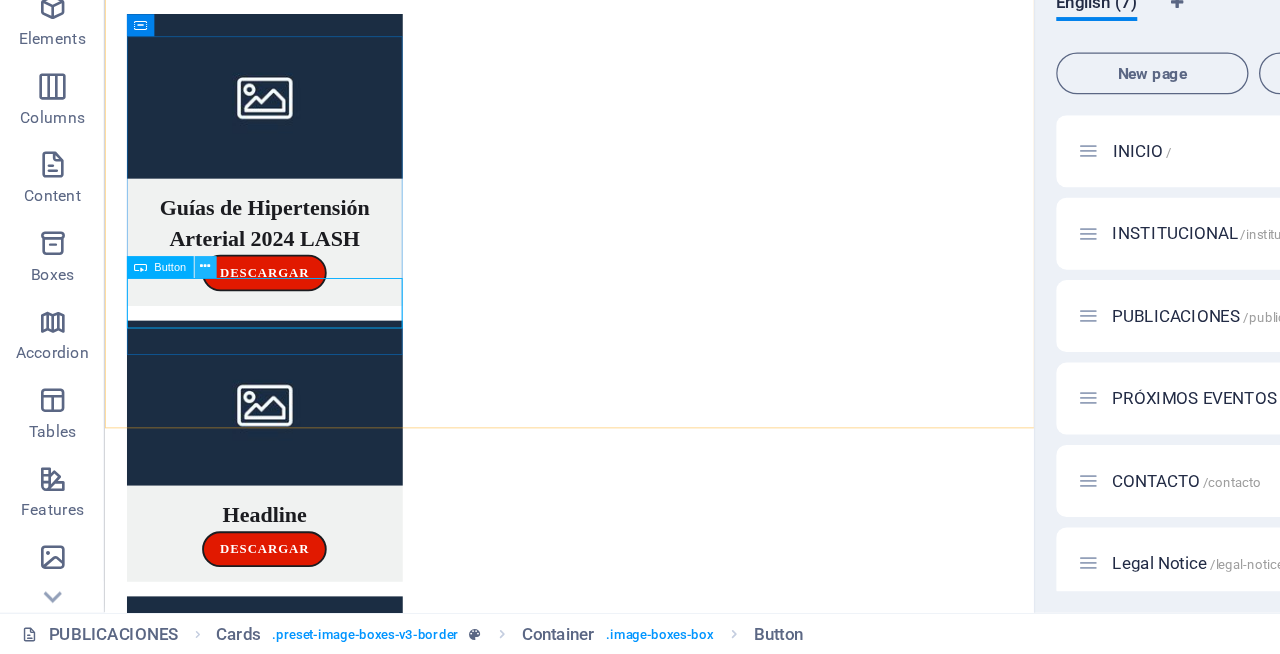 click at bounding box center (156, 357) 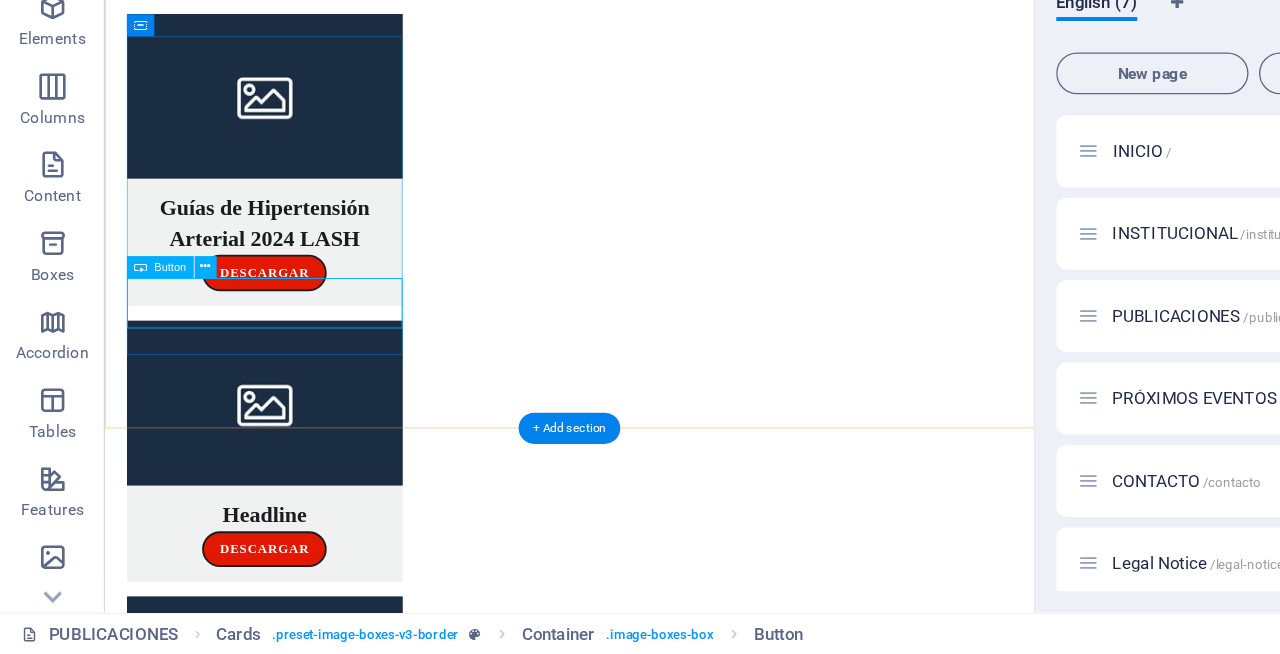 click on "DESCARGAR" at bounding box center (278, 315) 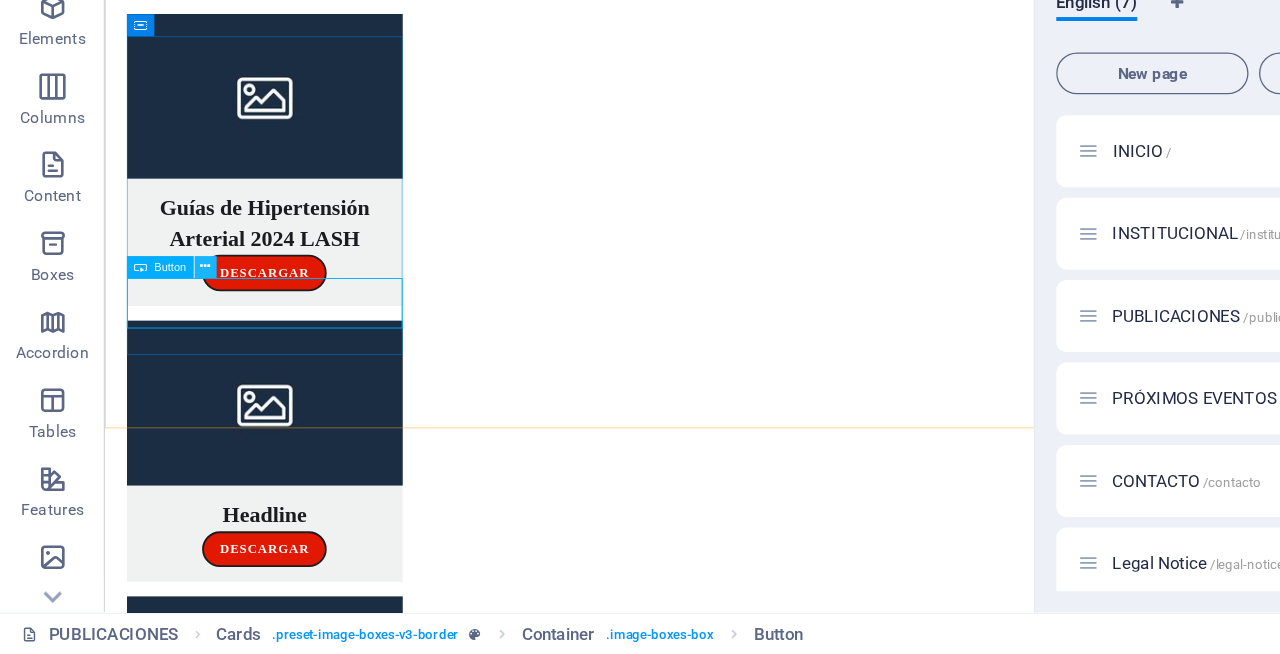 click at bounding box center (157, 357) 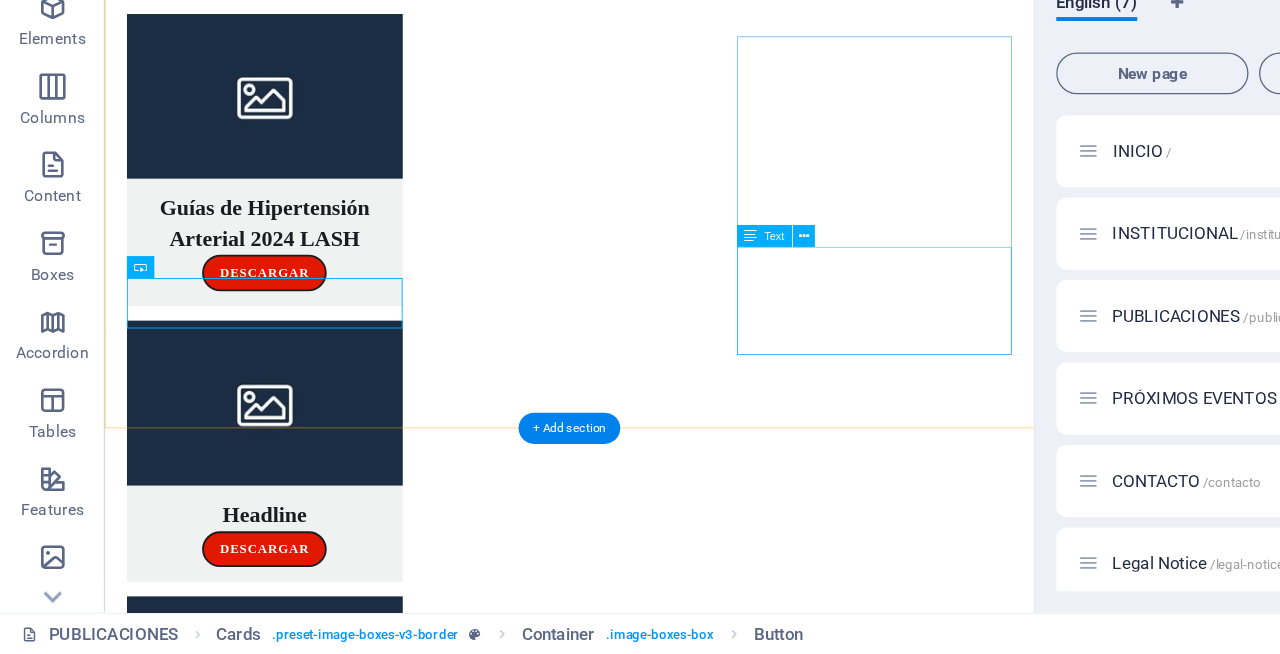 click on "Lorem ipsum dolor sit amet, consectetuer adipiscing elit. Aenean commodo ligula eget dolor. Lorem ipsum dolor sit amet." at bounding box center (278, 950) 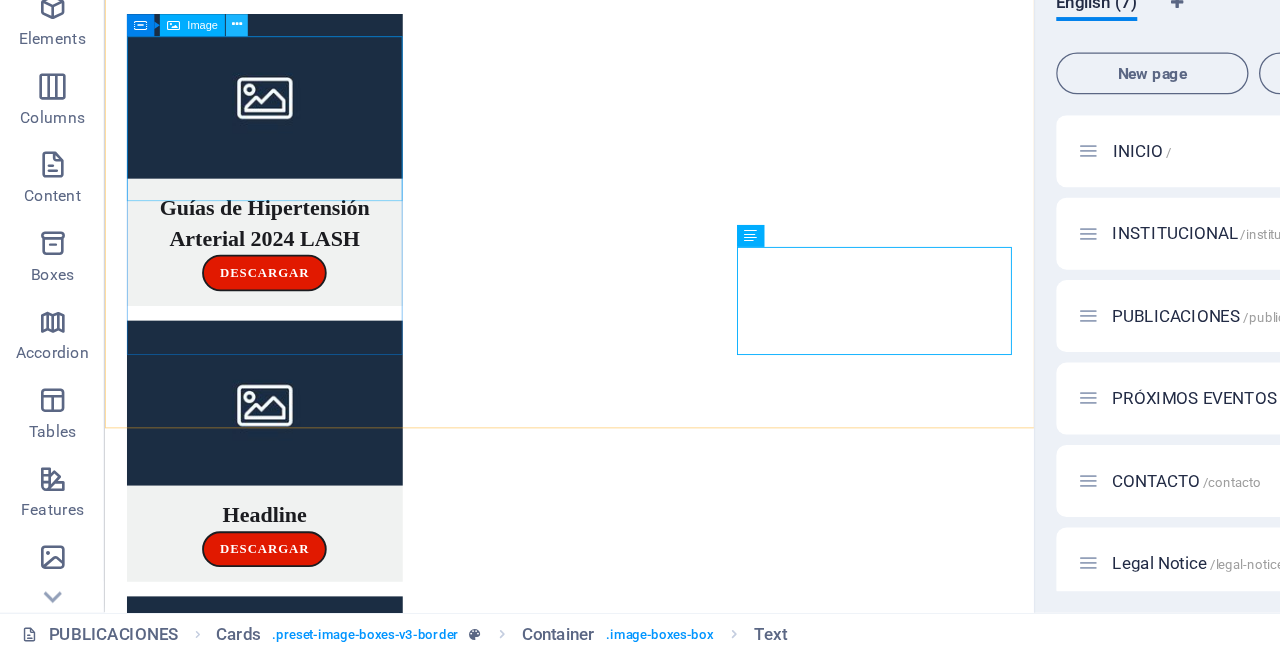 click at bounding box center (181, 173) 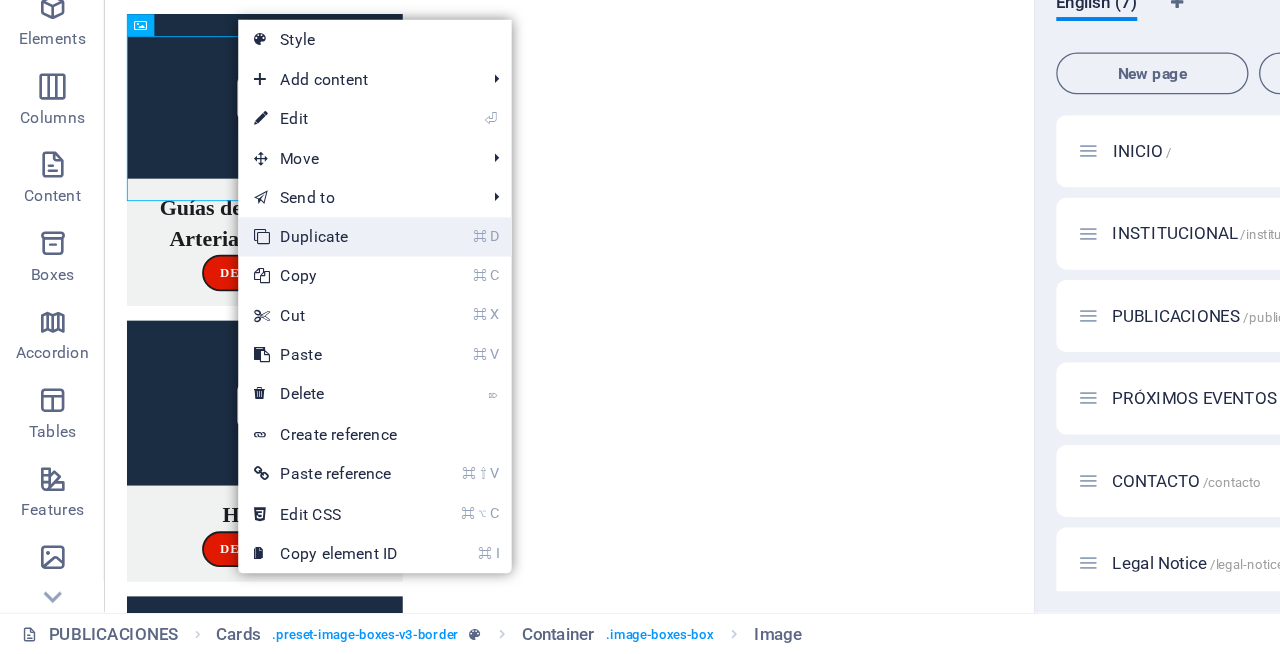 click on "⌘ D  Duplicate" at bounding box center [249, 335] 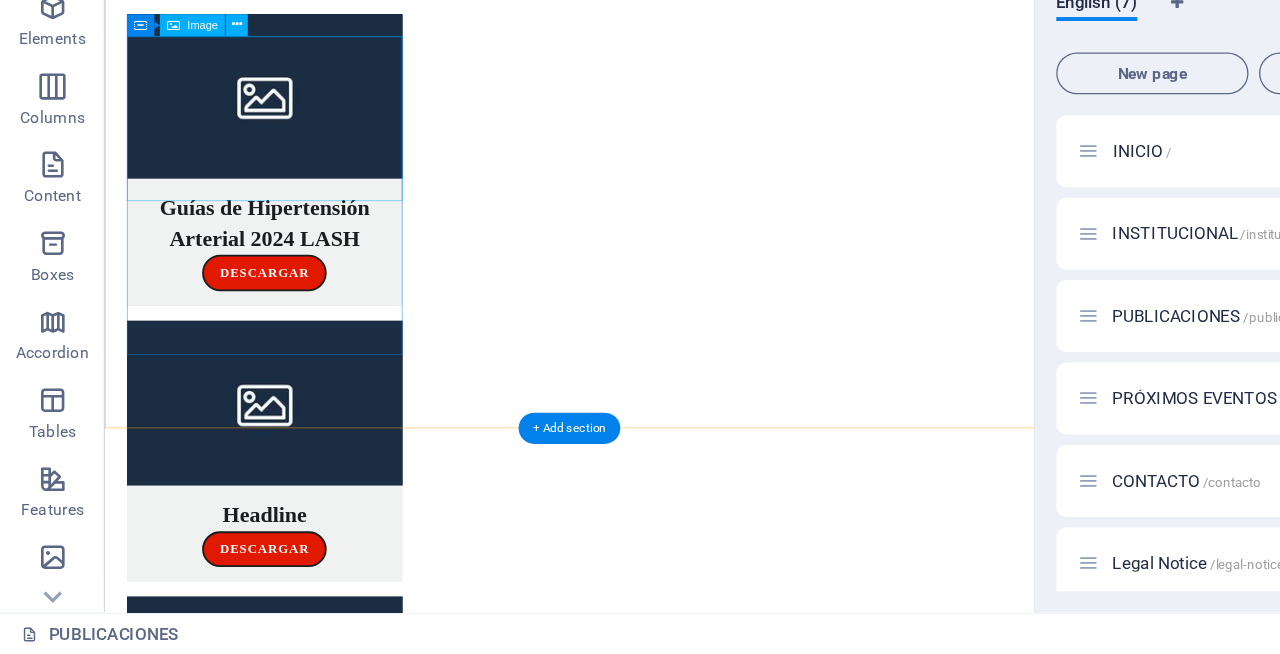click at bounding box center [278, 113] 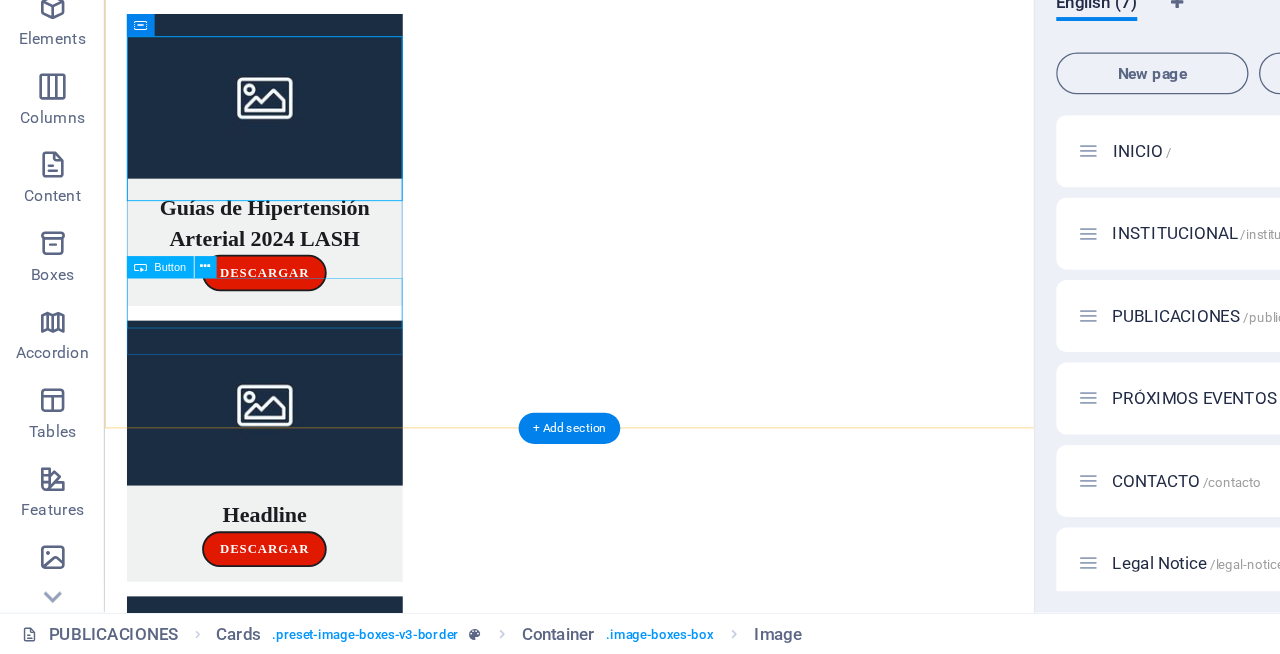click on "DESCARGAR" at bounding box center (278, 315) 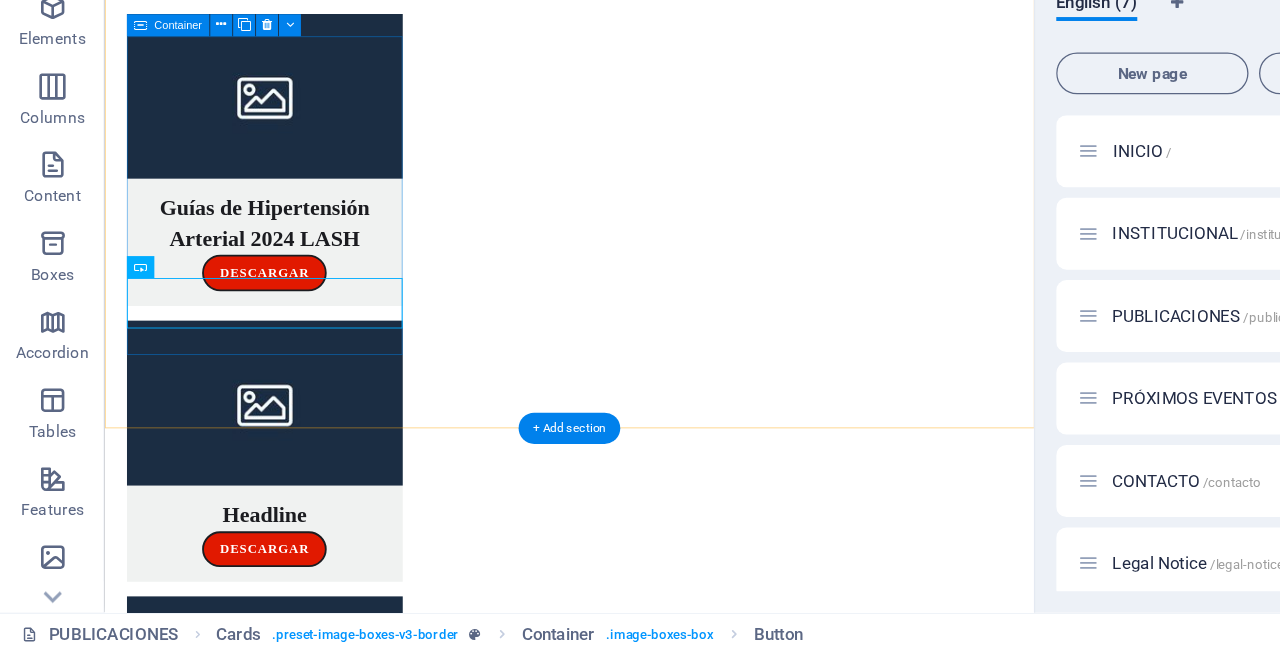 click on "Guías de Hipertensión Arterial 2024 LASH DESCARGAR" at bounding box center [278, 182] 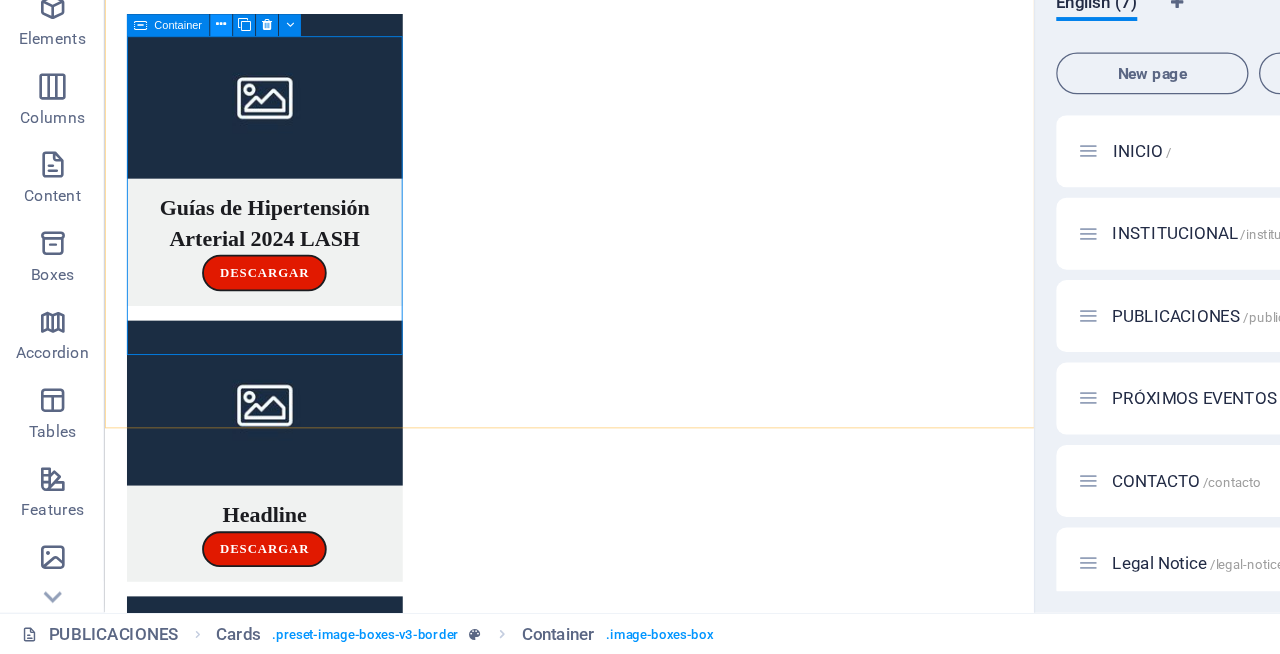 click at bounding box center [169, 173] 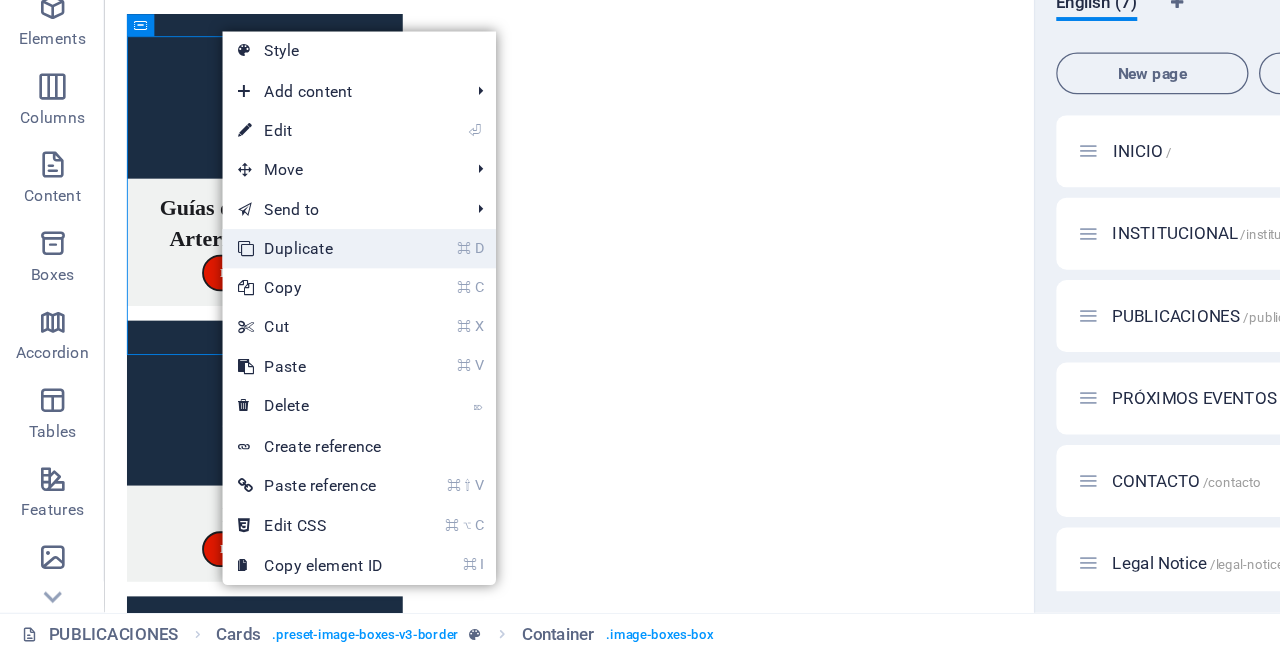 click on "⌘ D  Duplicate" at bounding box center (237, 344) 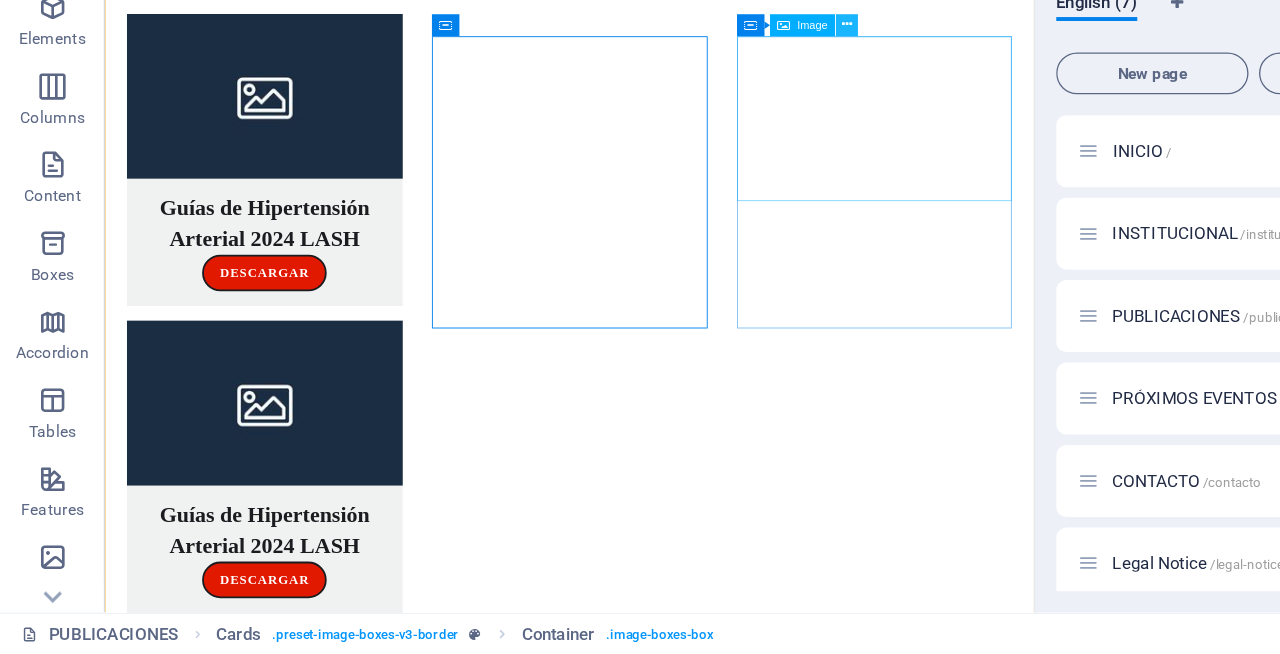 click at bounding box center (647, 173) 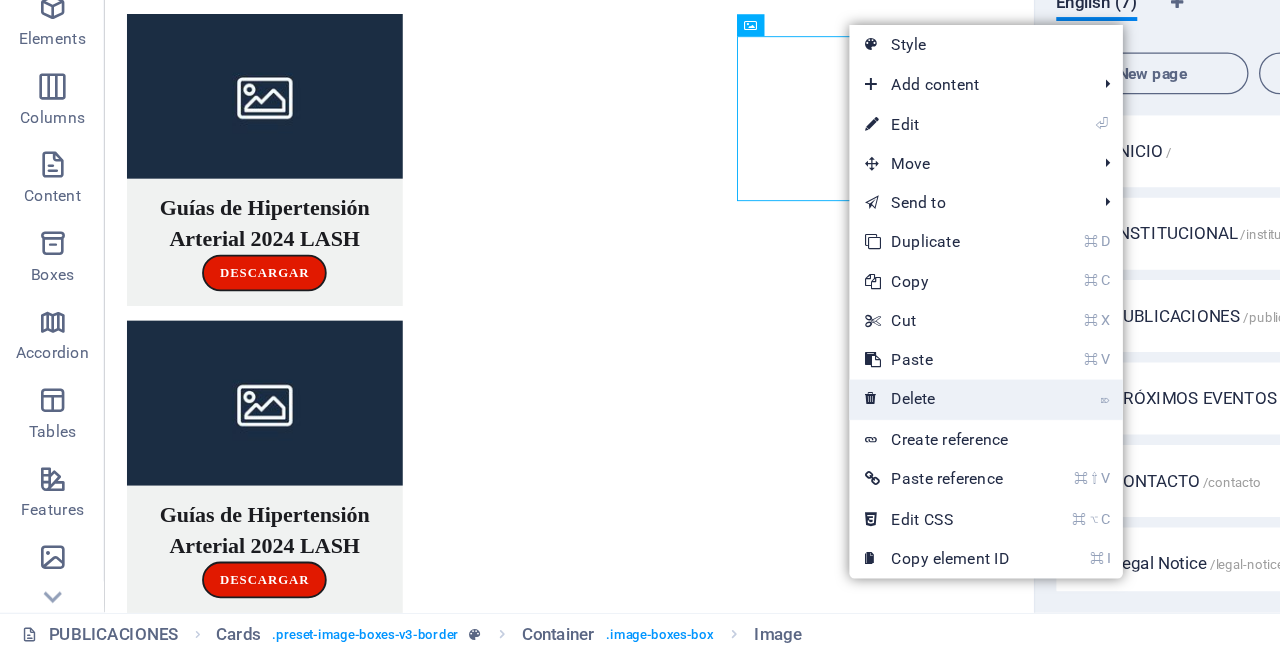 click on "⌦  Delete" at bounding box center [716, 459] 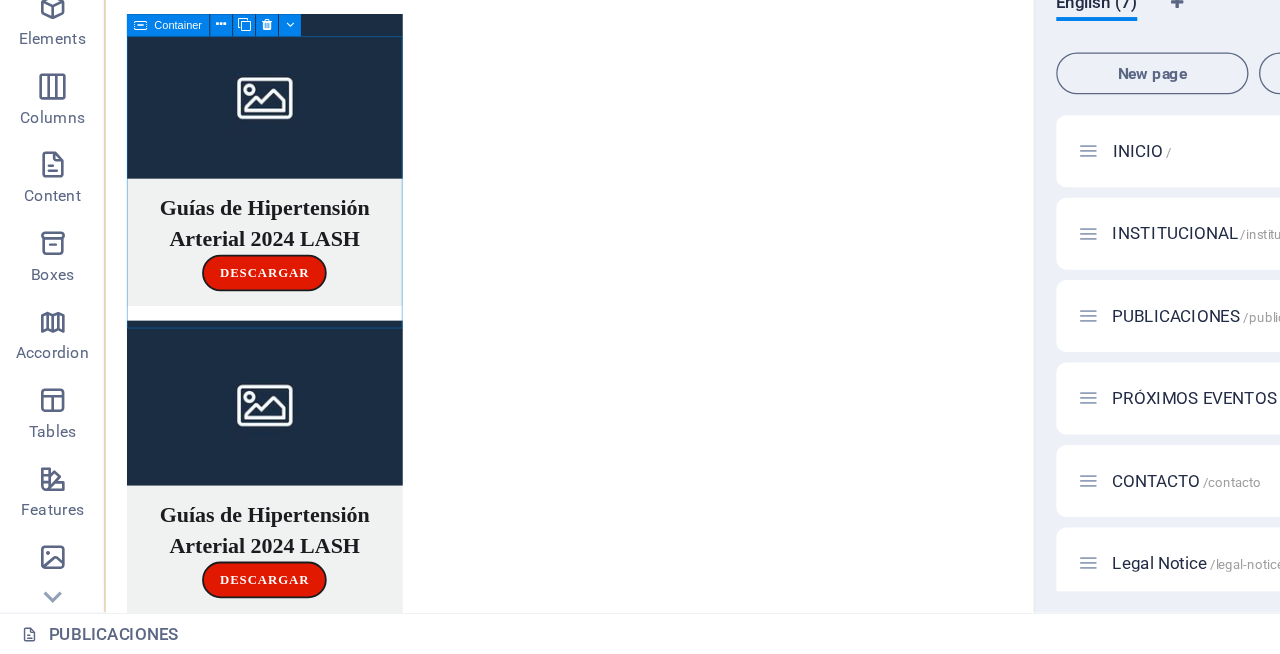 click on "Container" at bounding box center (128, 173) 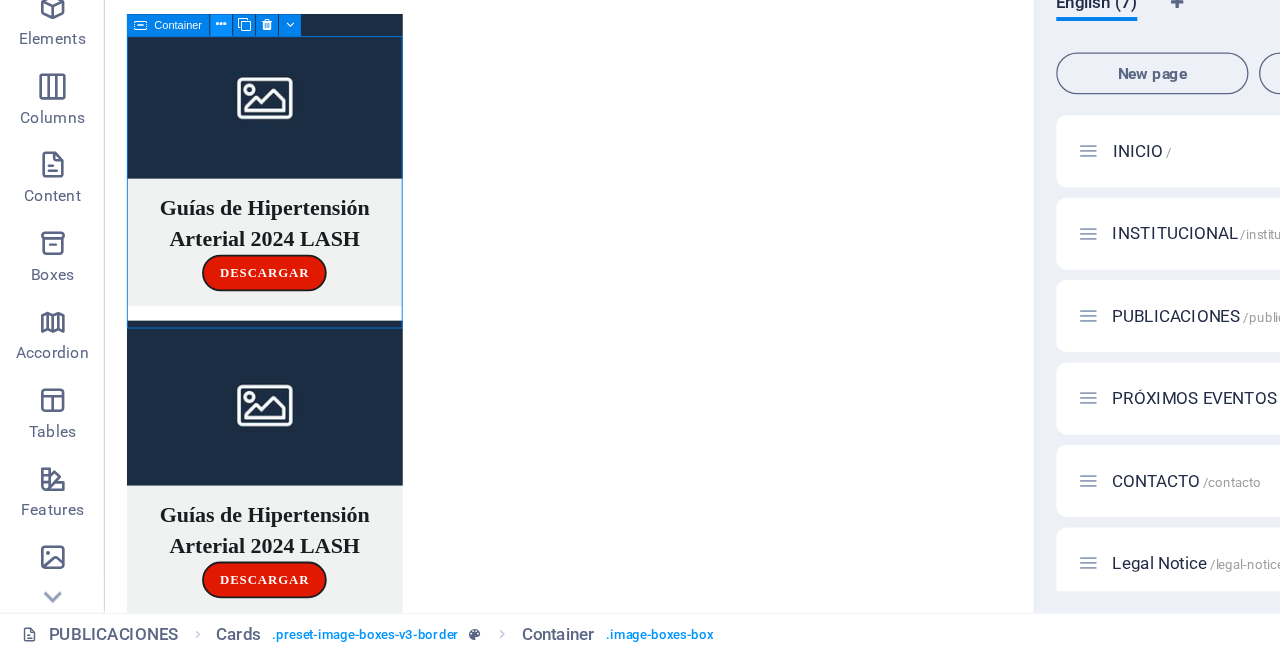 click at bounding box center [169, 173] 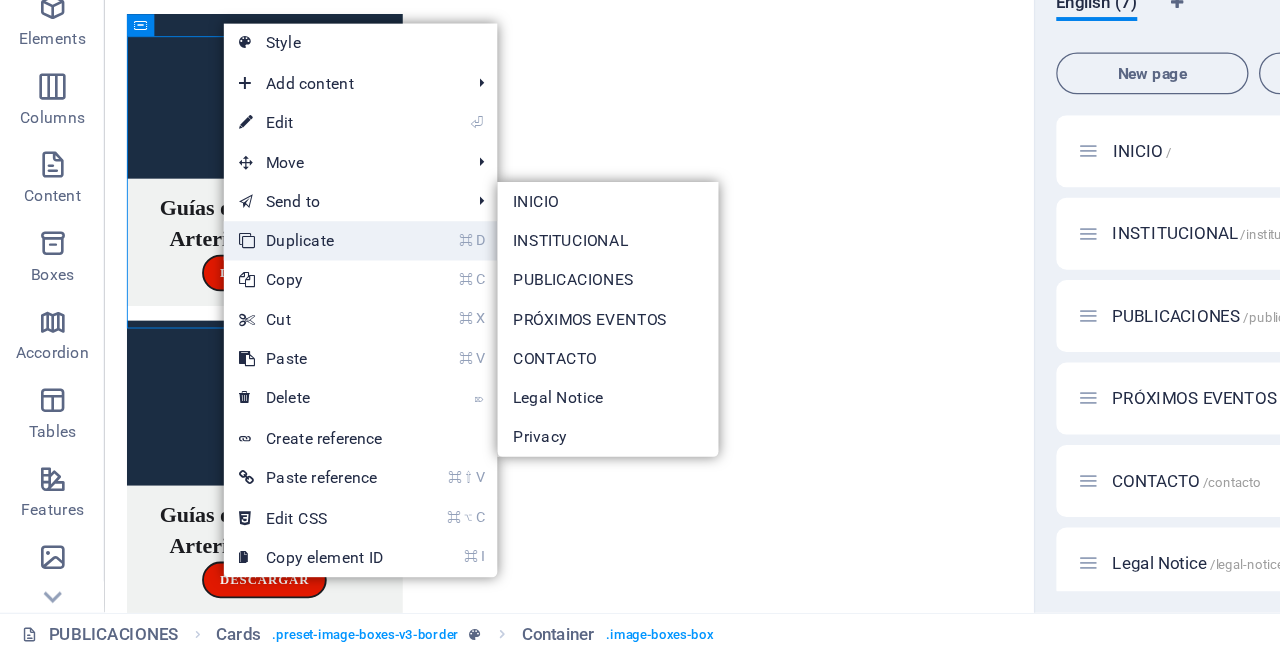click on "⌘ D  Duplicate" at bounding box center (238, 338) 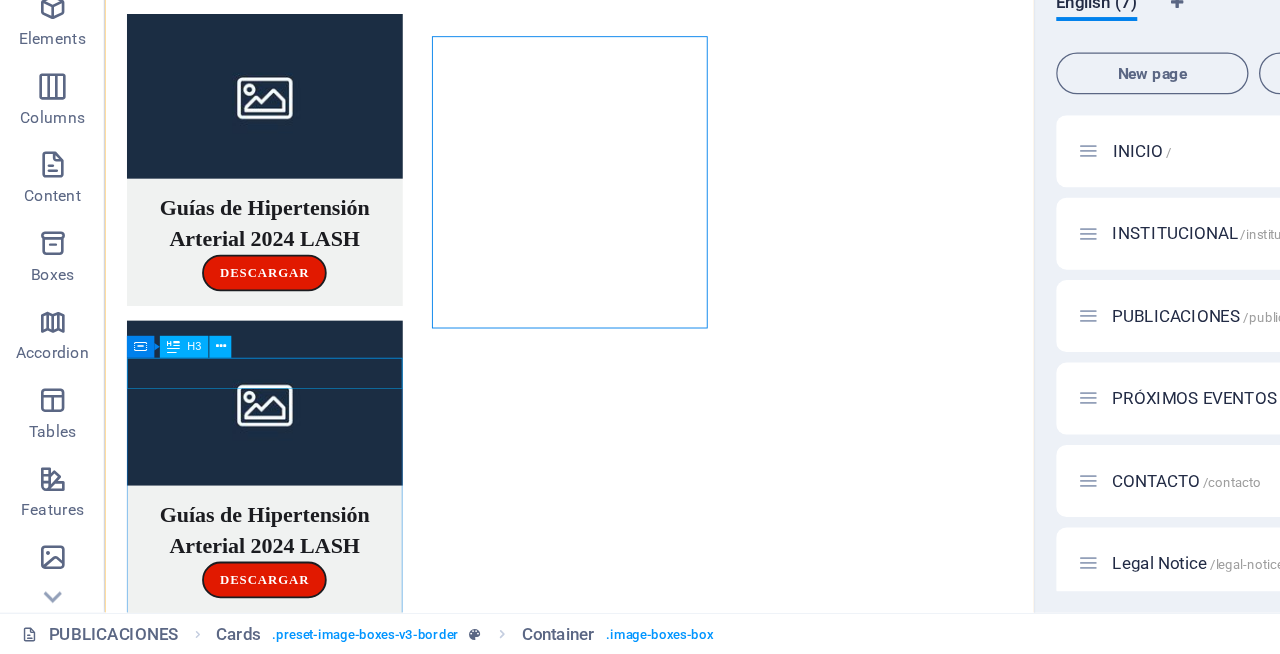 click on "Headline" at bounding box center [278, 1046] 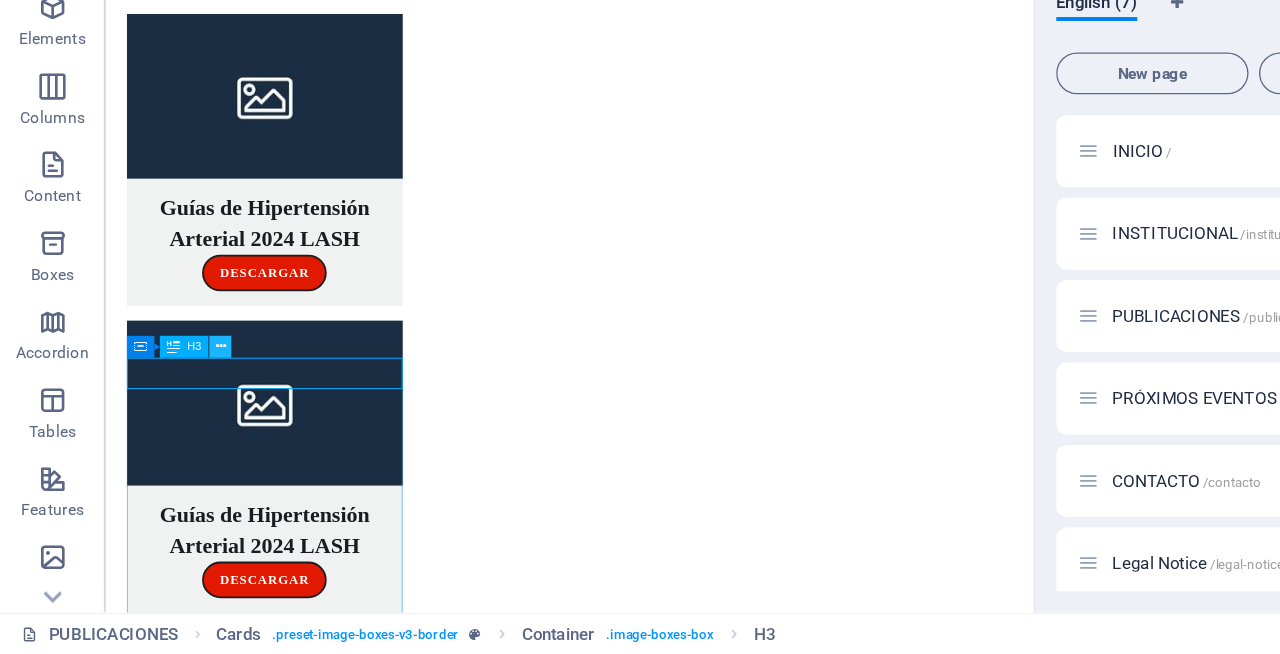 click at bounding box center [169, 419] 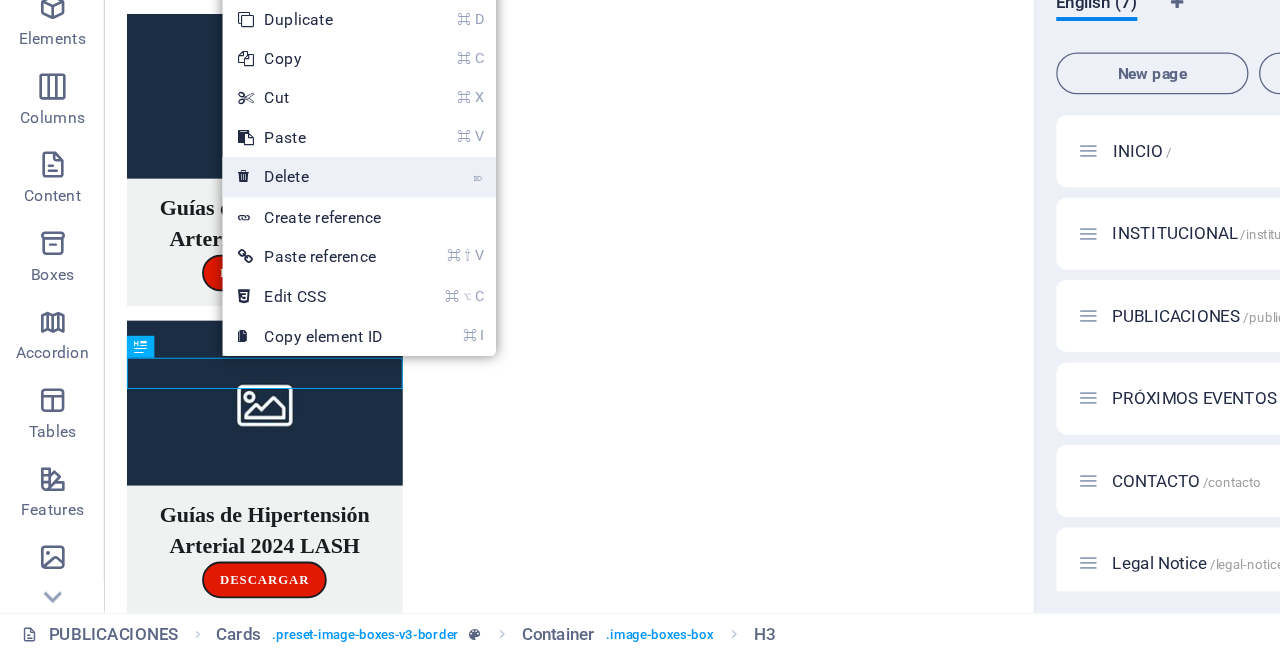 click on "⌦  Delete" at bounding box center (237, 289) 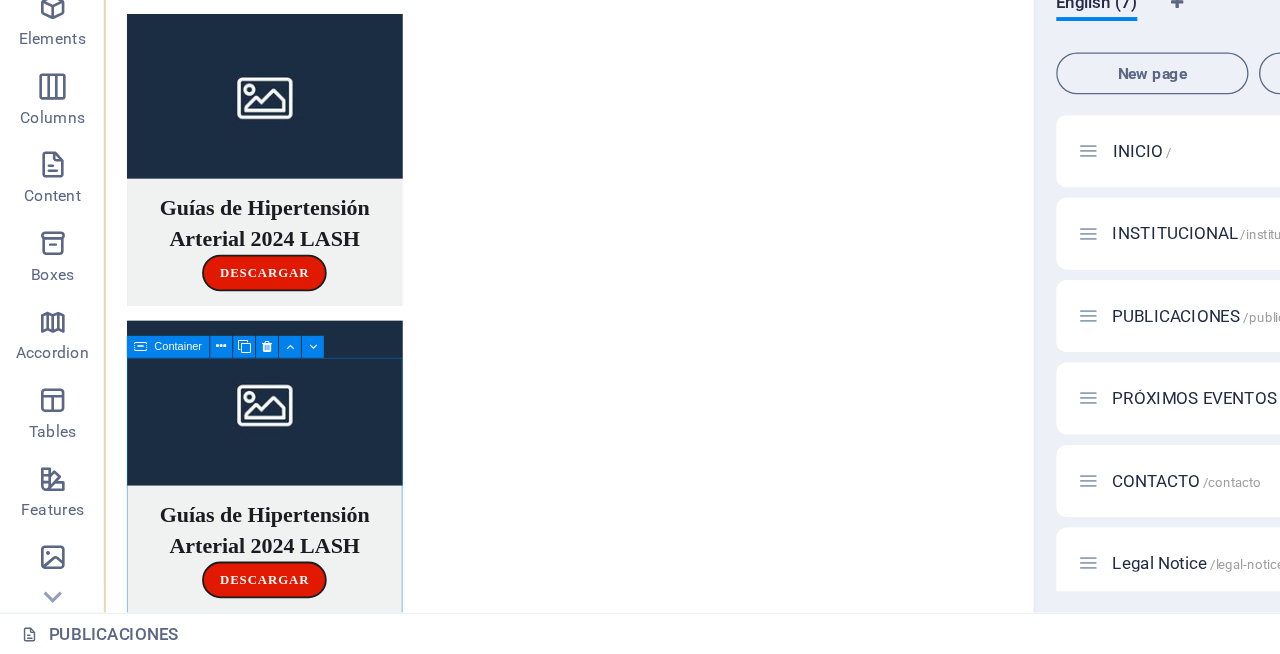 click on "DESCARGAR" at bounding box center [278, 1057] 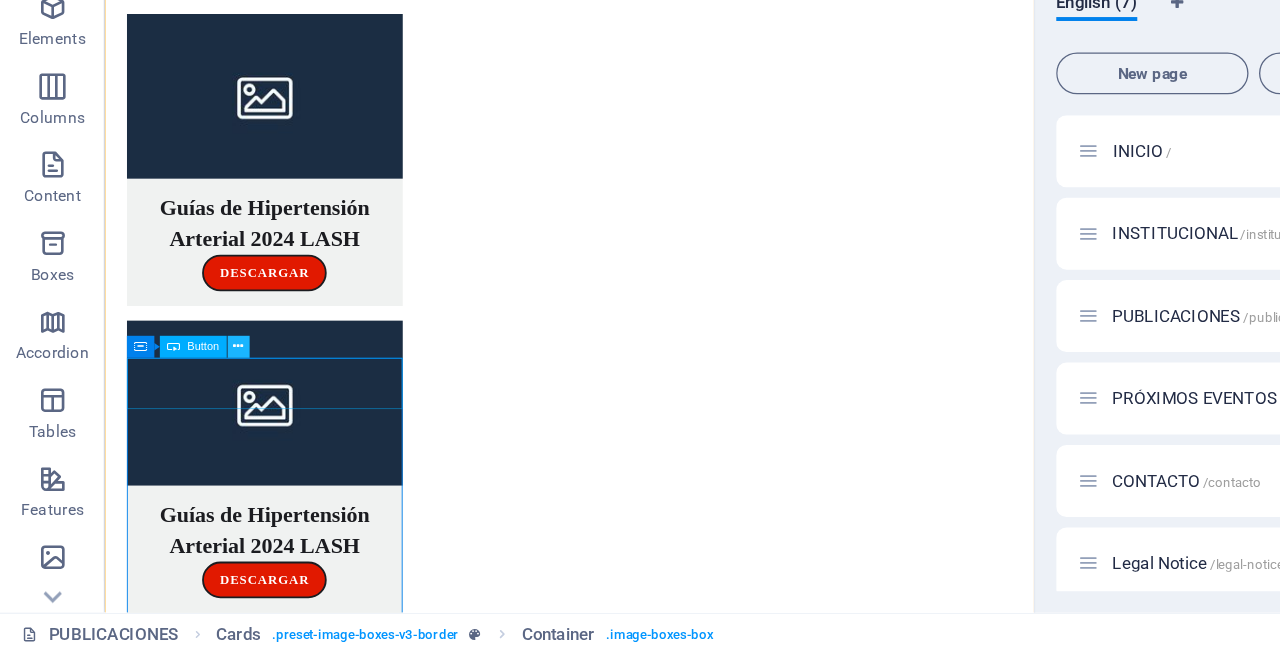 click at bounding box center (182, 419) 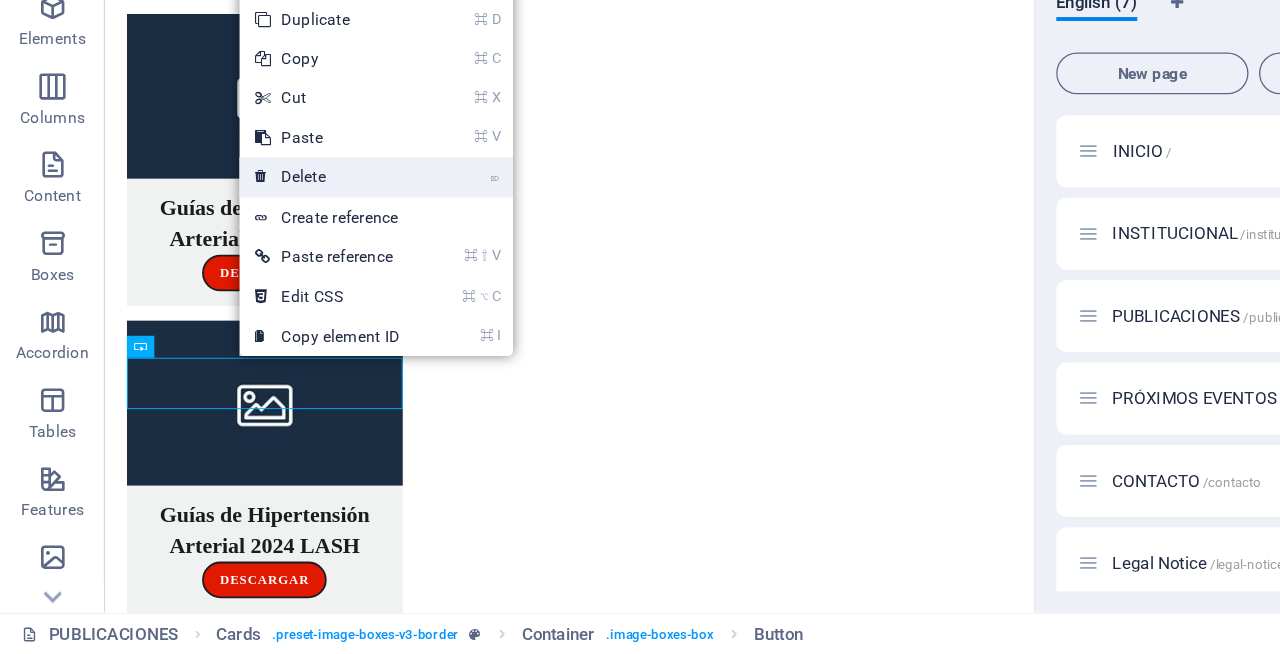 click on "⌦  Delete" at bounding box center [250, 289] 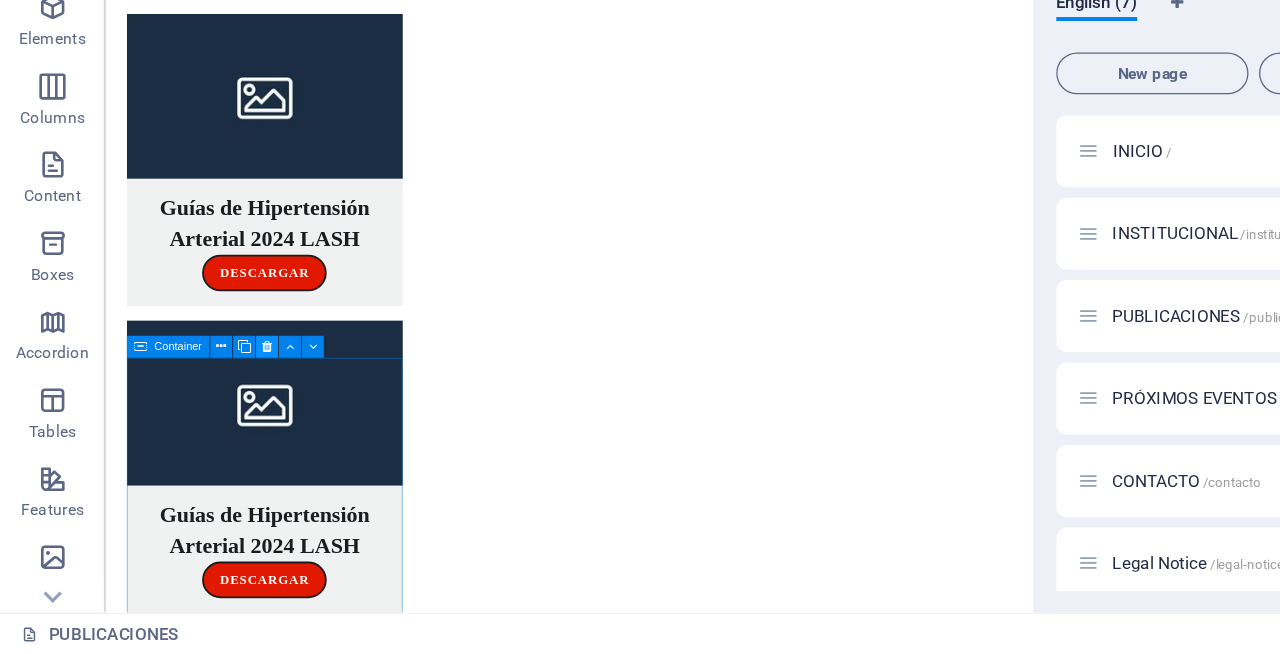 click at bounding box center [204, 419] 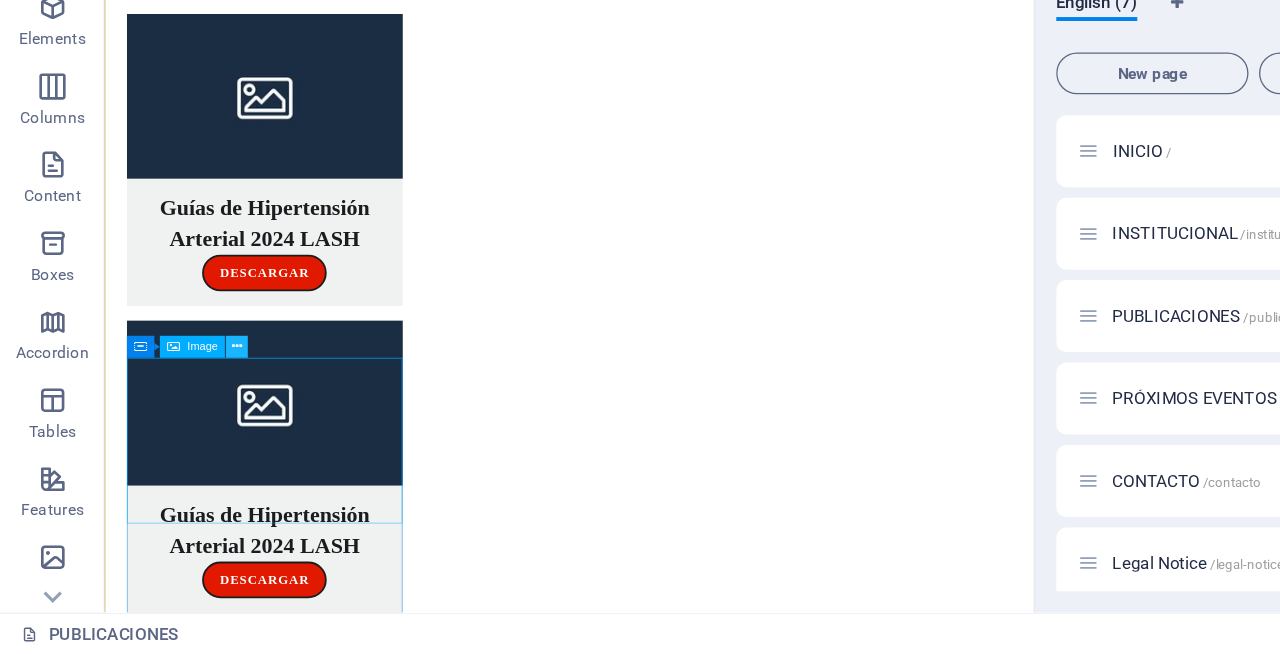 click at bounding box center (181, 419) 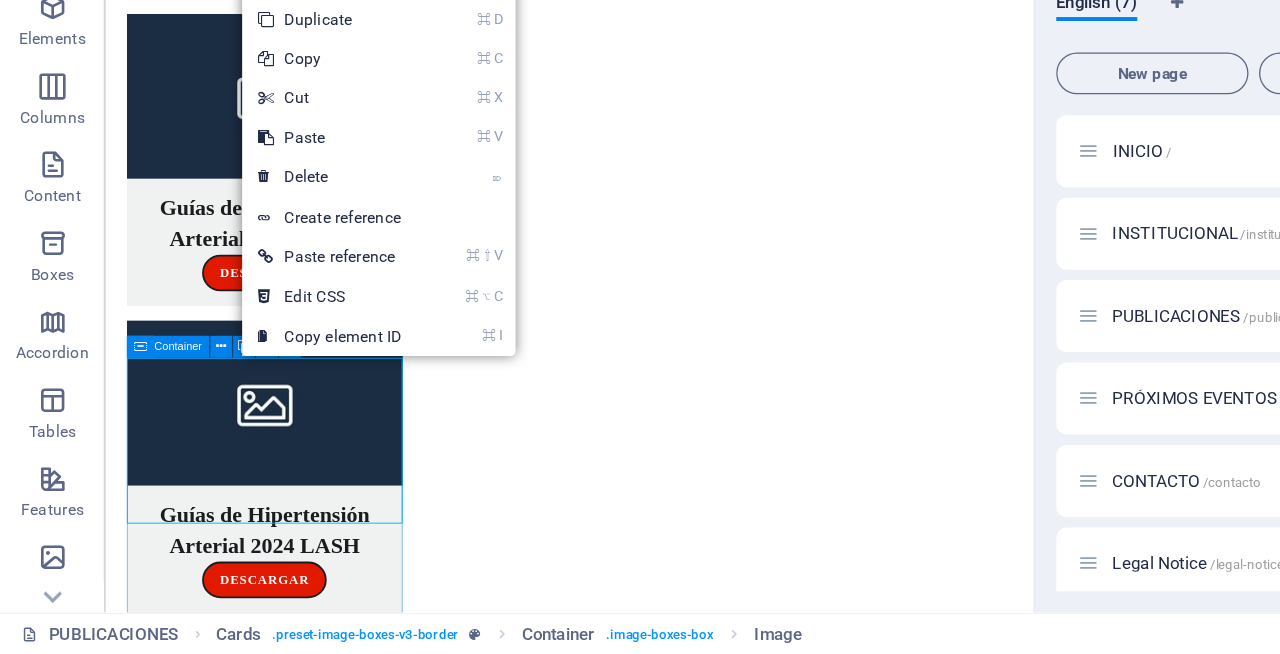 click at bounding box center [107, 419] 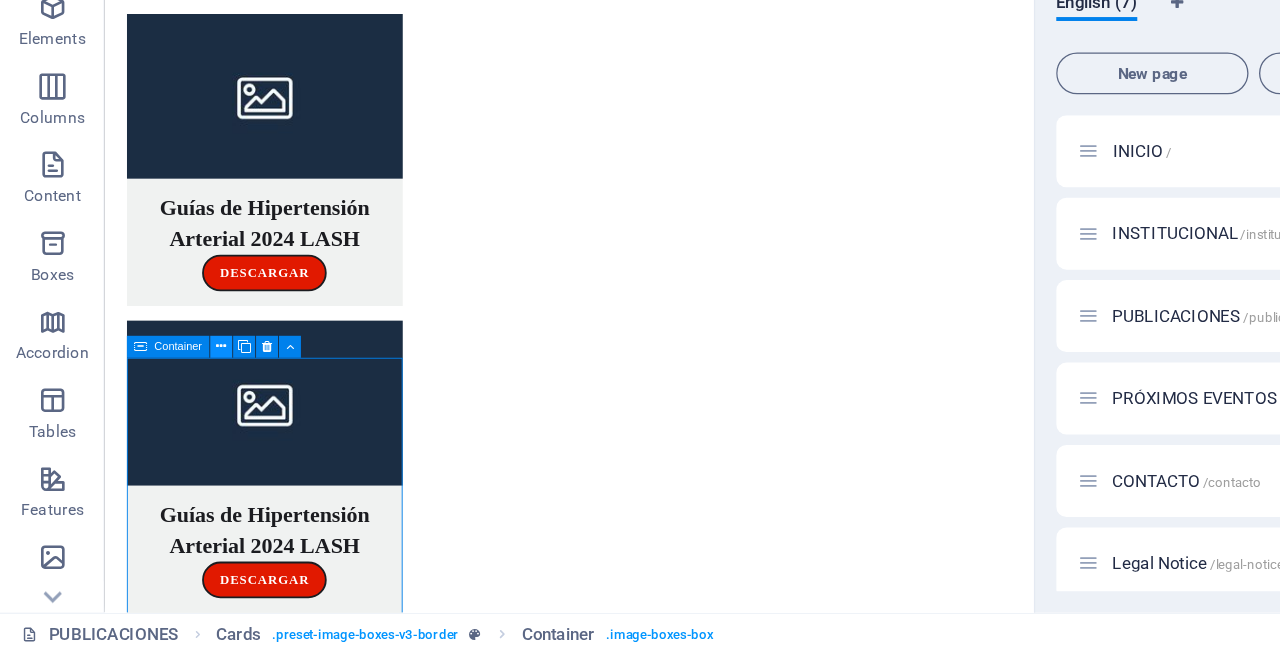 click at bounding box center (169, 419) 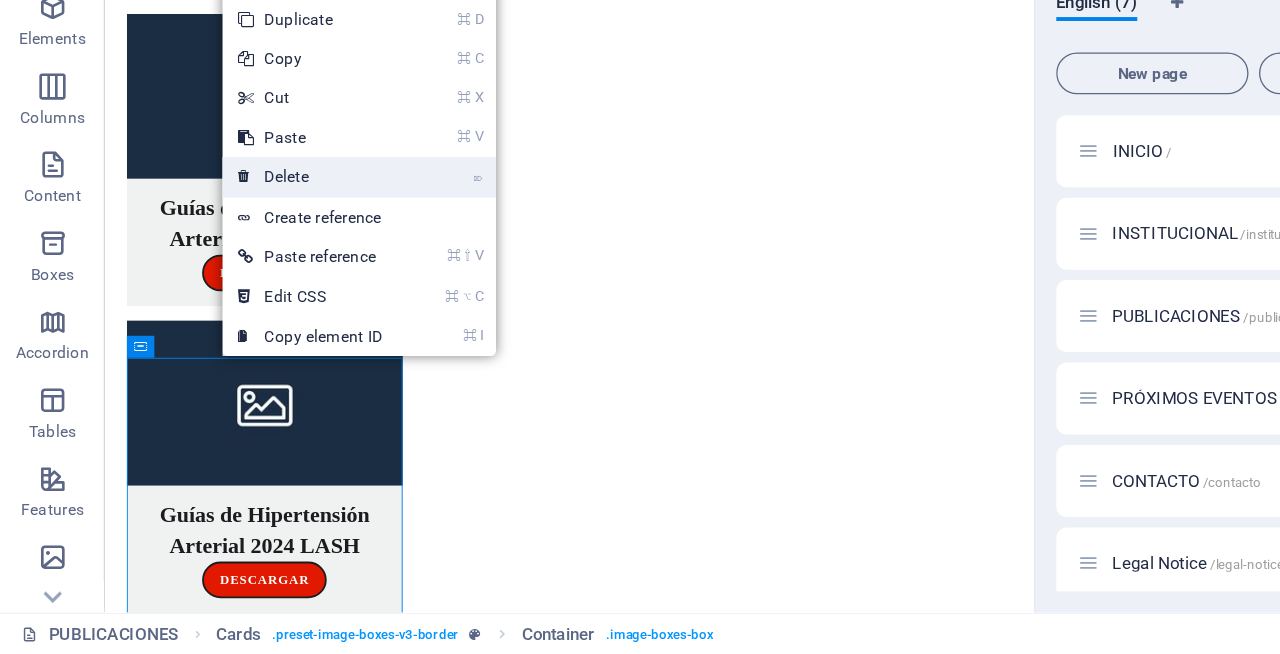 click on "⌦  Delete" at bounding box center [237, 289] 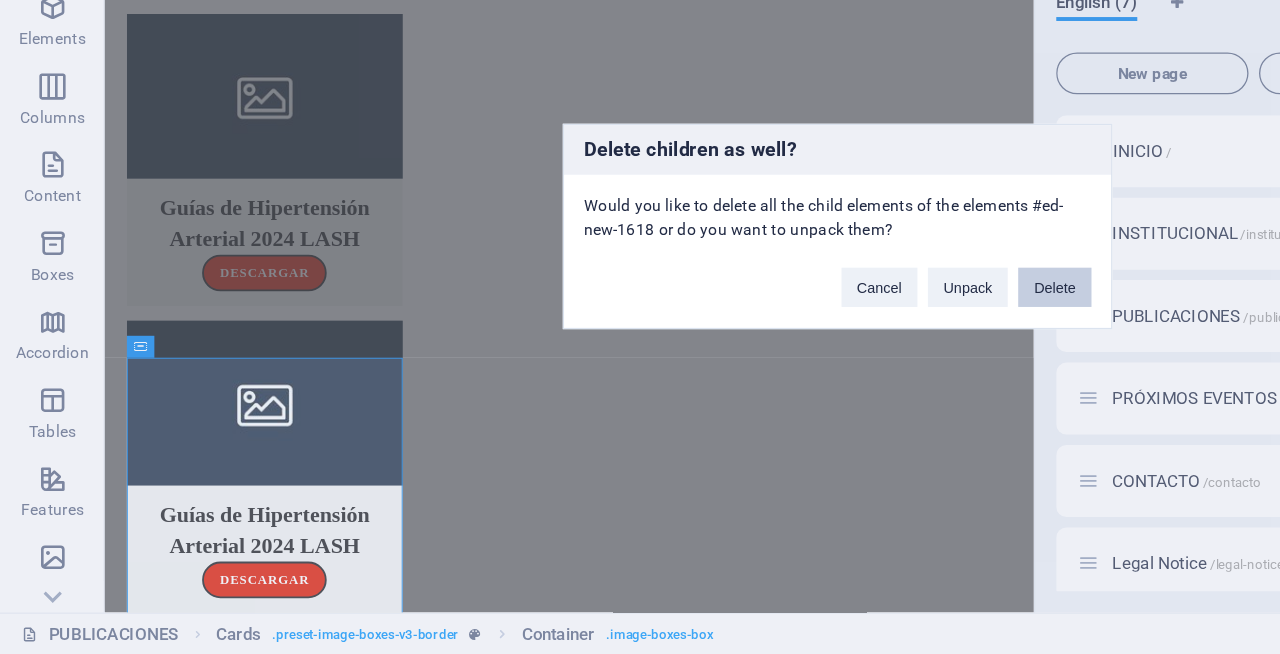 click on "Delete" at bounding box center [806, 374] 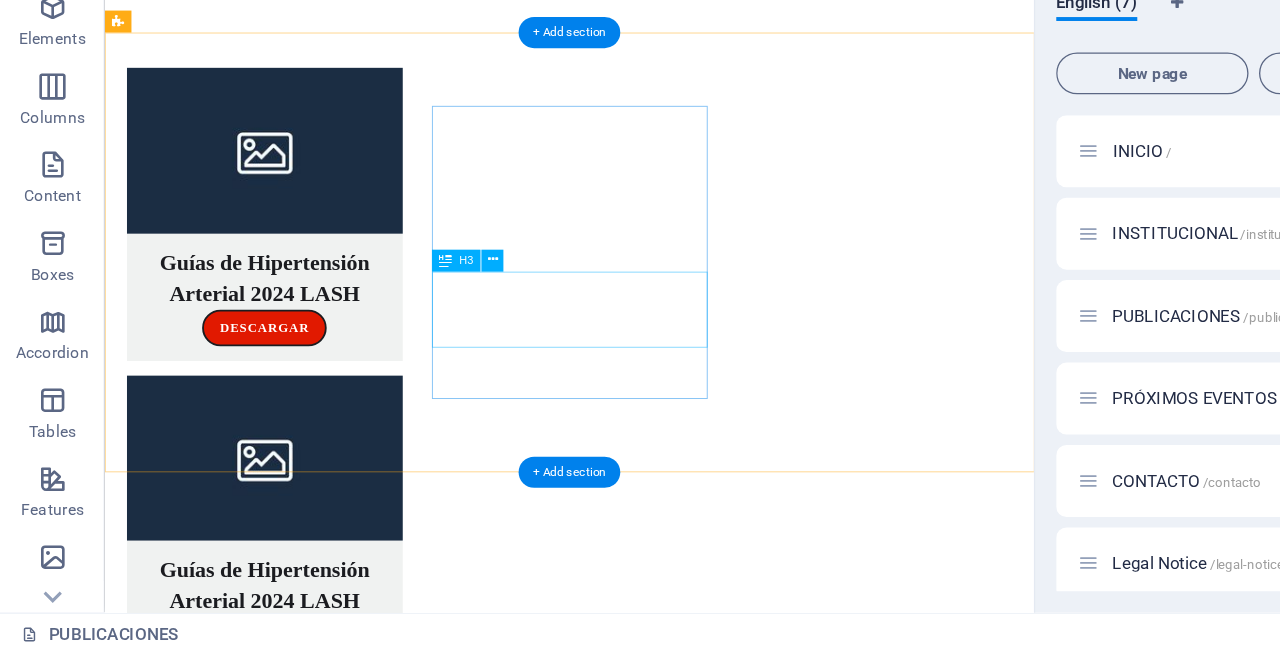 scroll, scrollTop: 232, scrollLeft: 0, axis: vertical 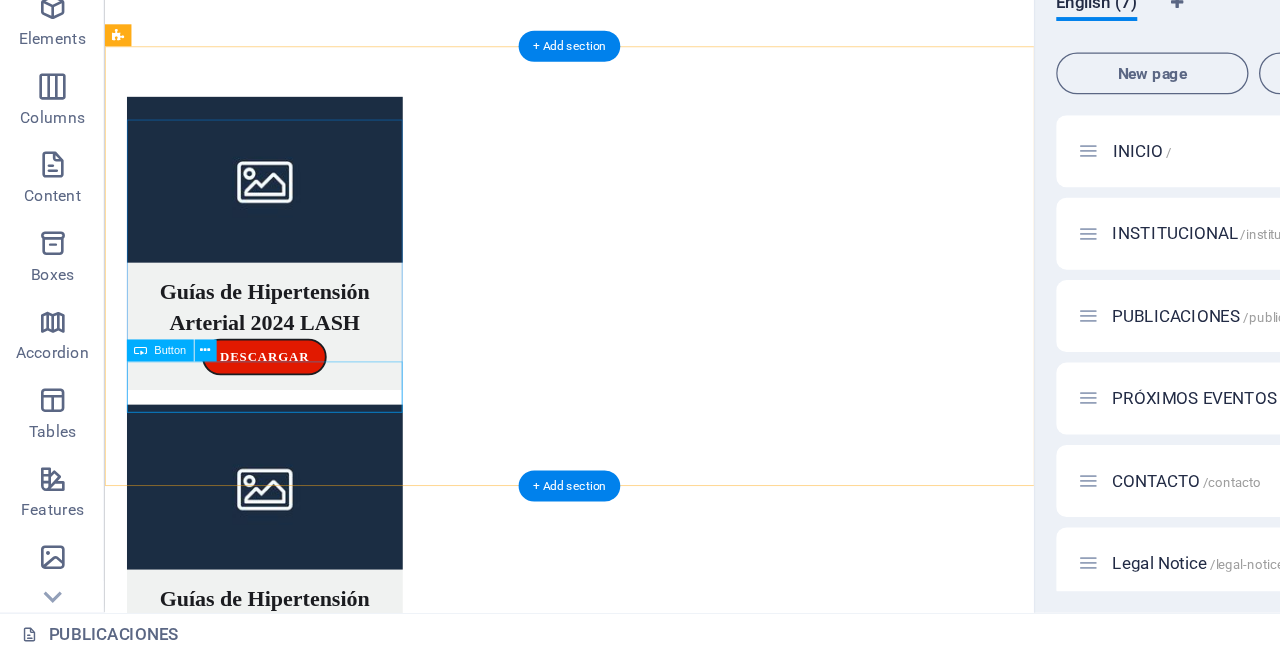 click on "DESCARGAR" at bounding box center (278, 407) 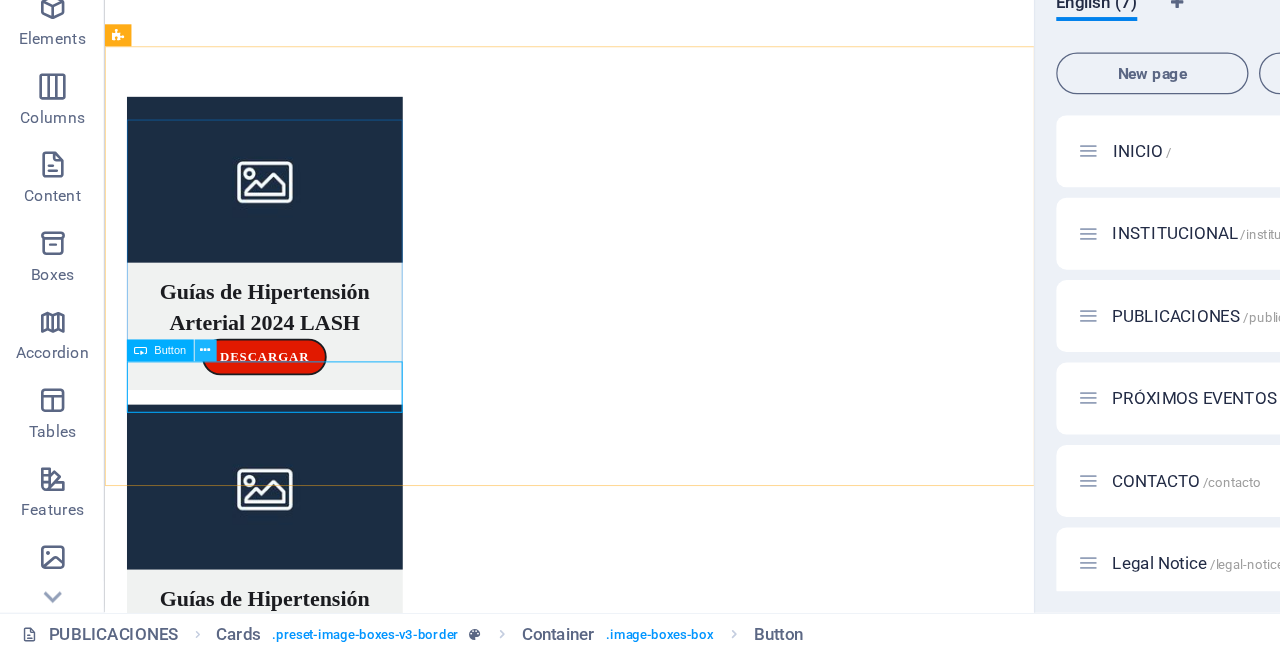 click at bounding box center (157, 421) 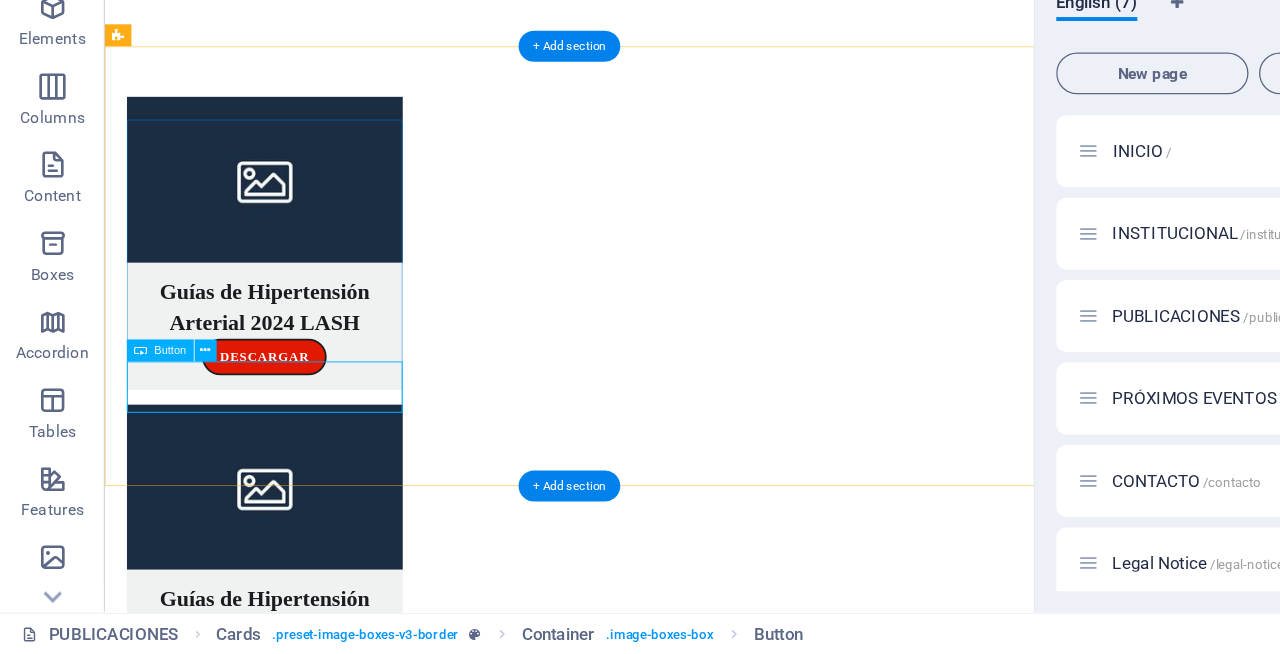 click on "DESCARGAR" at bounding box center (278, 407) 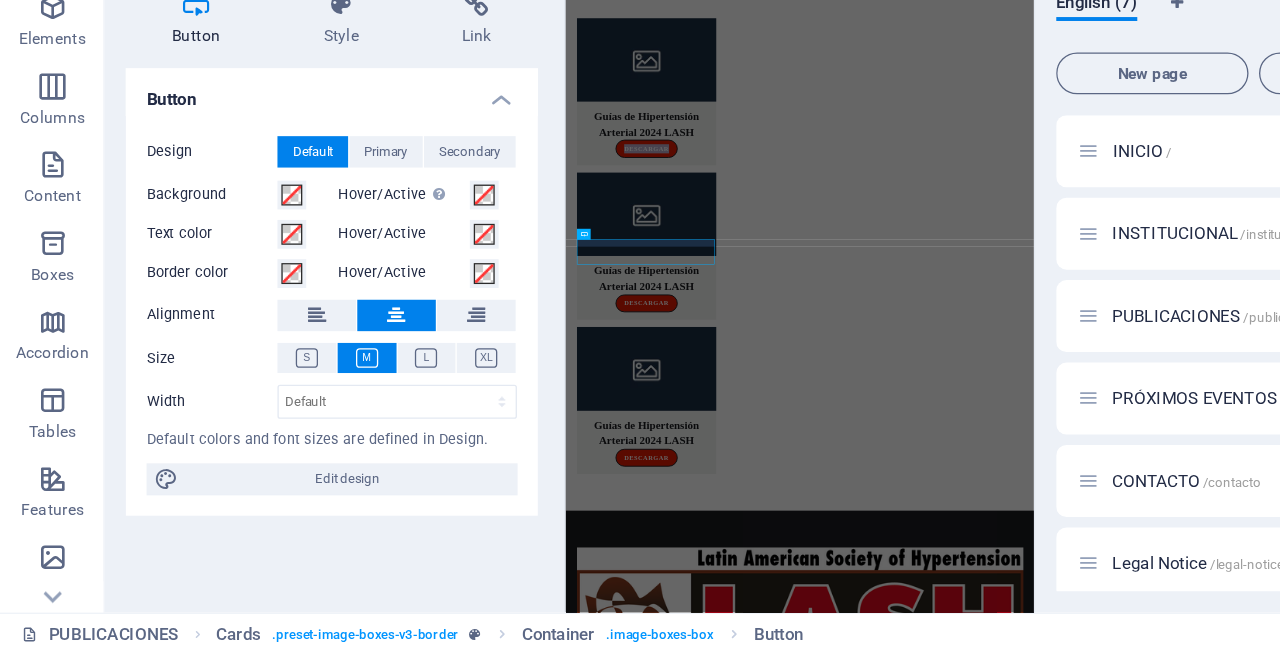 scroll, scrollTop: 0, scrollLeft: 0, axis: both 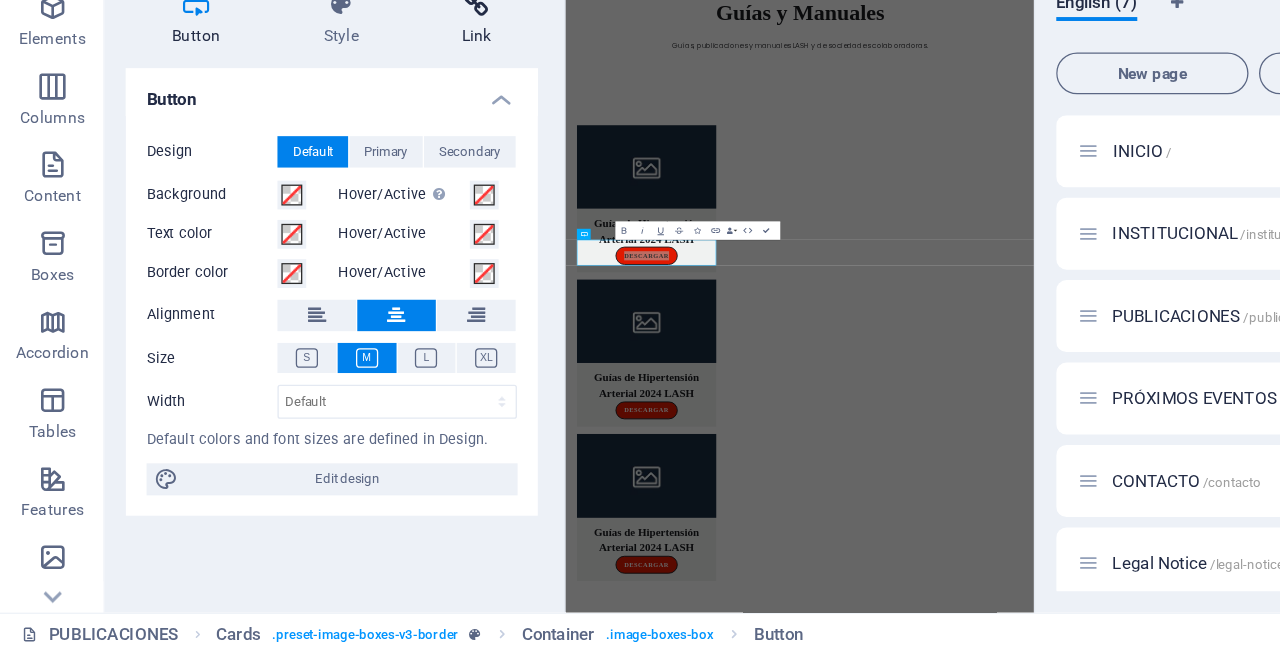 click on "Link" at bounding box center (364, 169) 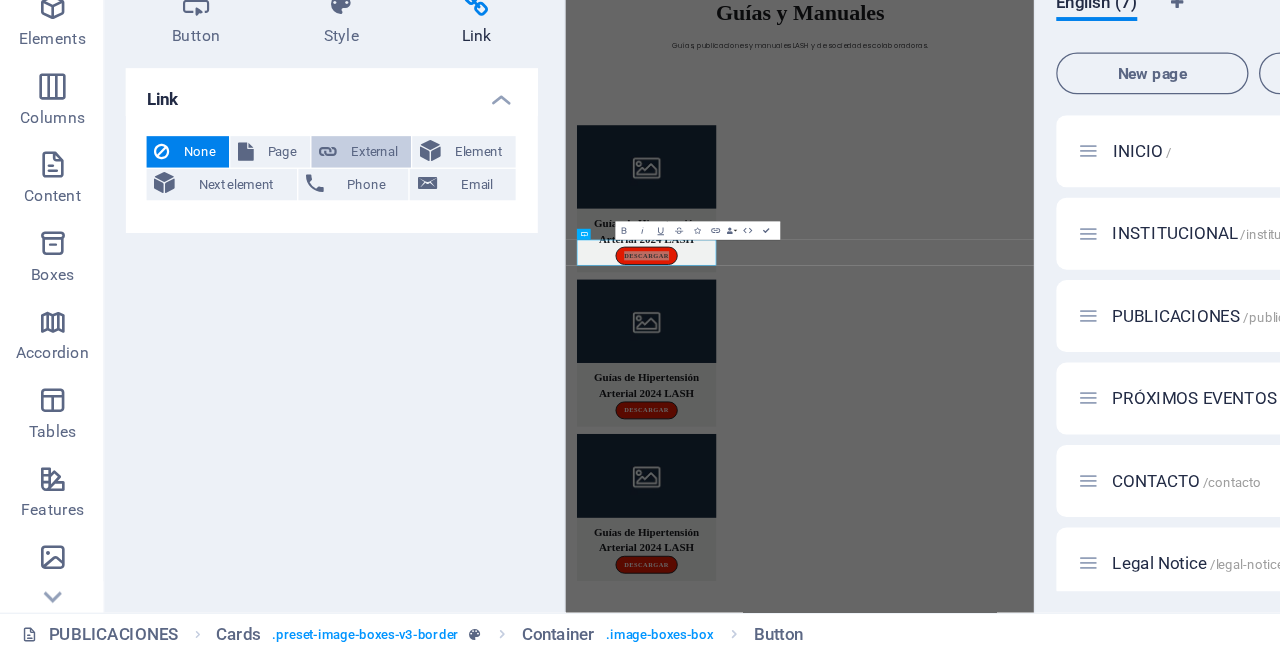 click on "External" at bounding box center (286, 270) 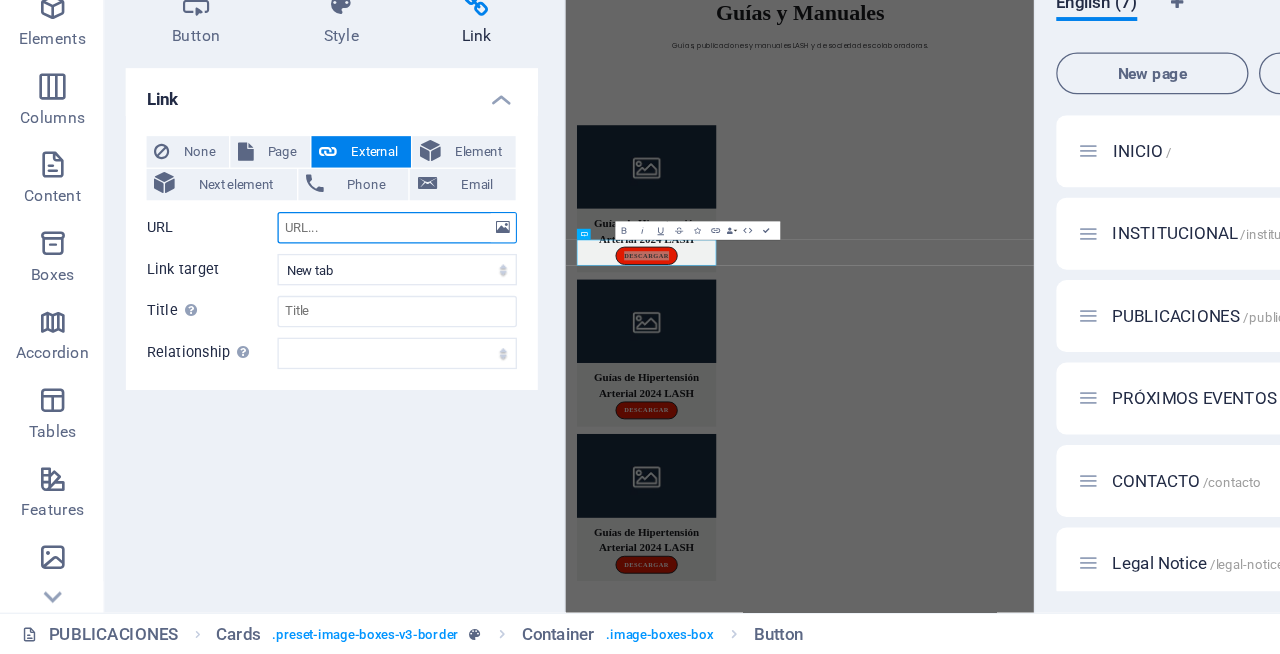 paste on "[URL][DOMAIN_NAME]" 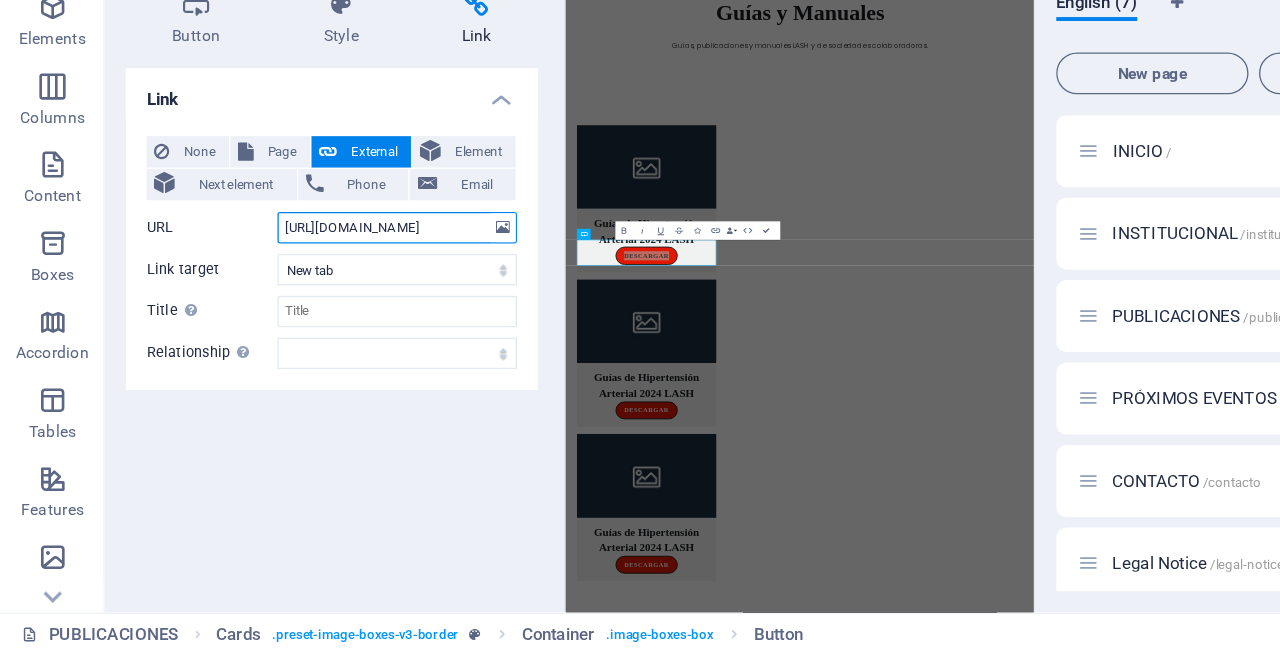 scroll, scrollTop: 0, scrollLeft: 93, axis: horizontal 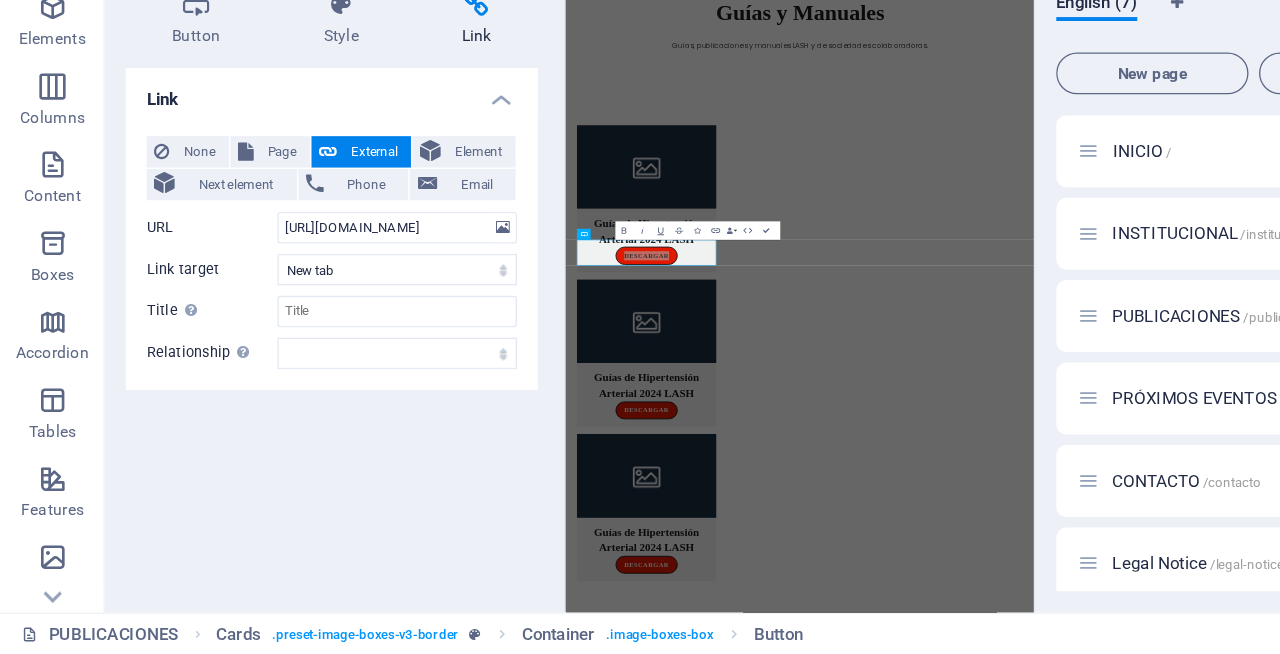 click on "Link None Page External Element Next element Phone Email Page INICIO INSTITUCIONAL PUBLICACIONES PRÓXIMOS EVENTOS CONTACTO Legal Notice Privacy Element
URL [URL][DOMAIN_NAME] Phone Email Link target New tab Same tab Overlay Title Additional link description, should not be the same as the link text. The title is most often shown as a tooltip text when the mouse moves over the element. Leave empty if uncertain. Relationship Sets the  relationship of this link to the link target . For example, the value "nofollow" instructs search engines not to follow the link. Can be left empty. alternate author bookmark external help license next nofollow noreferrer noopener prev search tag" at bounding box center [253, 406] 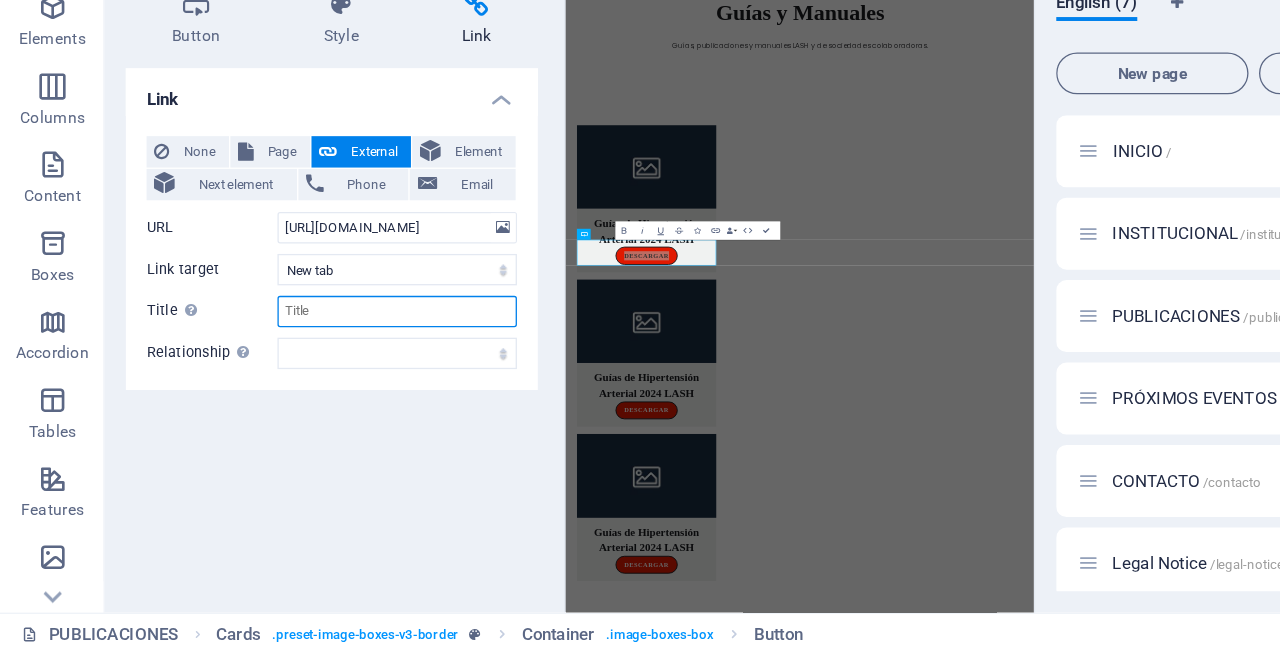 click on "Title Additional link description, should not be the same as the link text. The title is most often shown as a tooltip text when the mouse moves over the element. Leave empty if uncertain." at bounding box center (303, 392) 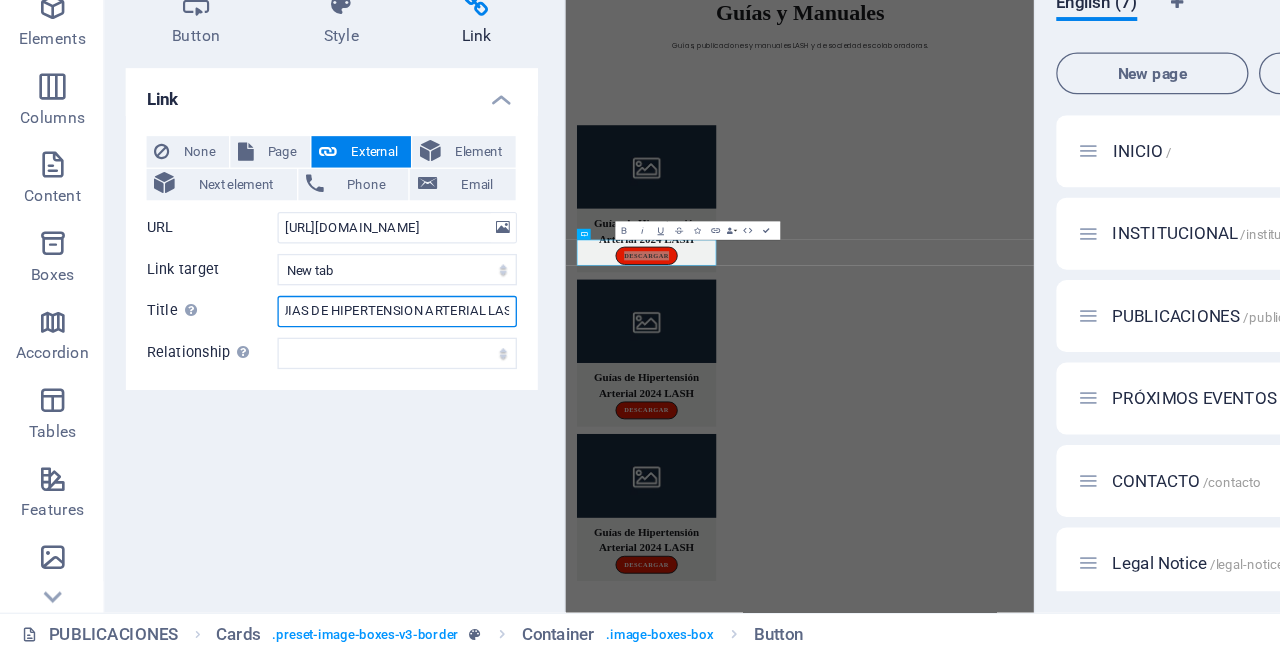 scroll, scrollTop: 0, scrollLeft: 18, axis: horizontal 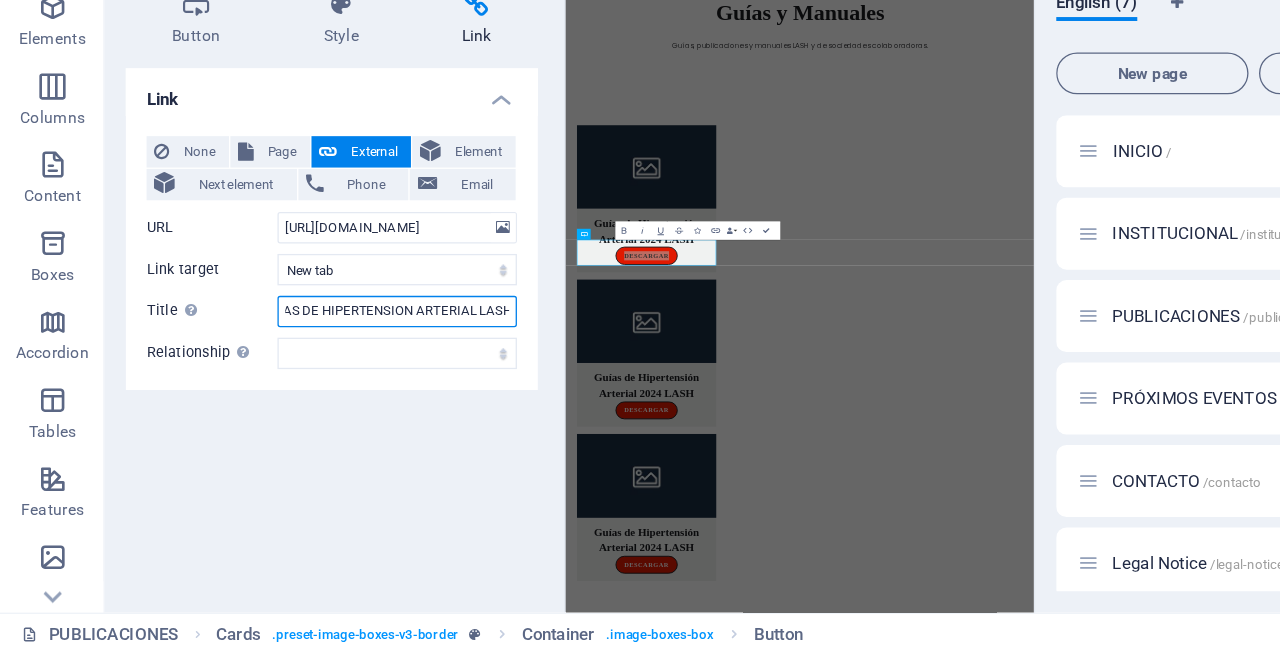 type on "GUIAS DE HIPERTENSION ARTERIAL LASH" 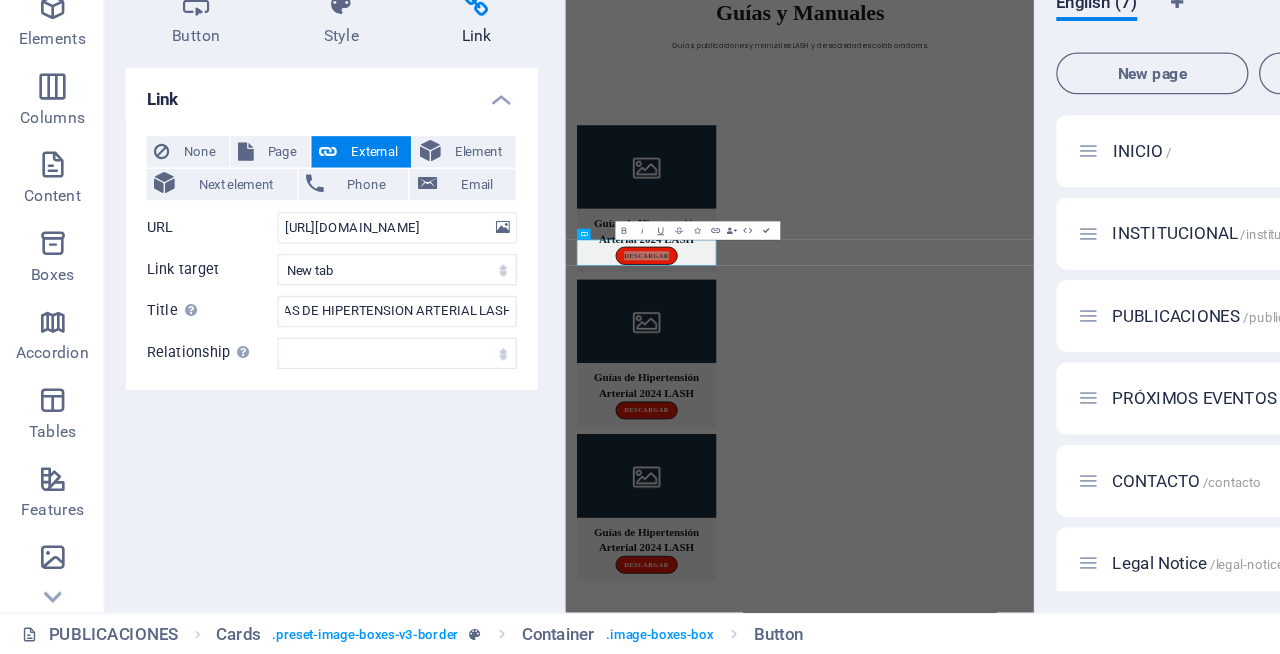 click on "Link None Page External Element Next element Phone Email Page INICIO INSTITUCIONAL PUBLICACIONES PRÓXIMOS EVENTOS CONTACTO Legal Notice Privacy Element
URL [URL][DOMAIN_NAME] Phone Email Link target New tab Same tab Overlay Title Additional link description, should not be the same as the link text. The title is most often shown as a tooltip text when the mouse moves over the element. Leave empty if uncertain. GUIAS DE HIPERTENSION ARTERIAL LASH Relationship Sets the  relationship of this link to the link target . For example, the value "nofollow" instructs search engines not to follow the link. Can be left empty. alternate author bookmark external help license next nofollow noreferrer noopener prev search tag" at bounding box center [253, 406] 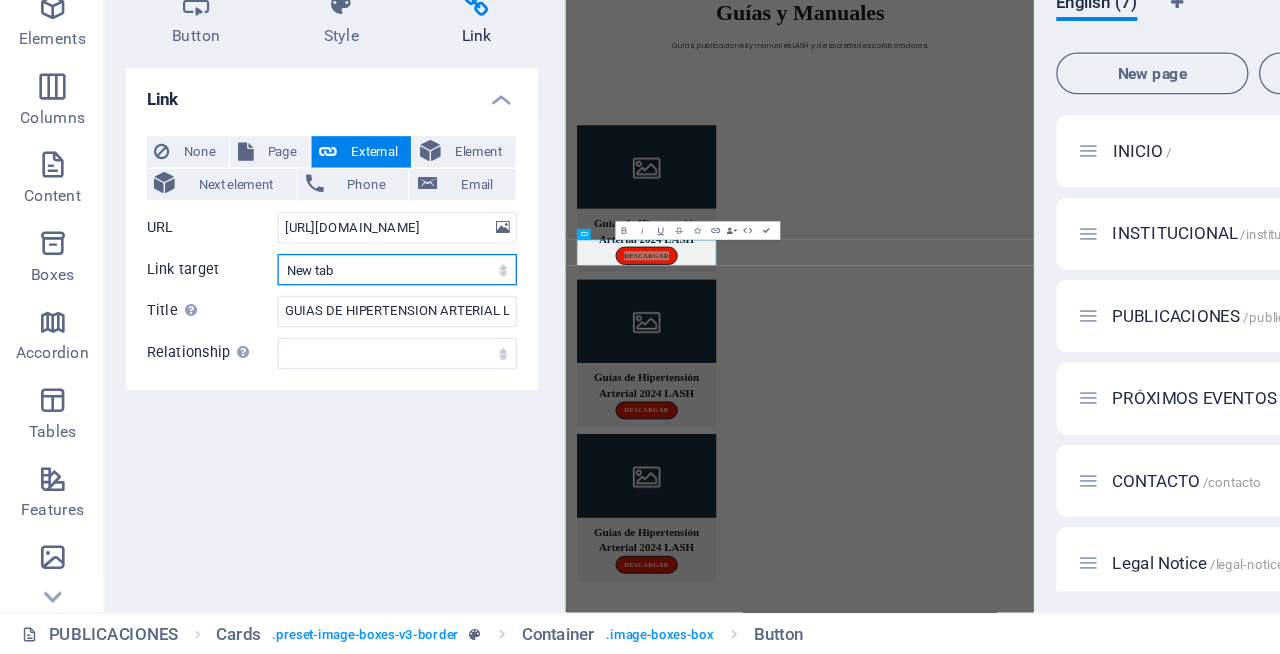 click on "New tab Same tab Overlay" at bounding box center (303, 360) 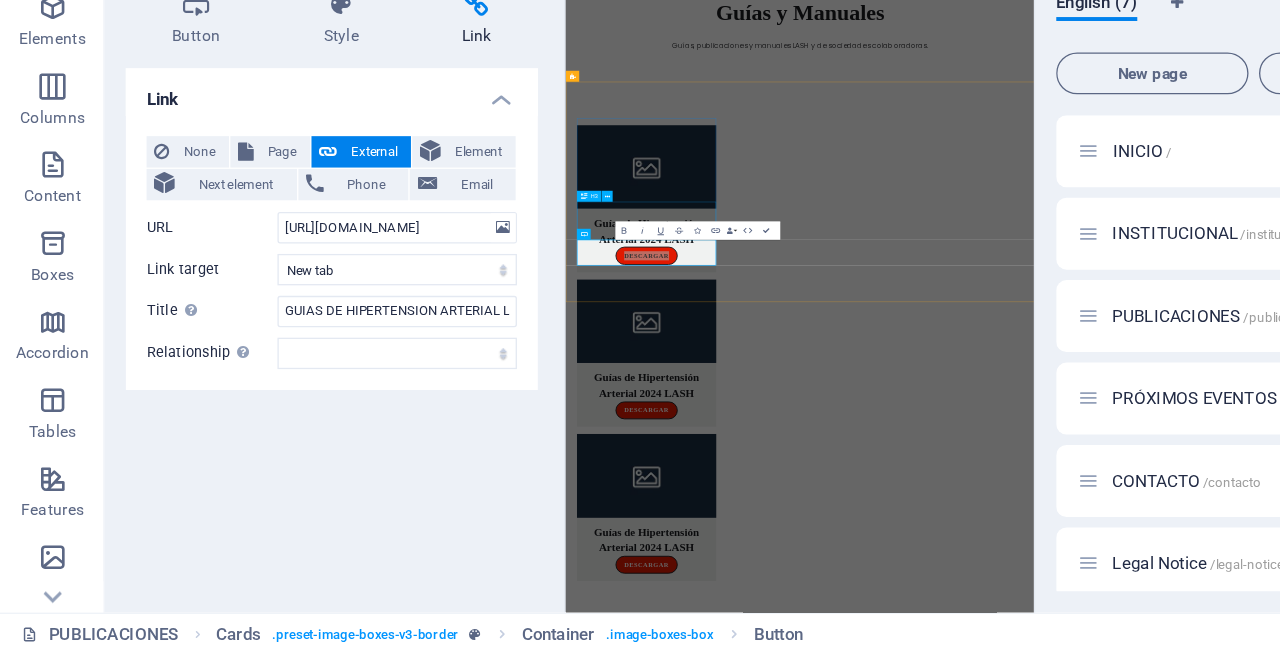 scroll, scrollTop: 0, scrollLeft: 0, axis: both 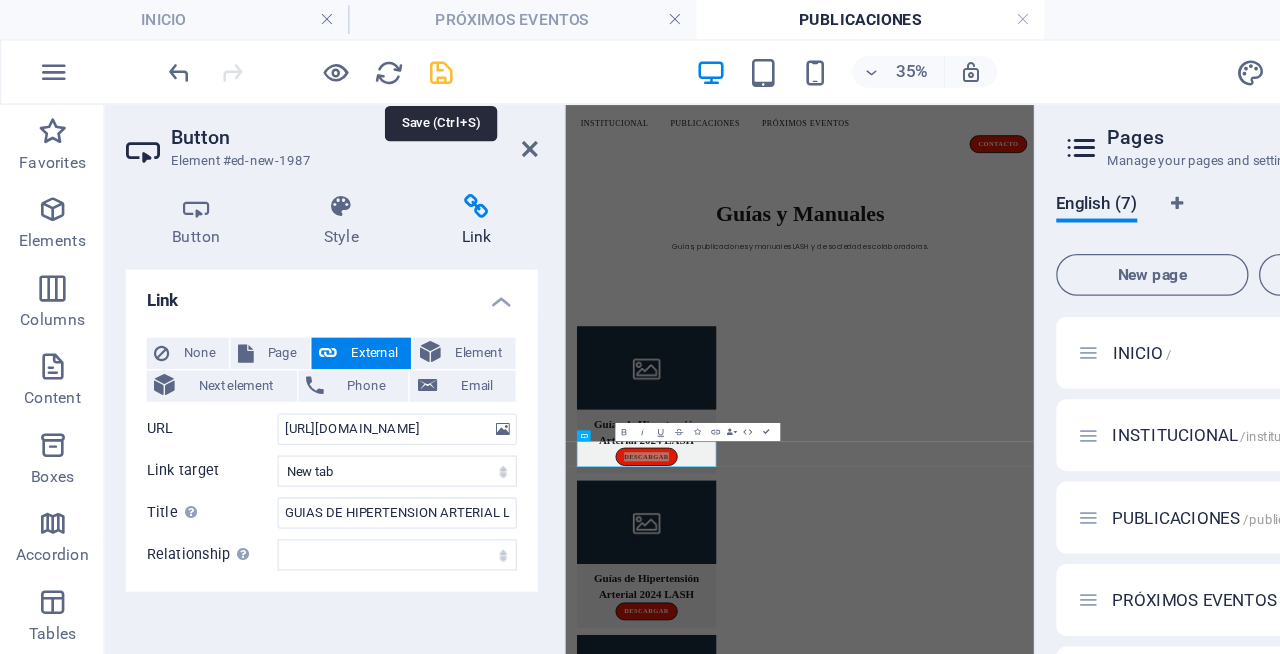 click at bounding box center (337, 55) 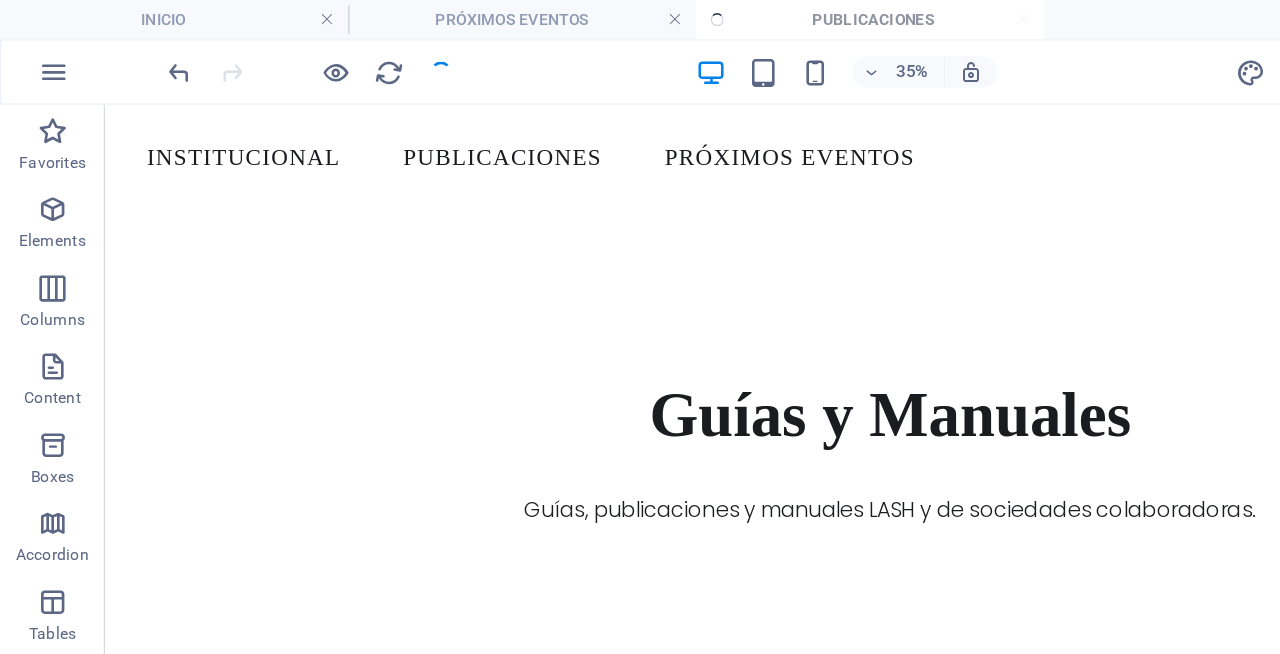 scroll, scrollTop: 430, scrollLeft: 0, axis: vertical 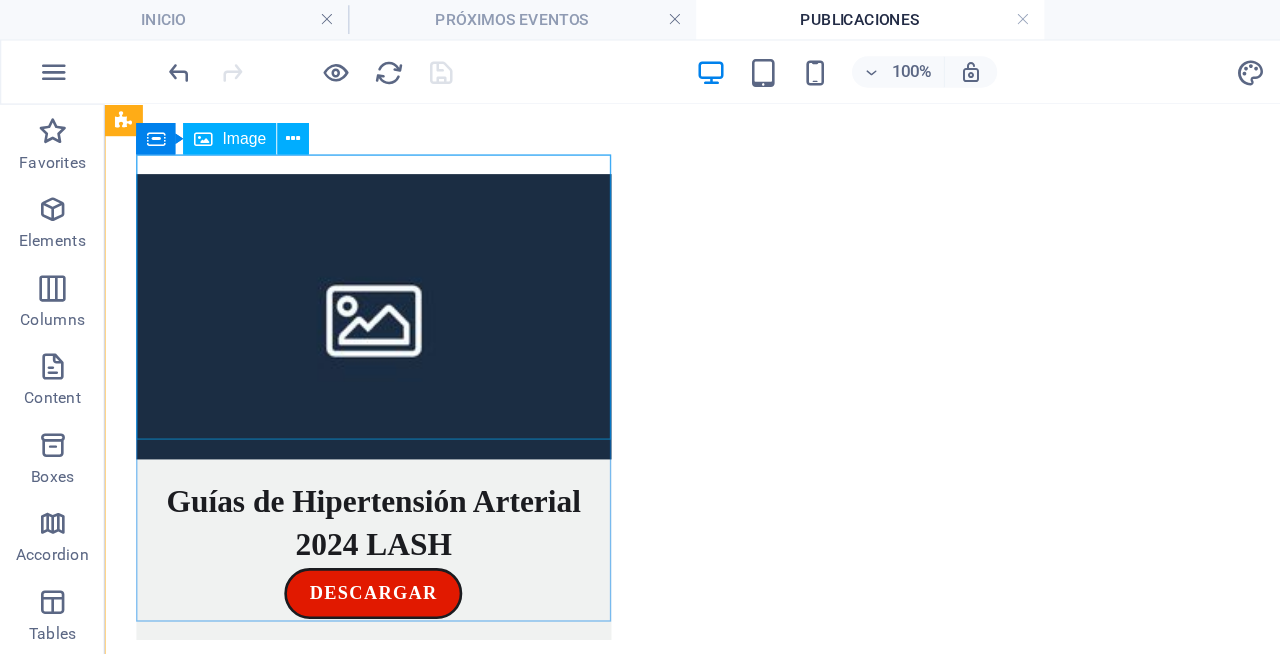 click at bounding box center (309, 266) 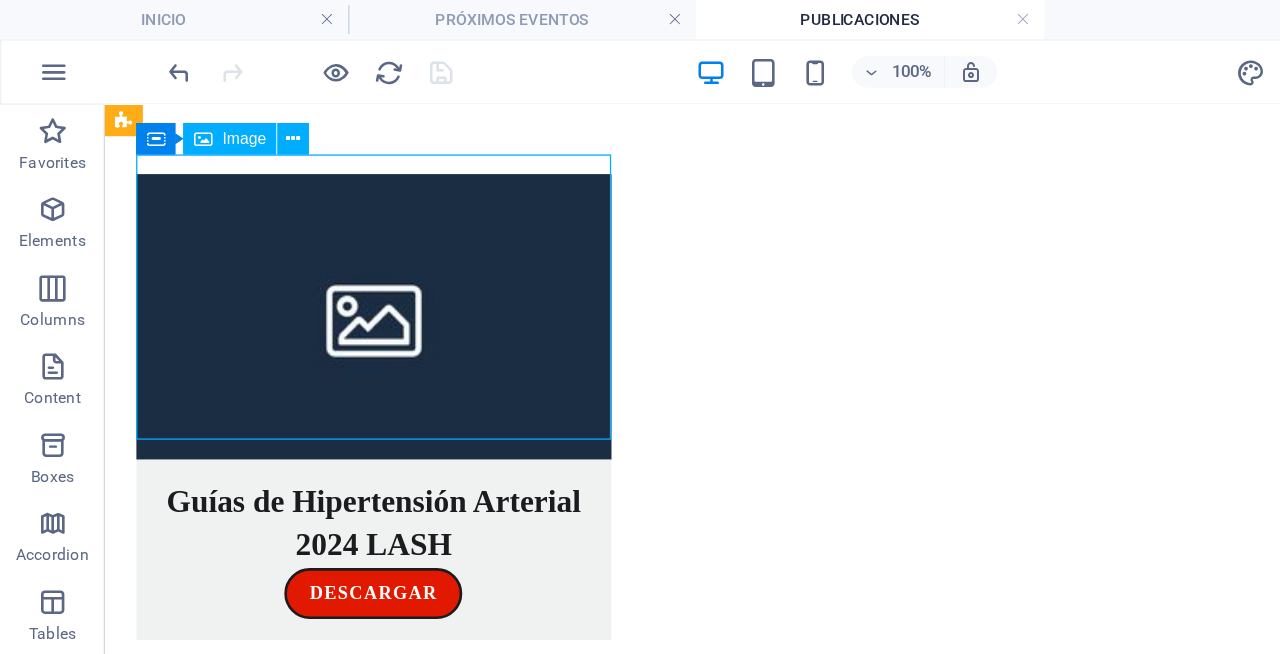 click at bounding box center (309, 266) 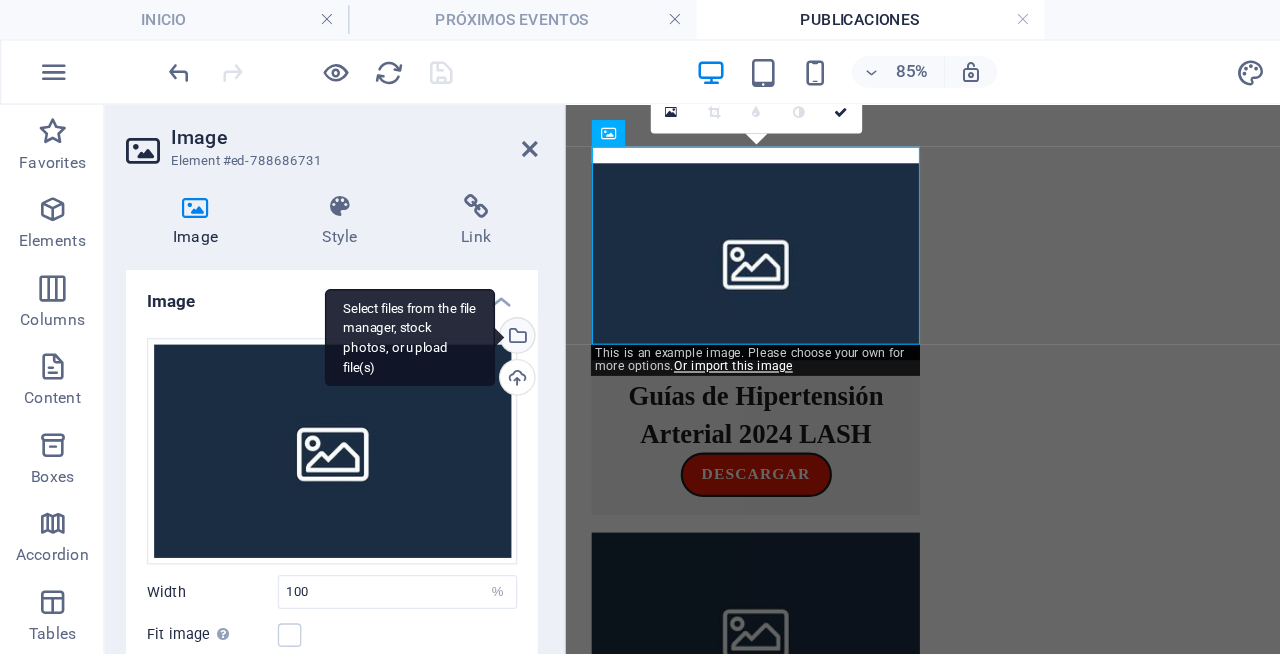 click on "Select files from the file manager, stock photos, or upload file(s)" at bounding box center [393, 258] 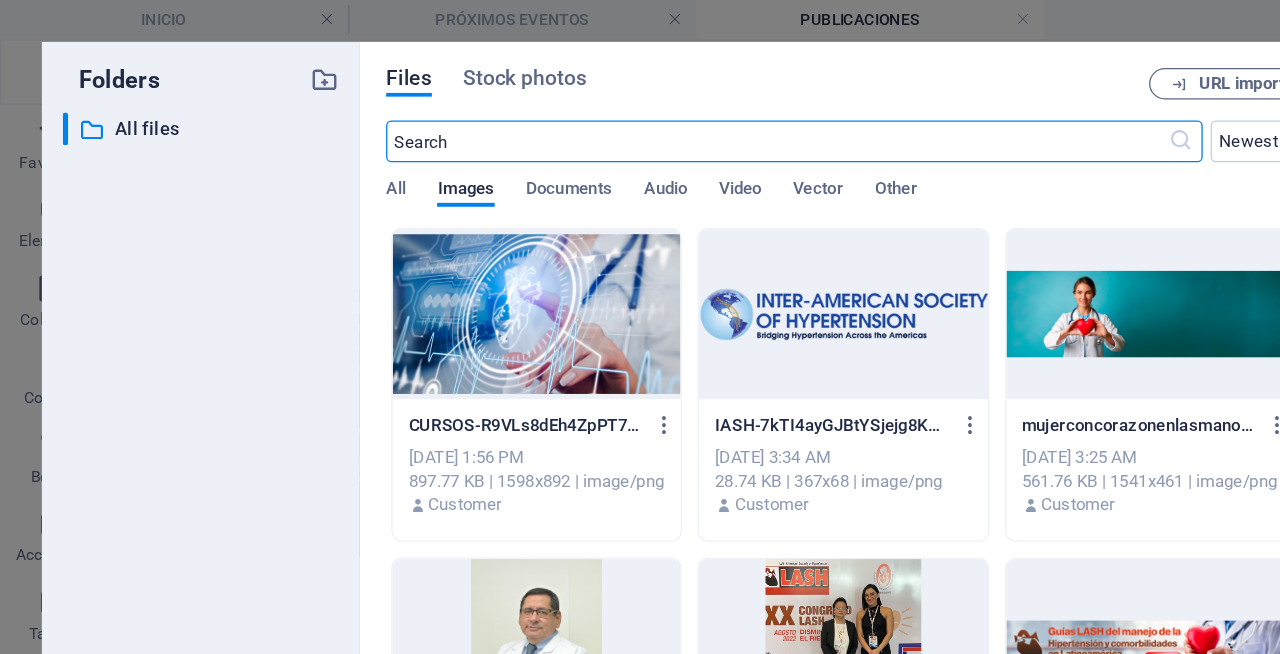 scroll, scrollTop: 0, scrollLeft: 0, axis: both 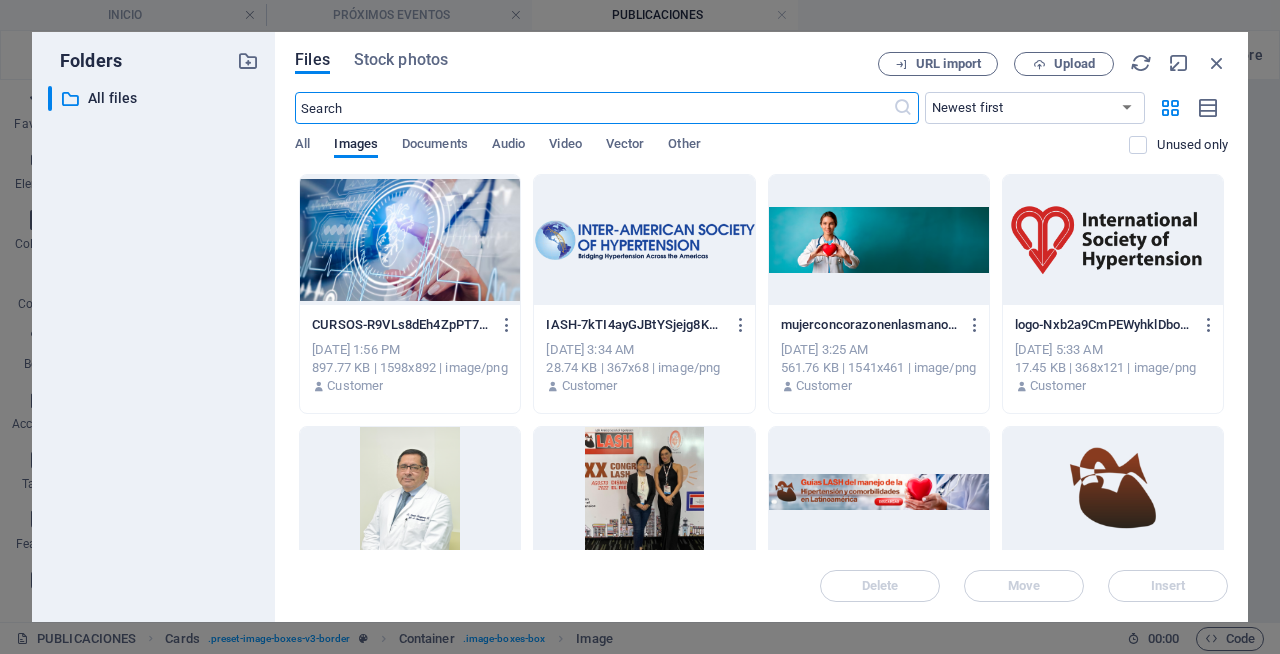 click on "Files Stock photos" at bounding box center [586, 63] 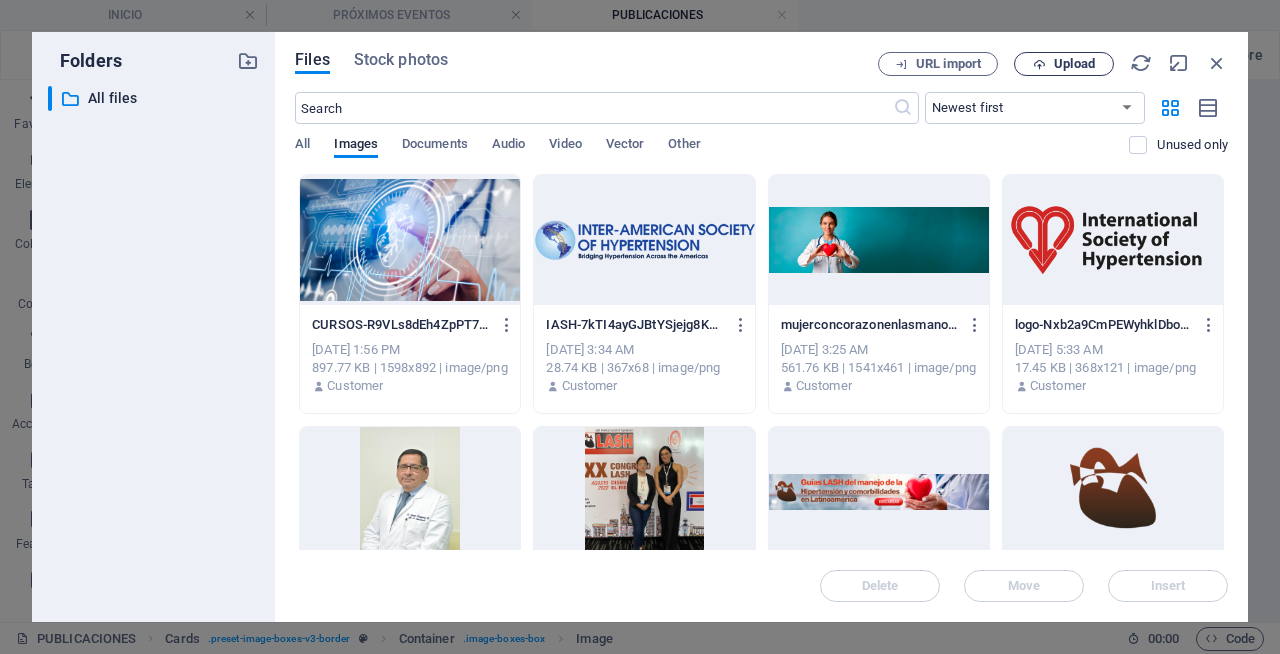 click on "Upload" at bounding box center (1064, 64) 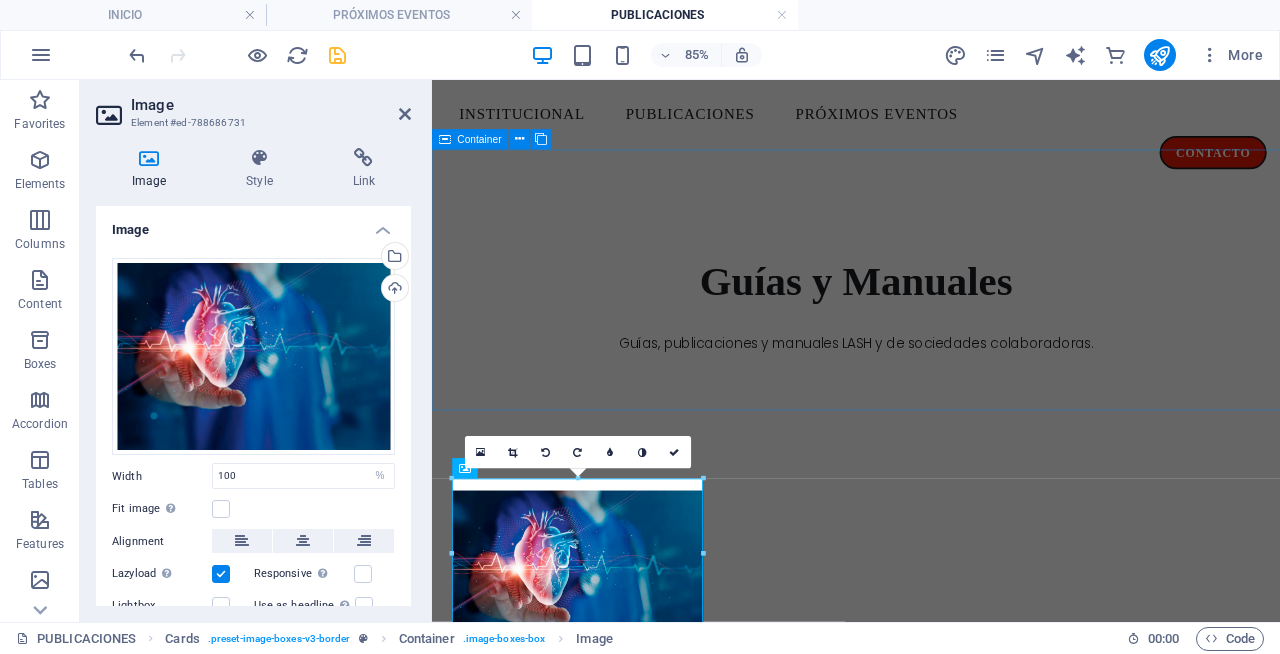 click on "Guías y Manuales Guías, publicaciones y manuales LASH y de sociedades colaboradoras." at bounding box center [931, 342] 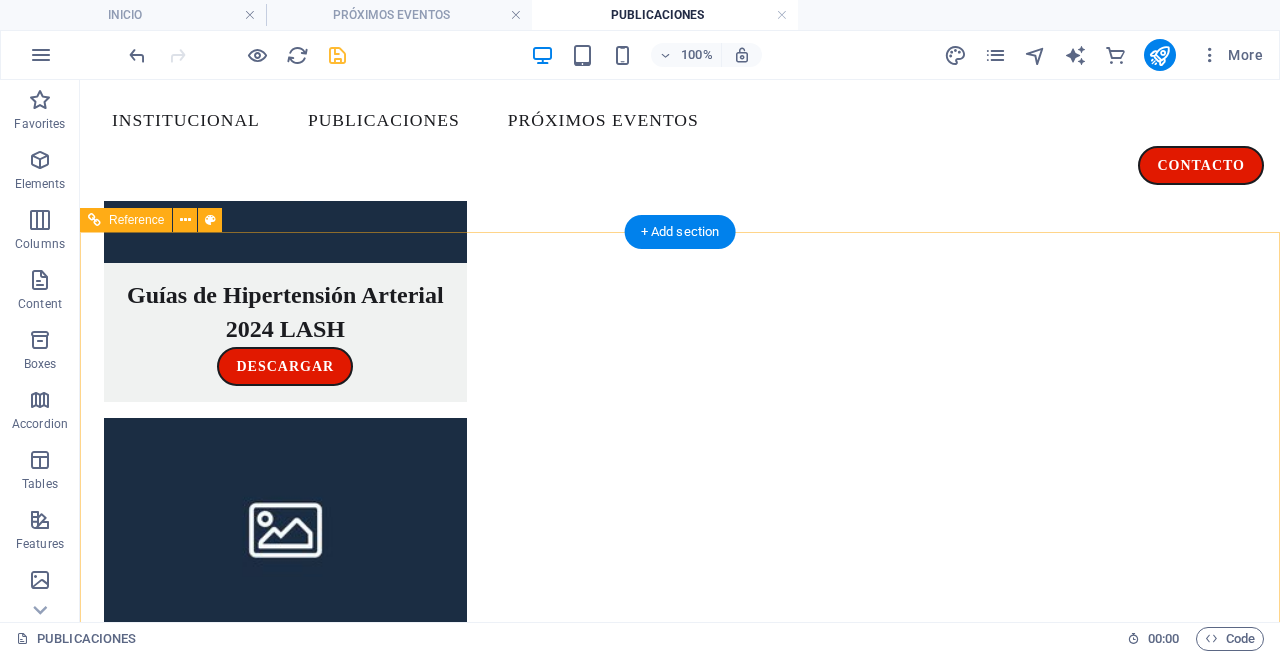 scroll, scrollTop: 0, scrollLeft: 0, axis: both 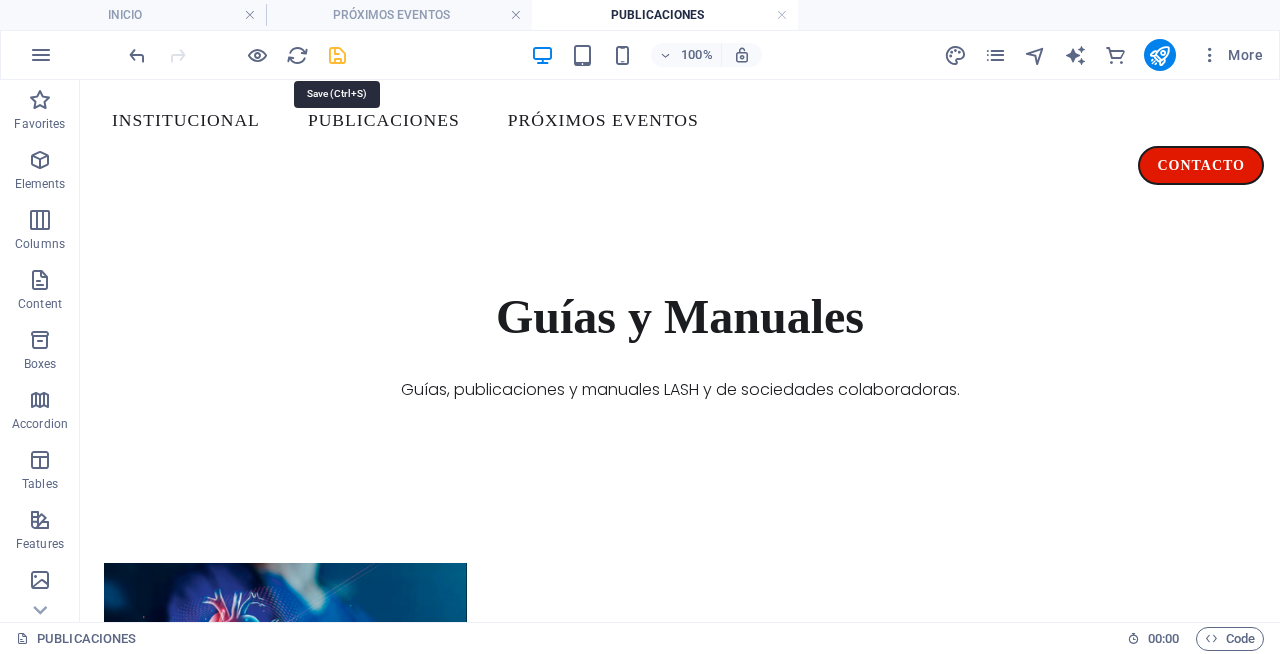 click at bounding box center [337, 55] 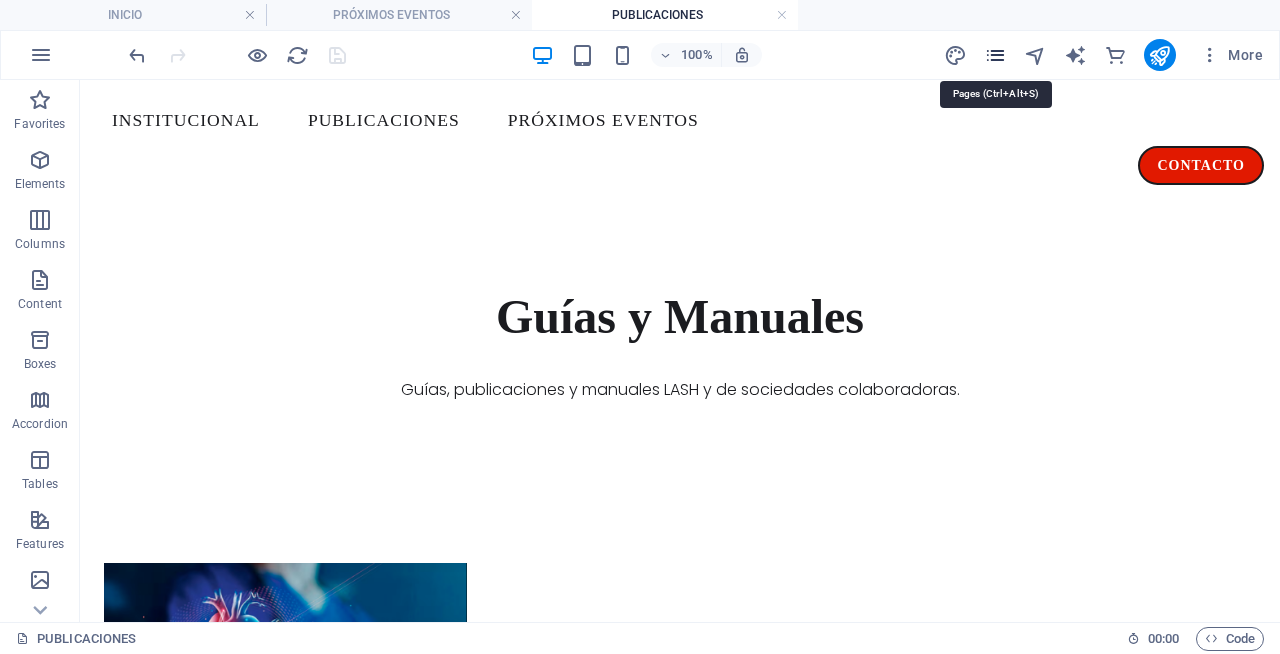 click at bounding box center (995, 55) 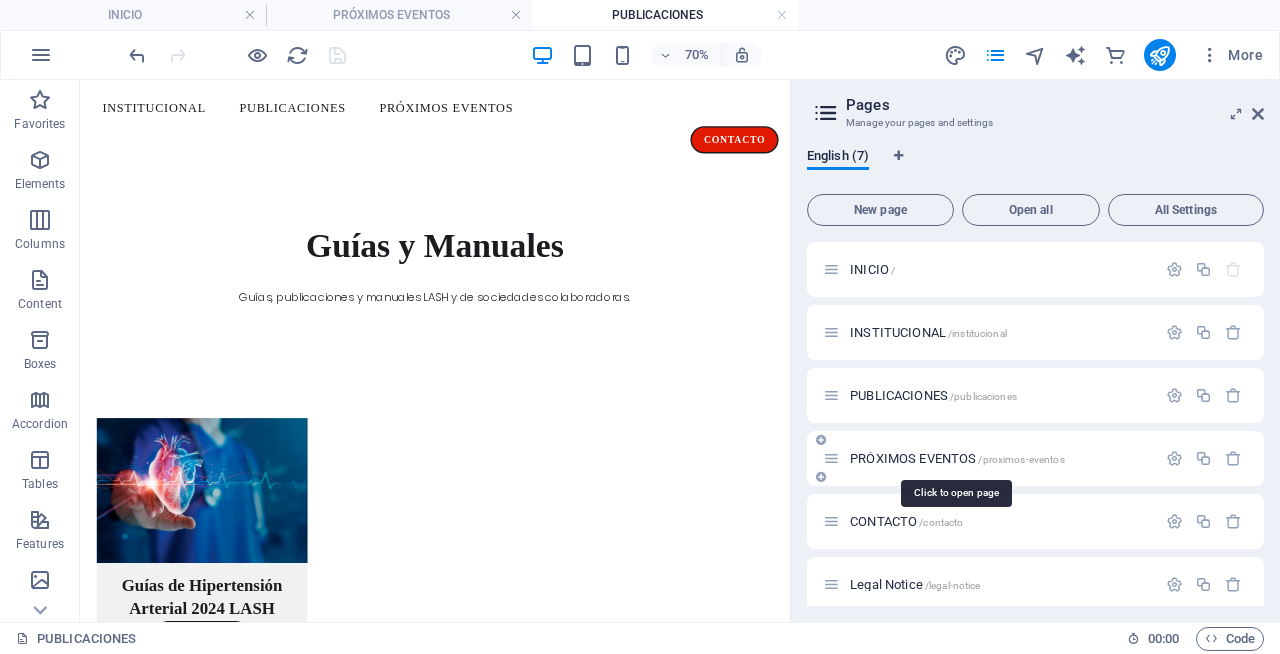click on "PRÓXIMOS EVENTOS /proximos-eventos" at bounding box center [957, 458] 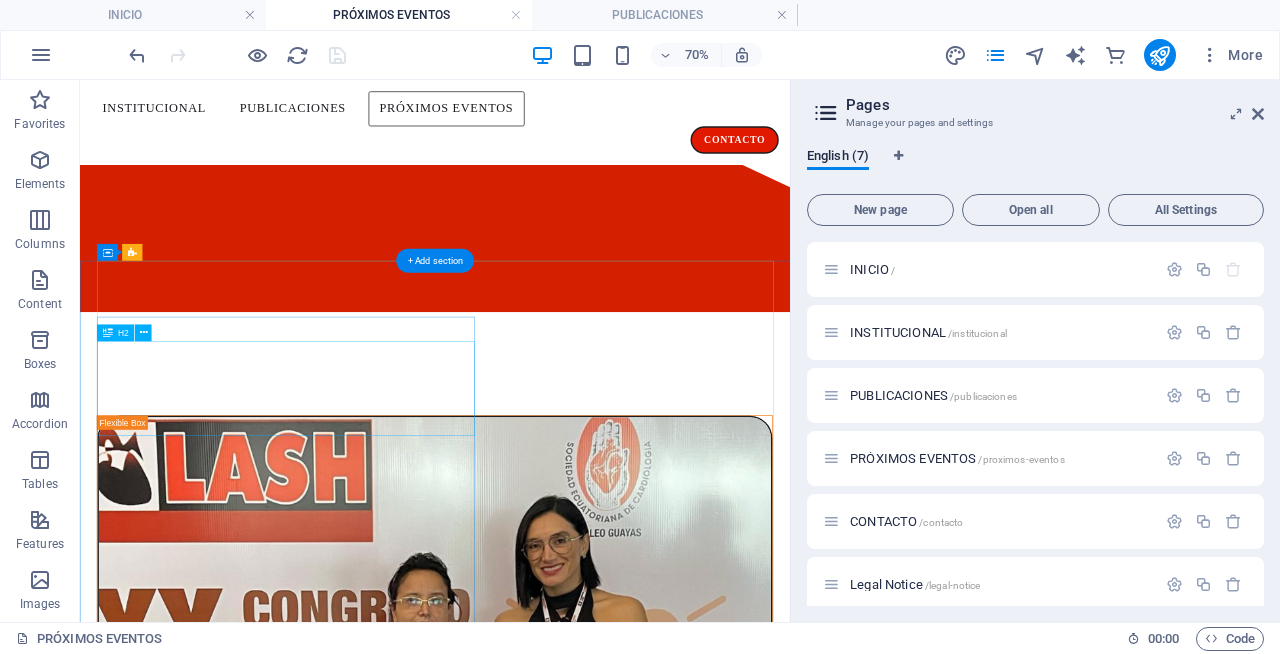 scroll, scrollTop: 0, scrollLeft: 0, axis: both 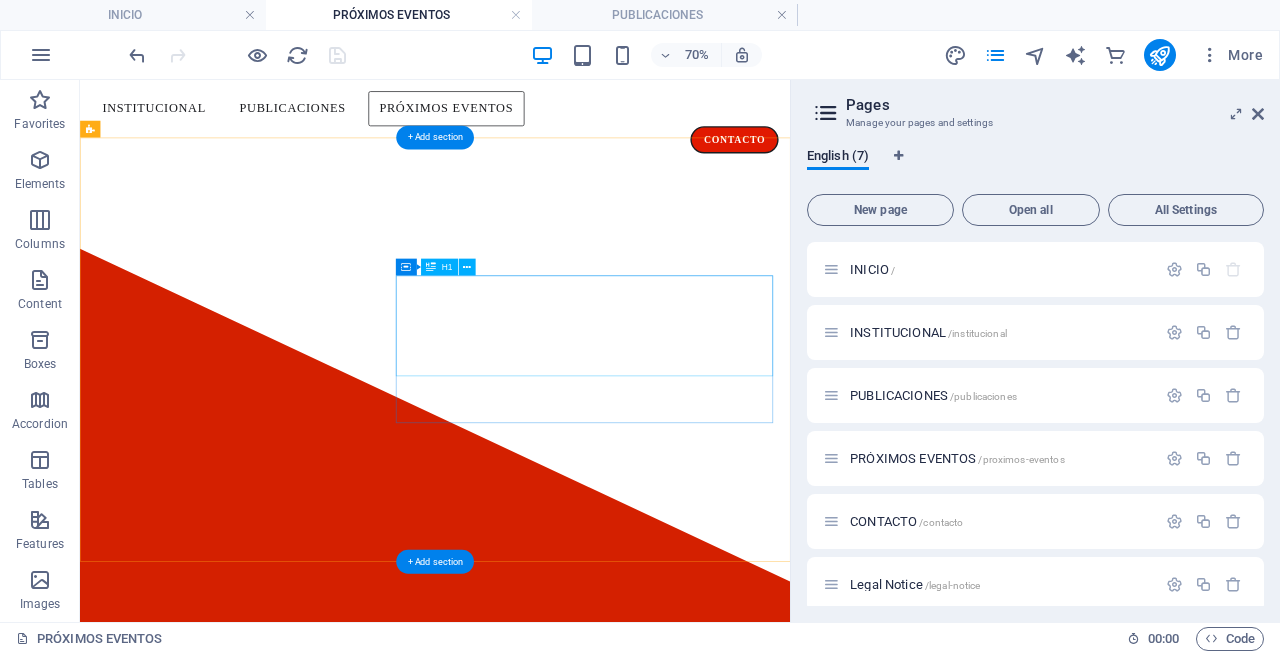 click on "PRÓXIMOS EVENTOS [PERSON_NAME]" at bounding box center [587, 2175] 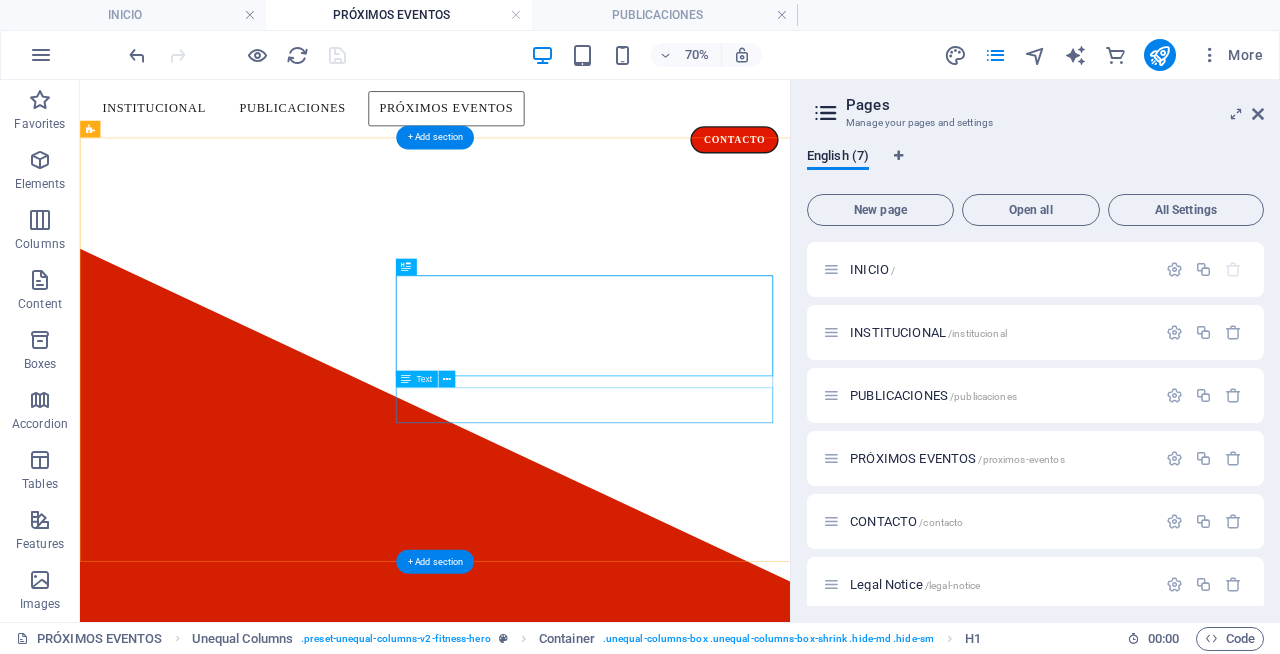 click on "Manténte actualizado con los Congresos de la Sociedad Latinoamericana de Cardiología y sus Sociedades Colaboradoras" at bounding box center [587, 2252] 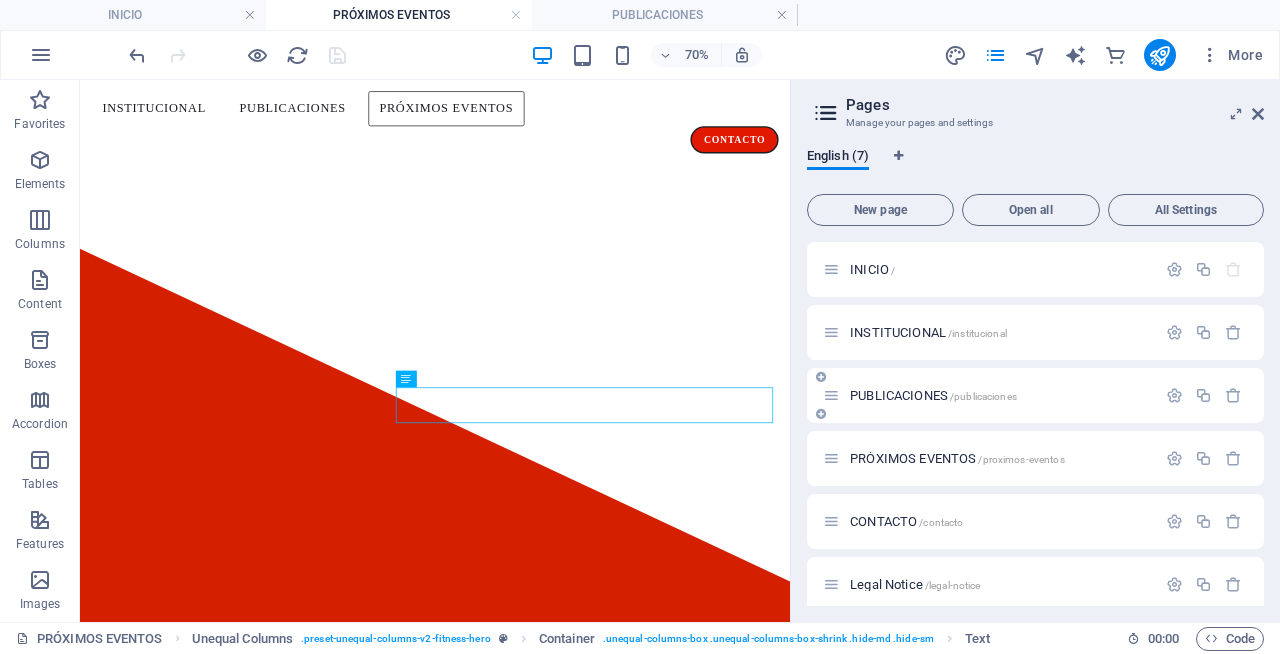 click on "PUBLICACIONES /publicaciones" at bounding box center [989, 395] 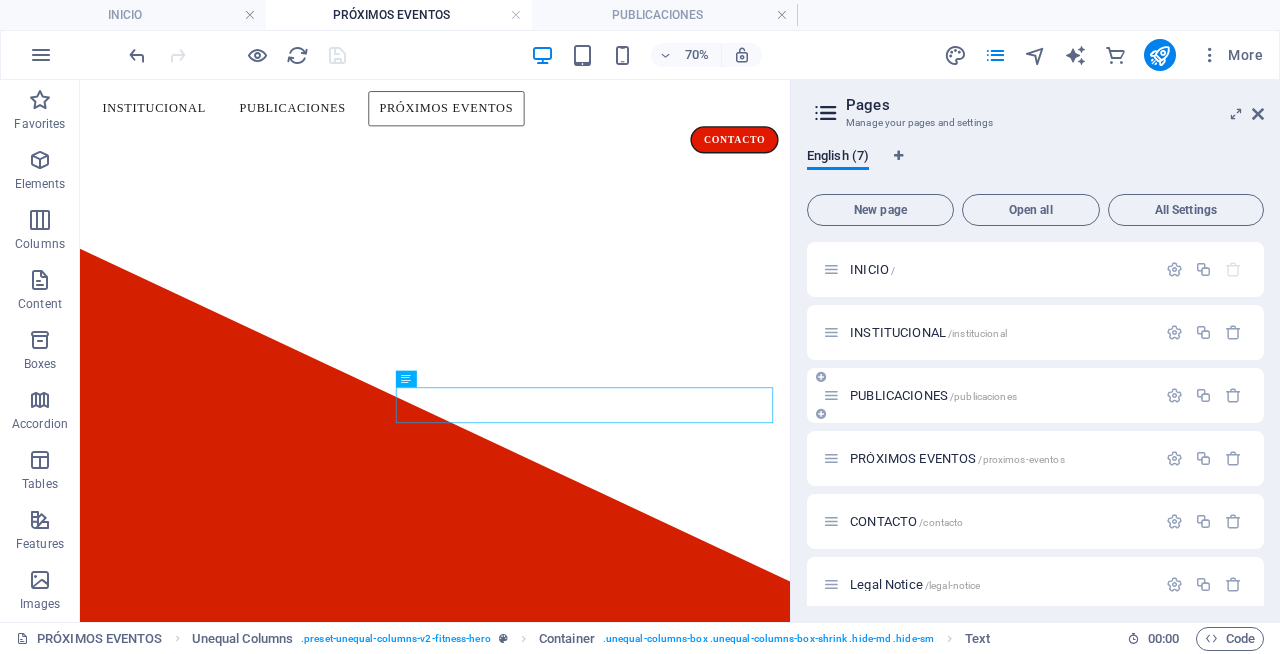 click on "PUBLICACIONES /publicaciones" at bounding box center [933, 395] 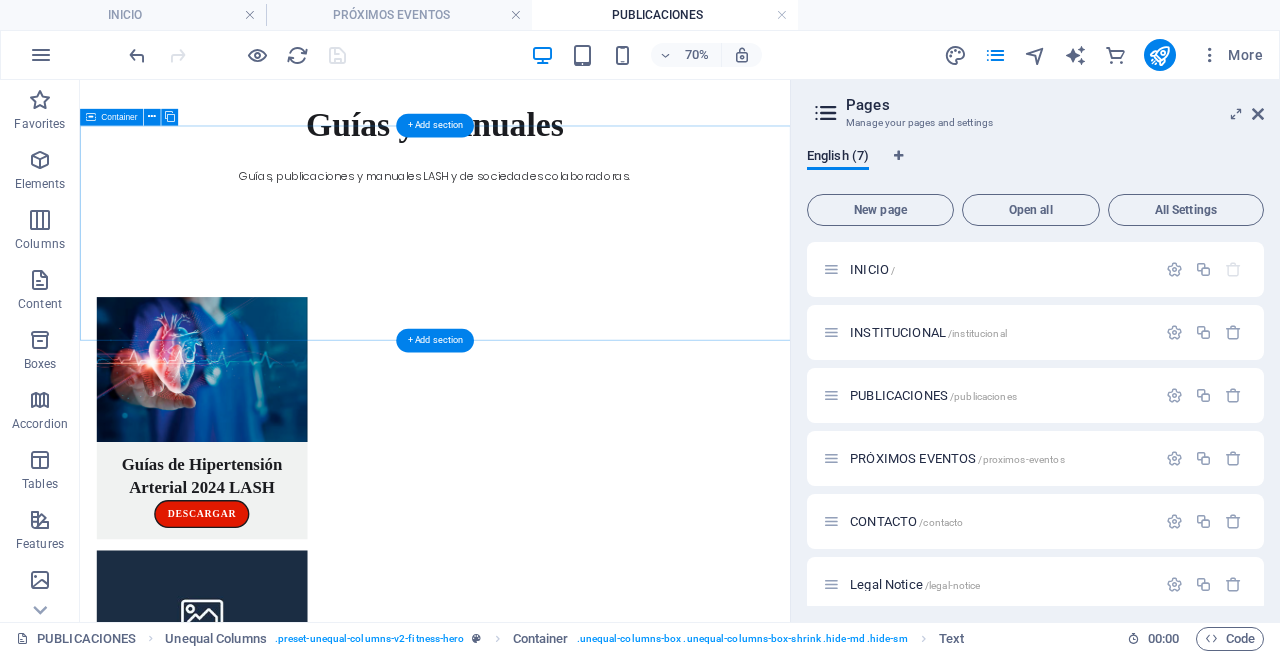 scroll, scrollTop: 0, scrollLeft: 0, axis: both 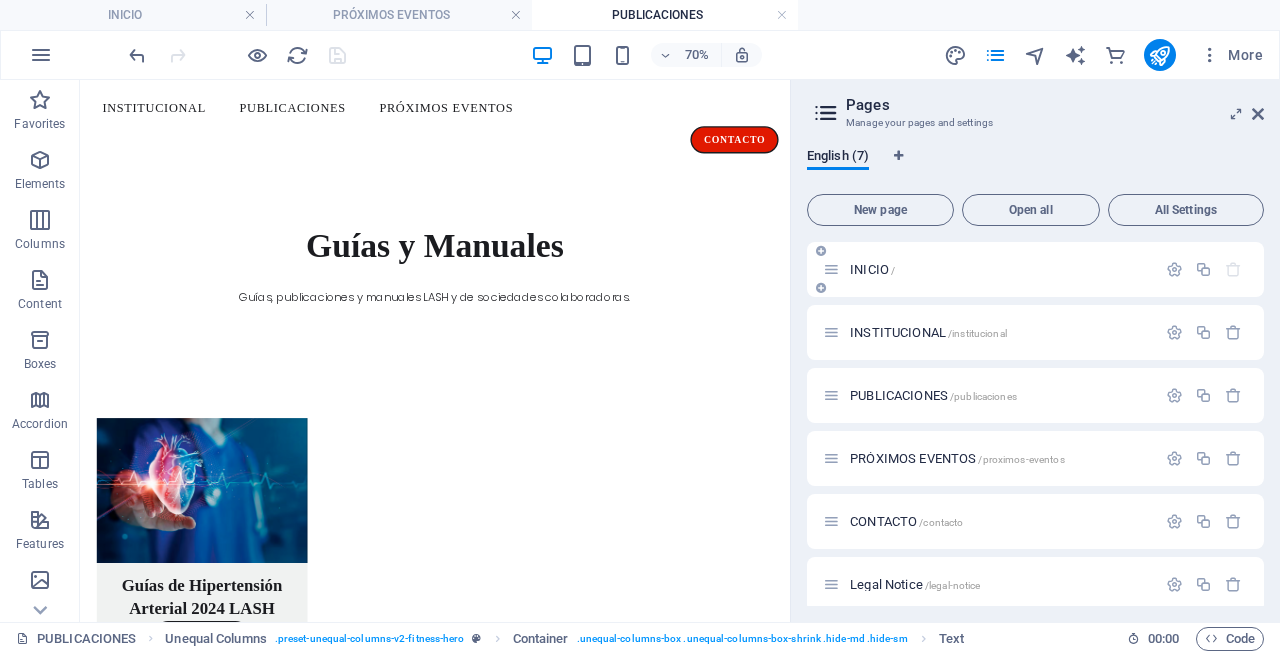 click on "INICIO /" at bounding box center [989, 269] 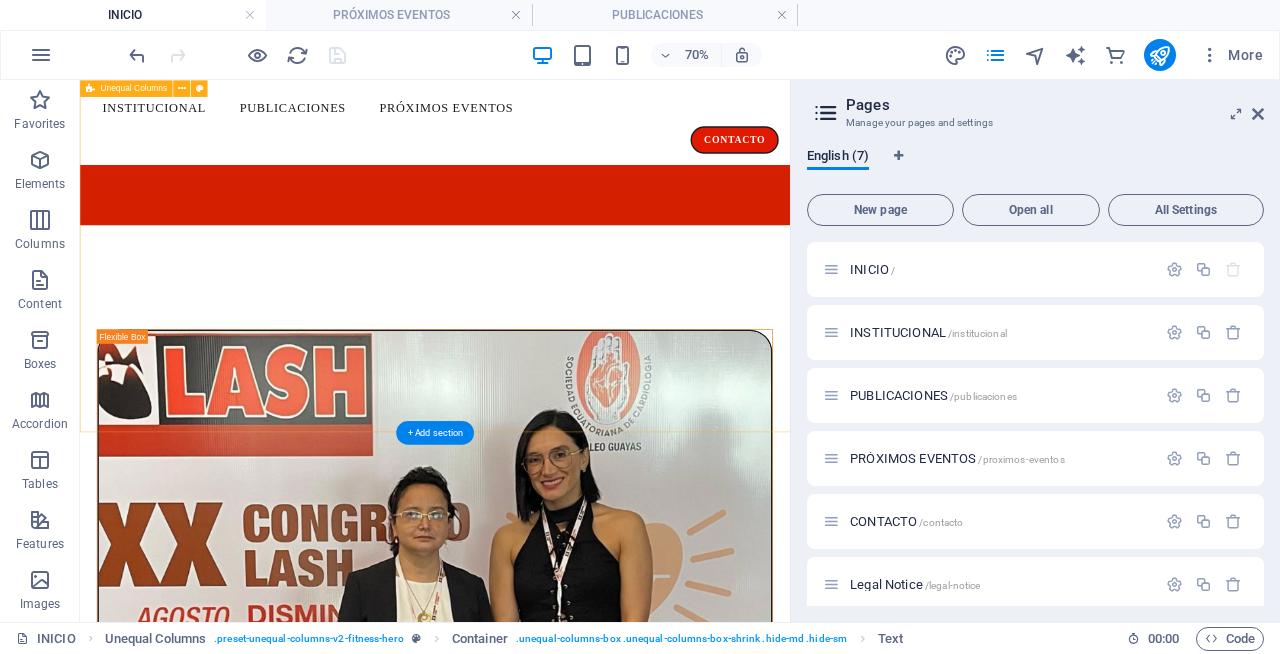 scroll, scrollTop: 0, scrollLeft: 0, axis: both 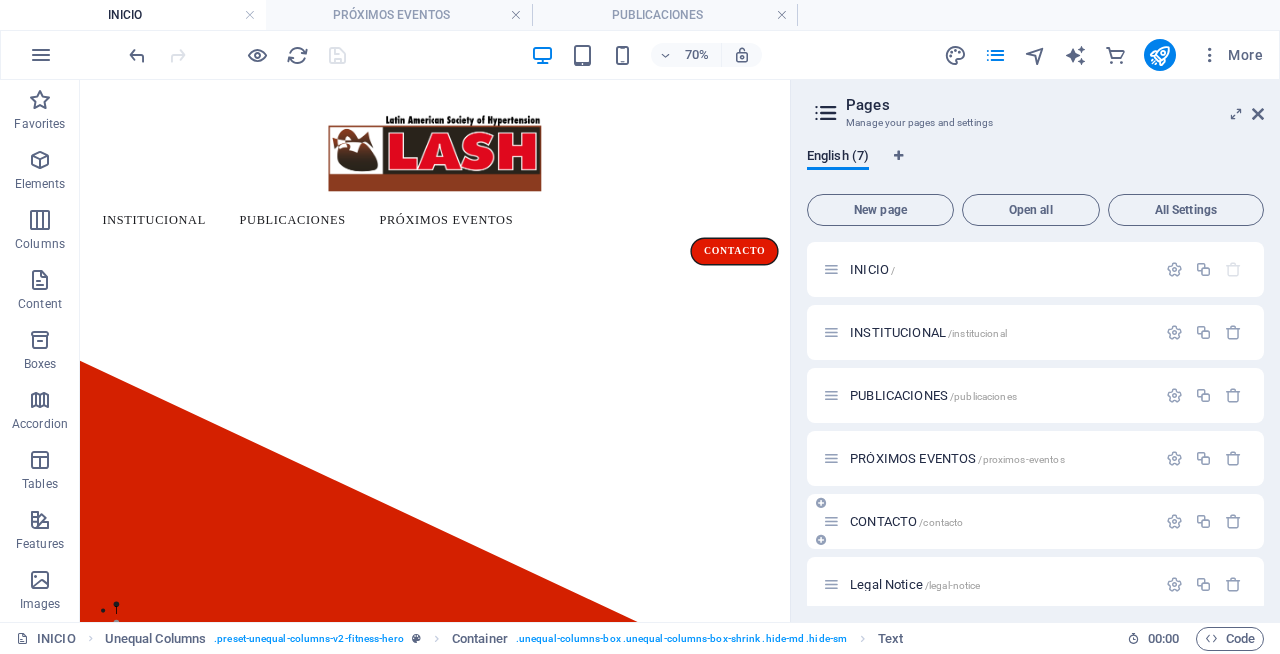 click on "CONTACTO /contacto" at bounding box center (906, 521) 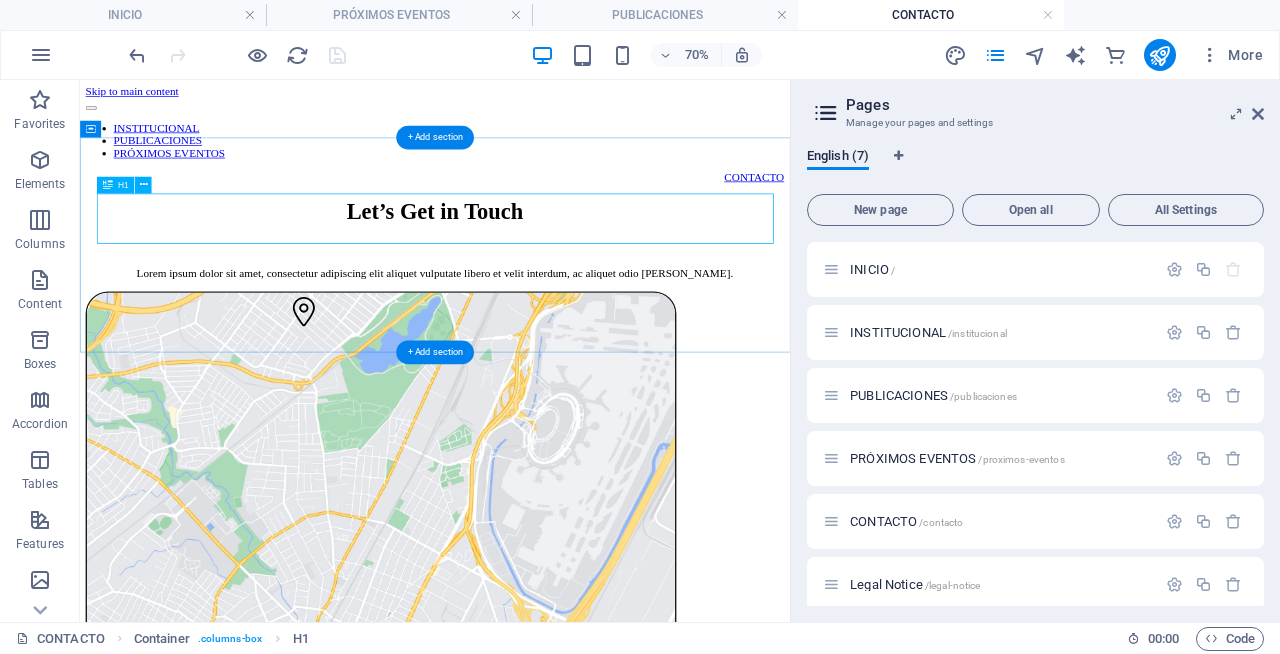 scroll, scrollTop: 0, scrollLeft: 0, axis: both 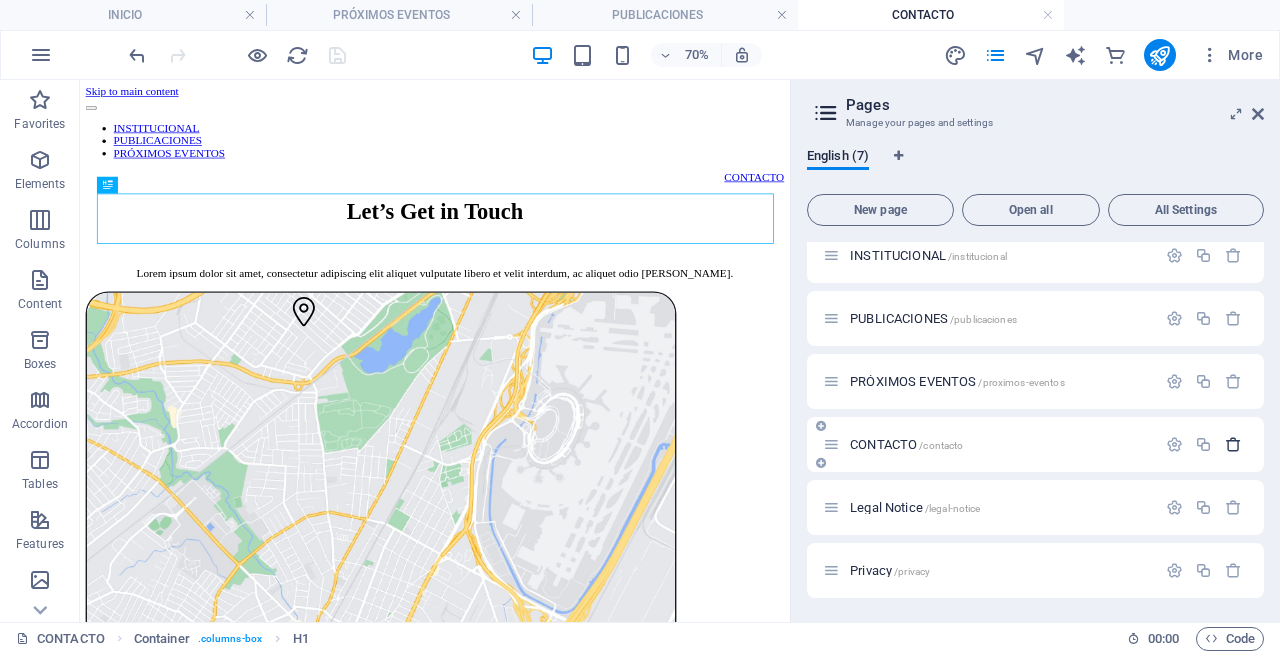 click at bounding box center (1233, 444) 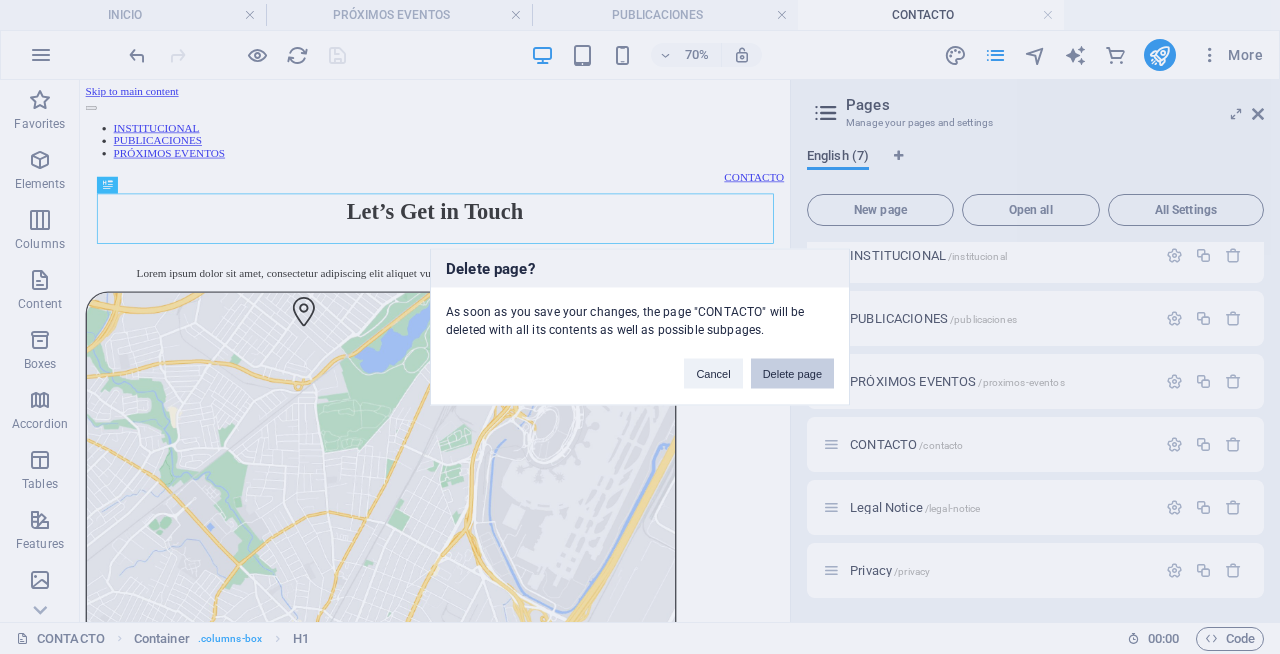 click on "Delete page" at bounding box center (792, 374) 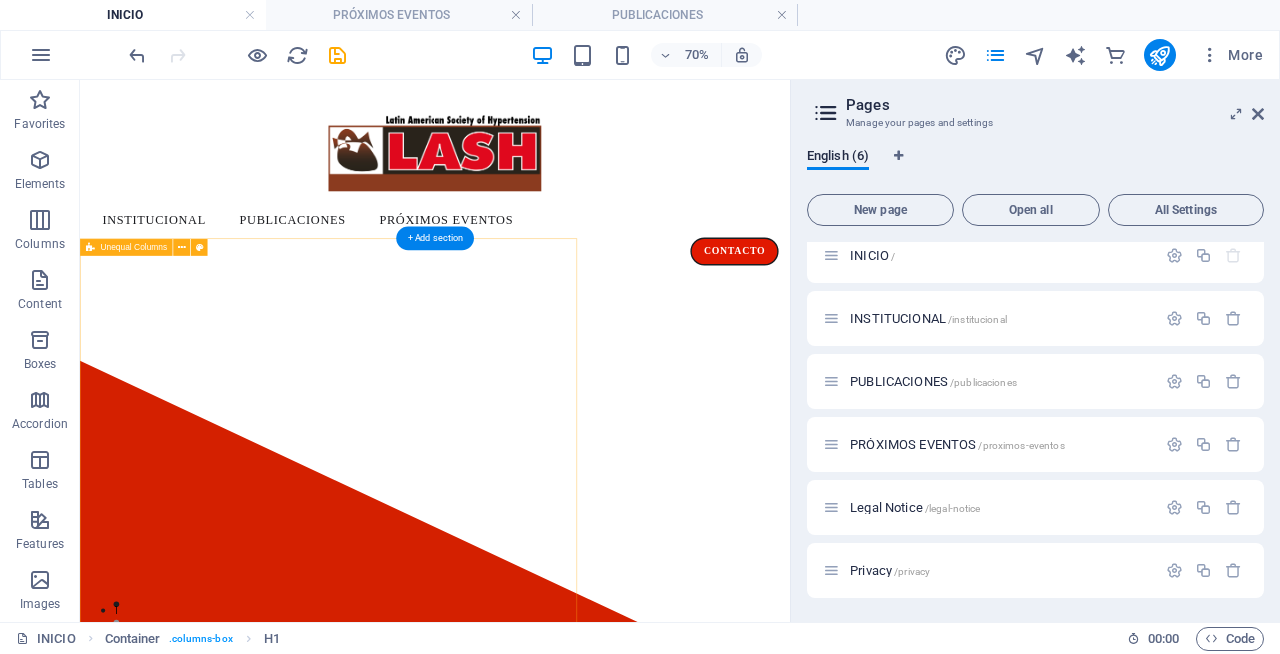 scroll, scrollTop: 14, scrollLeft: 0, axis: vertical 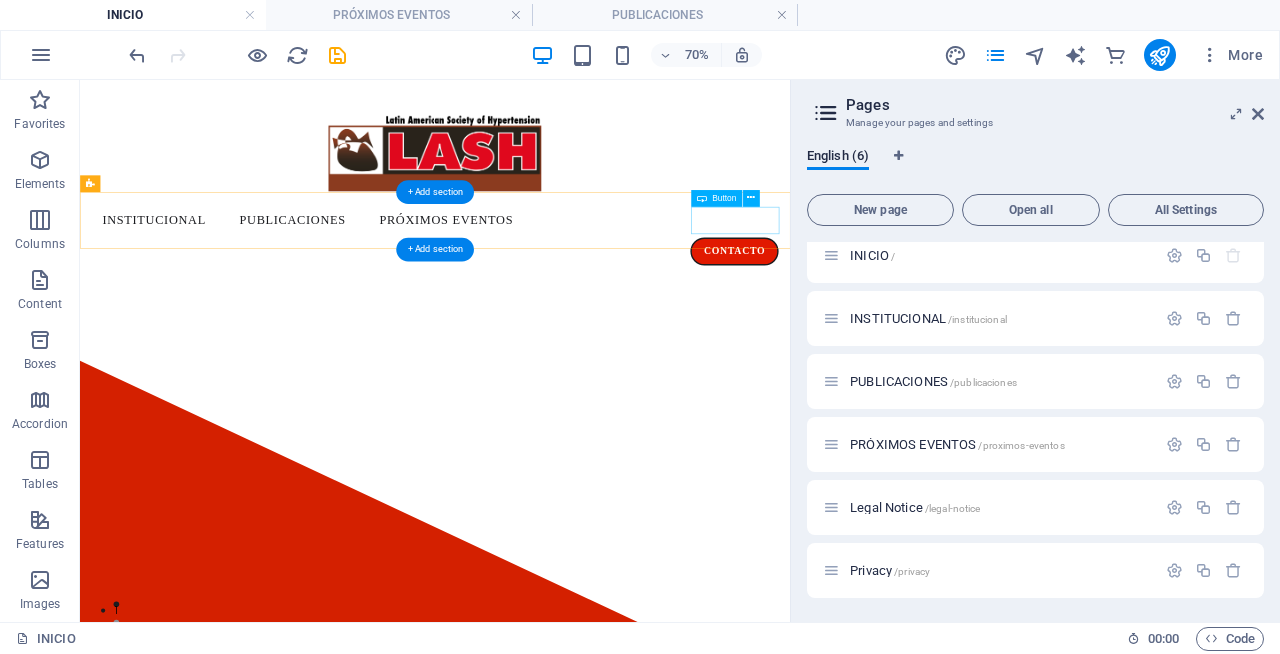 click on "CONTACTO" at bounding box center (587, 325) 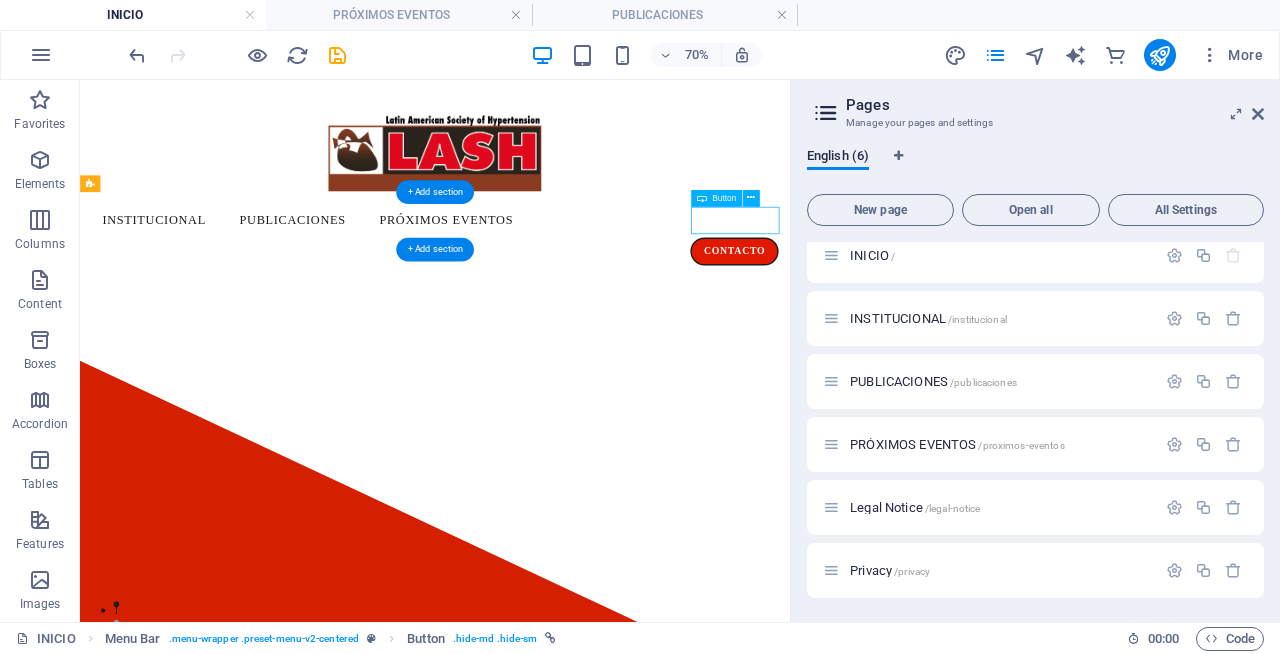 click on "CONTACTO" at bounding box center [587, 325] 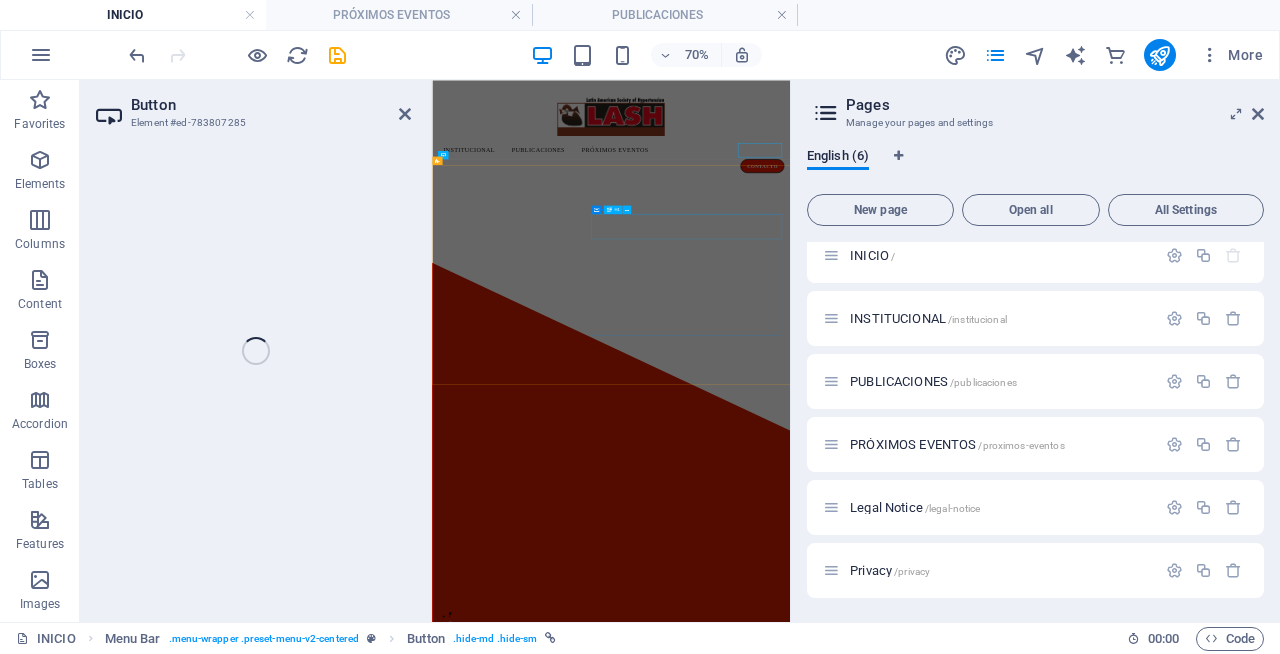 select 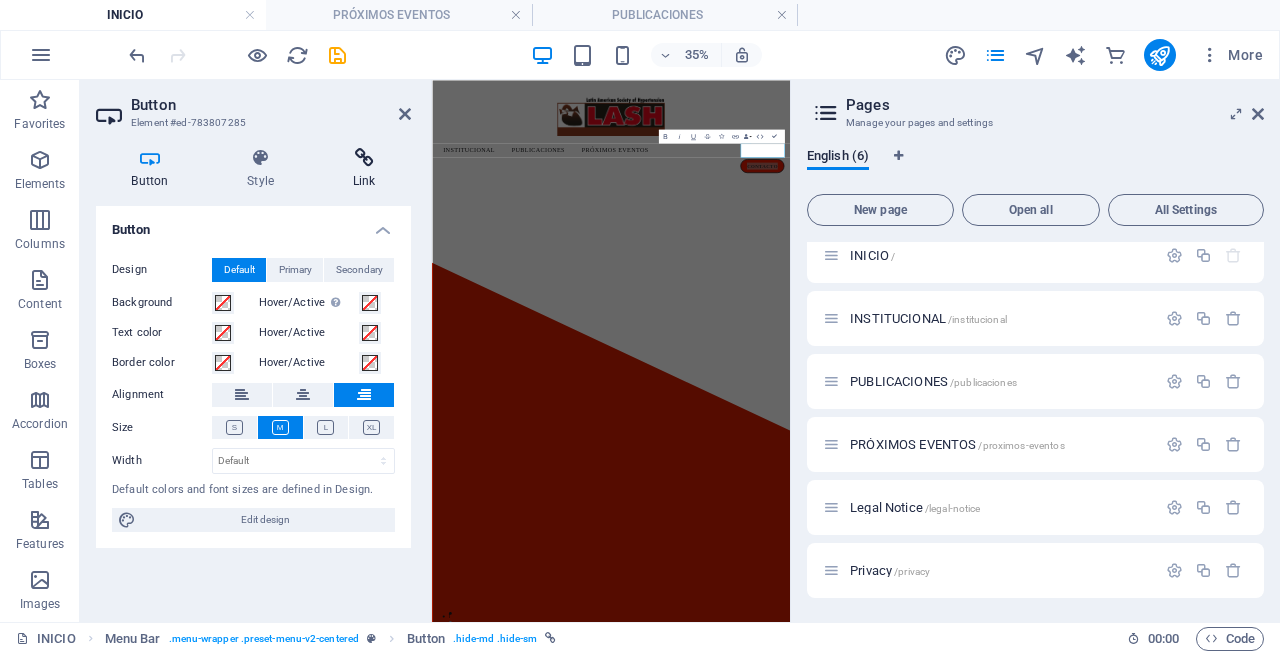 click at bounding box center (364, 158) 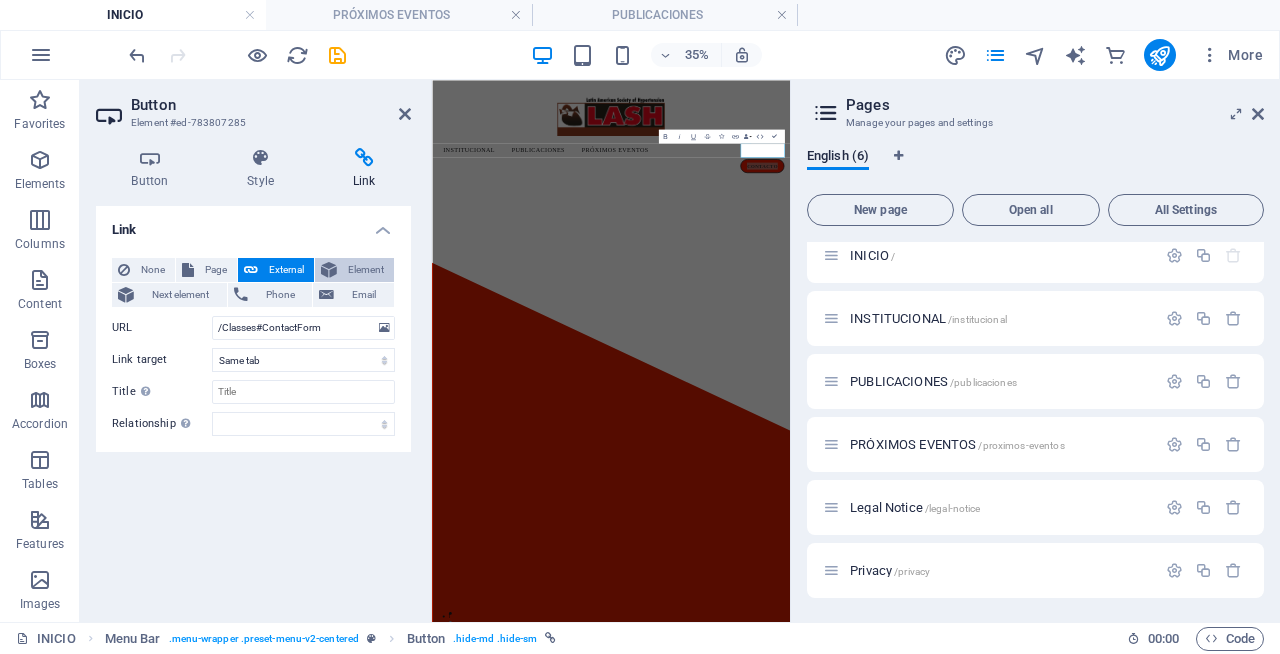 click at bounding box center [329, 270] 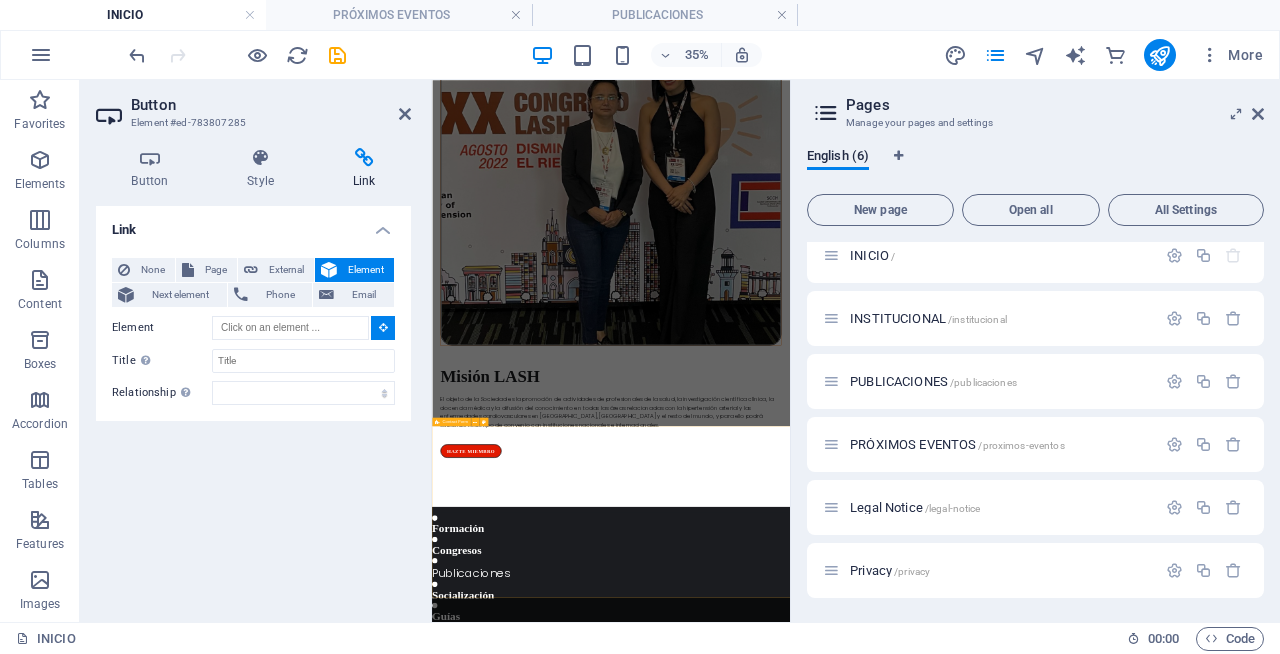 scroll, scrollTop: 2203, scrollLeft: 0, axis: vertical 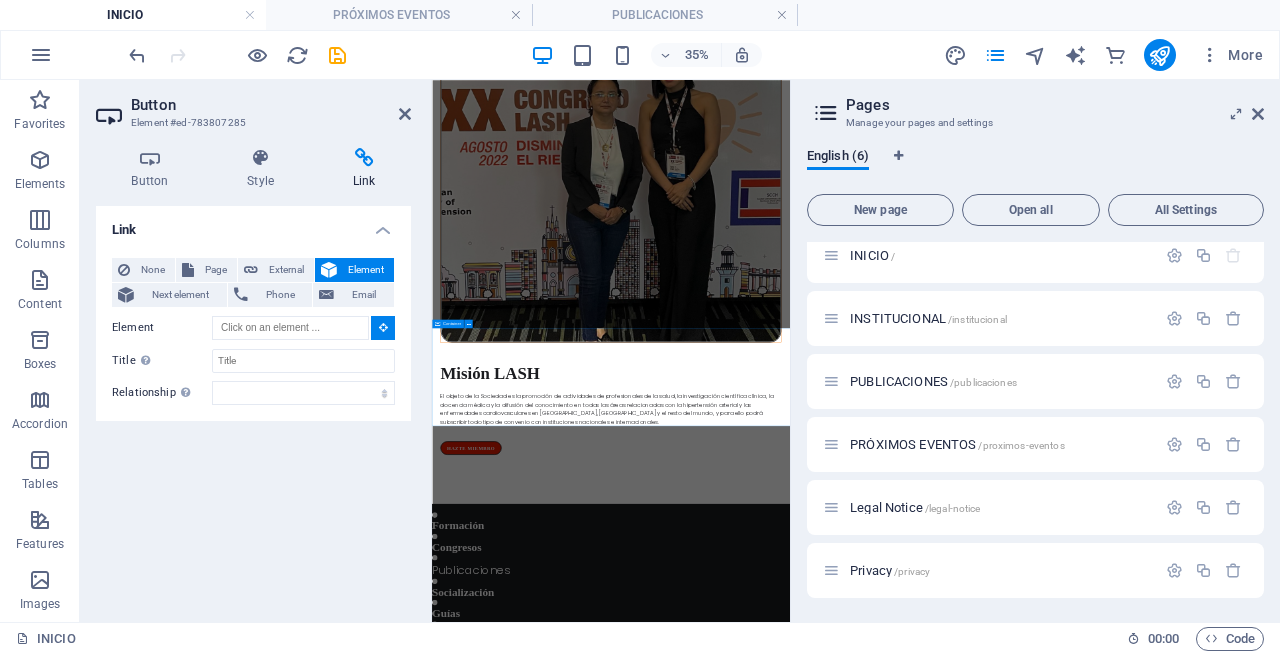 click on "Únete como socio Formulario de inscripción para nuevos socios de la Sociedad Latinoamericana de Hipertensión" at bounding box center [943, 12306] 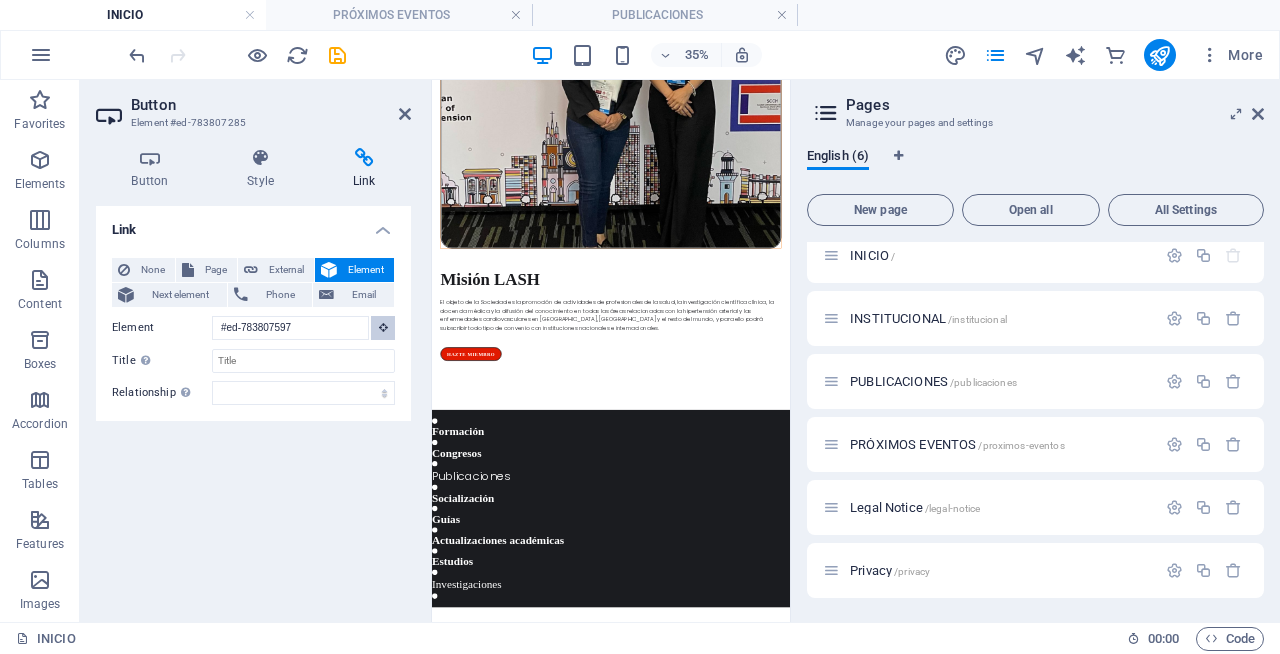 scroll, scrollTop: 2620, scrollLeft: 0, axis: vertical 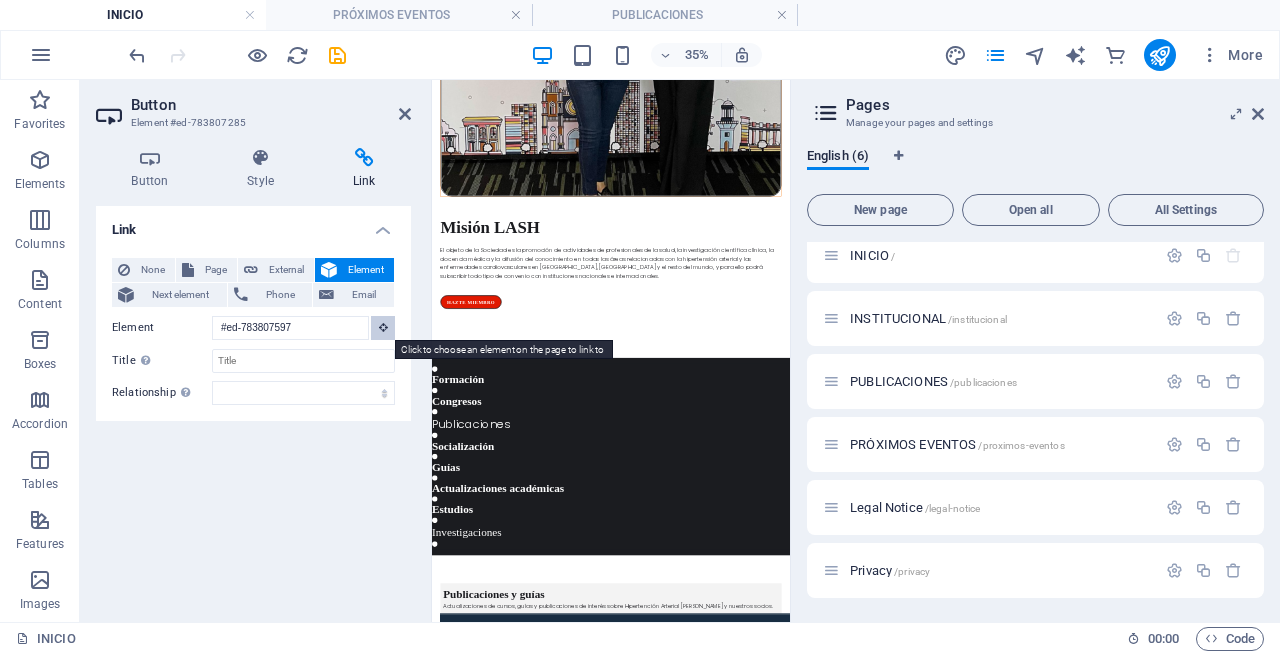click at bounding box center [383, 327] 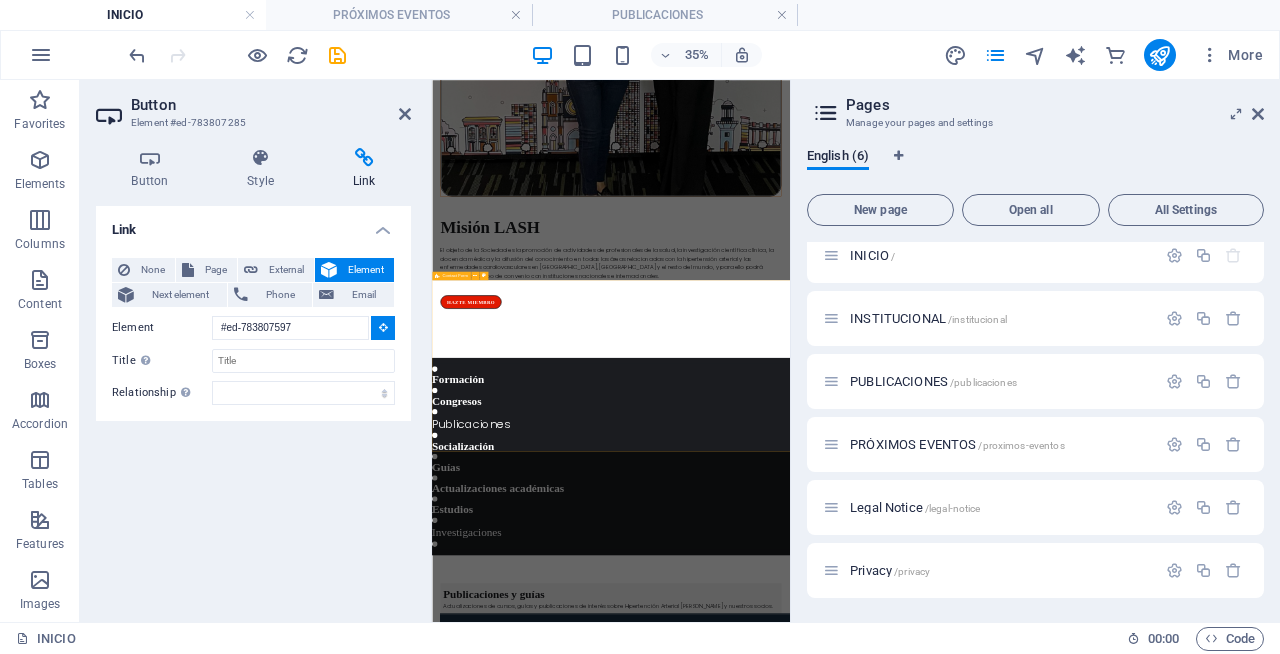 click on "Revisa las políticas del uso de información Unreadable? Regenerate ENVIAR" at bounding box center (943, 13044) 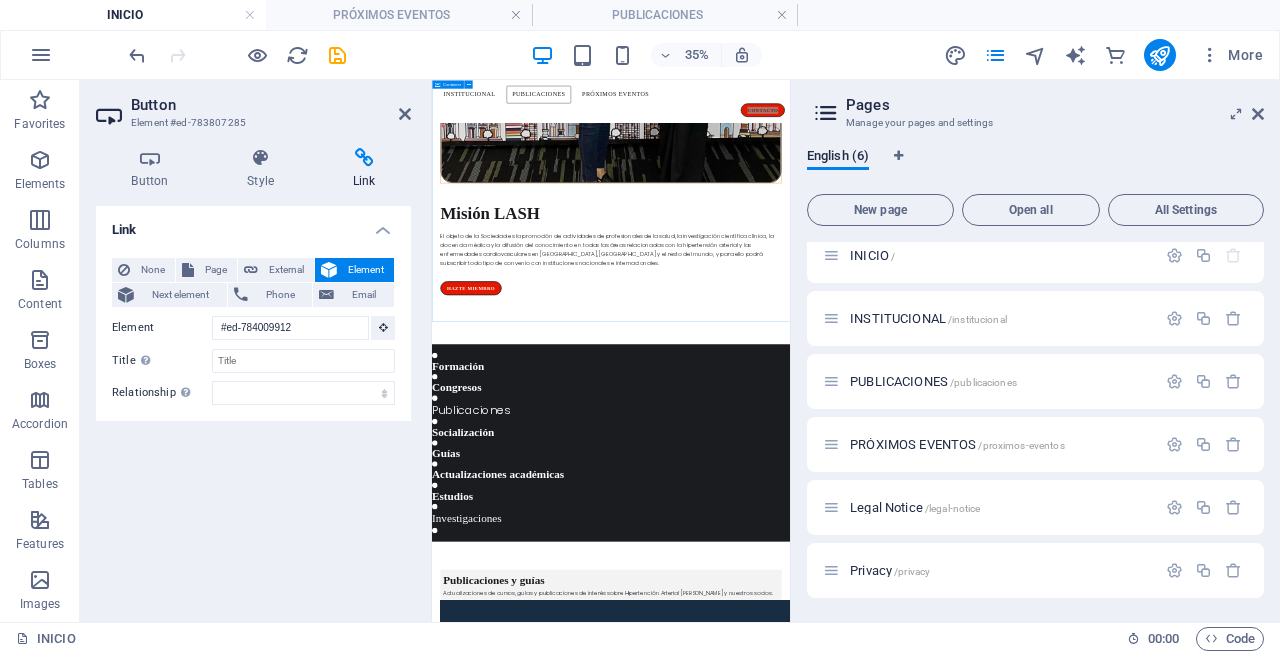 scroll, scrollTop: 0, scrollLeft: 0, axis: both 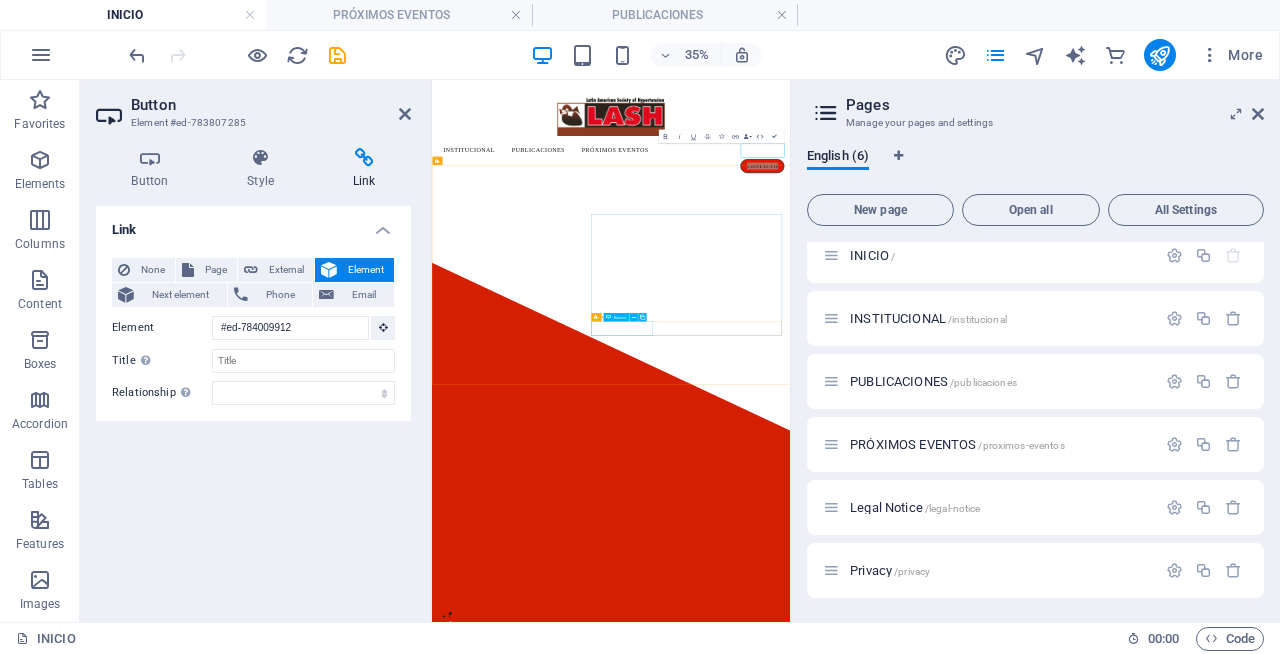 click on "hazte miembro" at bounding box center [943, 3335] 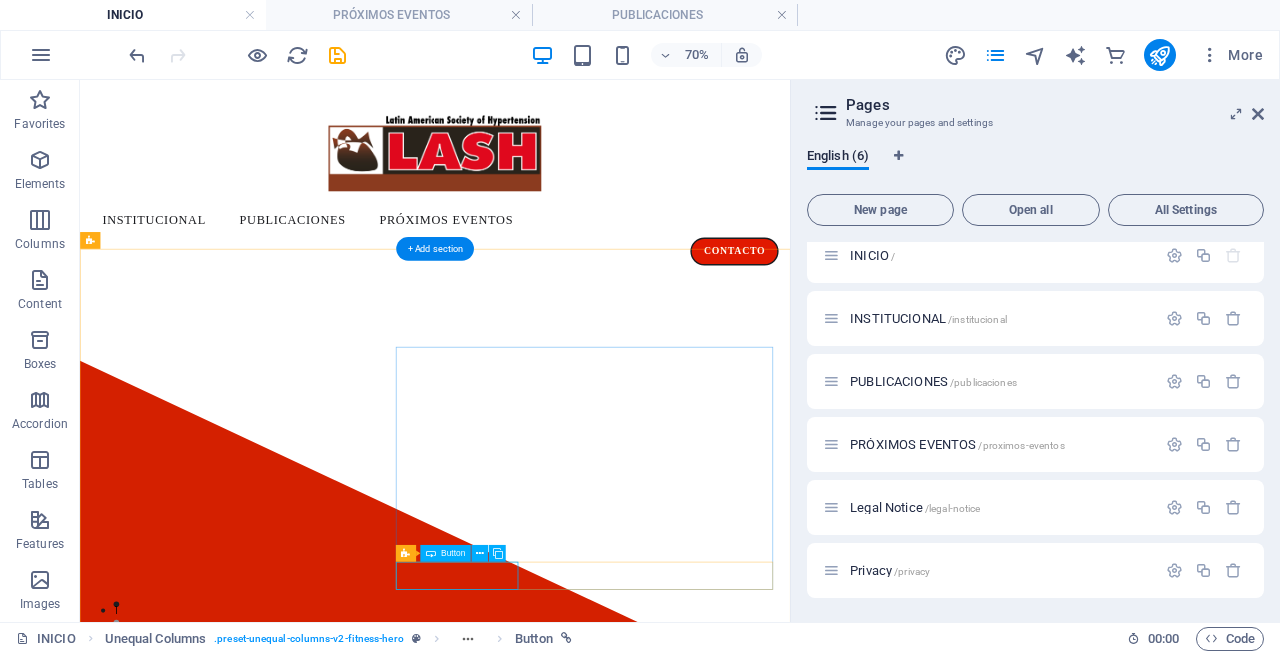 click on "hazte miembro" at bounding box center [587, 2550] 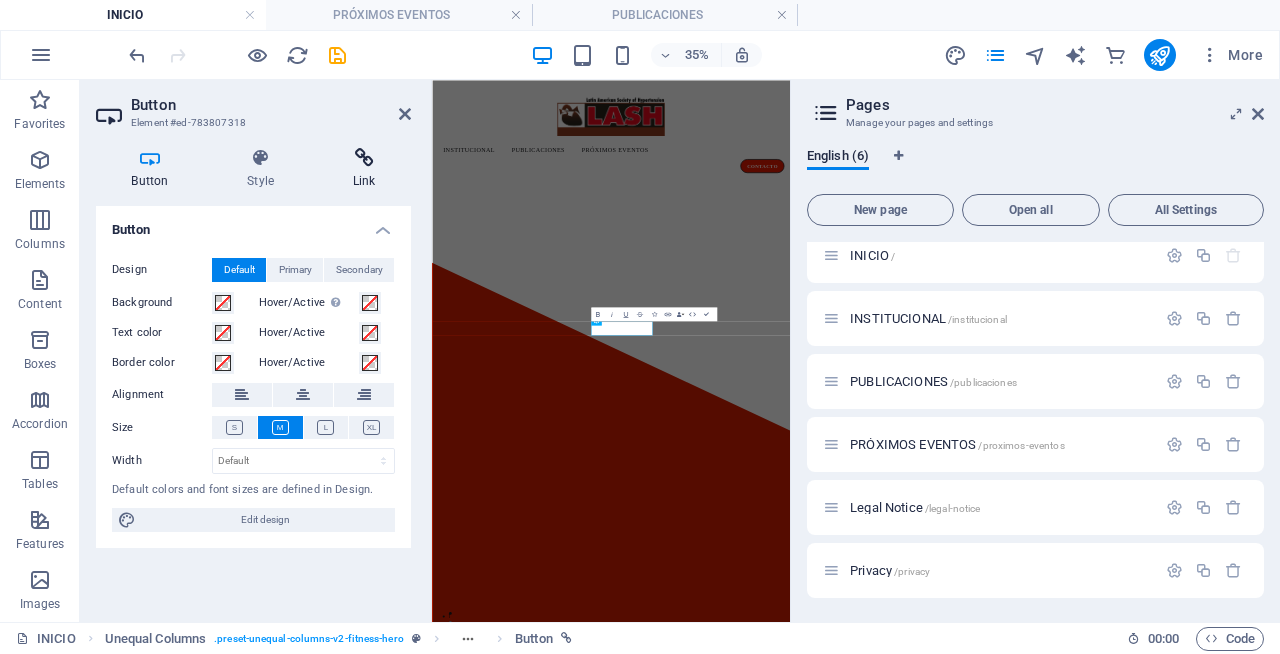 click at bounding box center [364, 158] 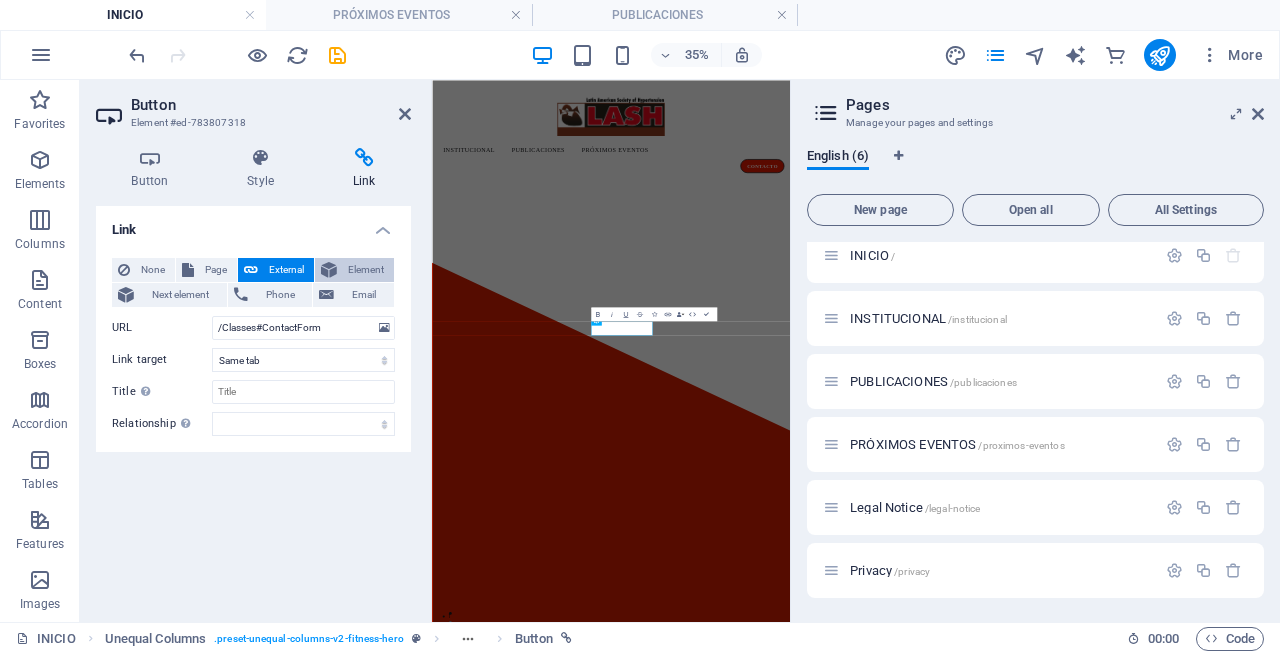 click on "Element" at bounding box center [365, 270] 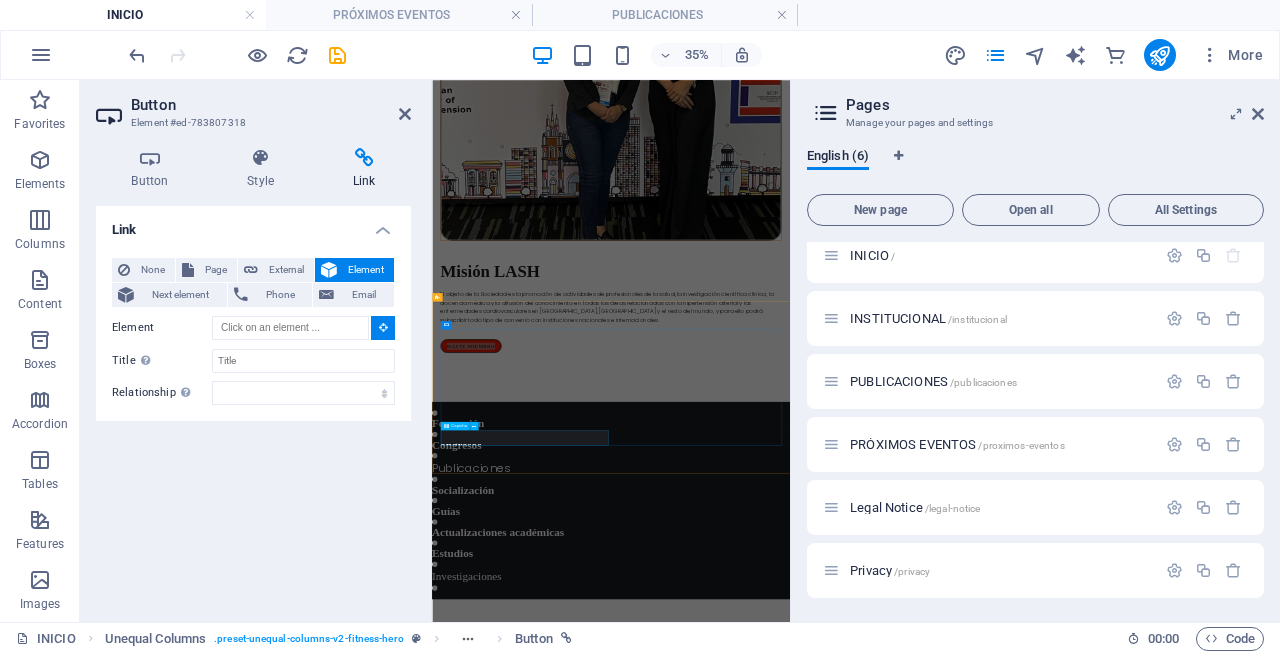 scroll, scrollTop: 2572, scrollLeft: 0, axis: vertical 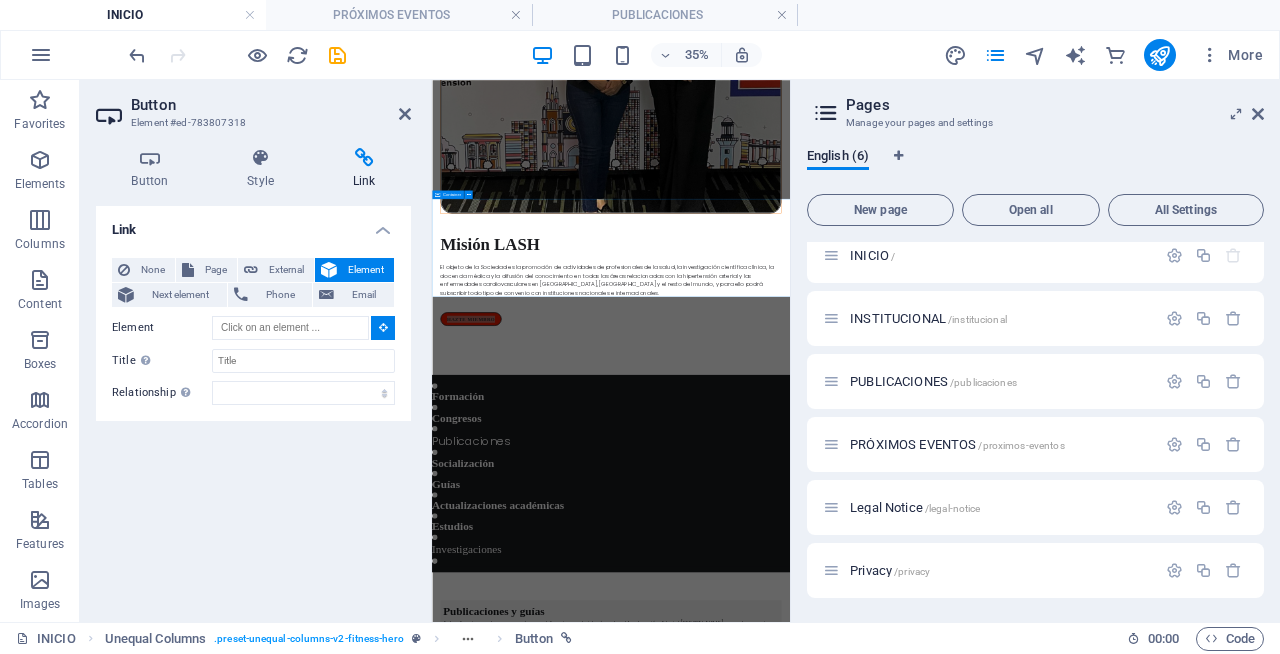 click on "Únete como socio Formulario de inscripción para nuevos socios de la Sociedad Latinoamericana de Hipertensión" at bounding box center [943, 11937] 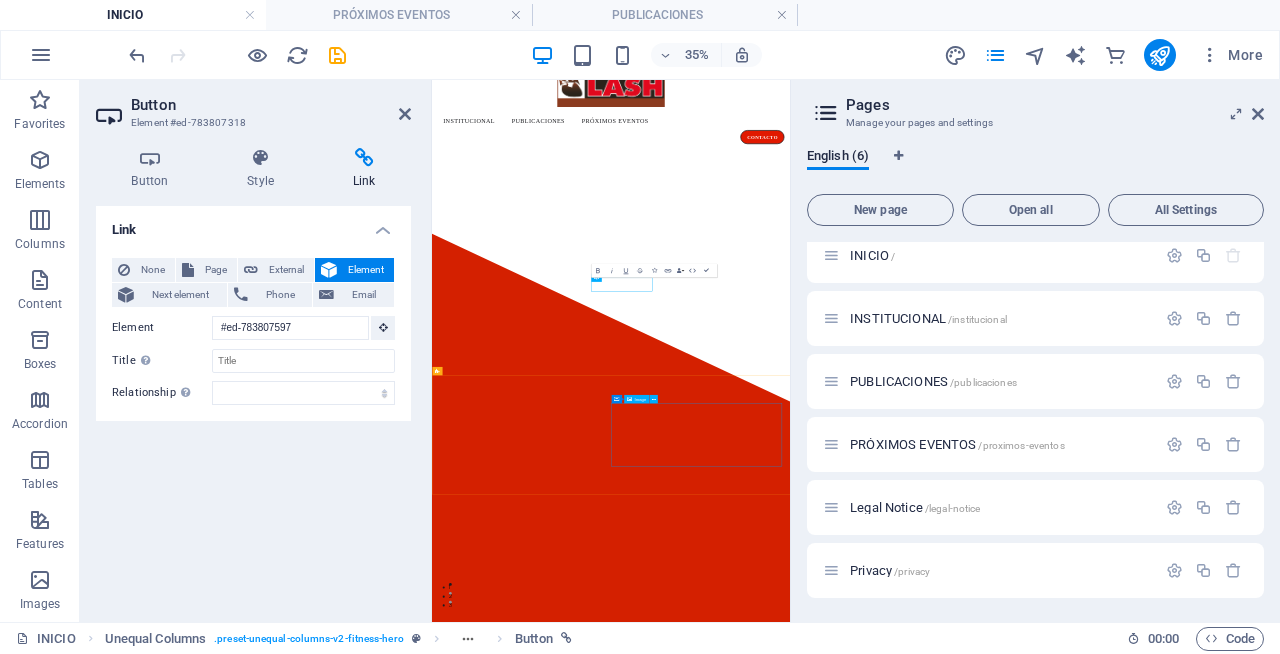 scroll, scrollTop: 135, scrollLeft: 0, axis: vertical 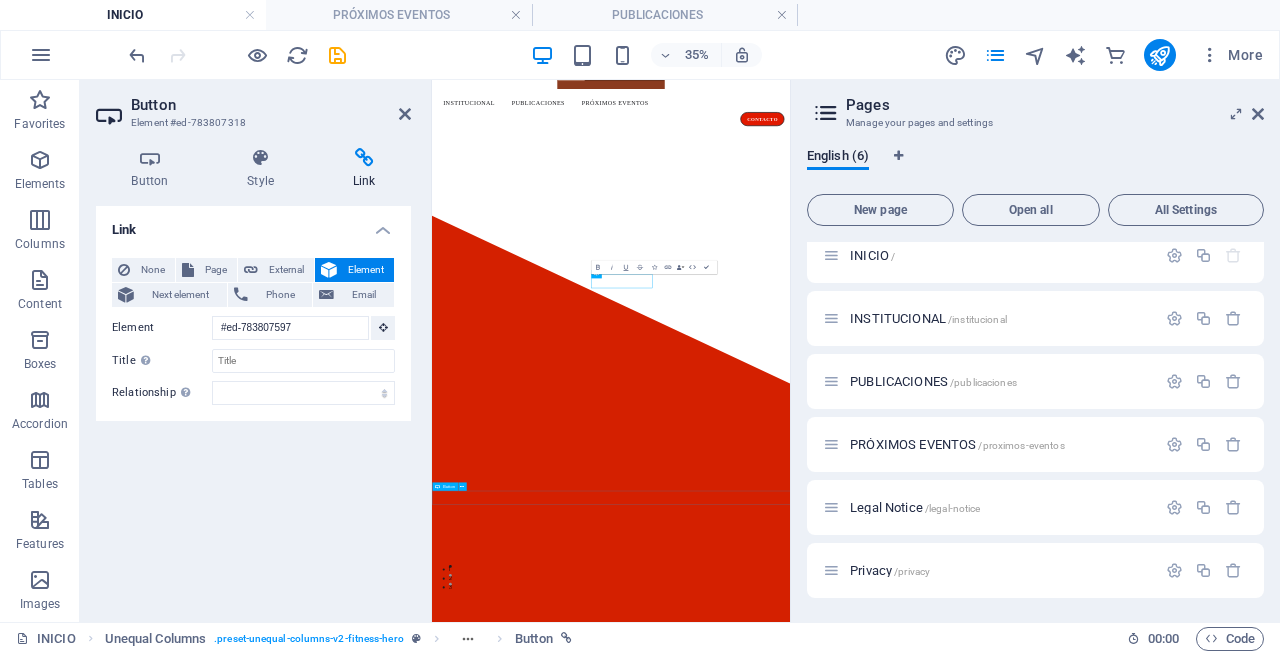 click on "REVISA NUESTRAS PUBLICACIONES Y GUÍAS" at bounding box center [943, 4406] 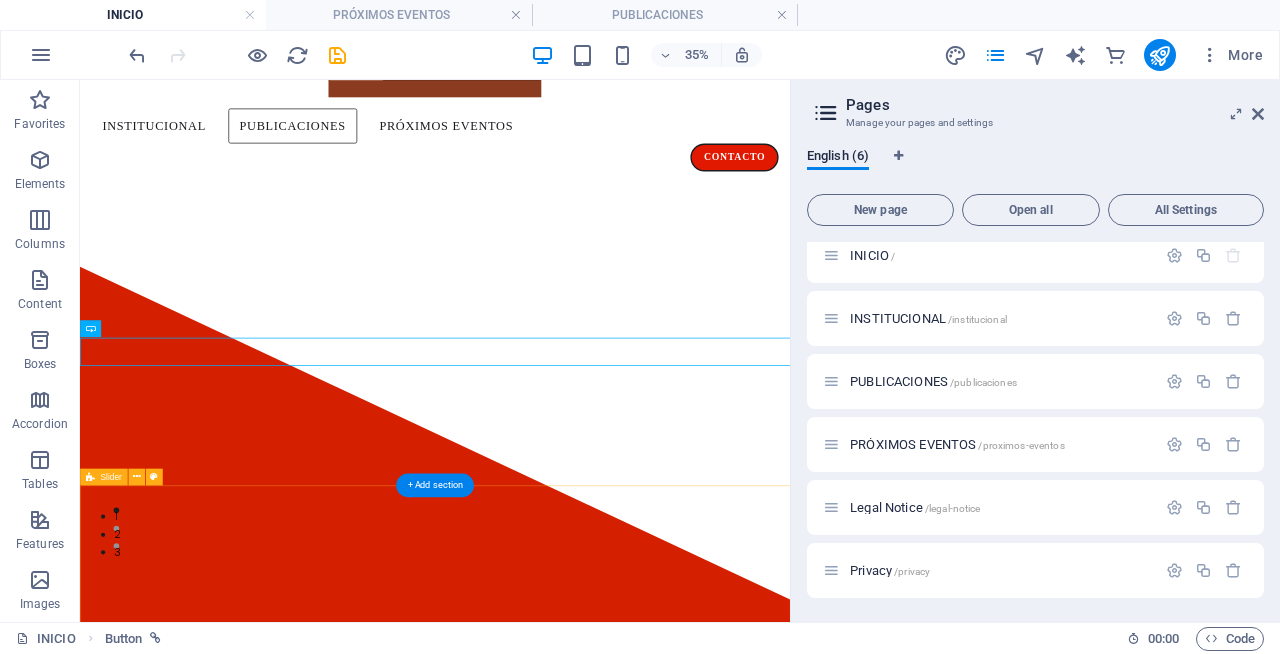 scroll, scrollTop: 940, scrollLeft: 0, axis: vertical 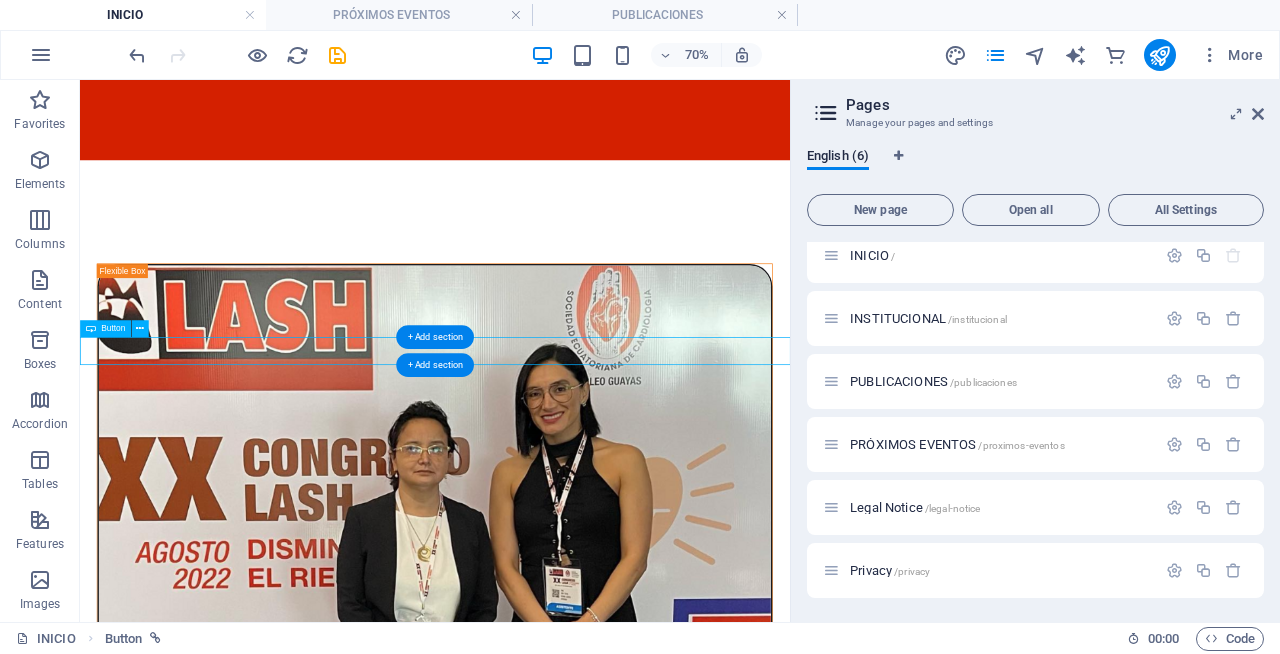 click on "REVISA NUESTRAS PUBLICACIONES Y GUÍAS" at bounding box center [587, 2816] 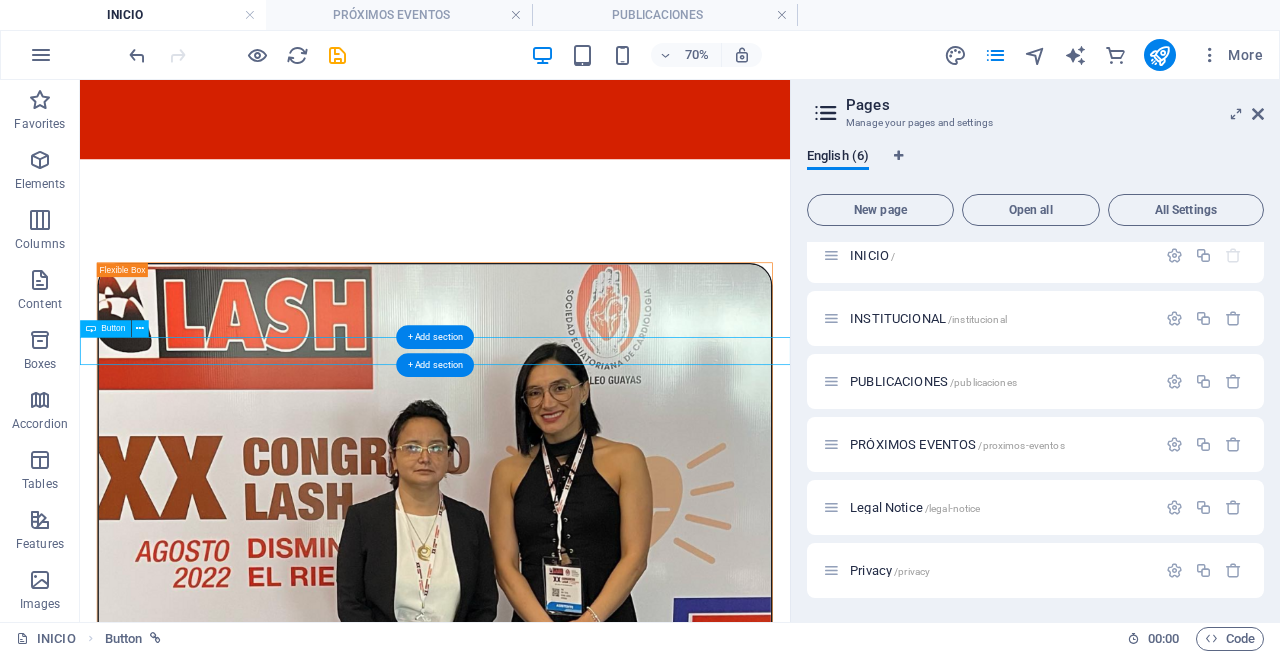 select on "2" 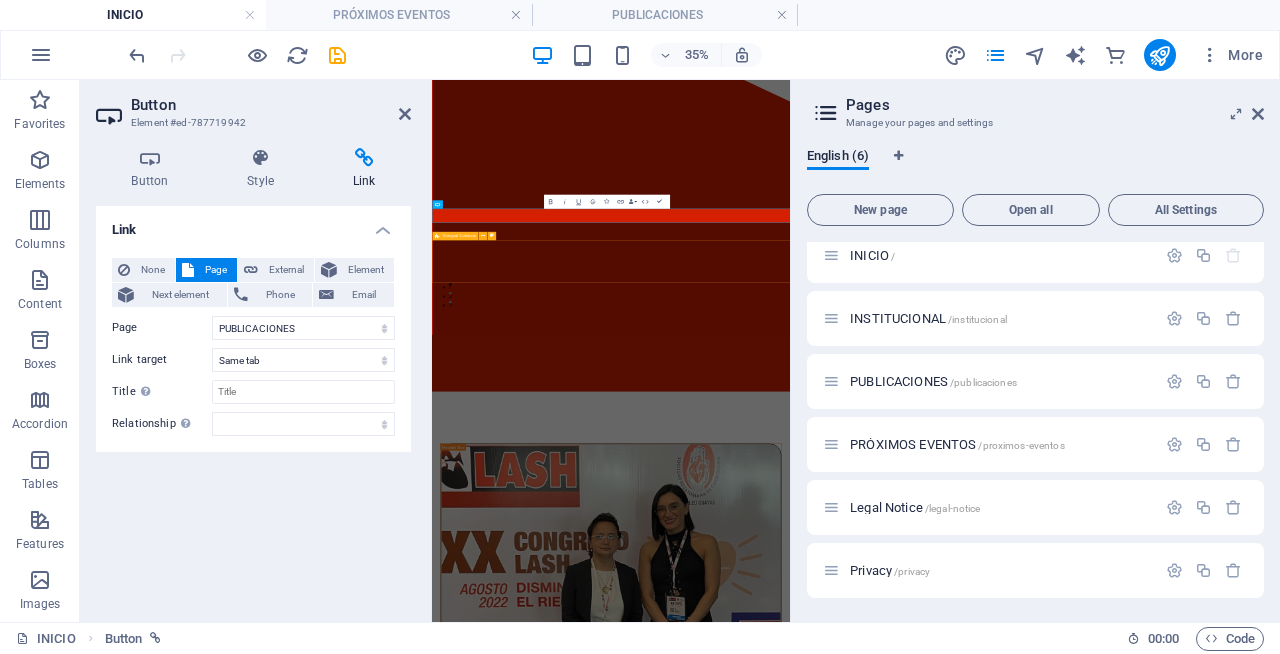 click on "Consejo asesor Miembros del directorio de la Sociedad Latinoamericana de Hipertensión" at bounding box center [943, 3733] 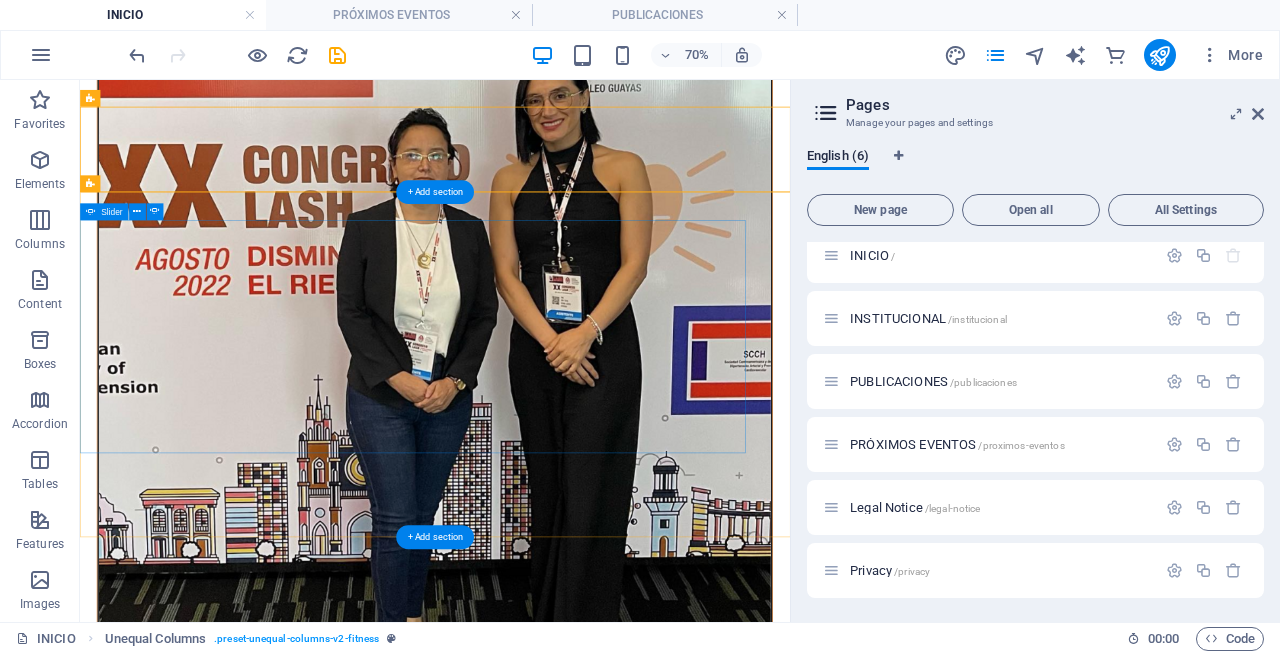 scroll, scrollTop: 1358, scrollLeft: 0, axis: vertical 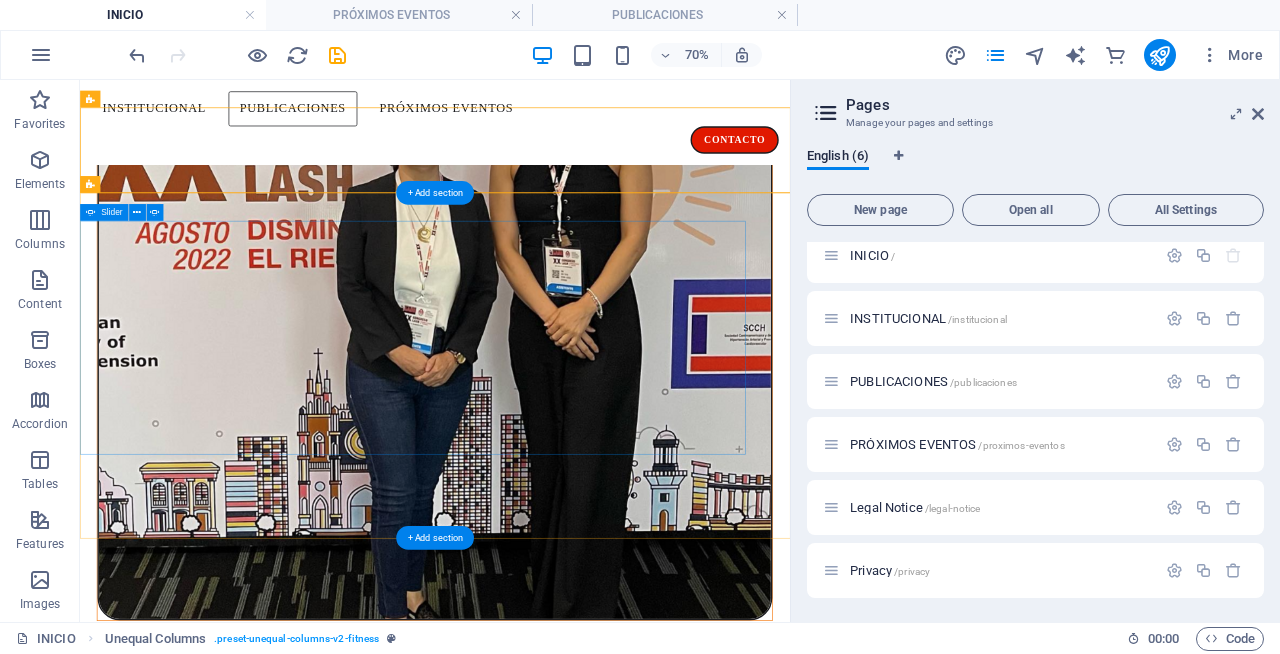 click on "PRESIDENTE [PERSON_NAME] PRESIDENTE [PERSON_NAME] PRESIDENTE [PERSON_NAME]" at bounding box center [555, 4671] 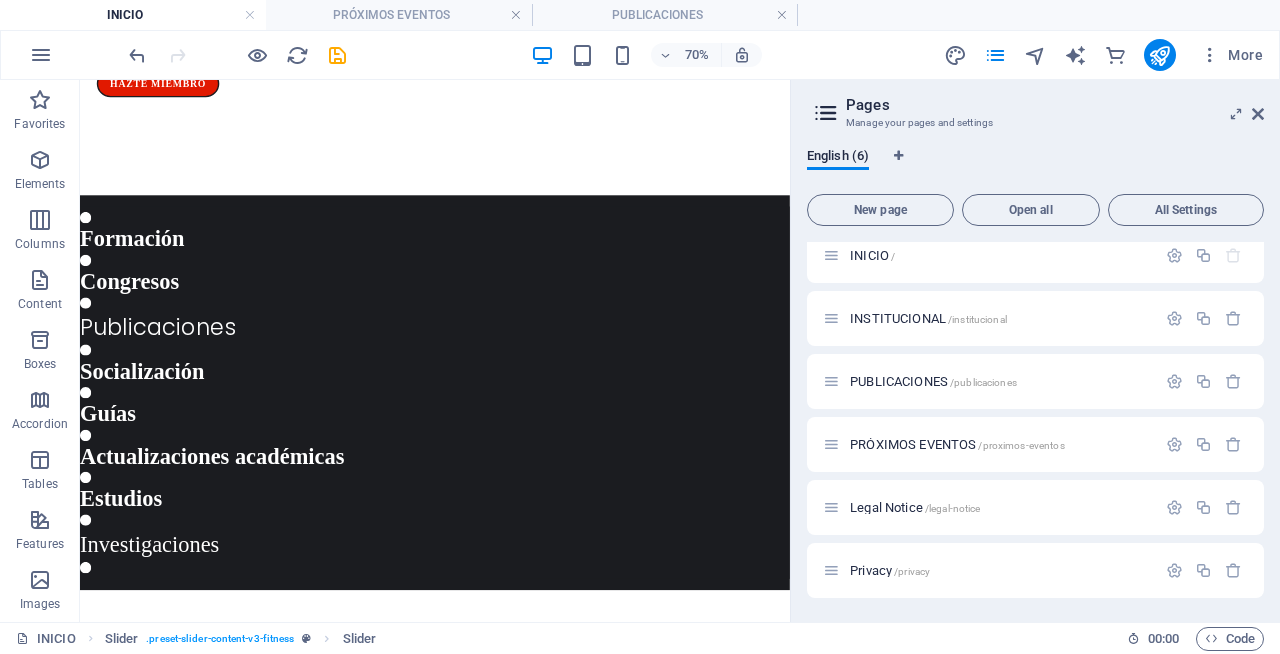 scroll, scrollTop: 2551, scrollLeft: 0, axis: vertical 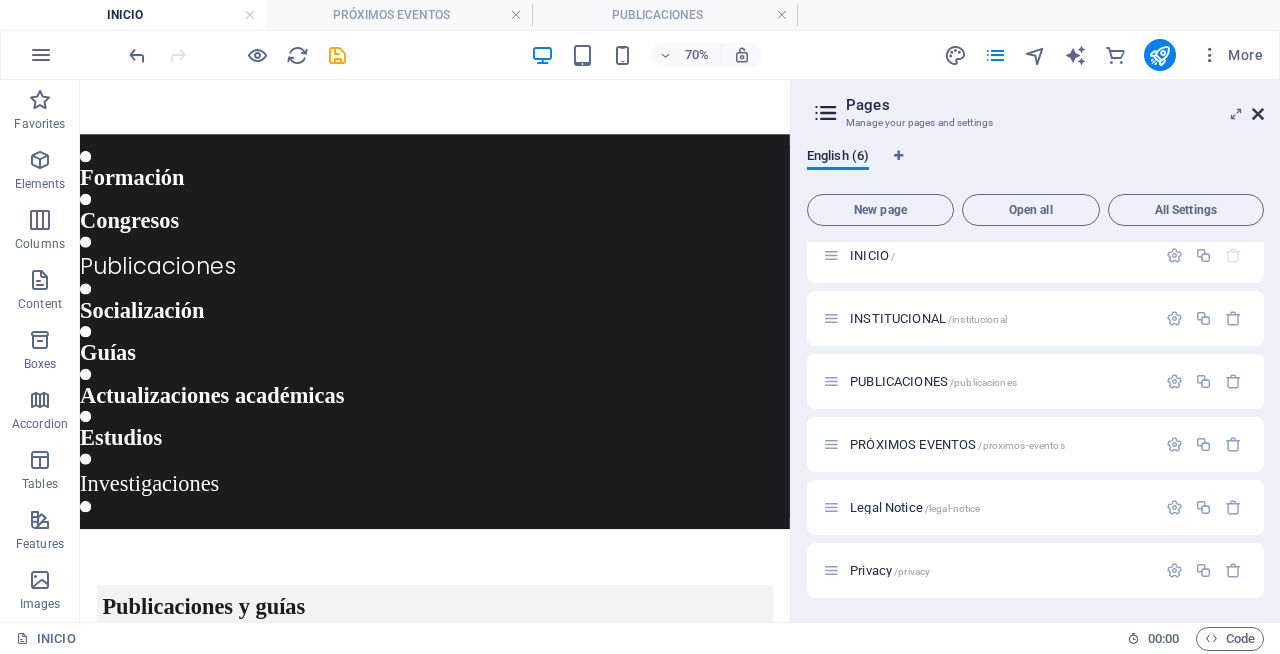 click at bounding box center (1258, 114) 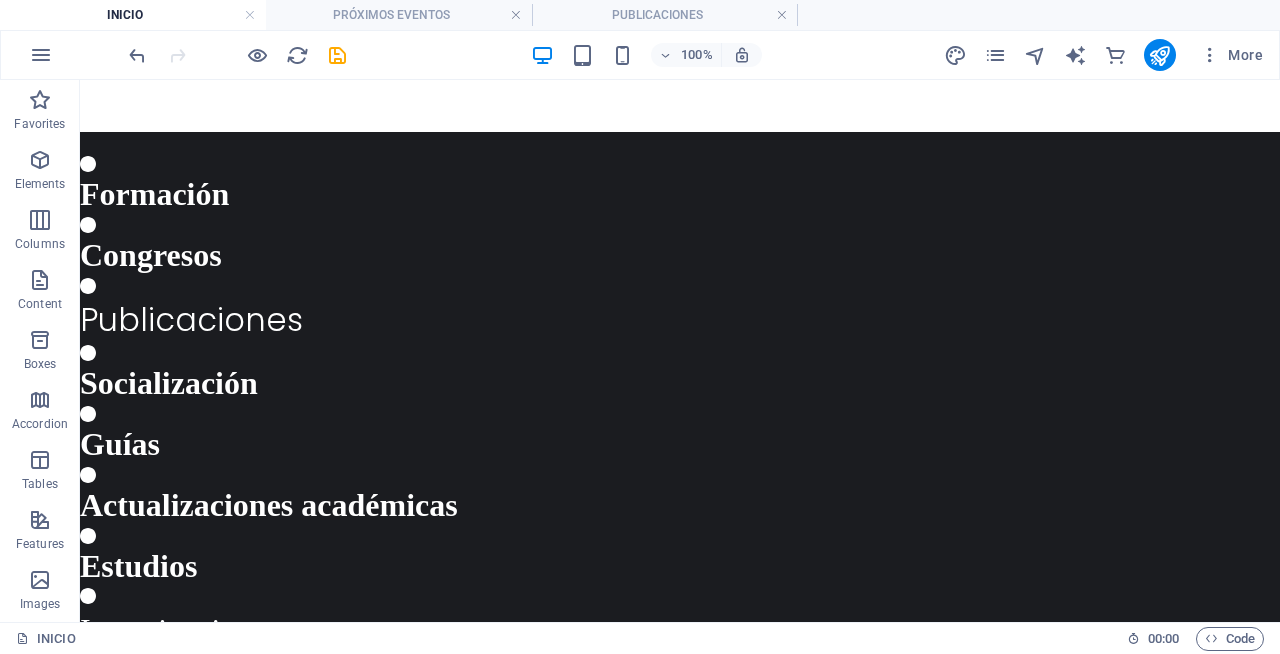 scroll, scrollTop: 2632, scrollLeft: 0, axis: vertical 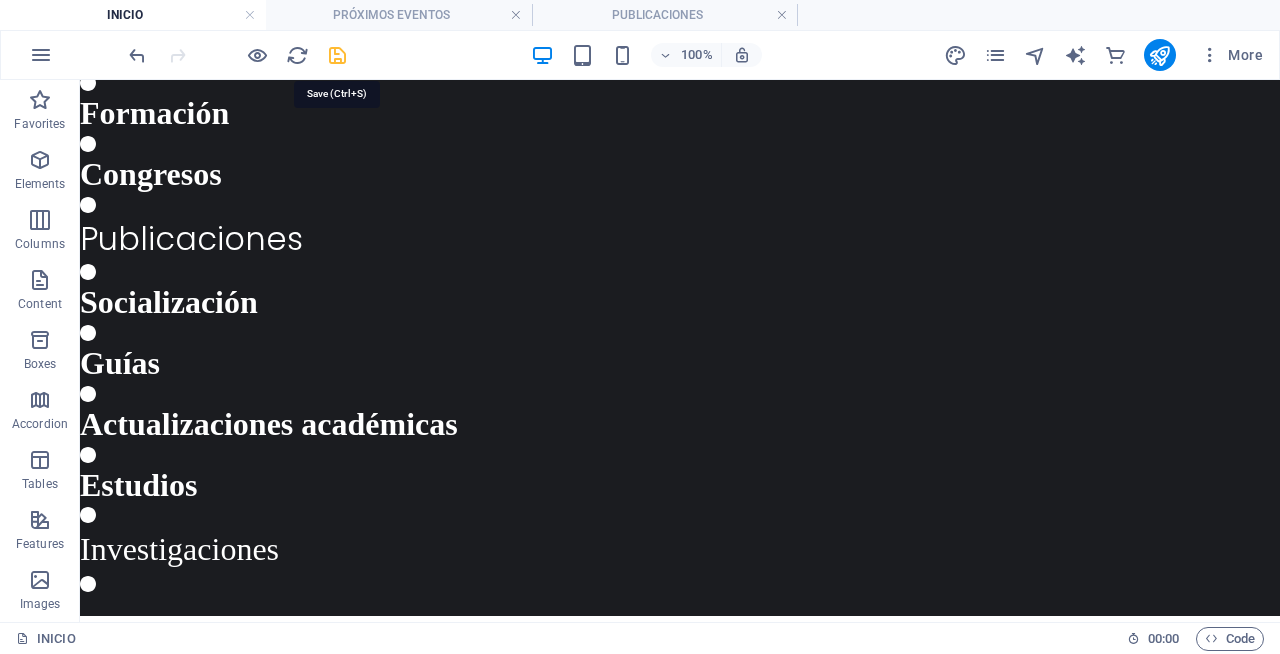 click at bounding box center [337, 55] 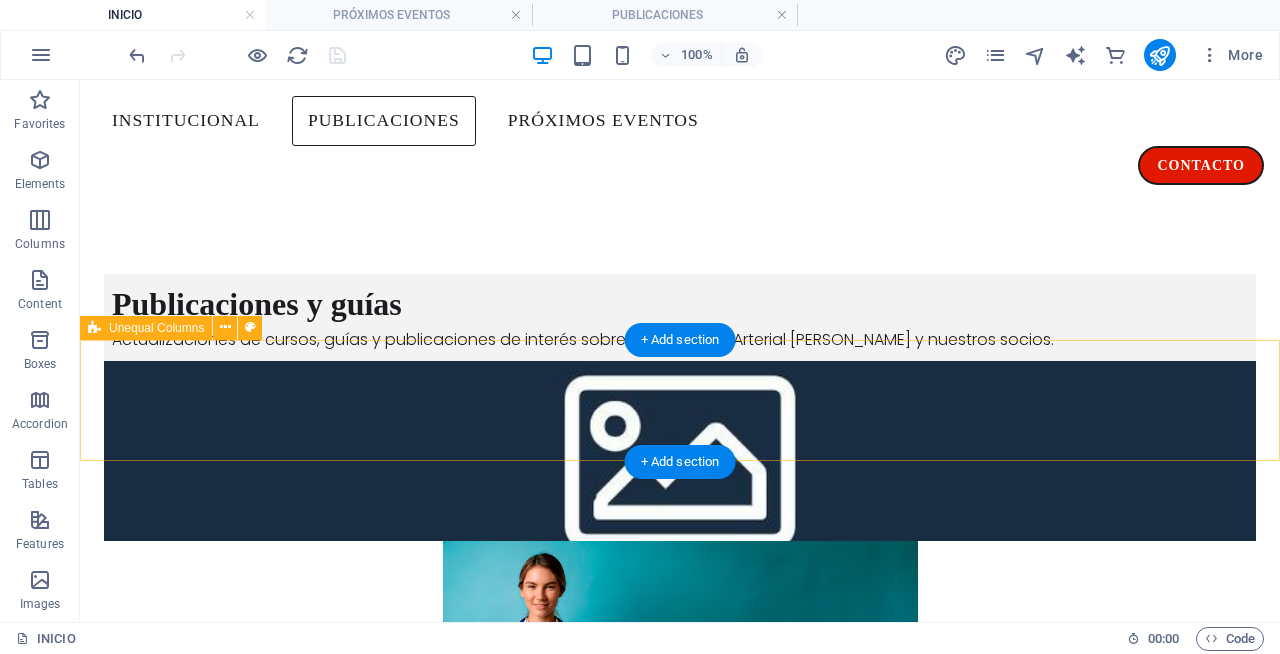 scroll, scrollTop: 0, scrollLeft: 0, axis: both 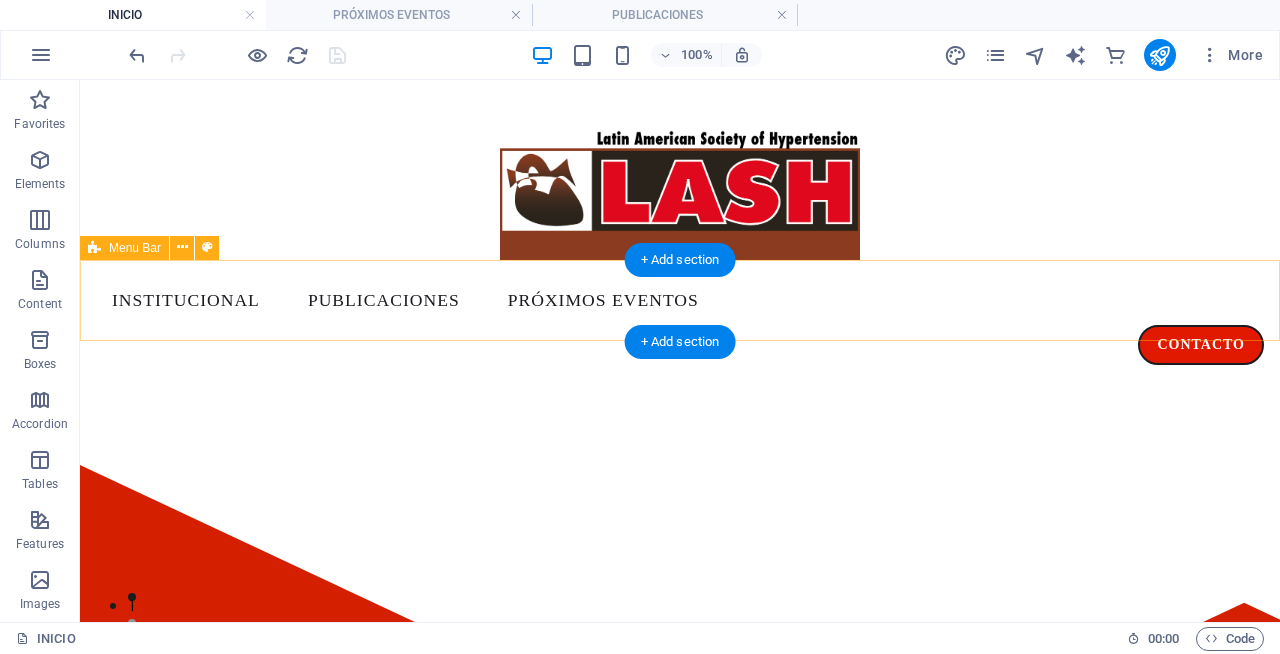 click on "INSTITUCIONAL PUBLICACIONES PRÓXIMOS EVENTOS CONTACTO" at bounding box center [680, 320] 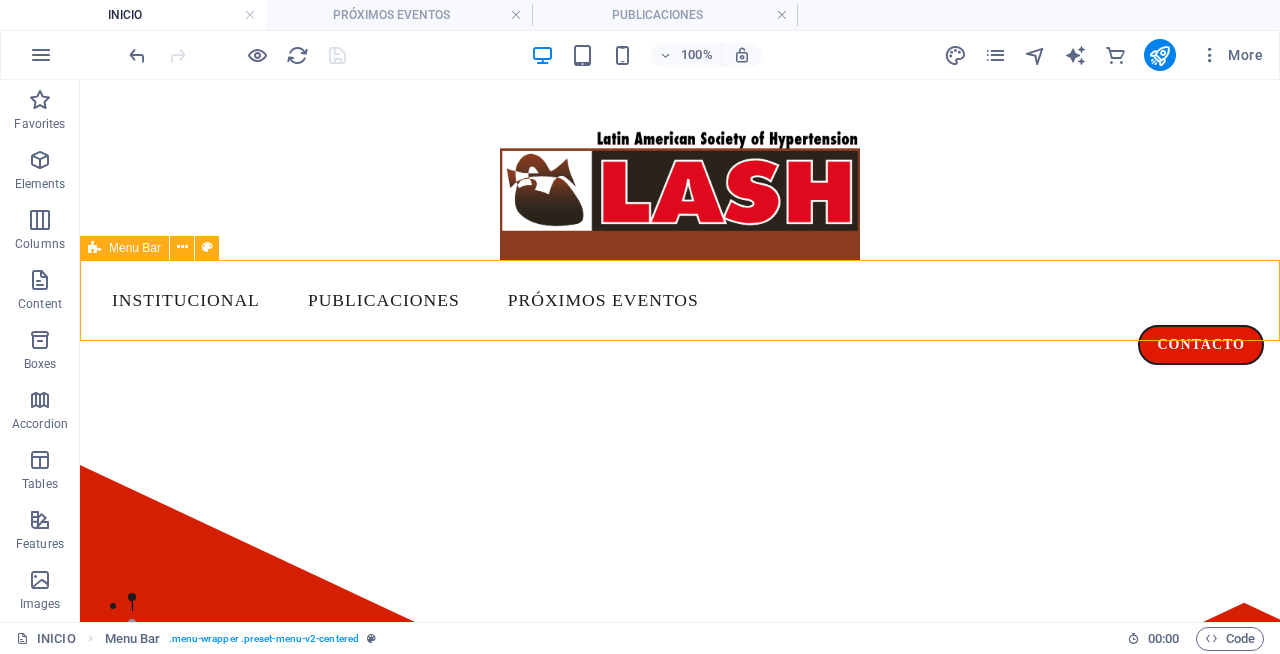 click on "Menu Bar" at bounding box center [135, 248] 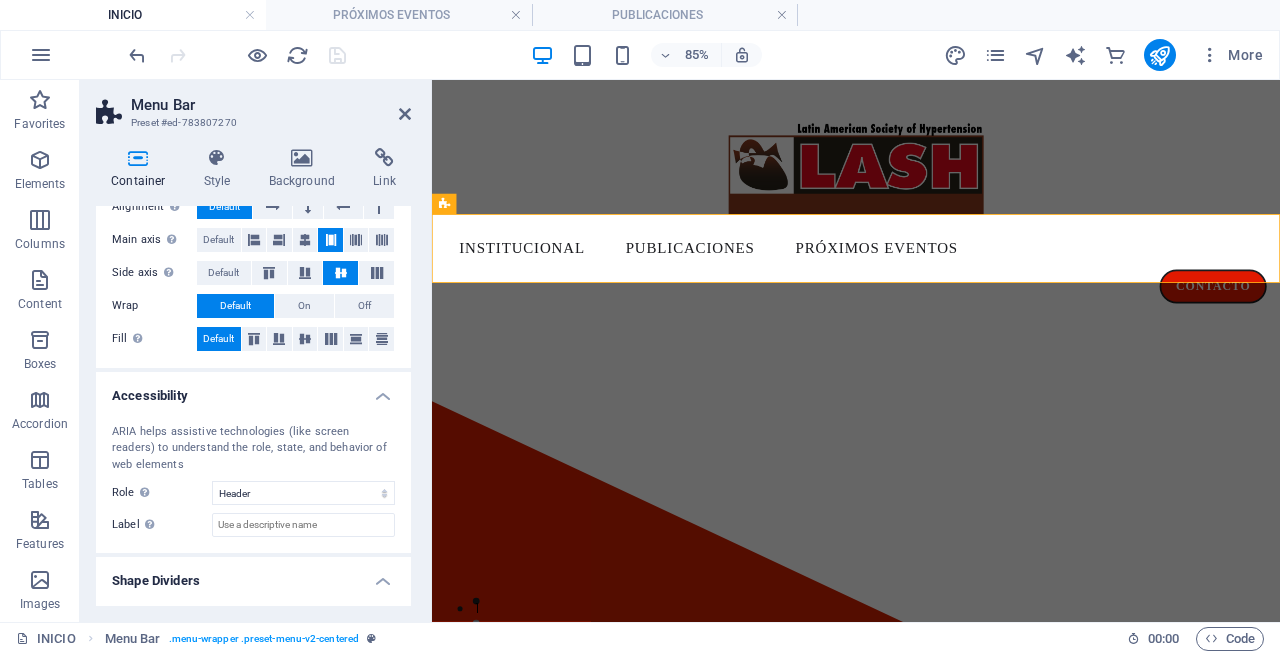 scroll, scrollTop: 375, scrollLeft: 0, axis: vertical 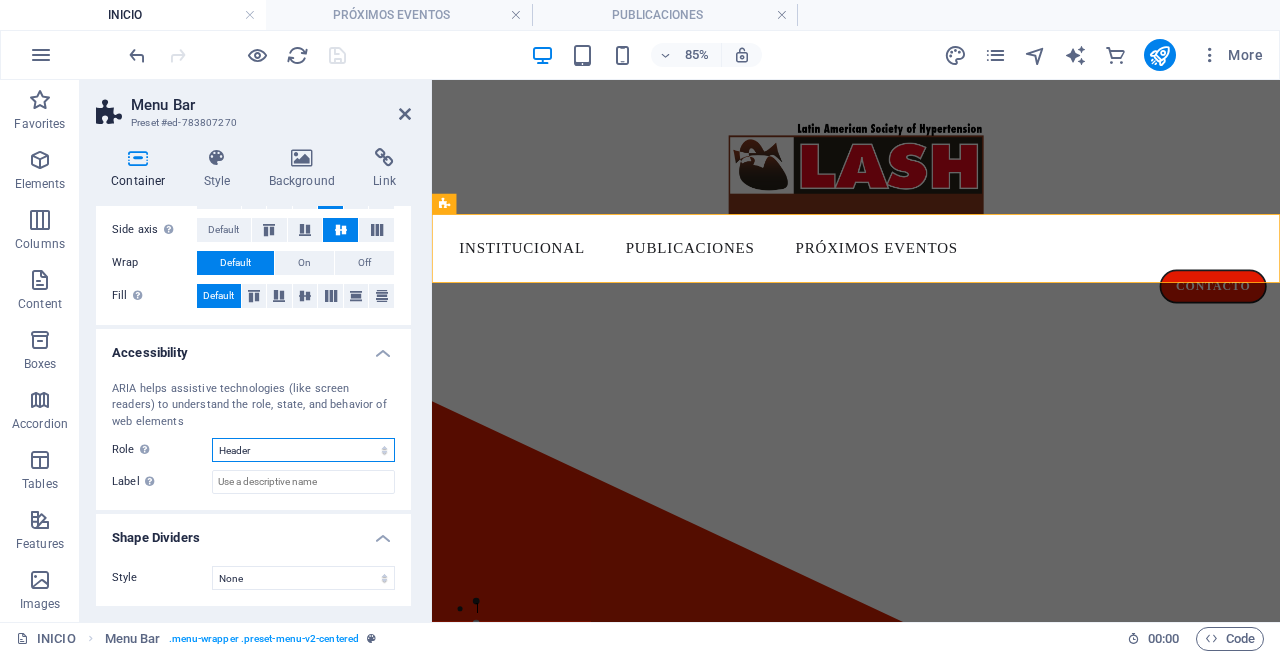 click on "None Alert Article Banner Comment Complementary Dialog Footer Header Marquee Presentation Region Section Separator Status Timer" at bounding box center [303, 450] 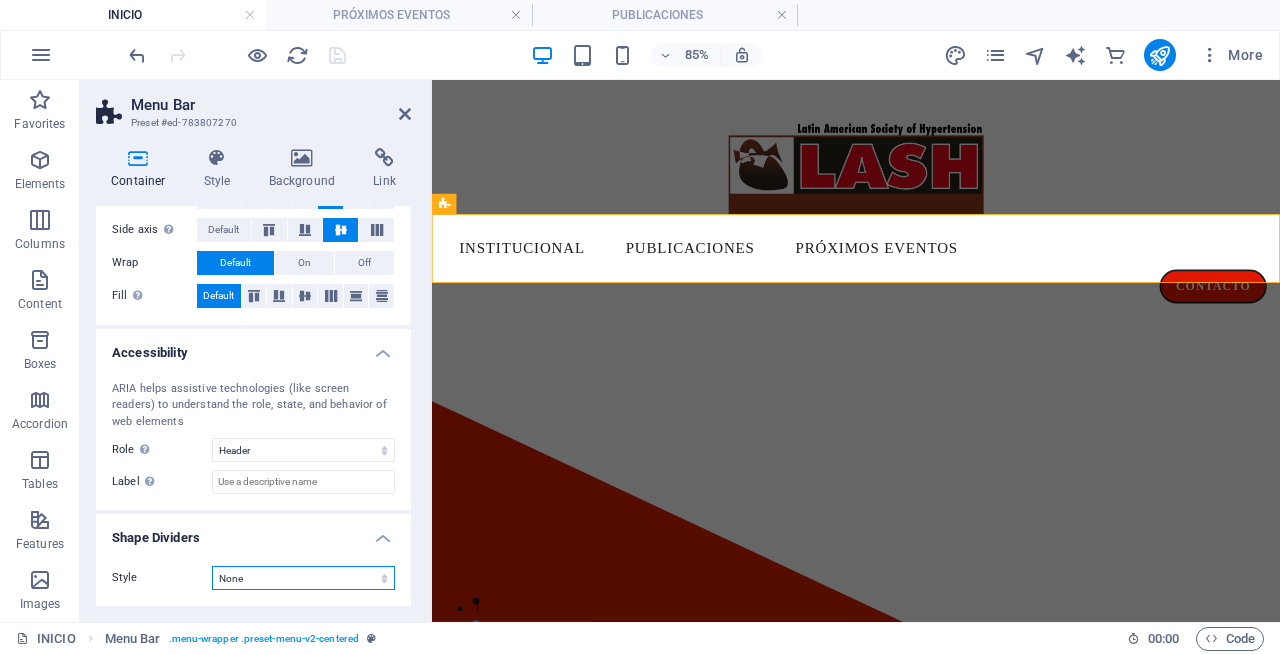 click on "None Triangle Square Diagonal Polygon 1 Polygon 2 Zigzag Multiple Zigzags Waves Multiple Waves Half Circle Circle Circle Shadow Blocks Hexagons Clouds Multiple Clouds Fan Pyramids Book Paint Drip Fire Shredded Paper Arrow" at bounding box center (303, 578) 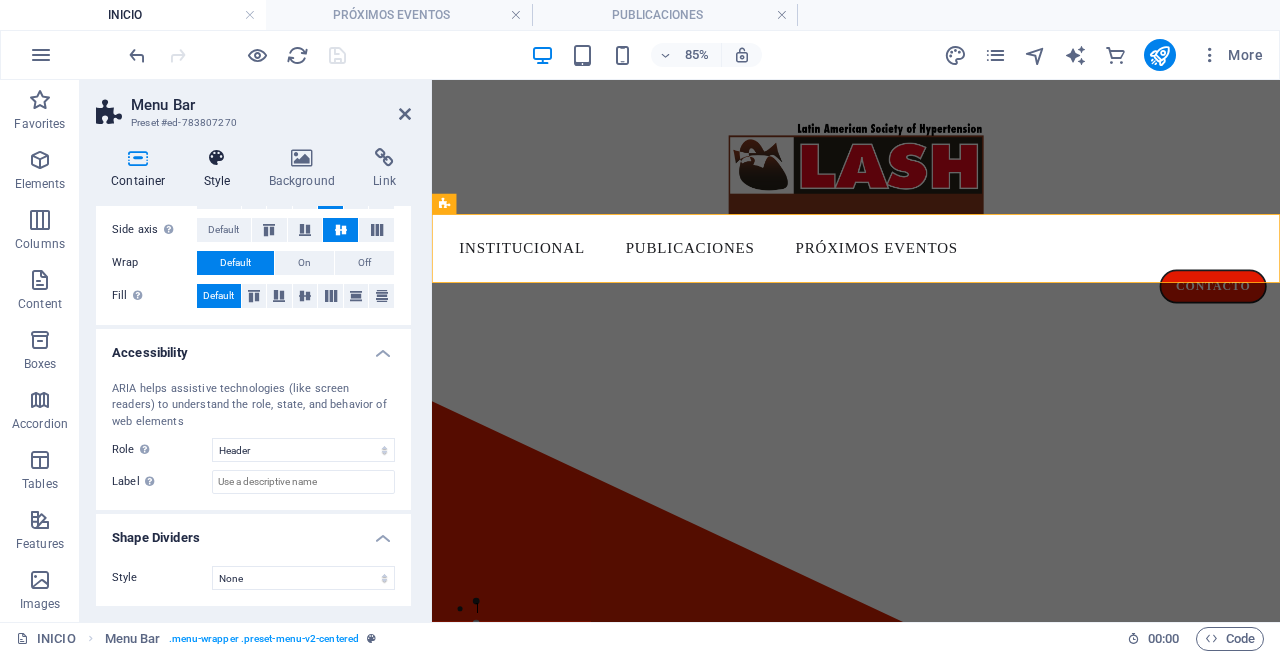 click at bounding box center (217, 158) 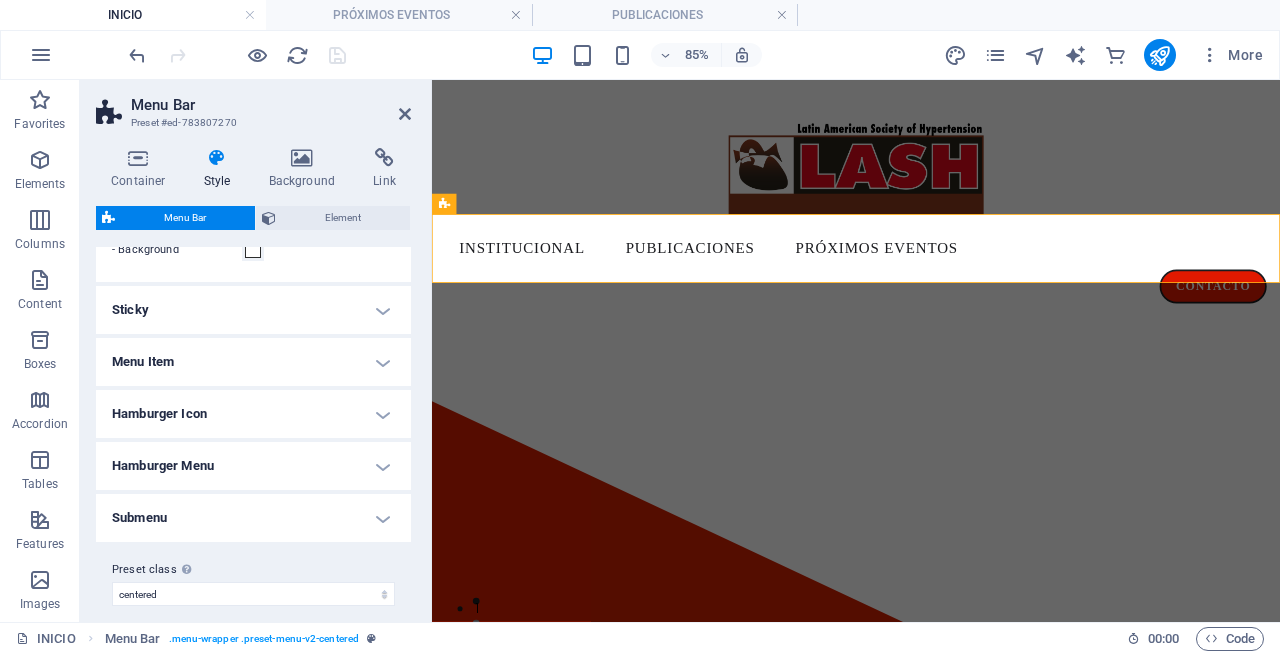 scroll, scrollTop: 664, scrollLeft: 0, axis: vertical 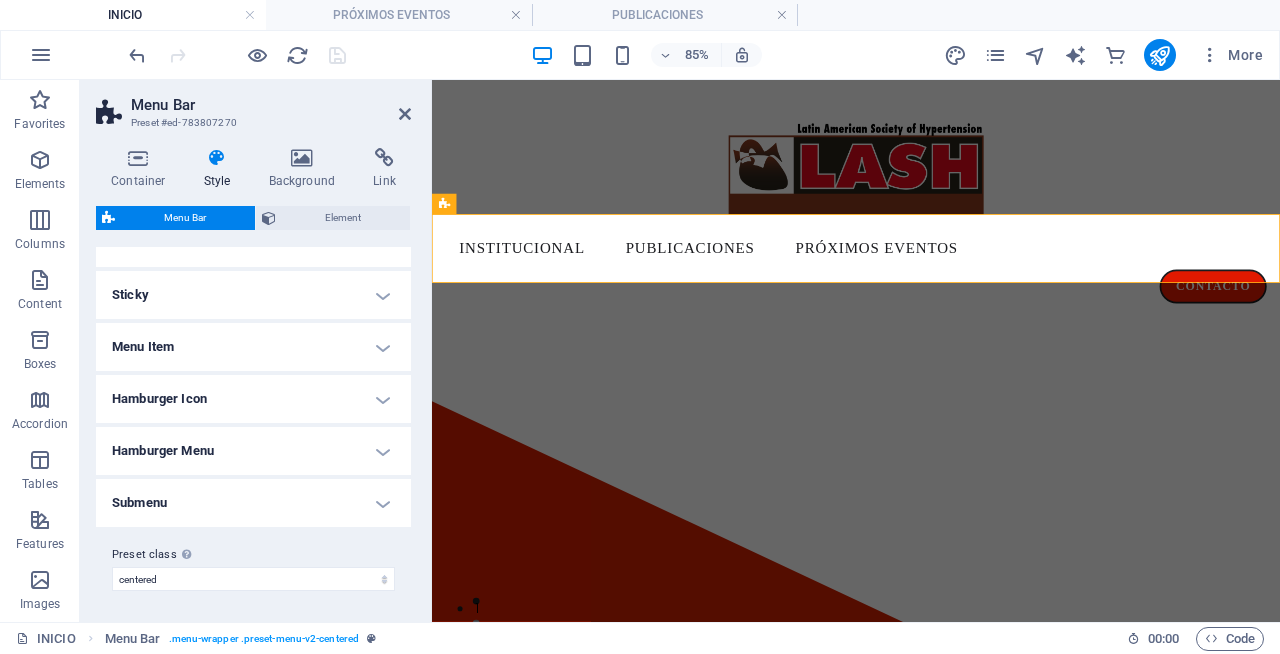 click on "Sticky" at bounding box center [253, 295] 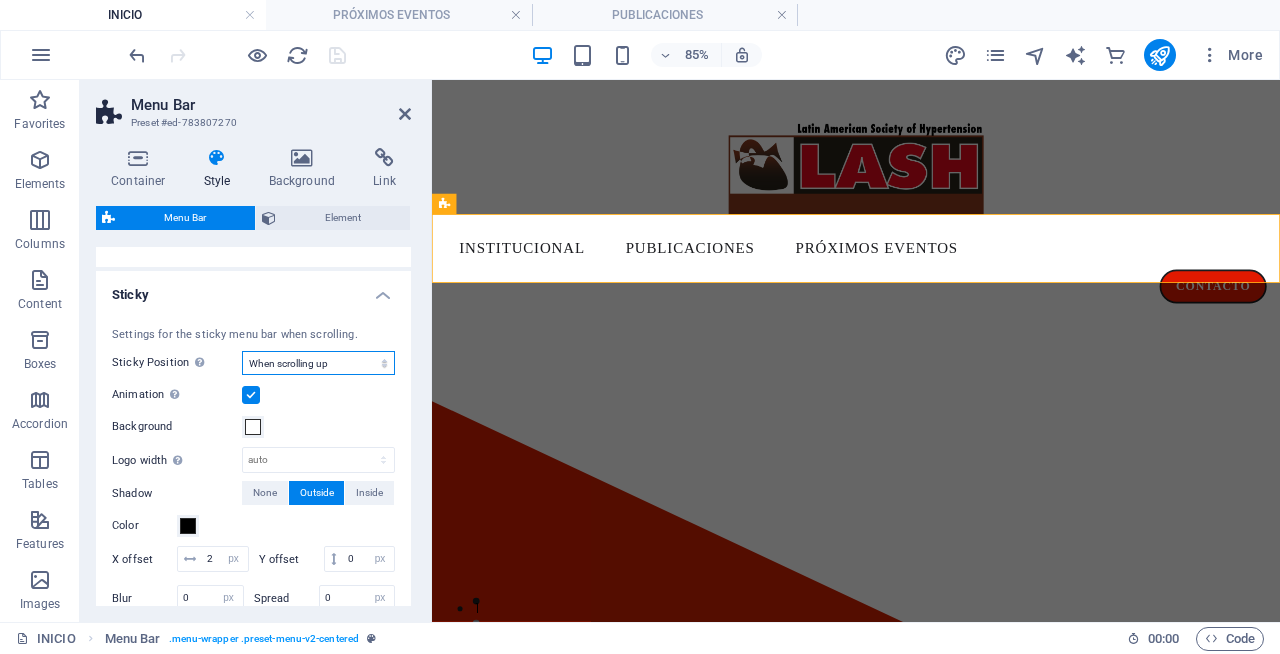 click on "Off Instant After menu After banner When scrolling up" at bounding box center (318, 363) 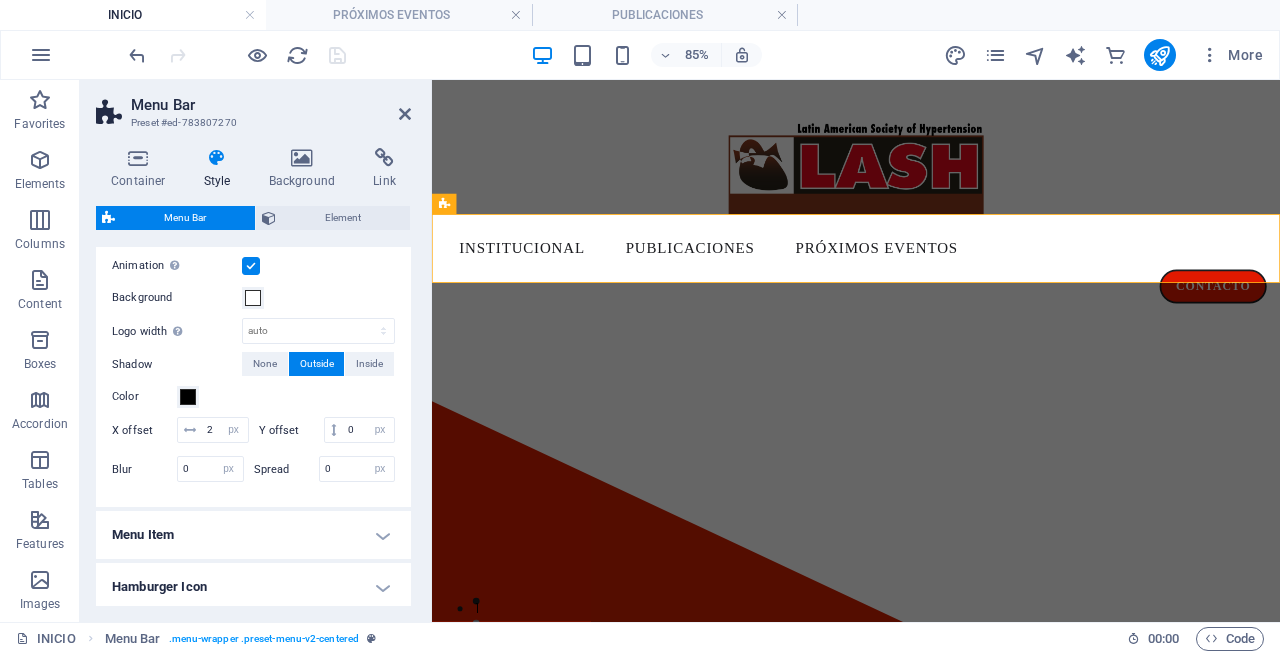 scroll, scrollTop: 796, scrollLeft: 0, axis: vertical 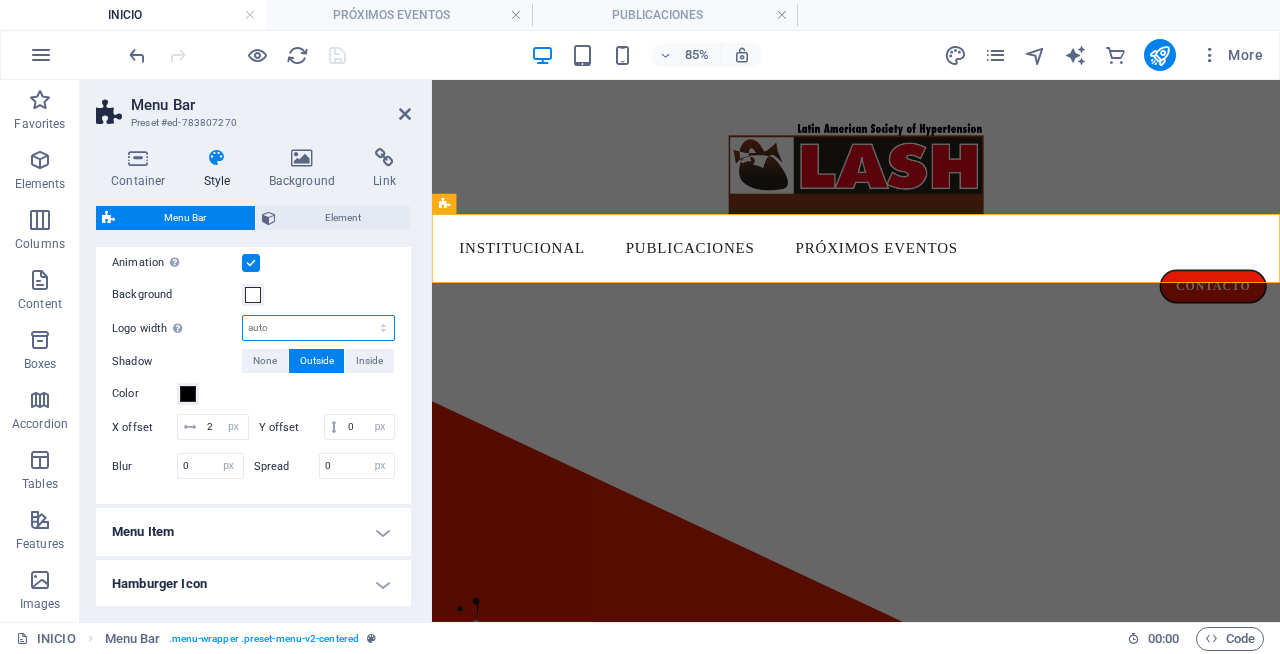 click on "auto px rem % vh vw" at bounding box center [318, 328] 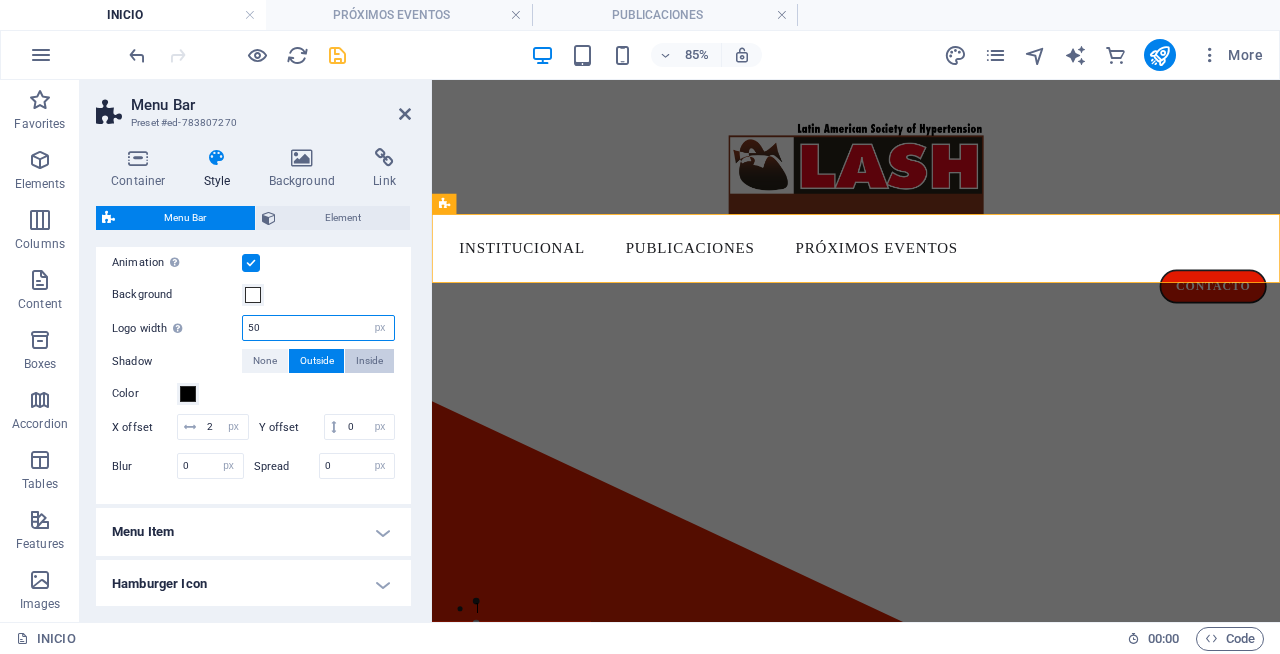 type on "50" 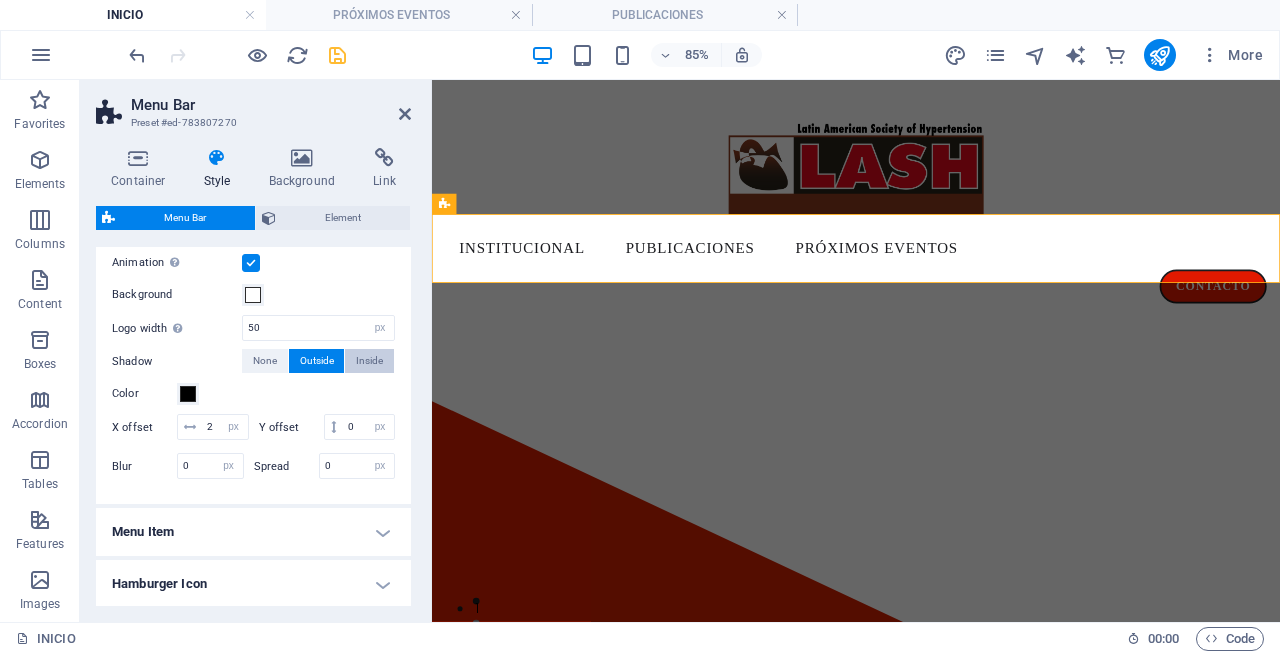 click on "Inside" at bounding box center [369, 361] 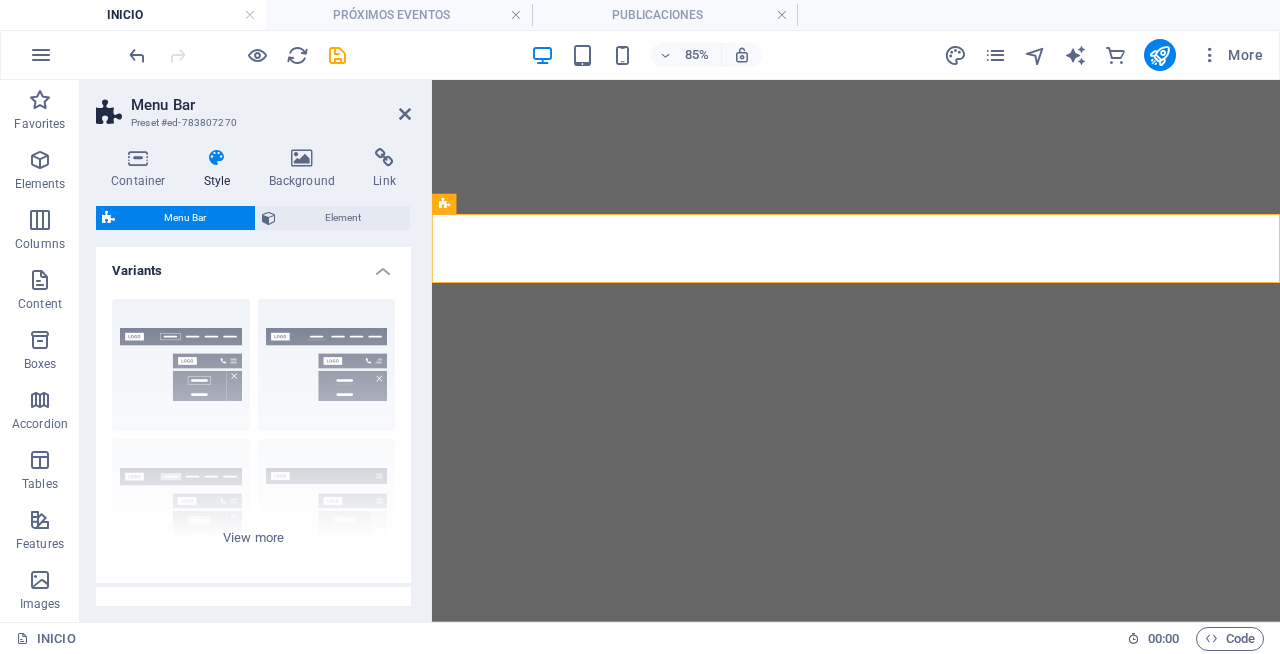 select on "rem" 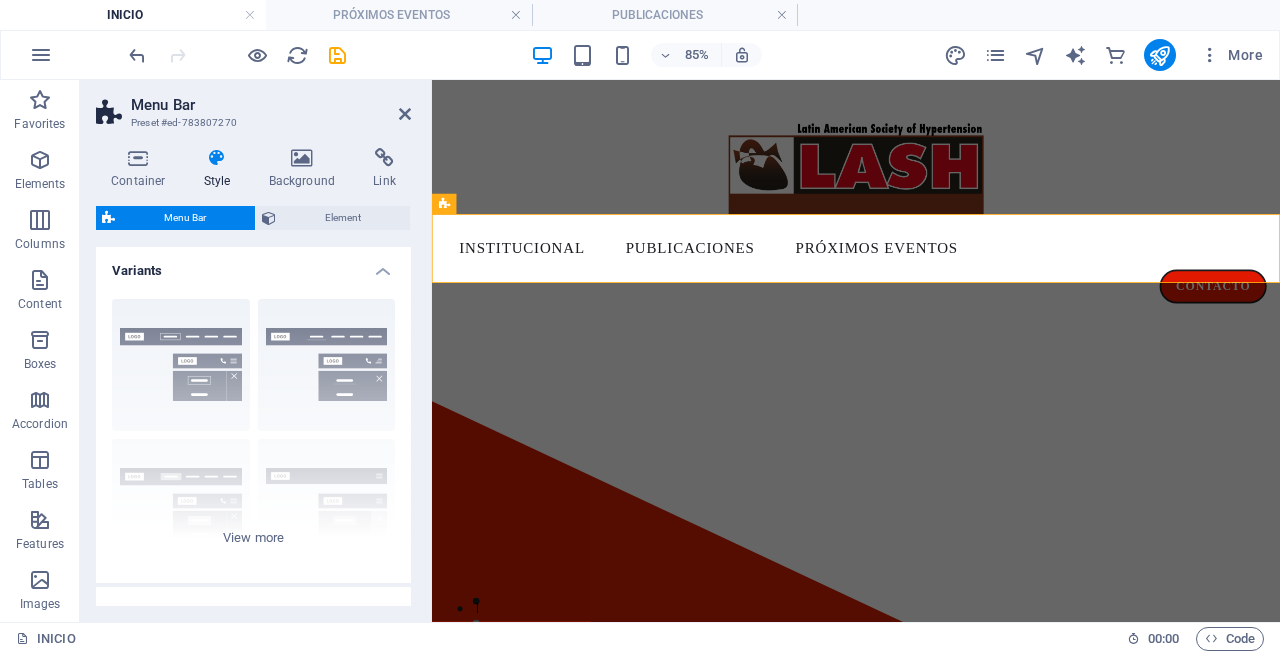 click on "Color" at bounding box center [253, 1190] 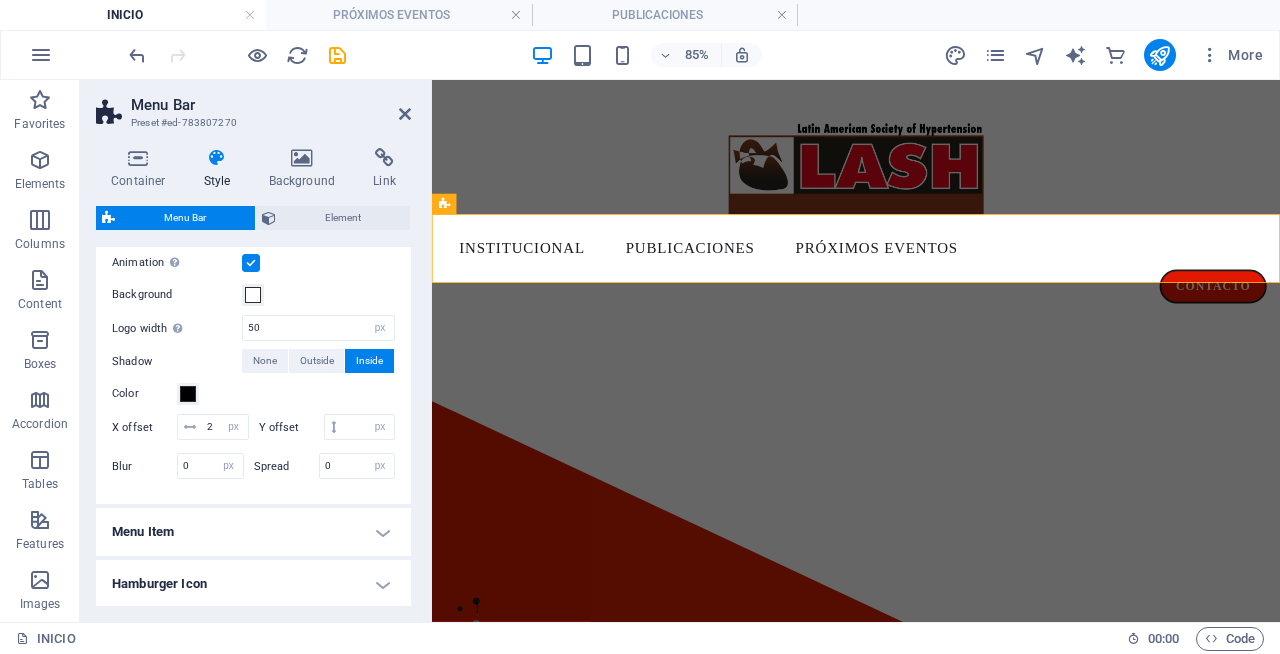 scroll, scrollTop: 0, scrollLeft: 0, axis: both 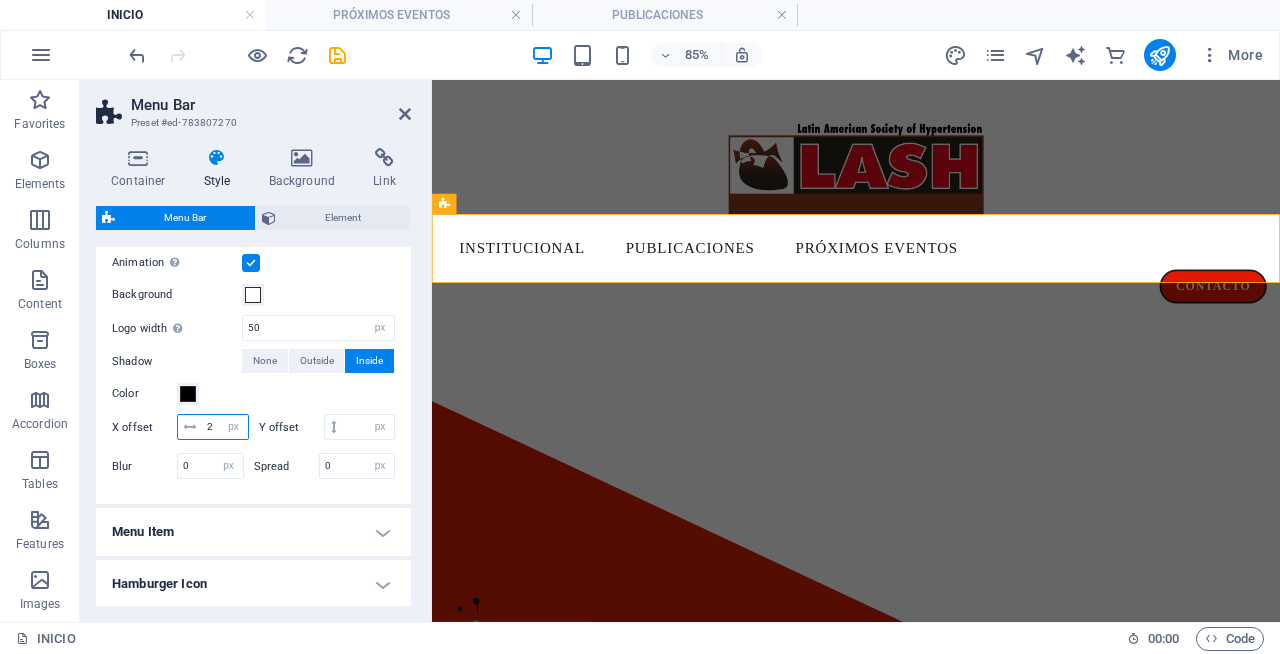click on "2" at bounding box center [225, 427] 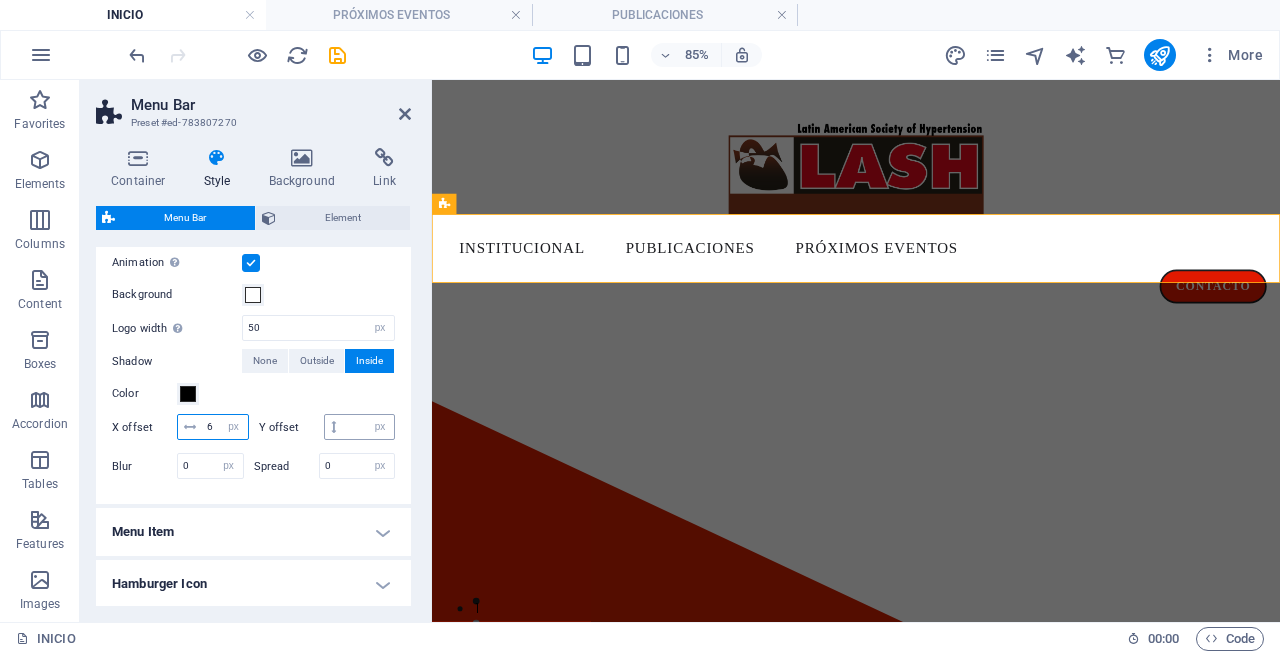type on "6" 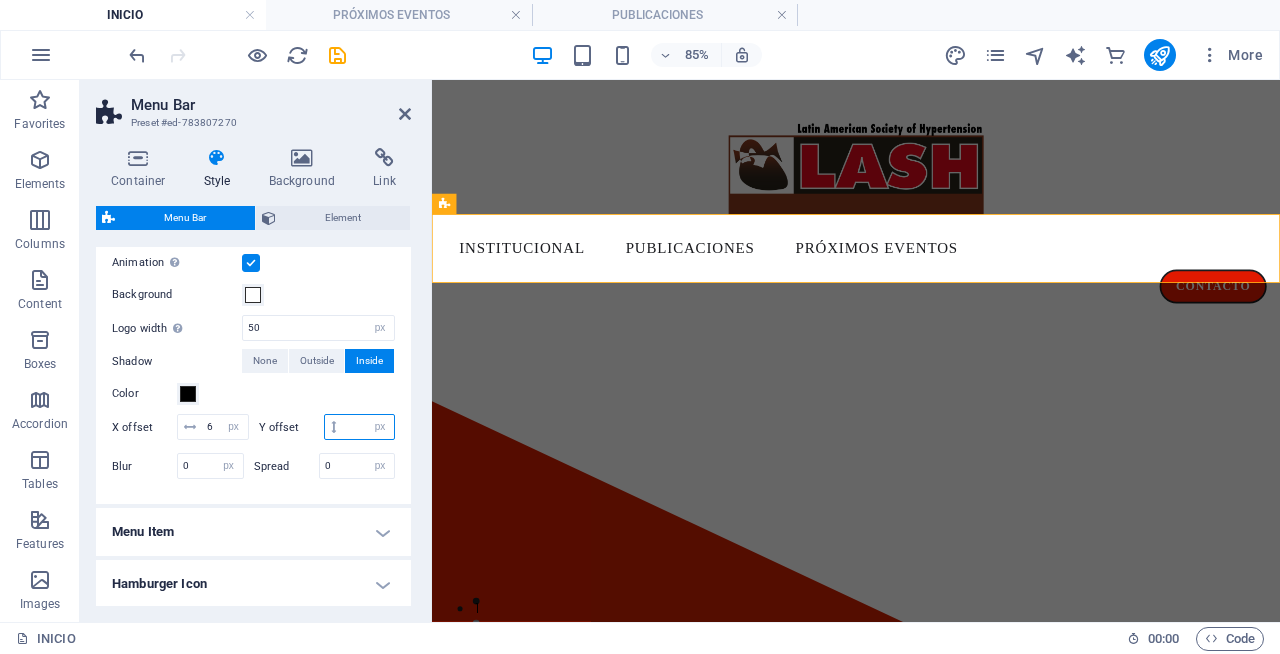 click at bounding box center [368, 427] 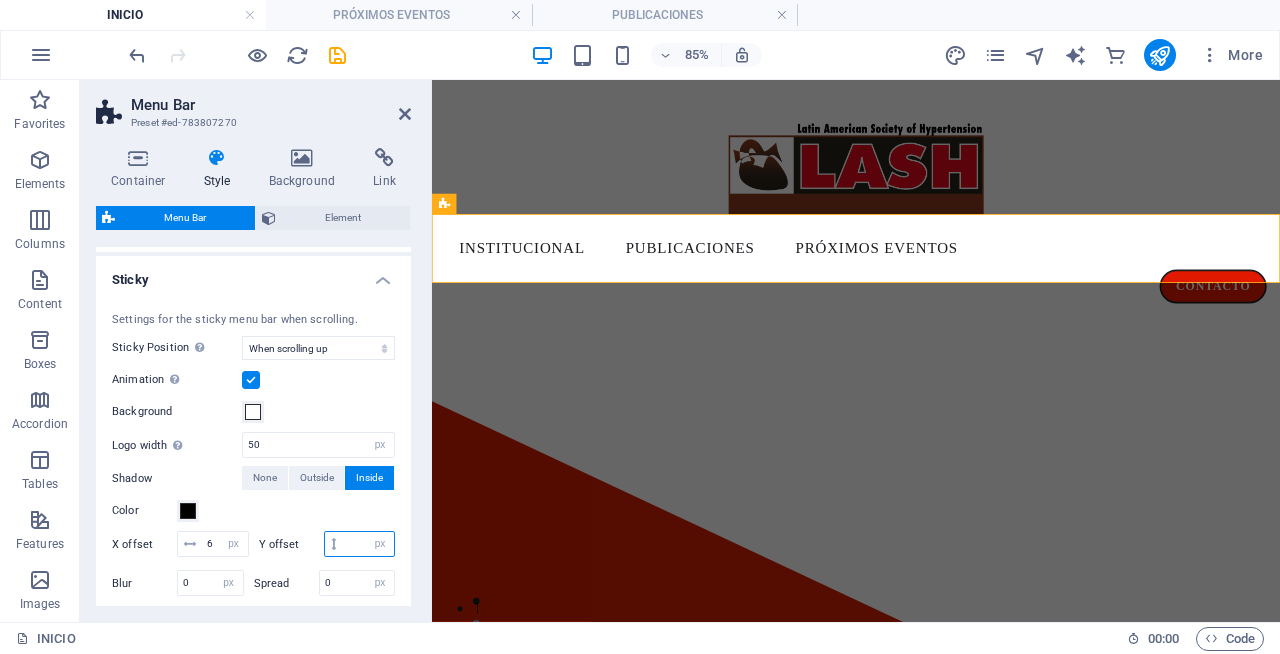 scroll, scrollTop: 678, scrollLeft: 0, axis: vertical 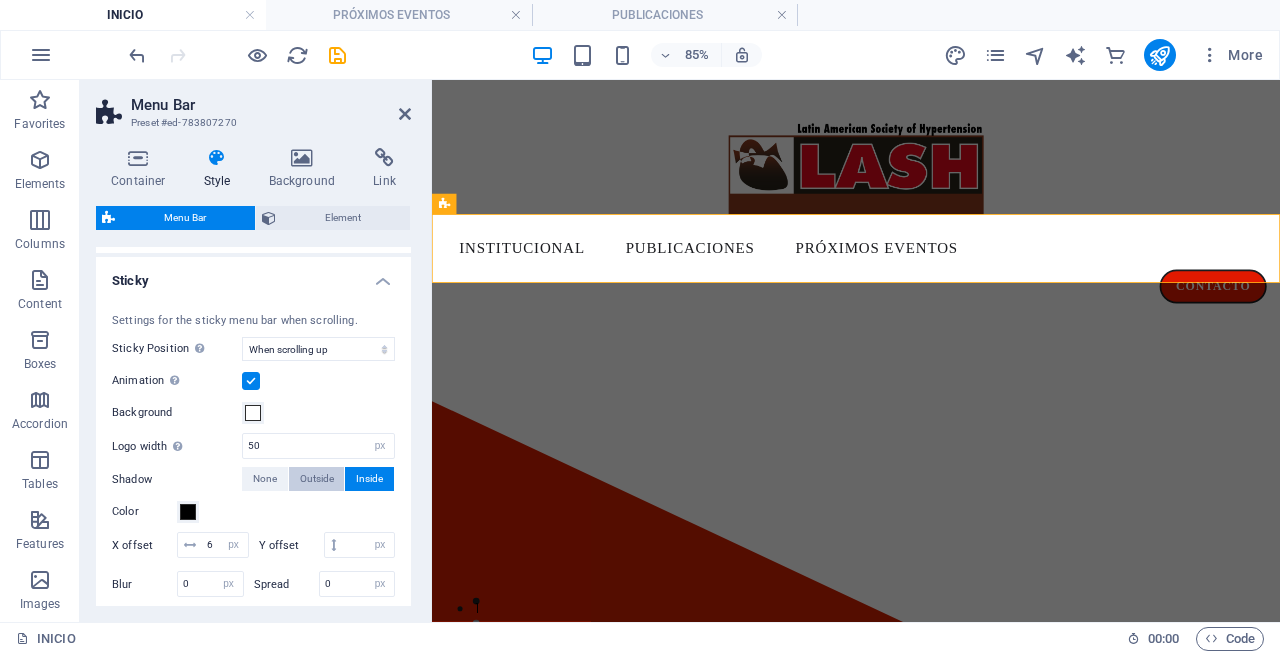 click on "Outside" at bounding box center (317, 479) 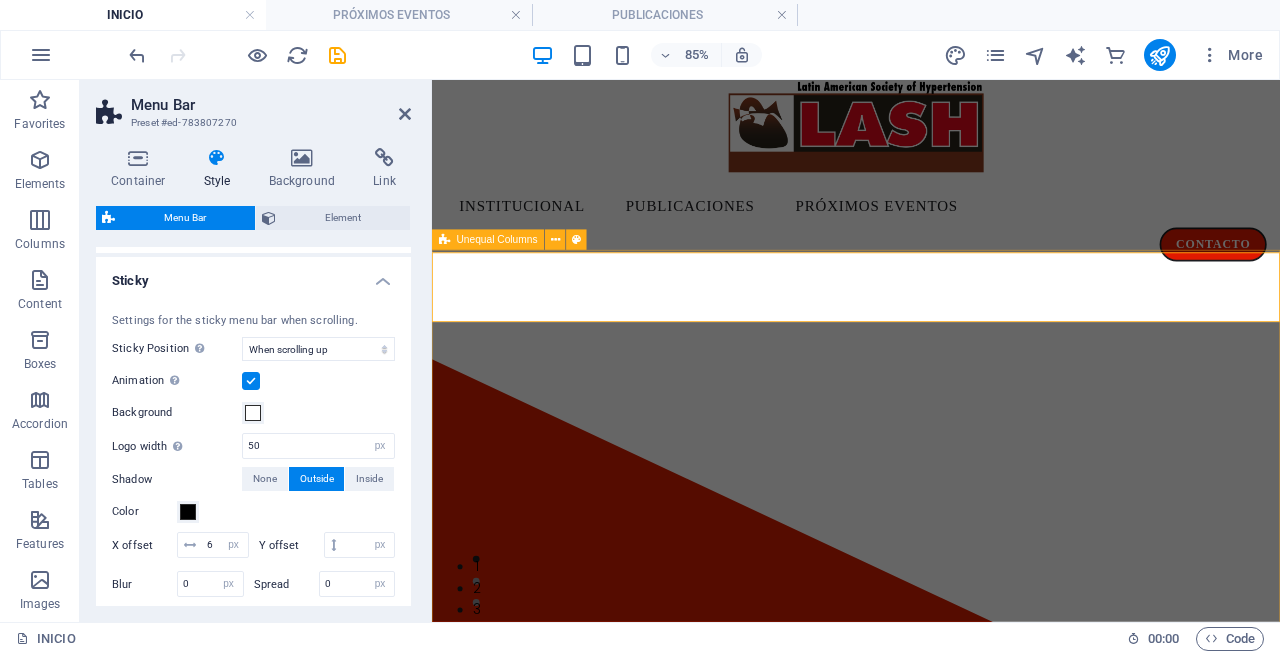 scroll, scrollTop: 59, scrollLeft: 0, axis: vertical 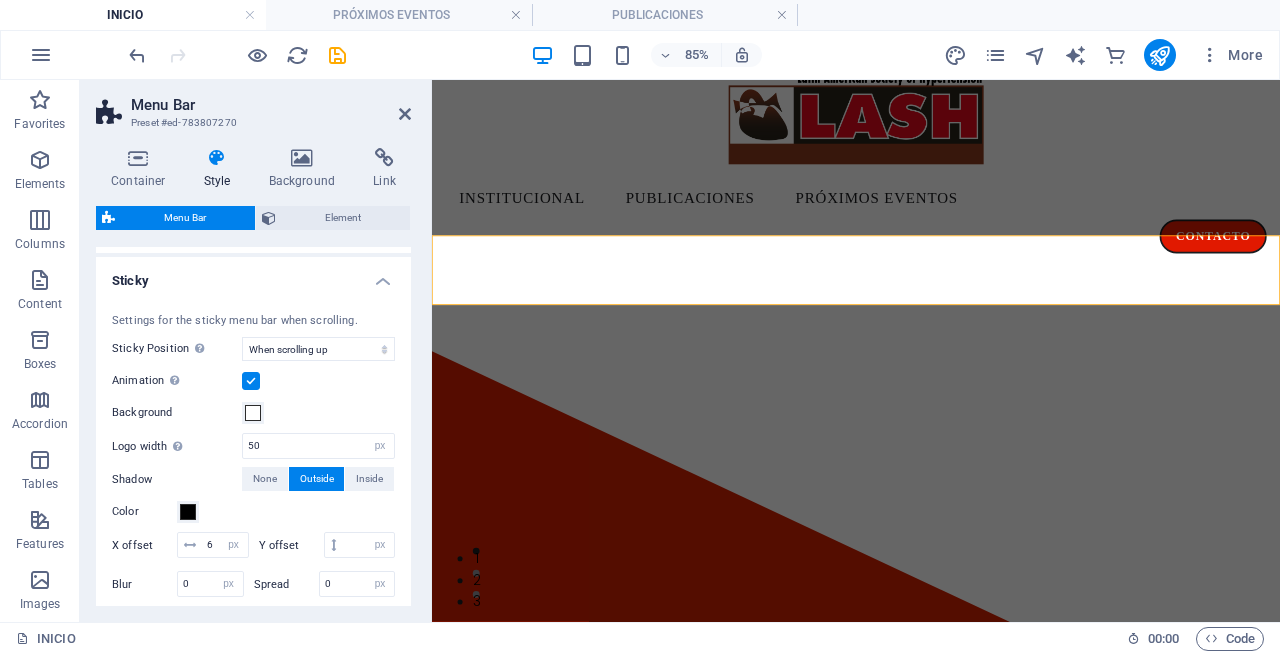 click on "Settings for the sticky menu bar when scrolling. Sticky Position Affects the scroll position where the menu bar is pinned. Change takes effect when saving or switching to preview mode. Off Instant After menu After banner When scrolling up Animation Sets a smooth transition when sticky menu appears Background Logo width Overwrites the width set in the logo for sticky mode 50 auto px rem % vh vw Shadow None Outside Inside Color X offset 6 px rem vh vw Y offset px rem vh vw Blur 0 px rem % vh vw Spread 0 px rem vh vw" at bounding box center [253, 458] 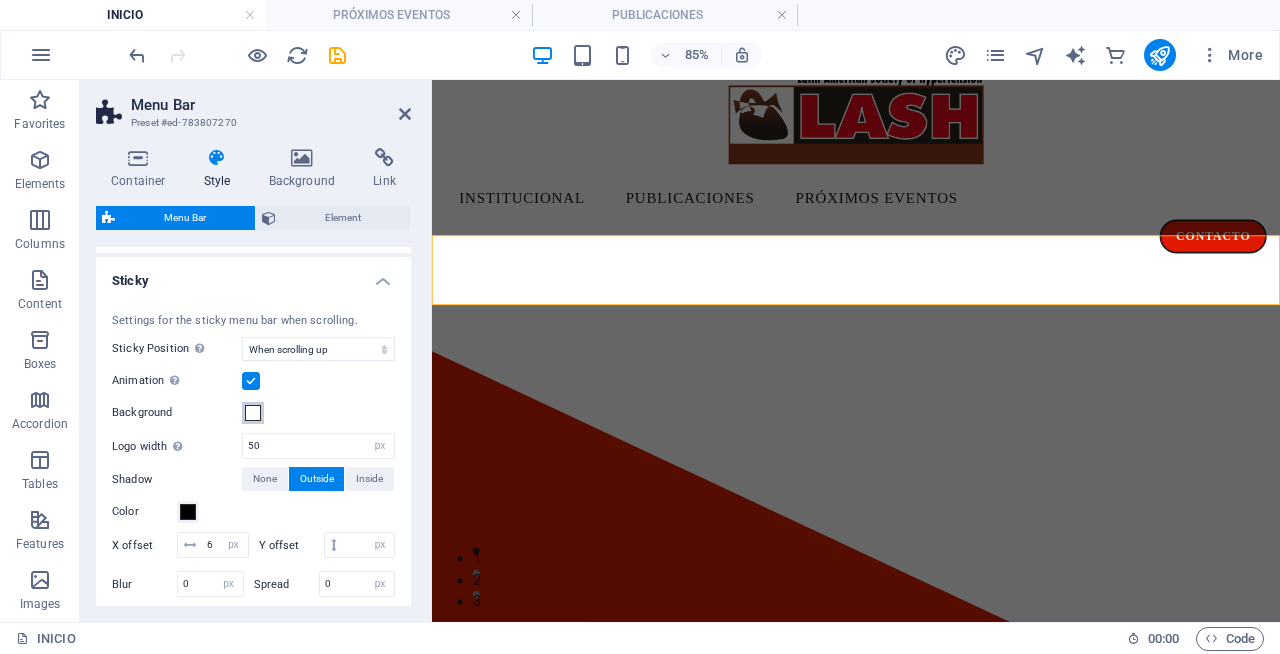 click at bounding box center (253, 413) 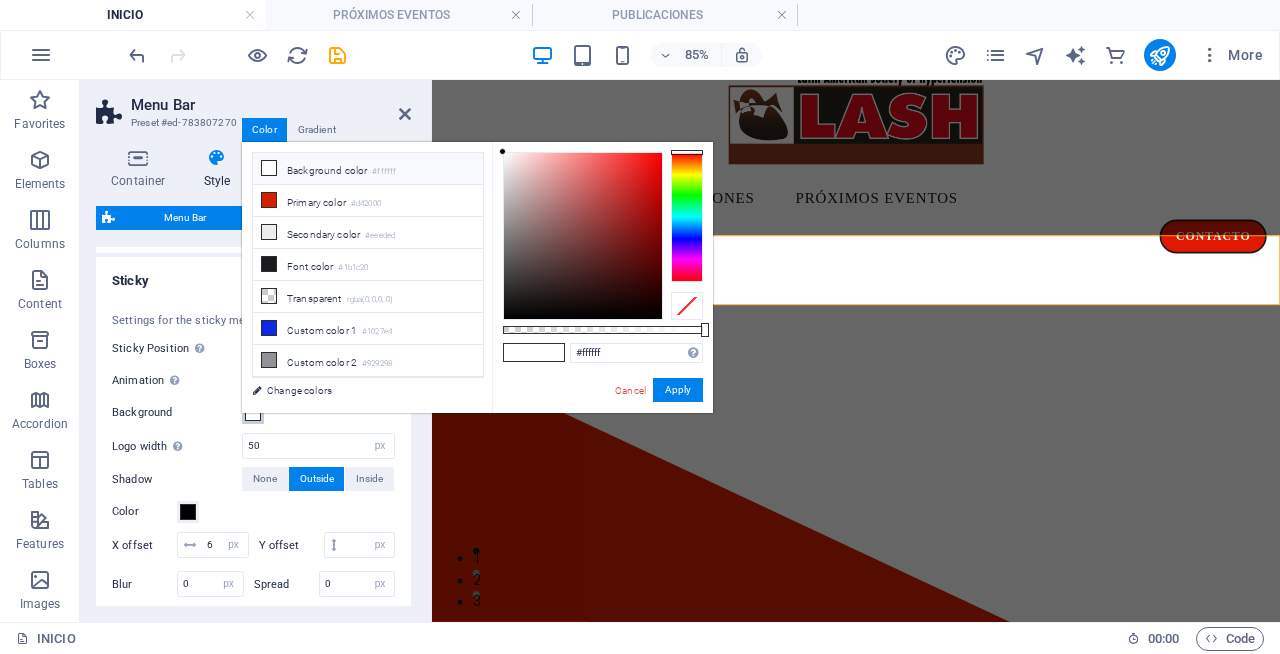 click at bounding box center [253, 413] 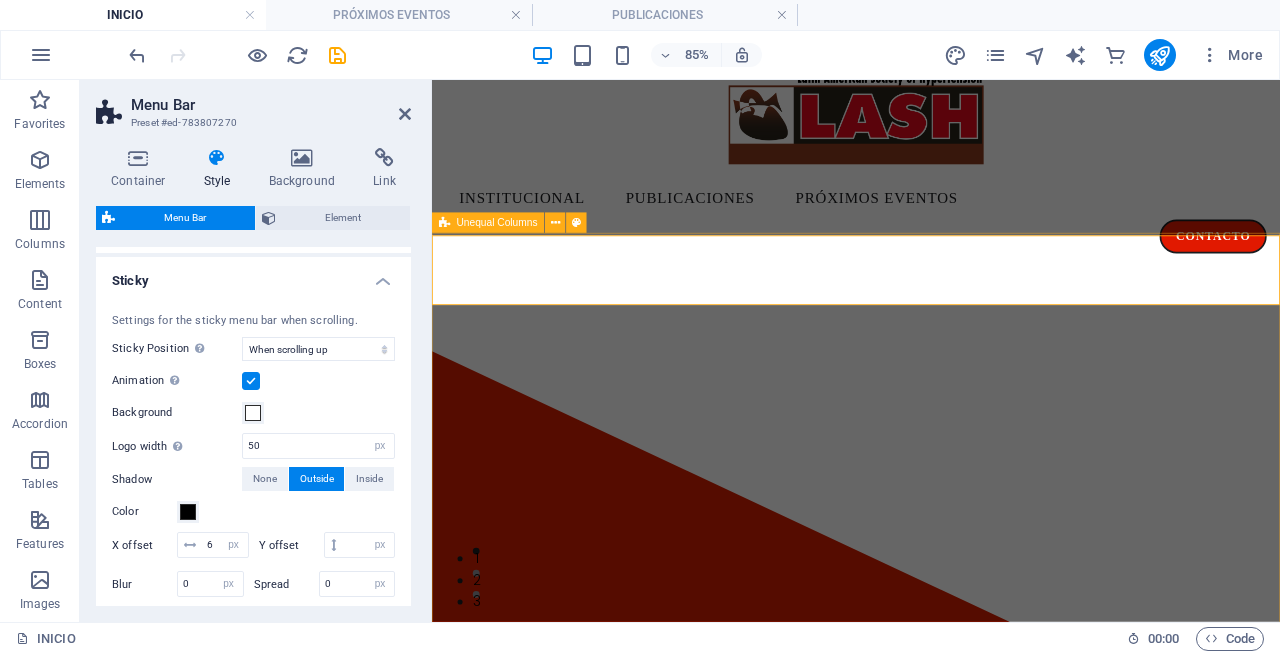 scroll, scrollTop: 0, scrollLeft: 0, axis: both 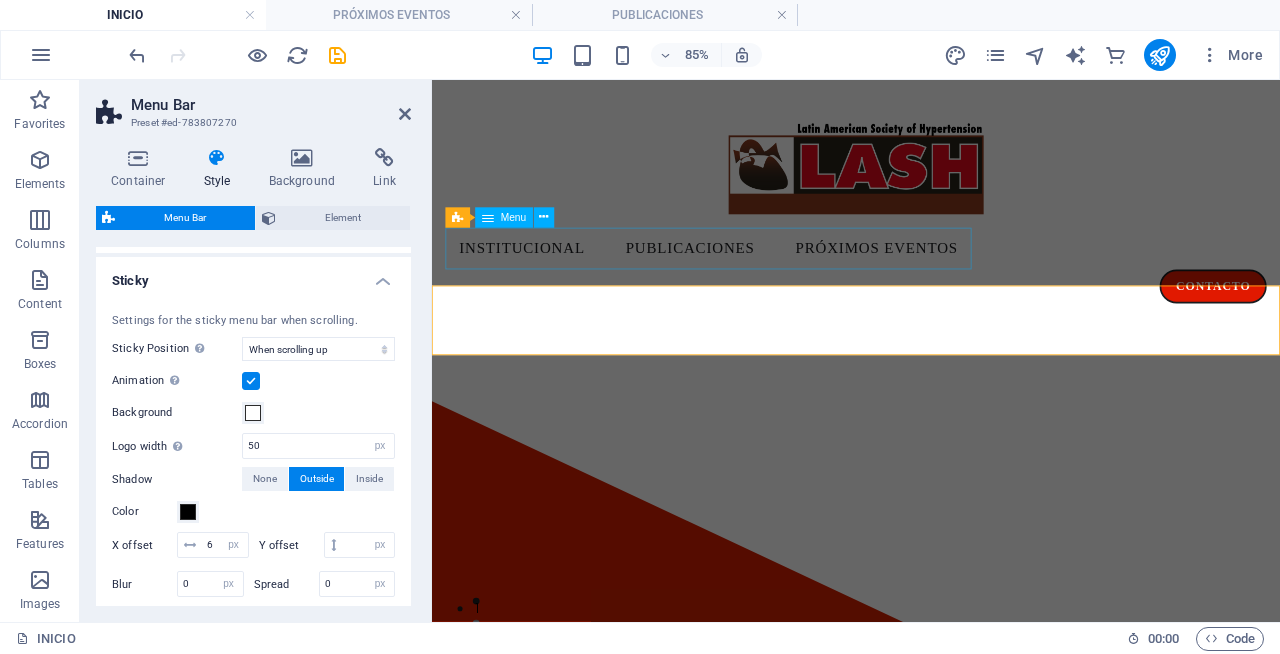 click on "INSTITUCIONAL PUBLICACIONES PRÓXIMOS EVENTOS" at bounding box center [931, 279] 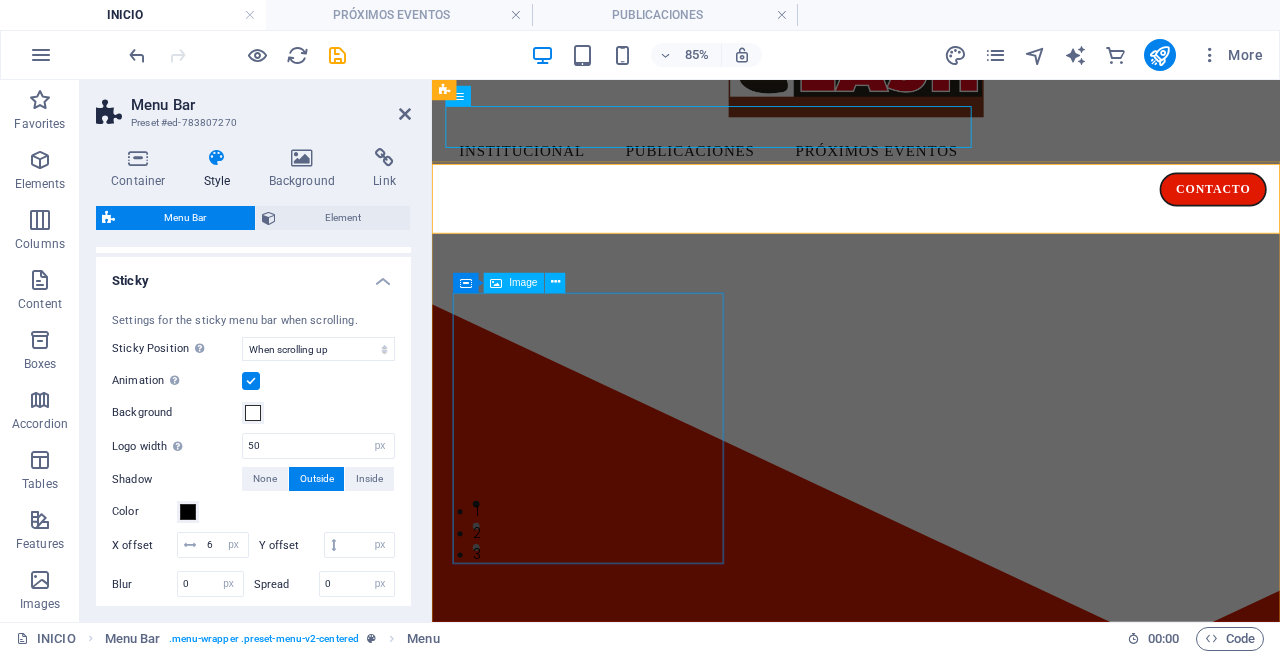 scroll, scrollTop: 0, scrollLeft: 0, axis: both 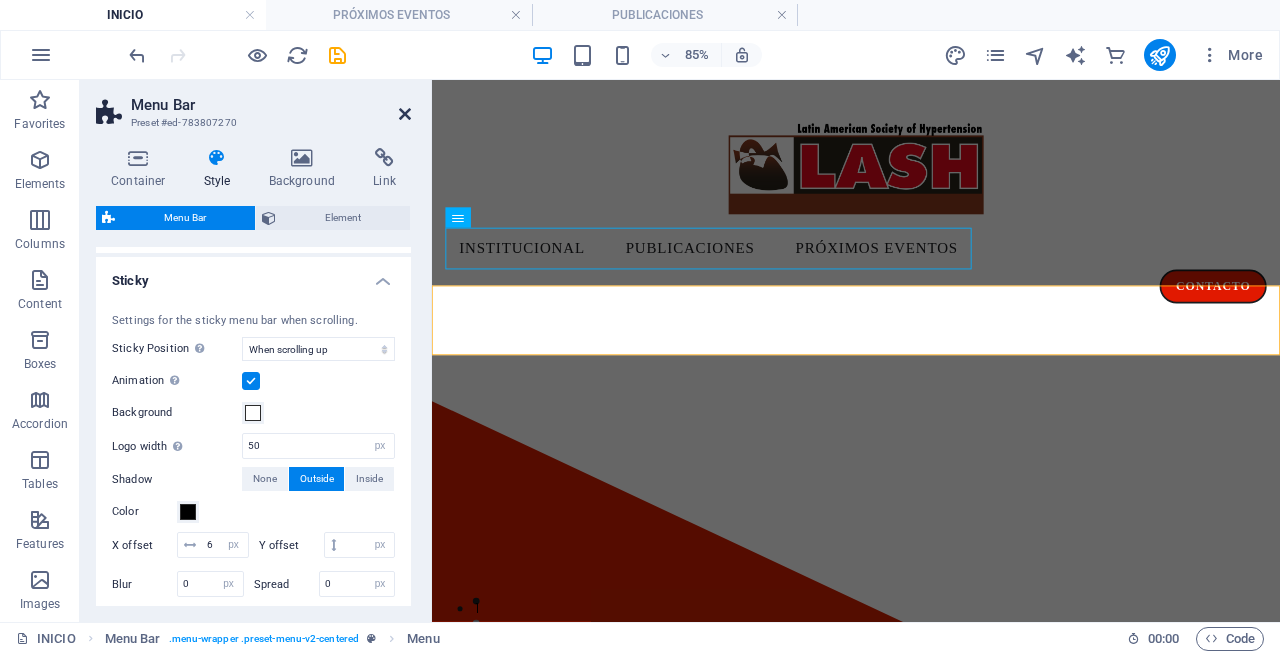 click at bounding box center (405, 114) 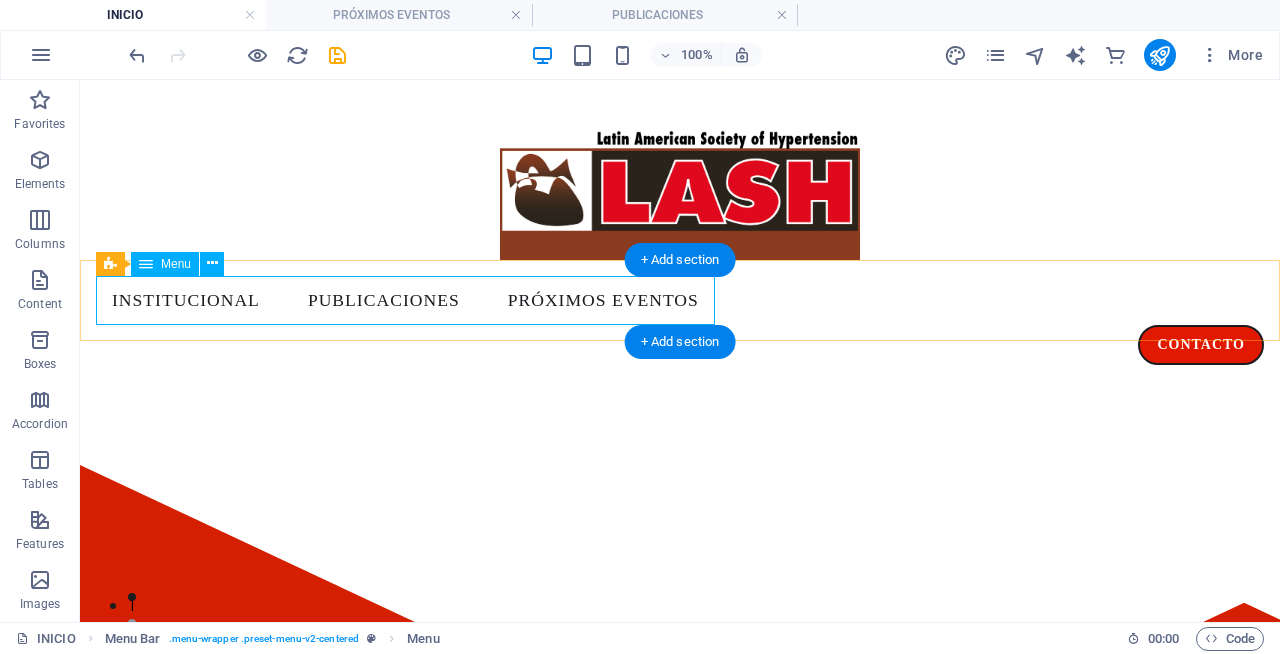 click on "INSTITUCIONAL PUBLICACIONES PRÓXIMOS EVENTOS" at bounding box center [680, 301] 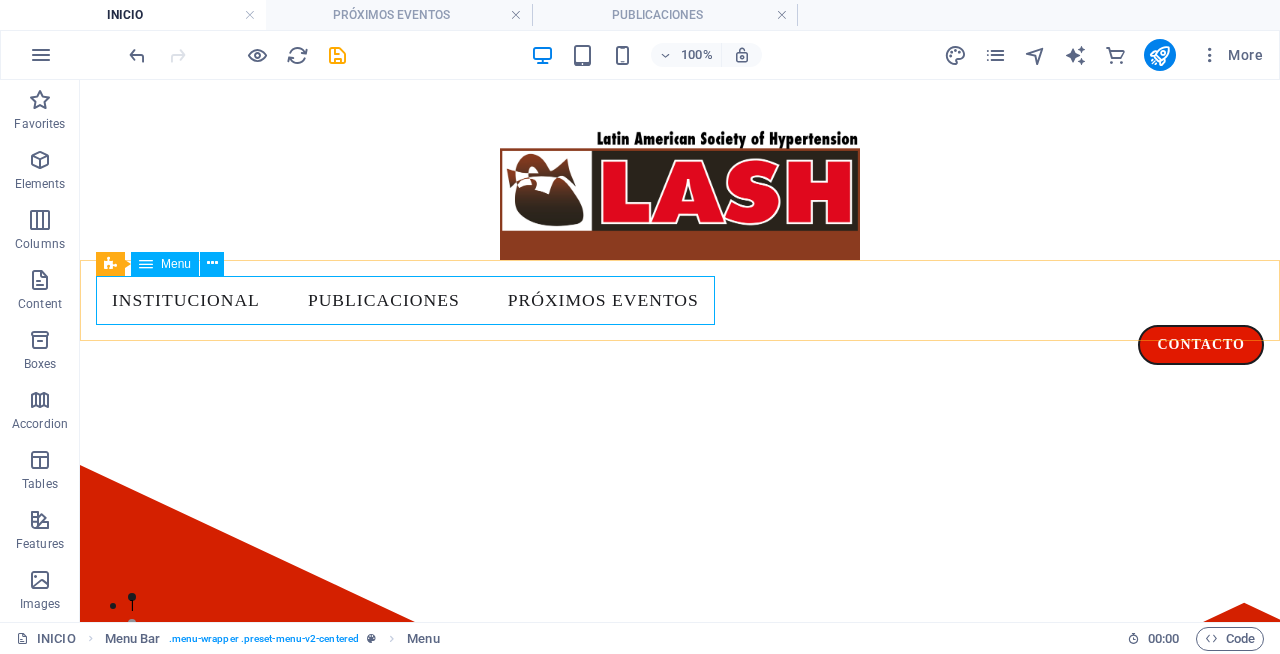 click on "Menu" at bounding box center (176, 264) 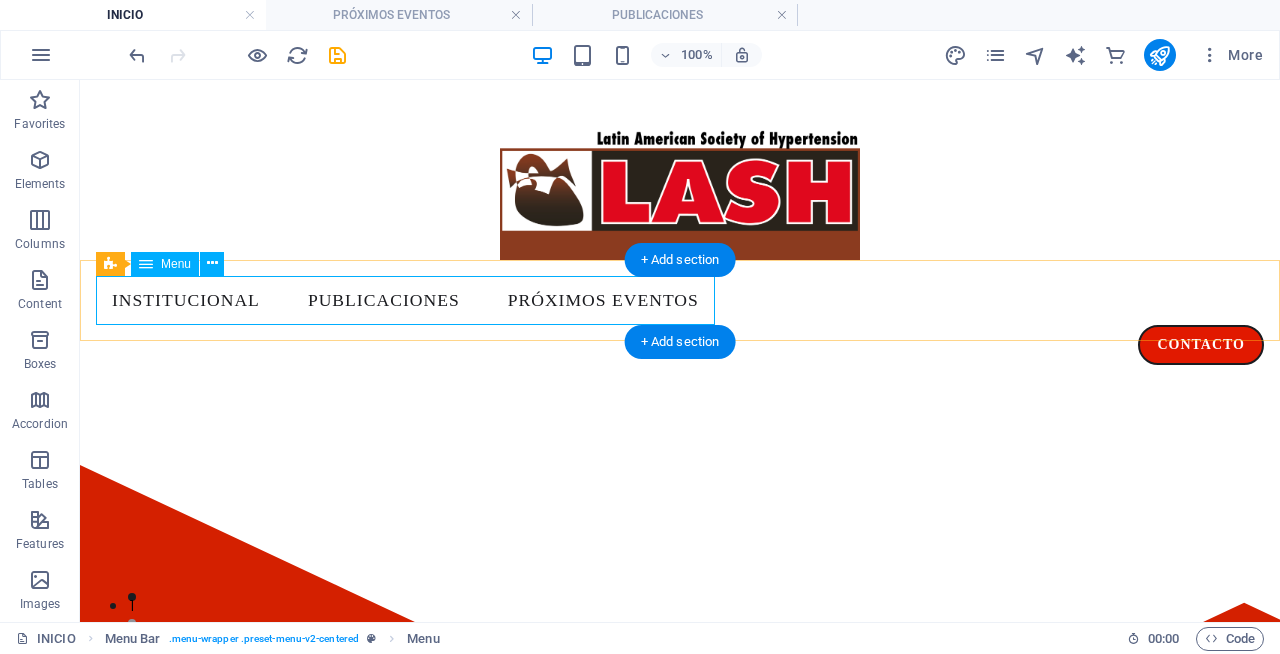 click on "INSTITUCIONAL PUBLICACIONES PRÓXIMOS EVENTOS" at bounding box center (680, 301) 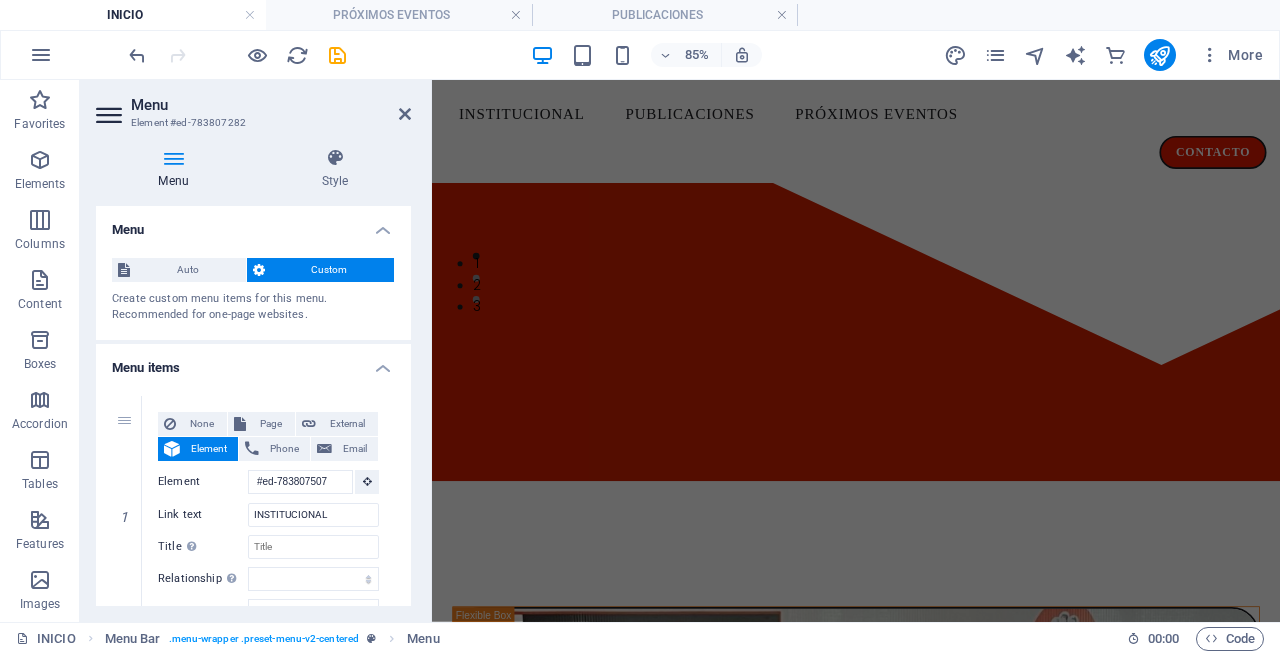 scroll, scrollTop: 0, scrollLeft: 0, axis: both 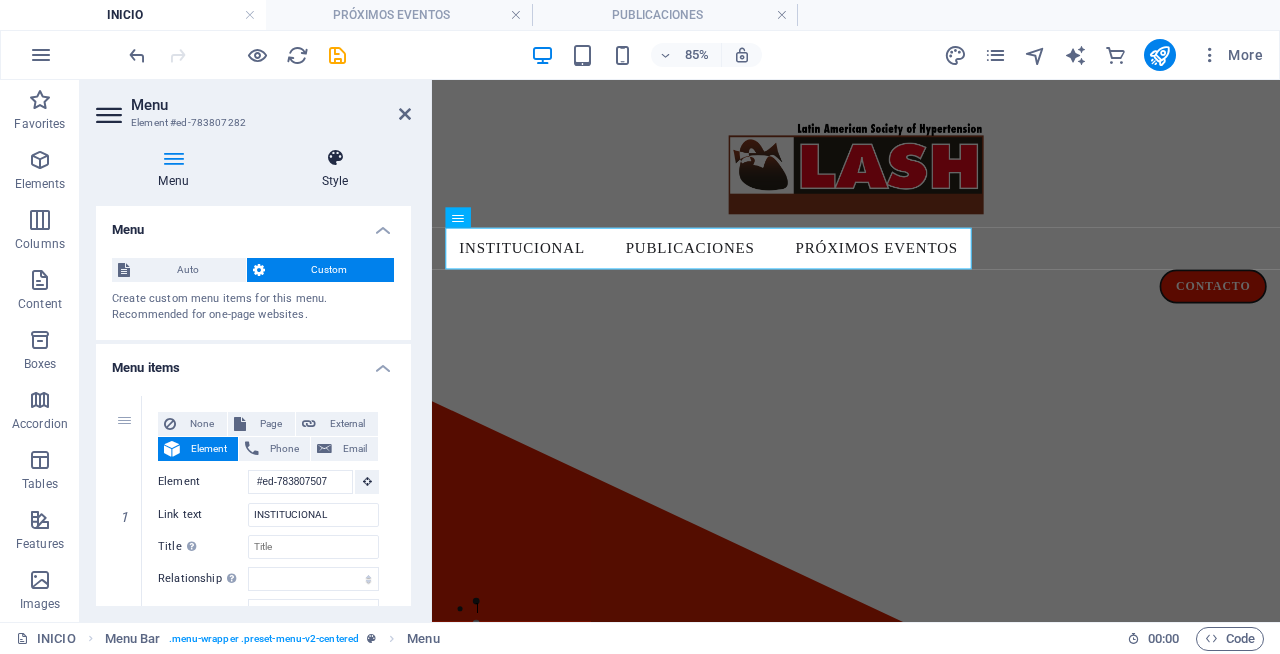 click at bounding box center (335, 158) 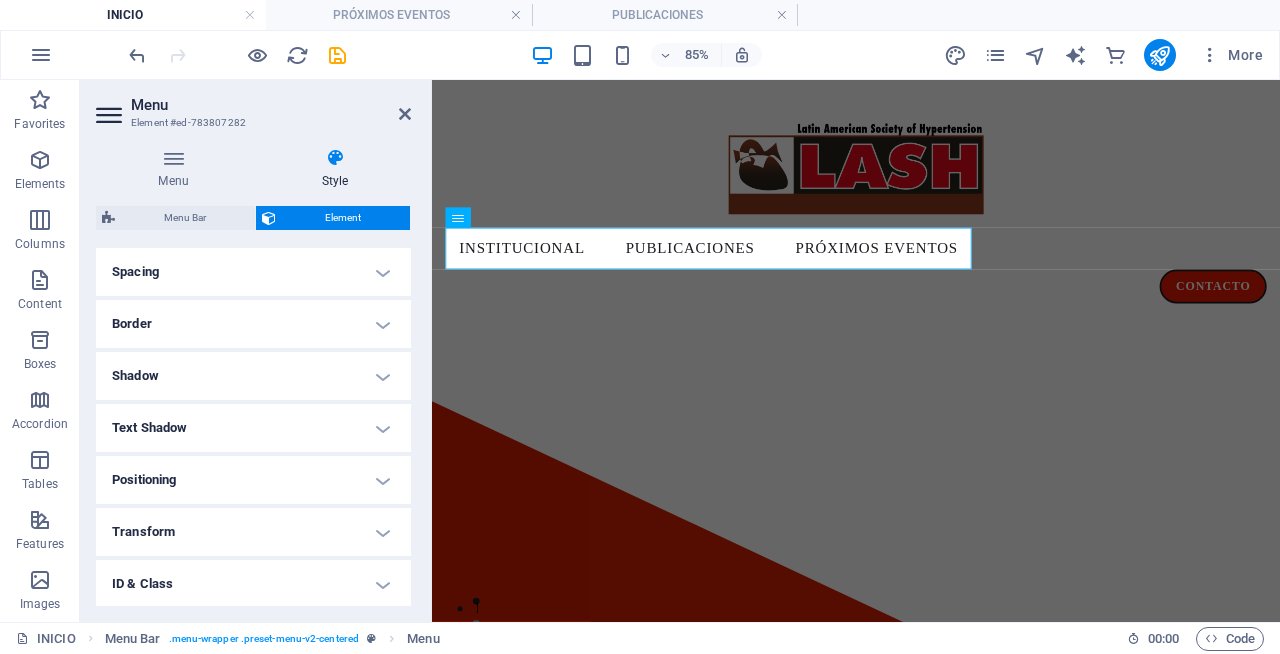 scroll, scrollTop: 394, scrollLeft: 0, axis: vertical 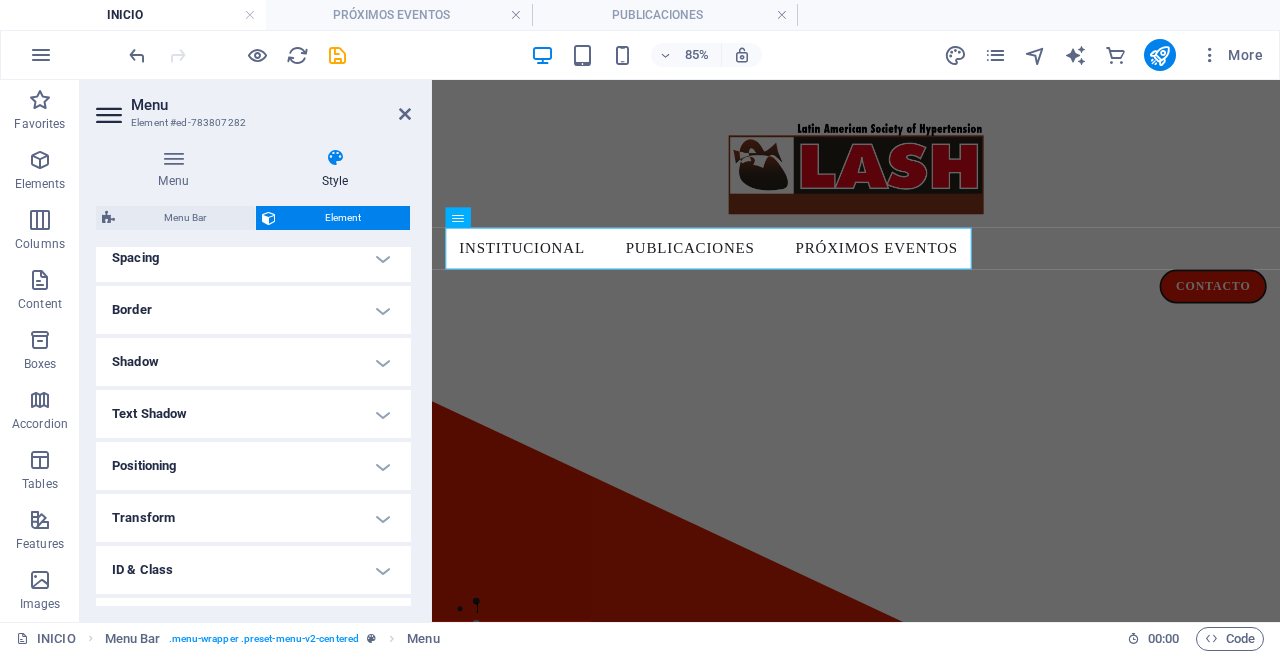 click on "Spacing" at bounding box center (253, 258) 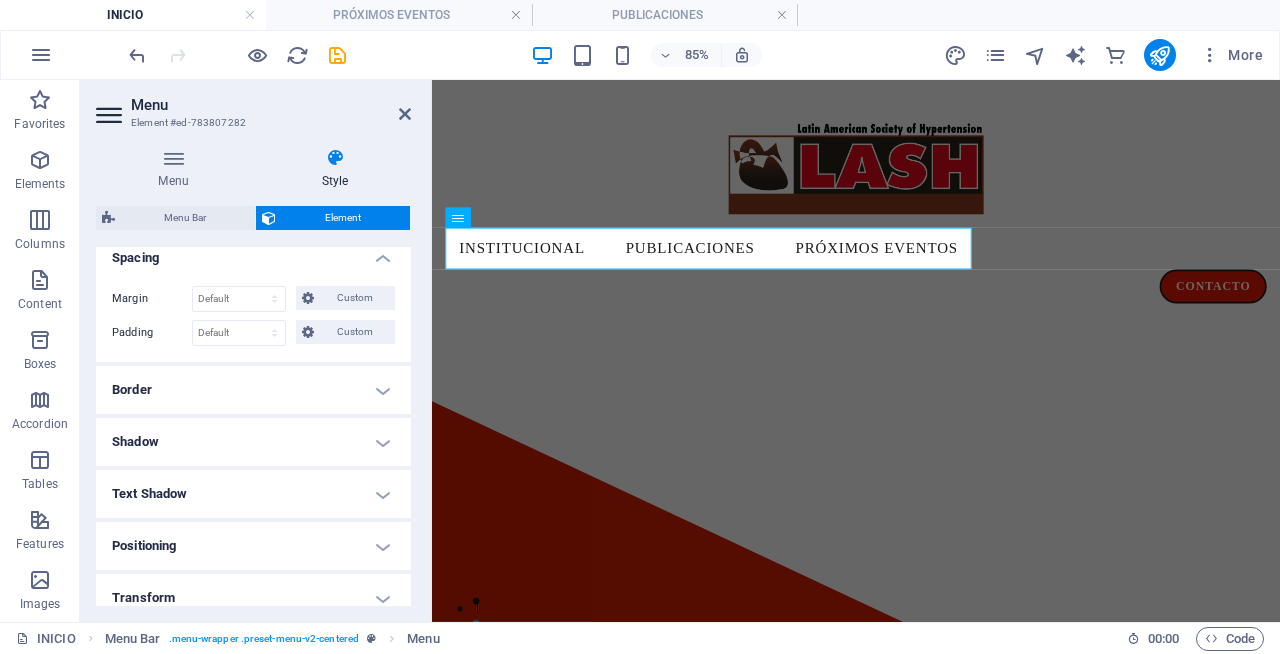 click on "Border" at bounding box center (253, 390) 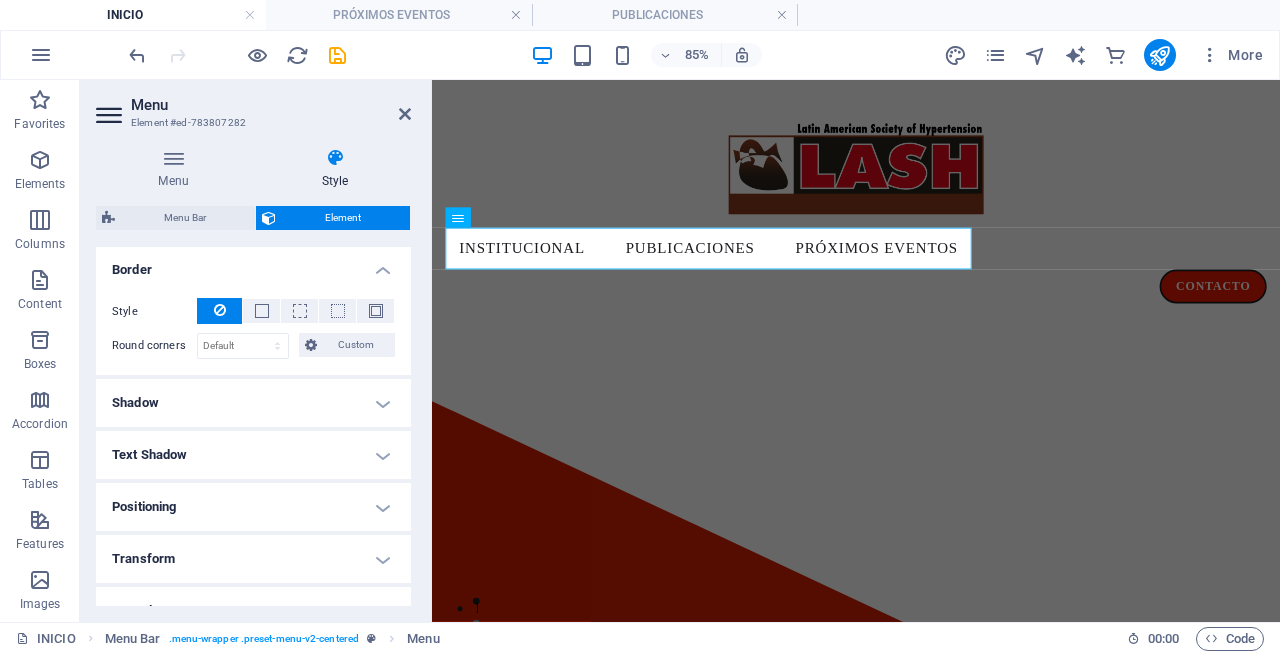 scroll, scrollTop: 615, scrollLeft: 0, axis: vertical 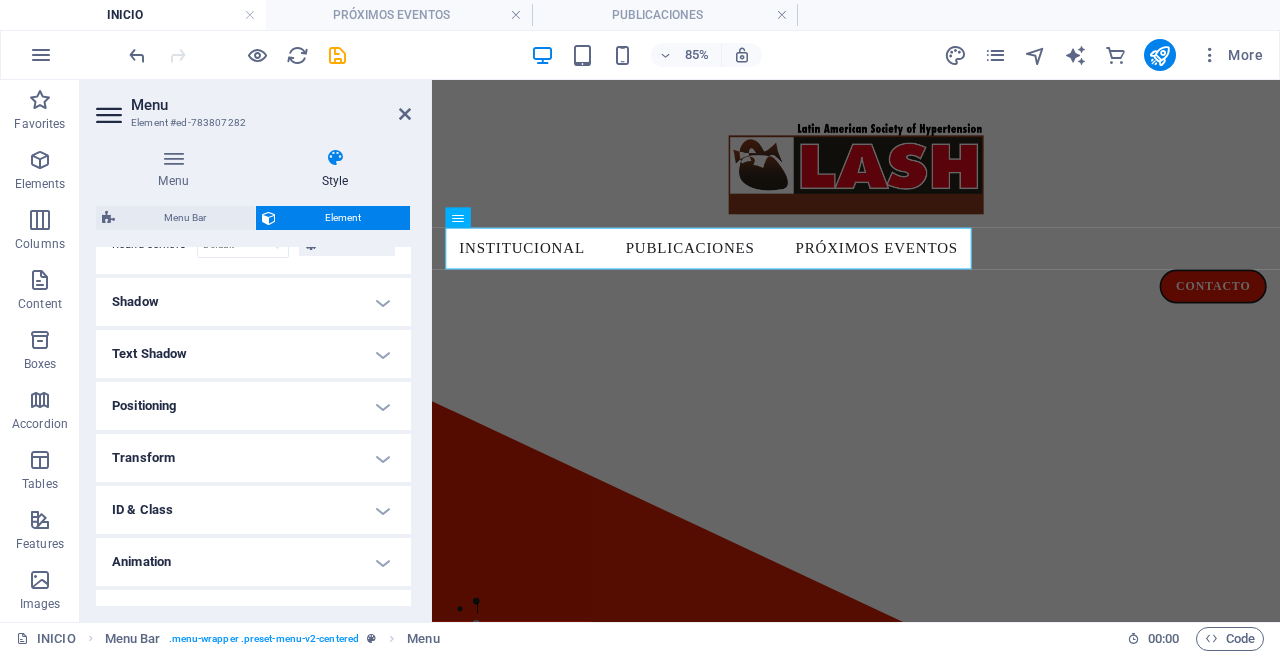 click on "Shadow" at bounding box center (253, 302) 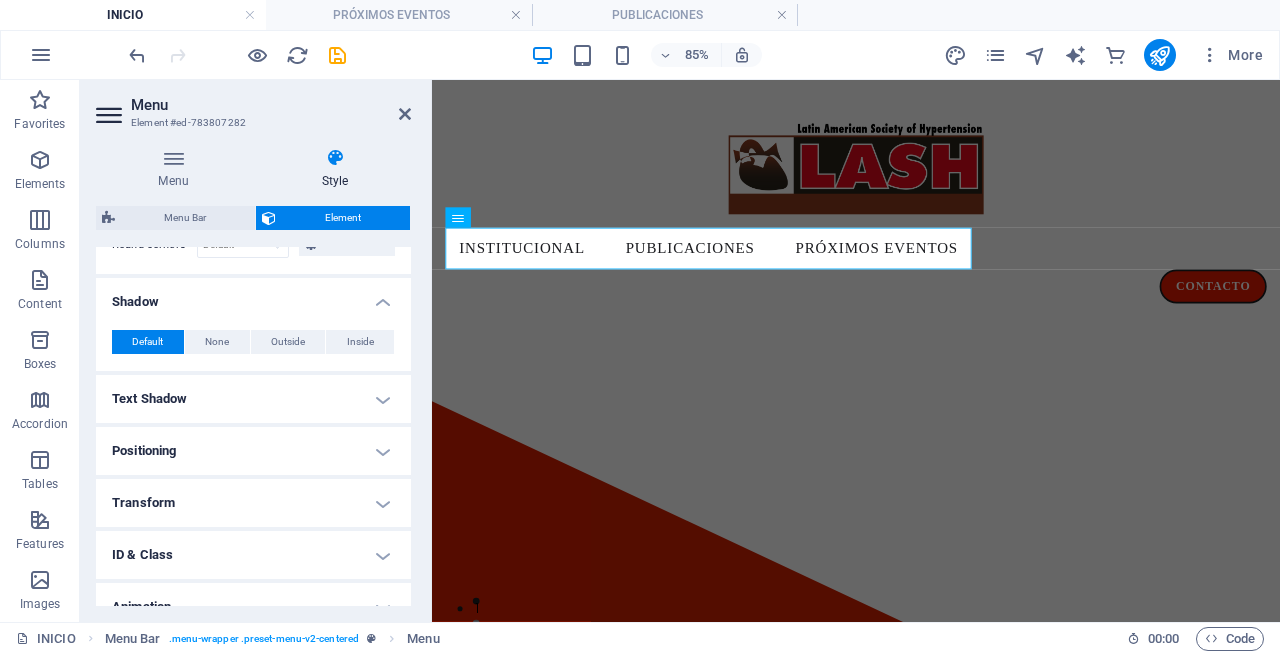 click on "Text Shadow" at bounding box center [253, 399] 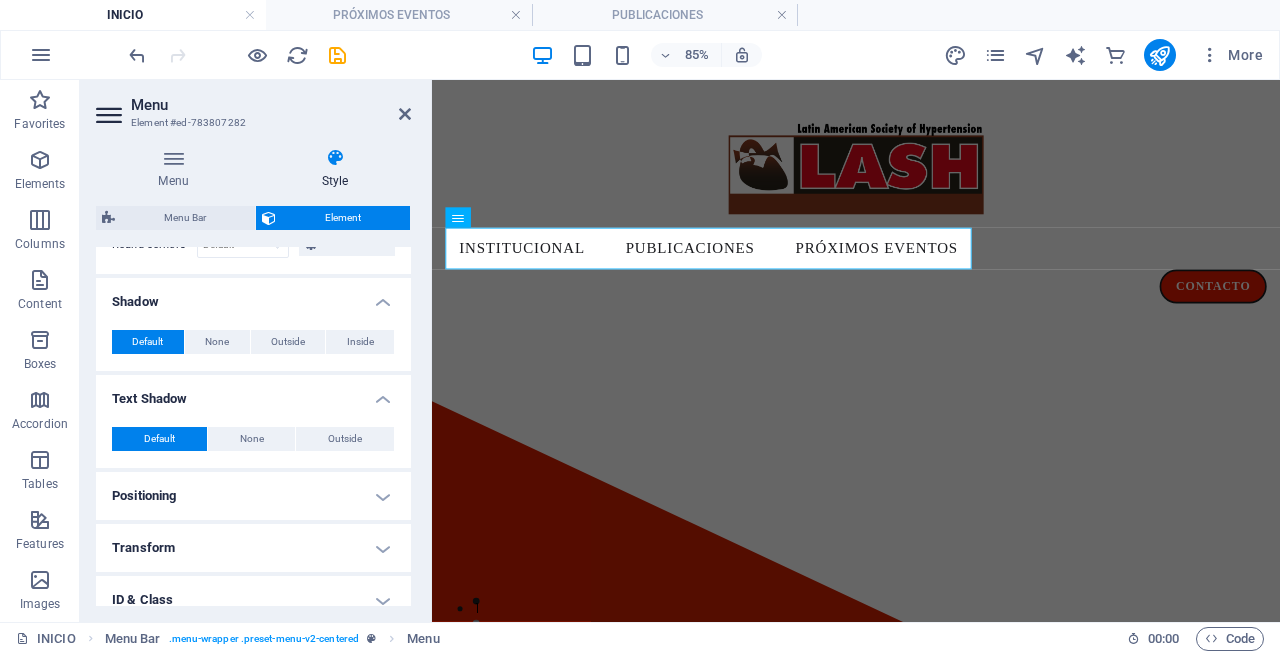 click on "Positioning" at bounding box center [253, 496] 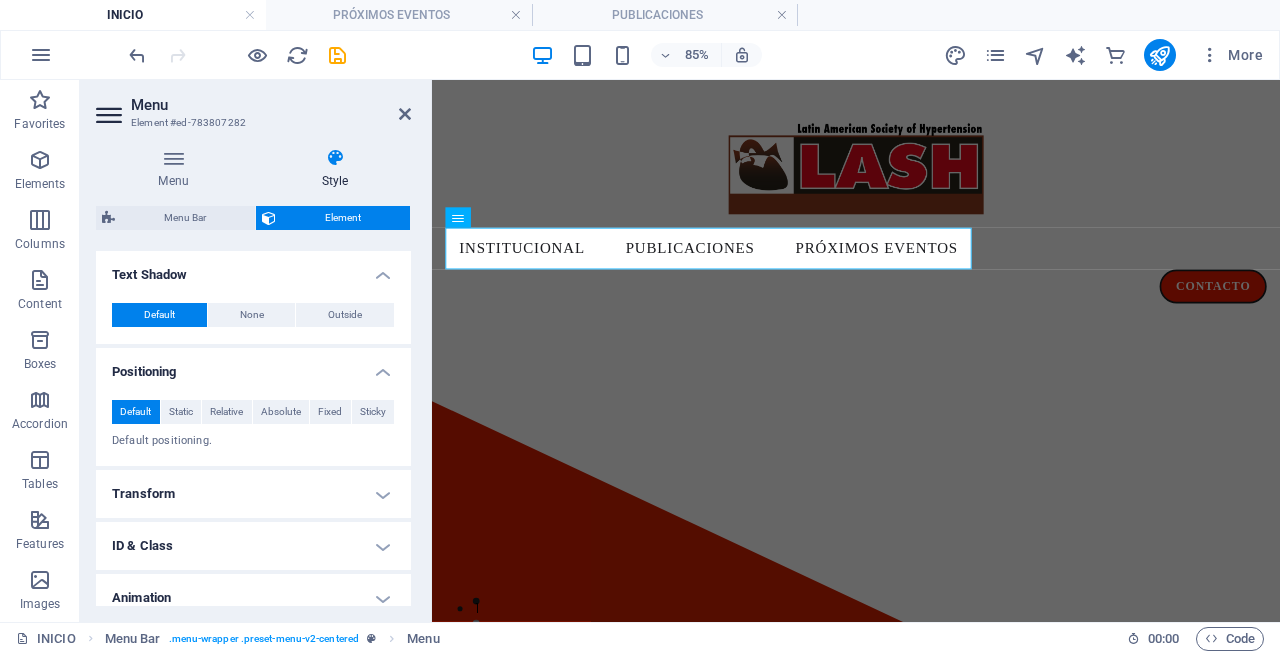 scroll, scrollTop: 806, scrollLeft: 0, axis: vertical 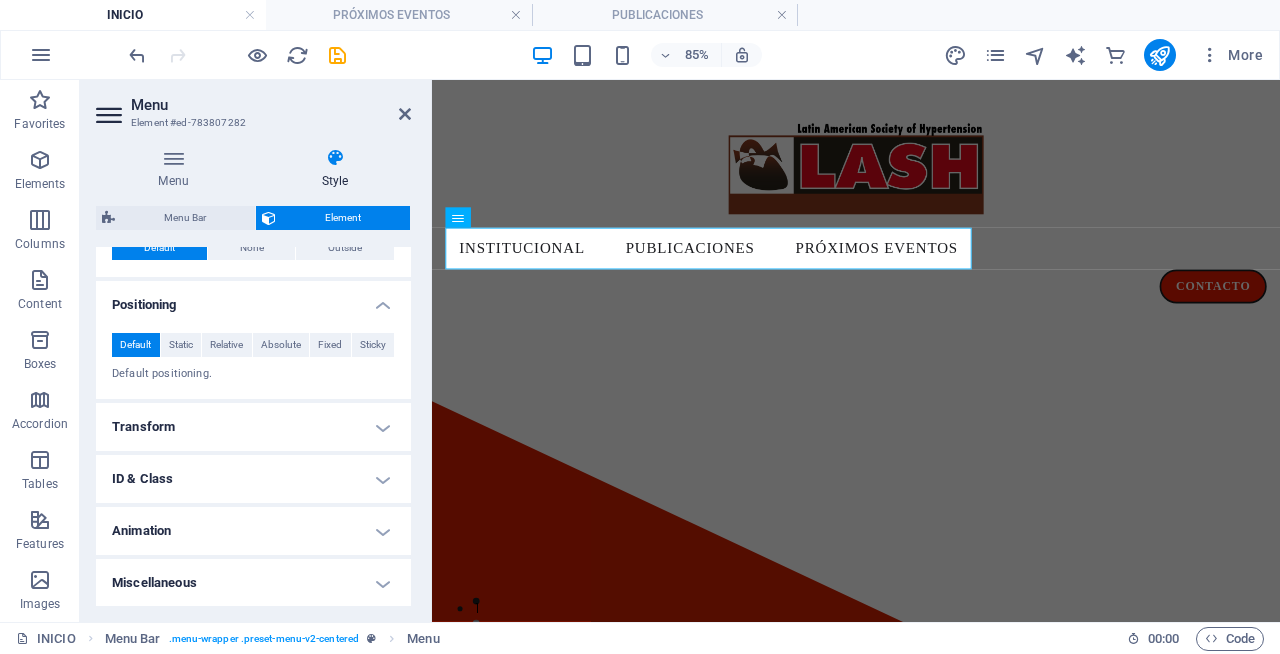 click on "Transform" at bounding box center [253, 427] 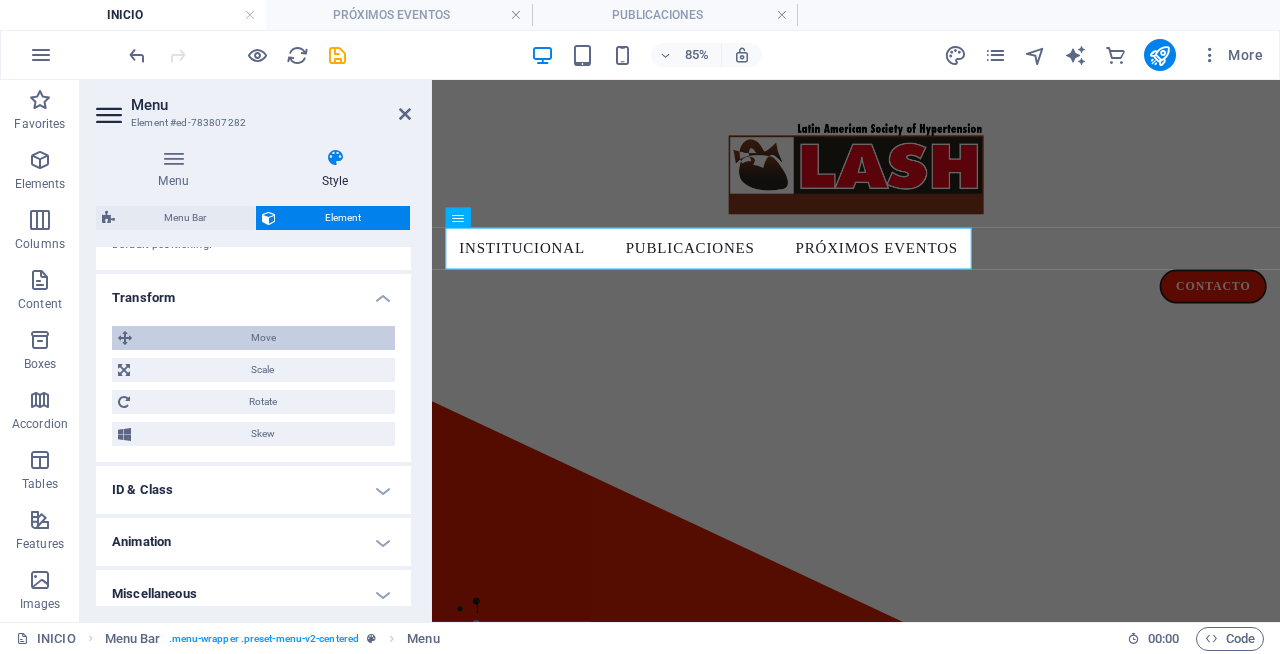 scroll, scrollTop: 946, scrollLeft: 0, axis: vertical 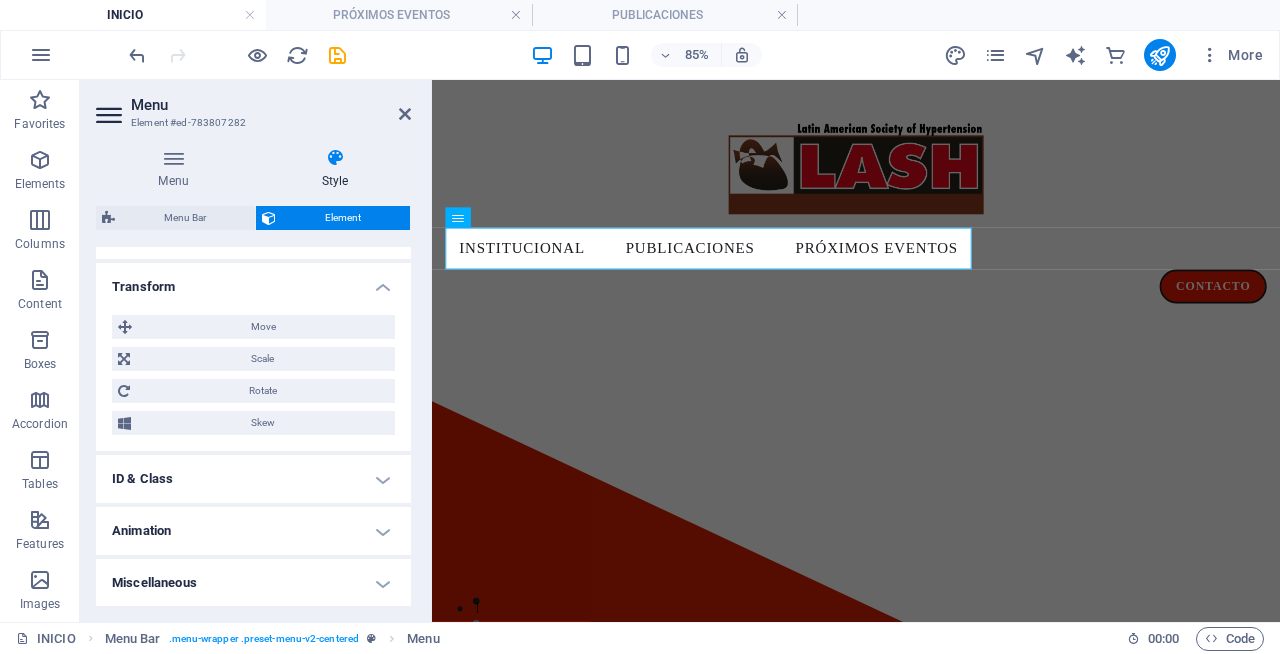 click on "ID & Class" at bounding box center [253, 479] 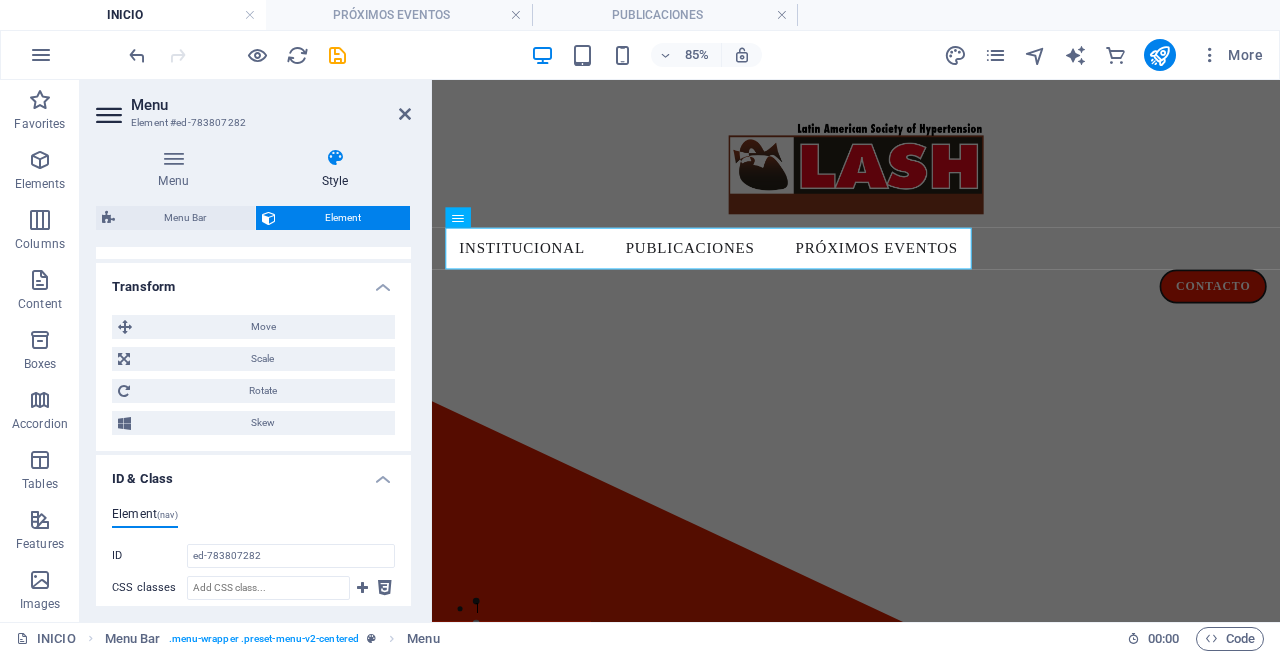scroll, scrollTop: 1126, scrollLeft: 0, axis: vertical 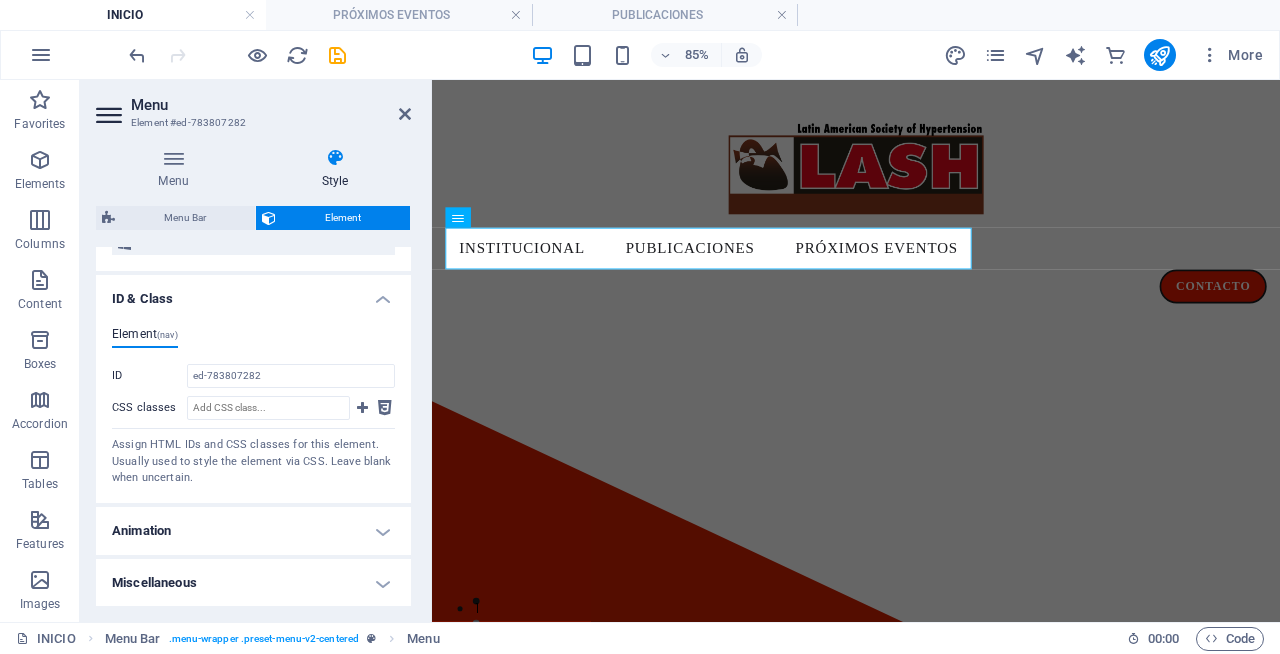 click on "Animation" at bounding box center [253, 531] 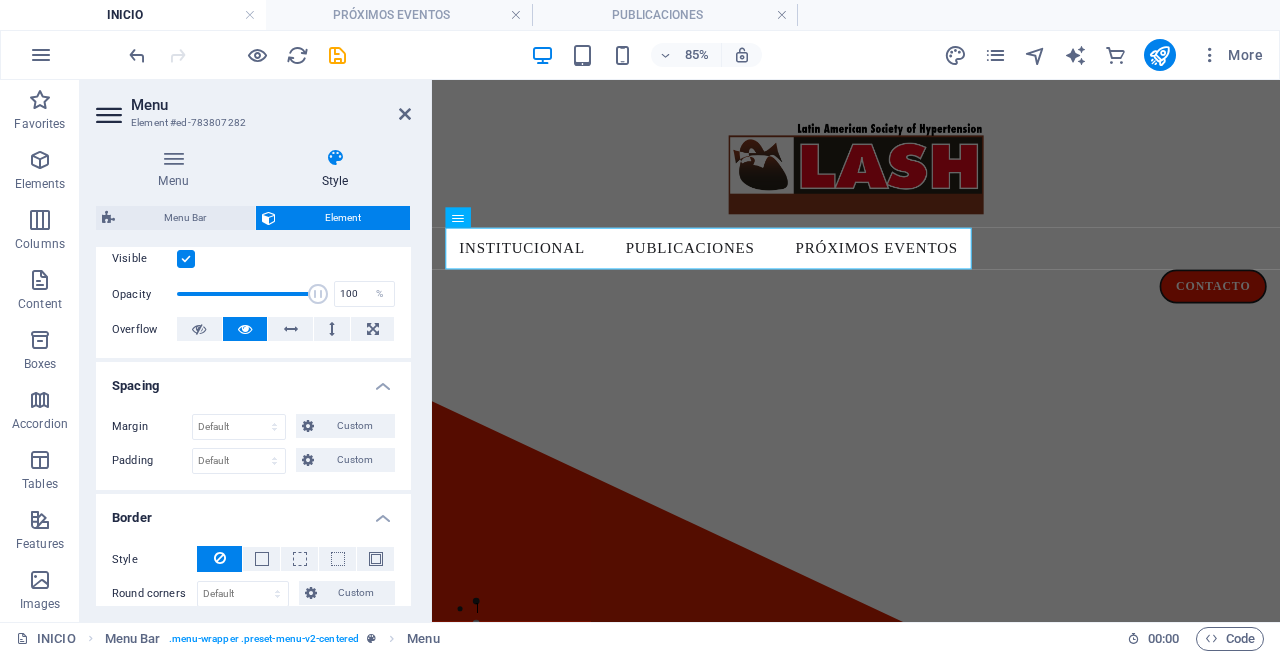 scroll, scrollTop: 0, scrollLeft: 0, axis: both 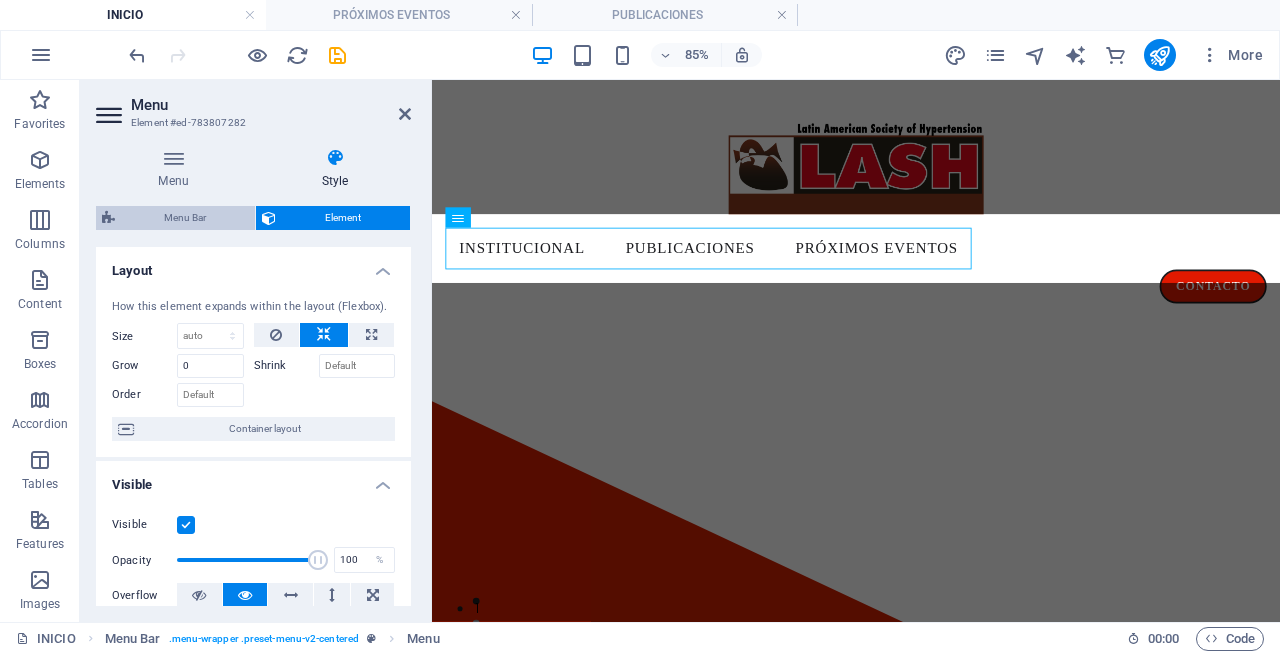 click on "Menu Bar" at bounding box center [185, 218] 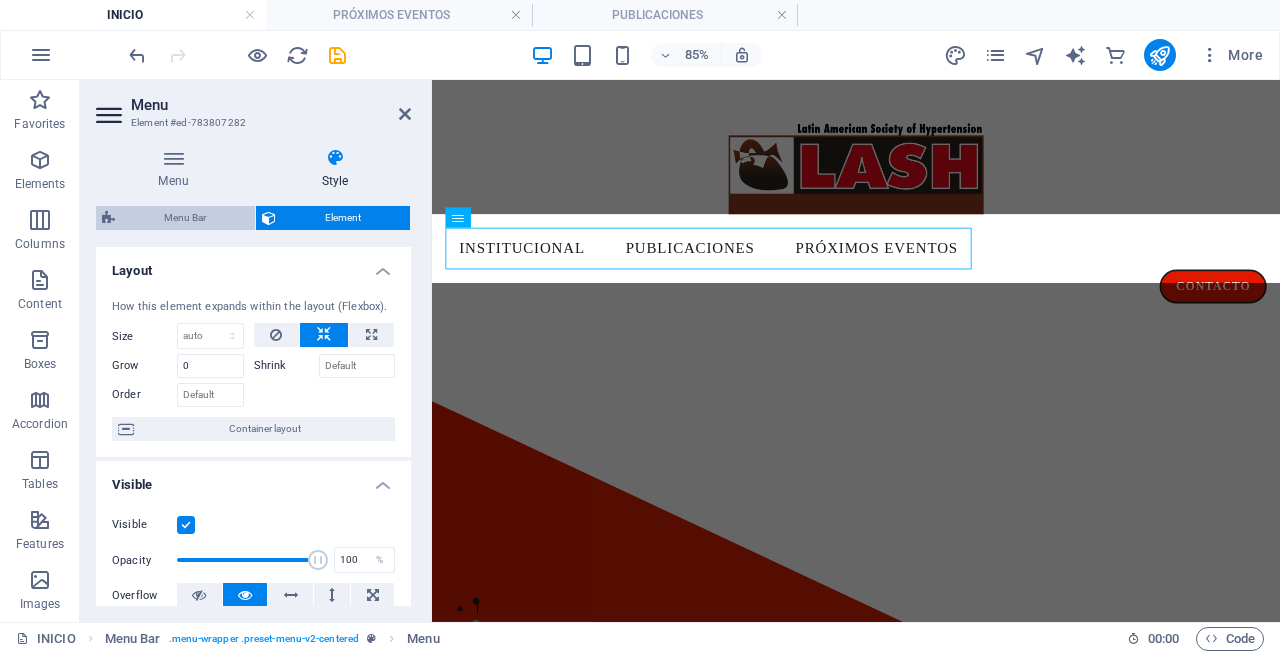 select on "rem" 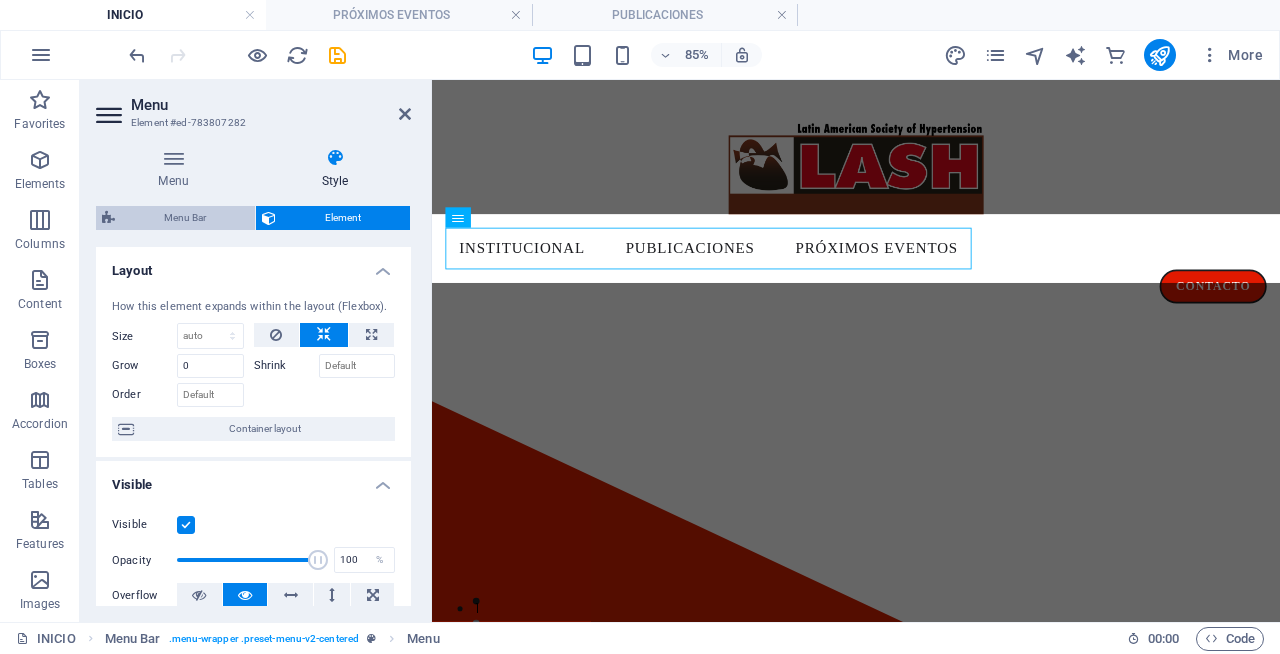 select on "rem" 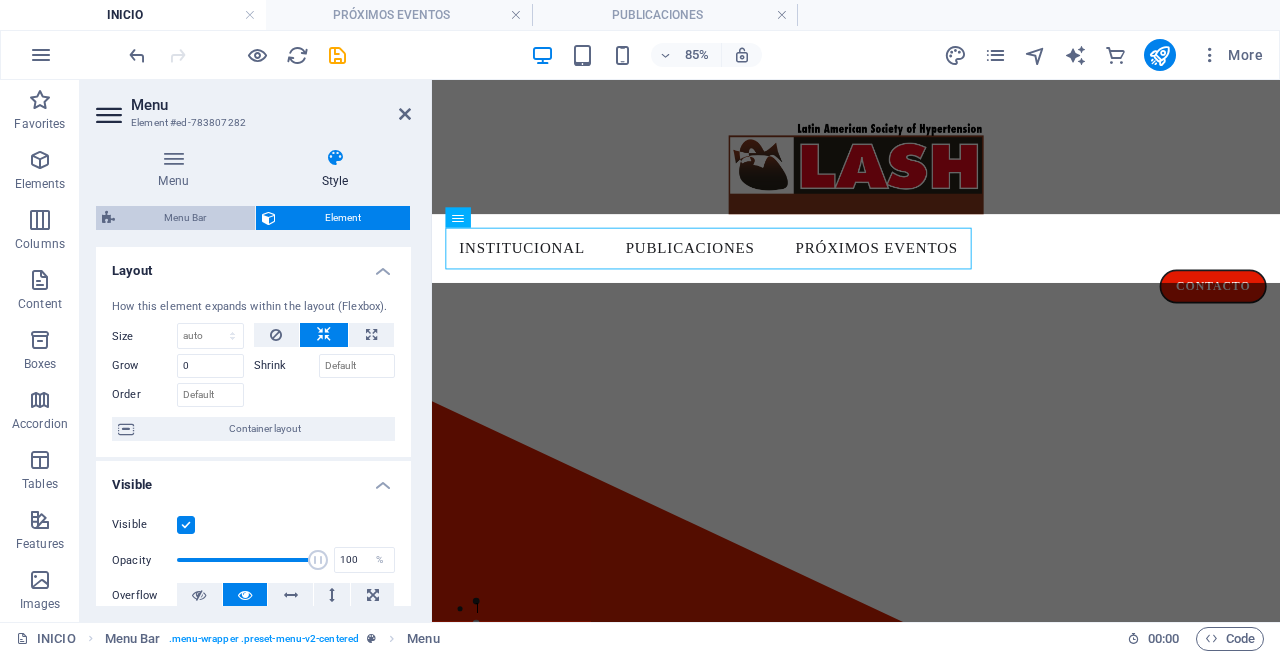 select on "sticky_reverse" 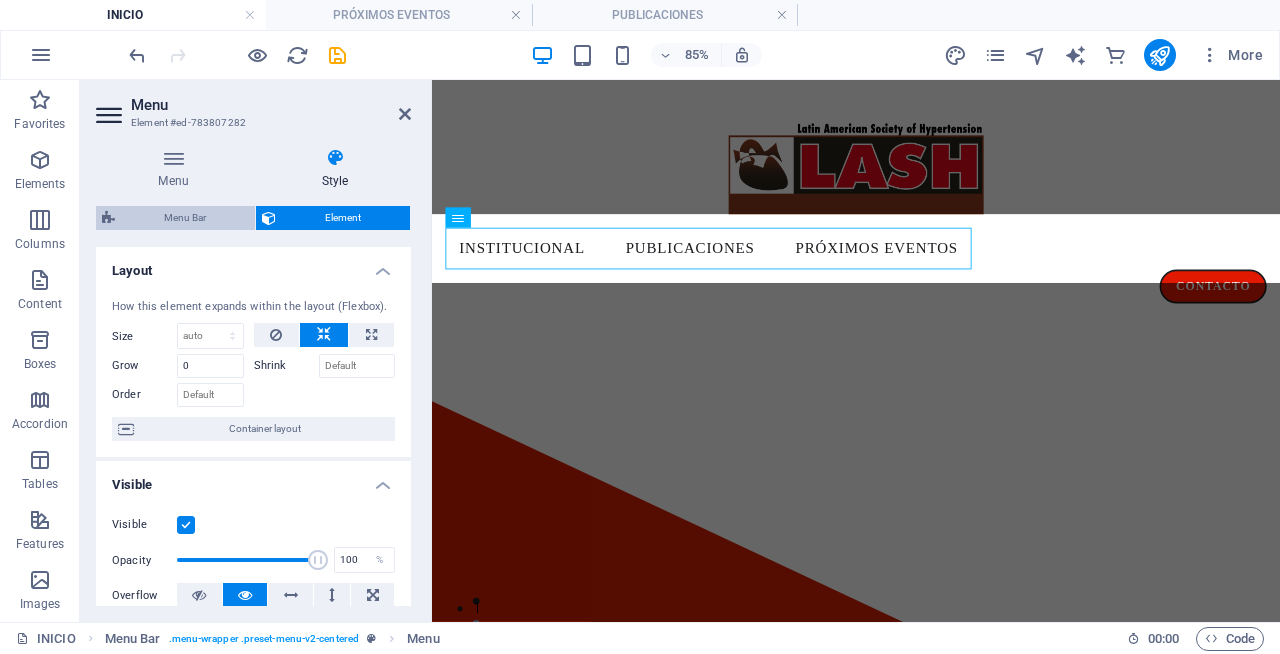 select on "px" 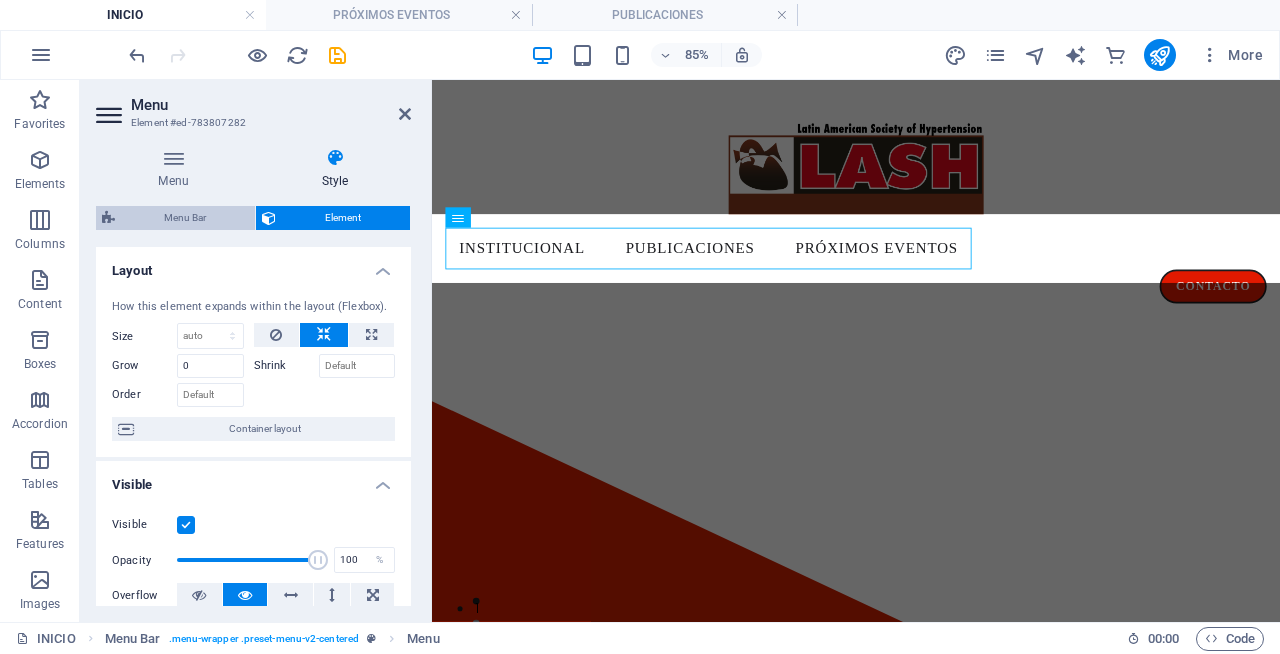 select on "px" 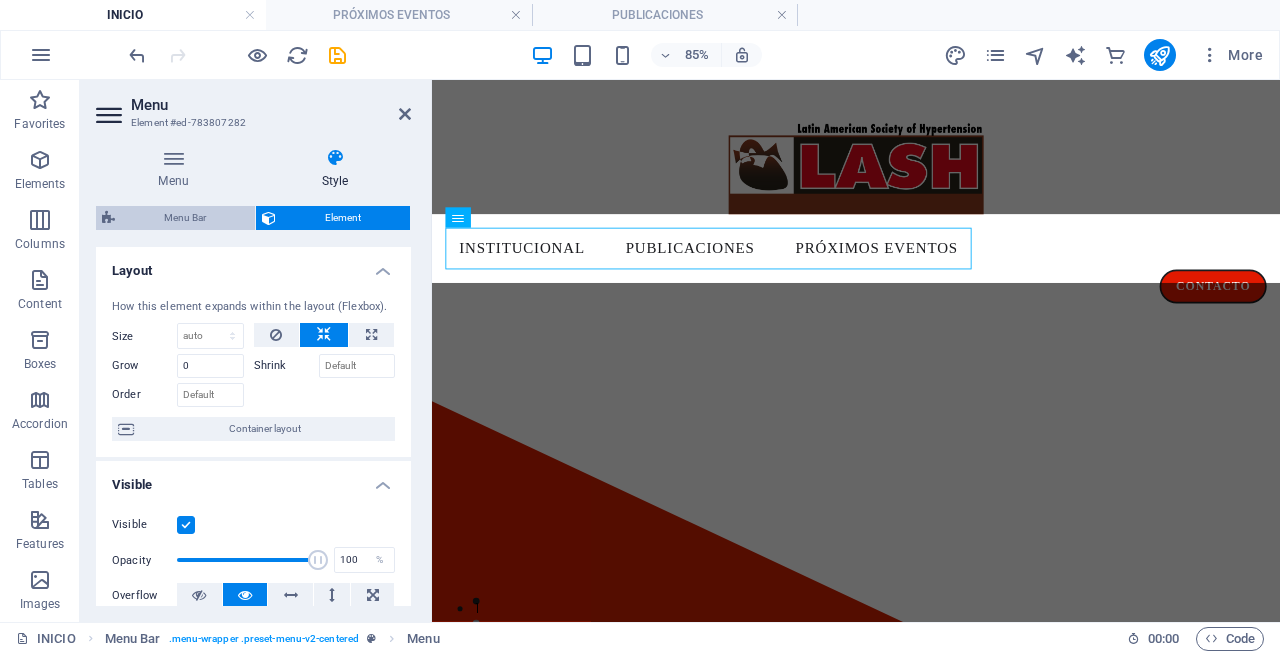 select on "px" 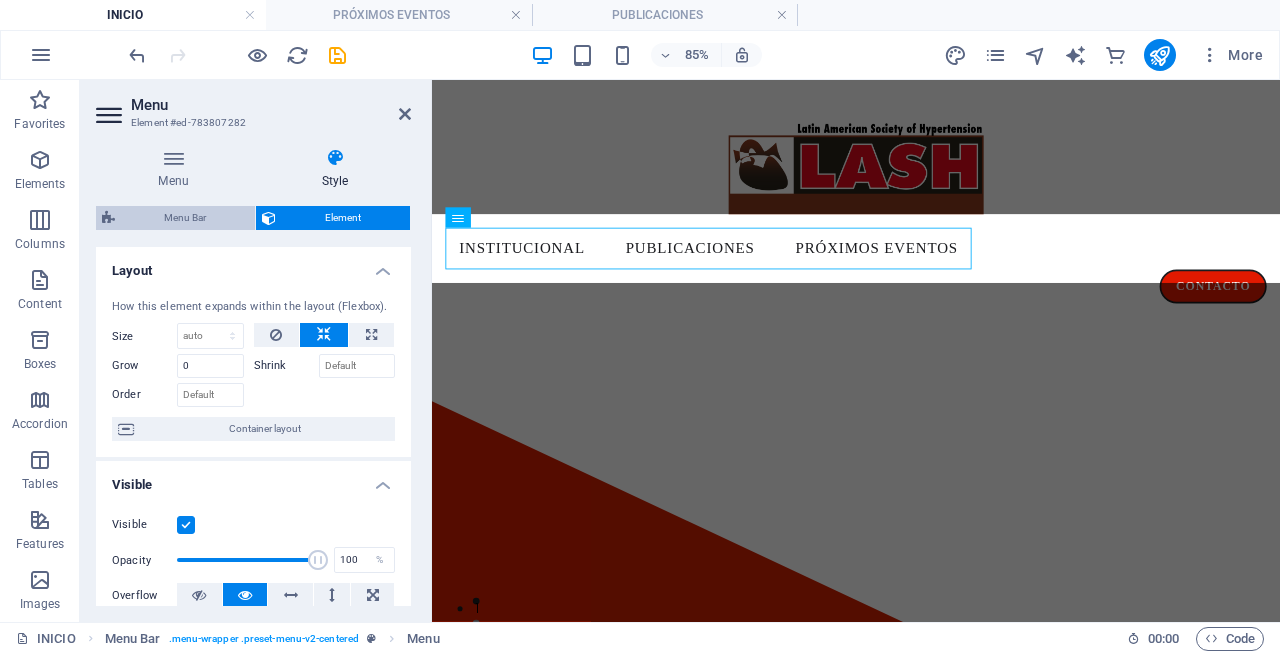 select on "preset-menu-v2-centered" 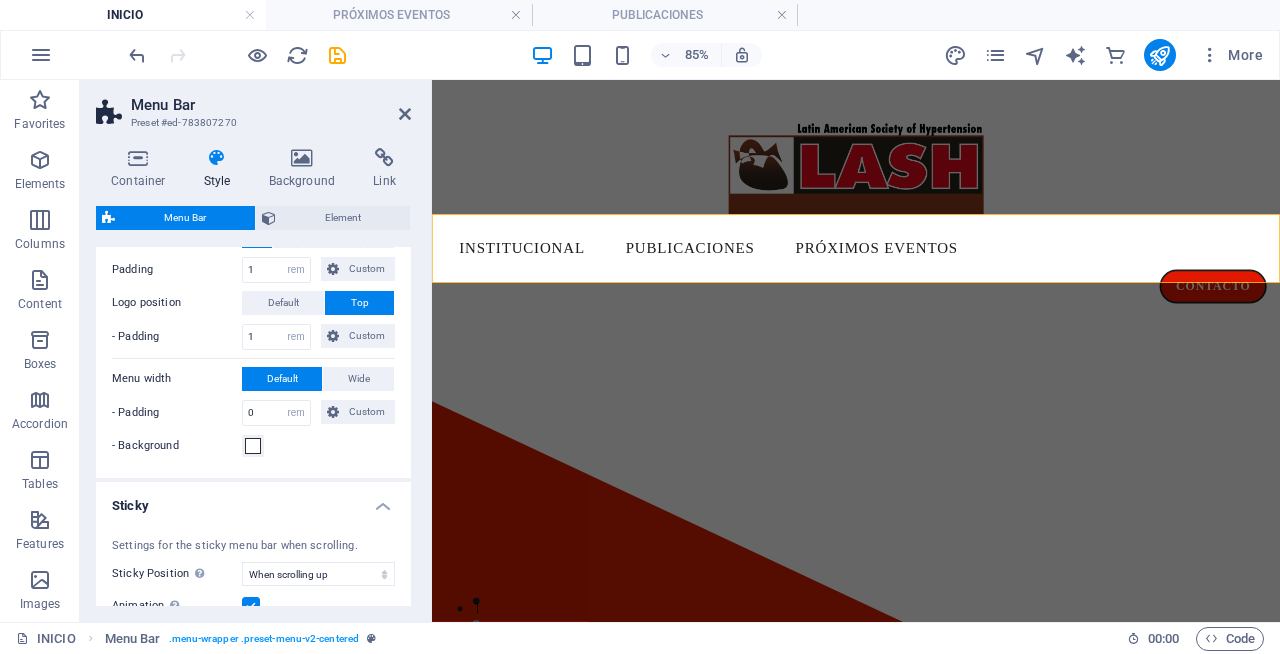 scroll, scrollTop: 456, scrollLeft: 0, axis: vertical 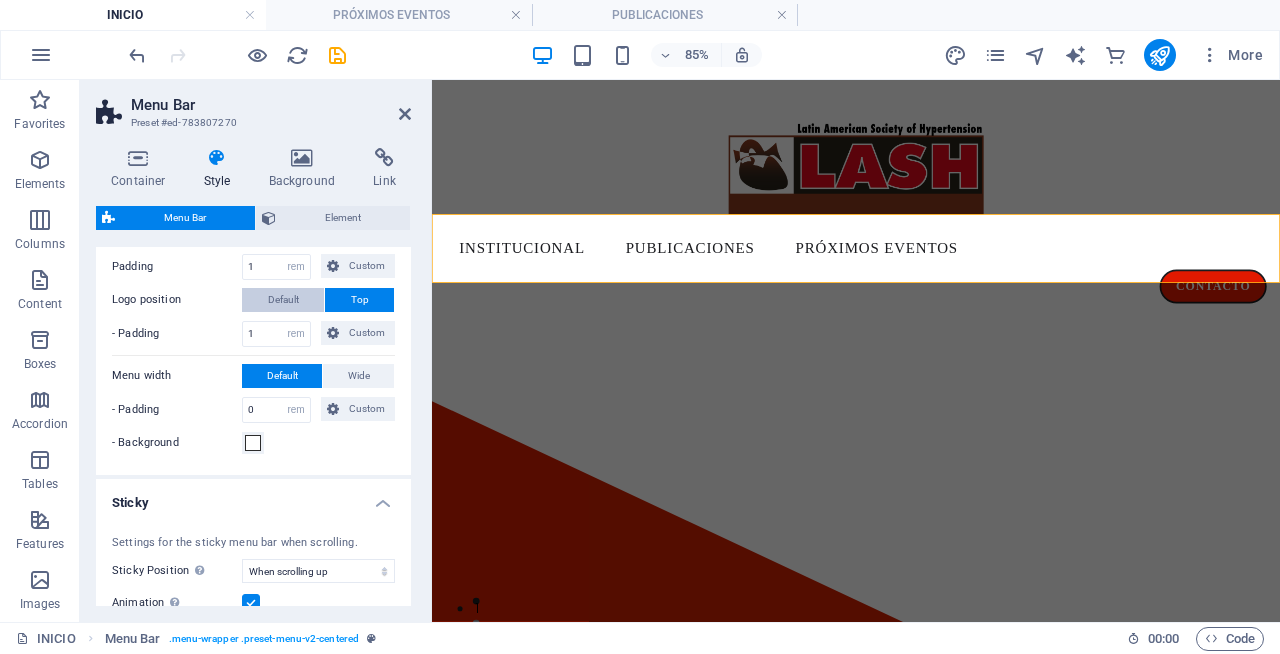 click on "Default" at bounding box center (283, 300) 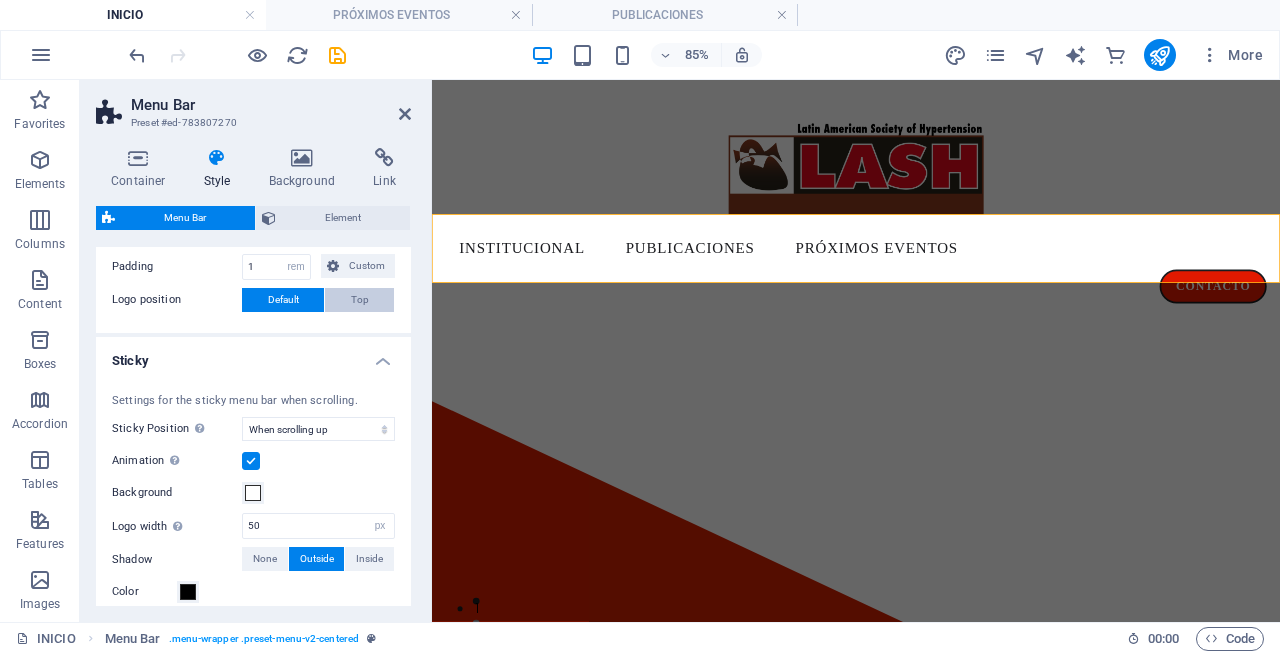 click on "Top" at bounding box center (359, 300) 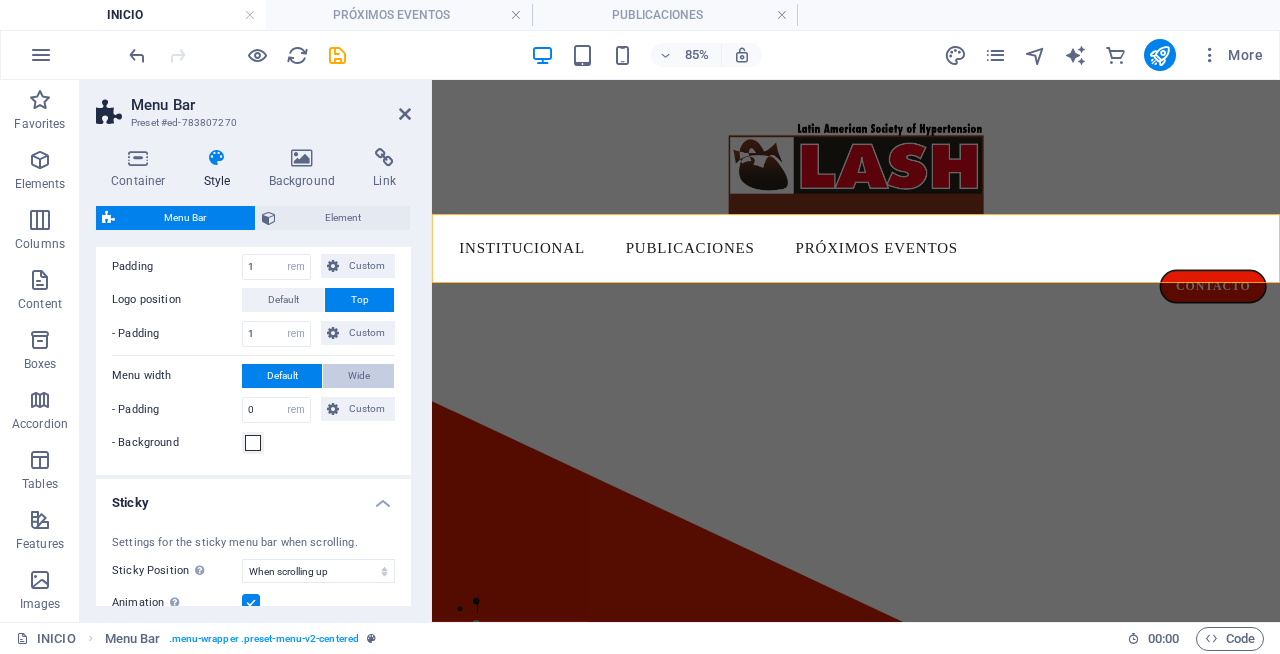 click on "Wide" at bounding box center (359, 376) 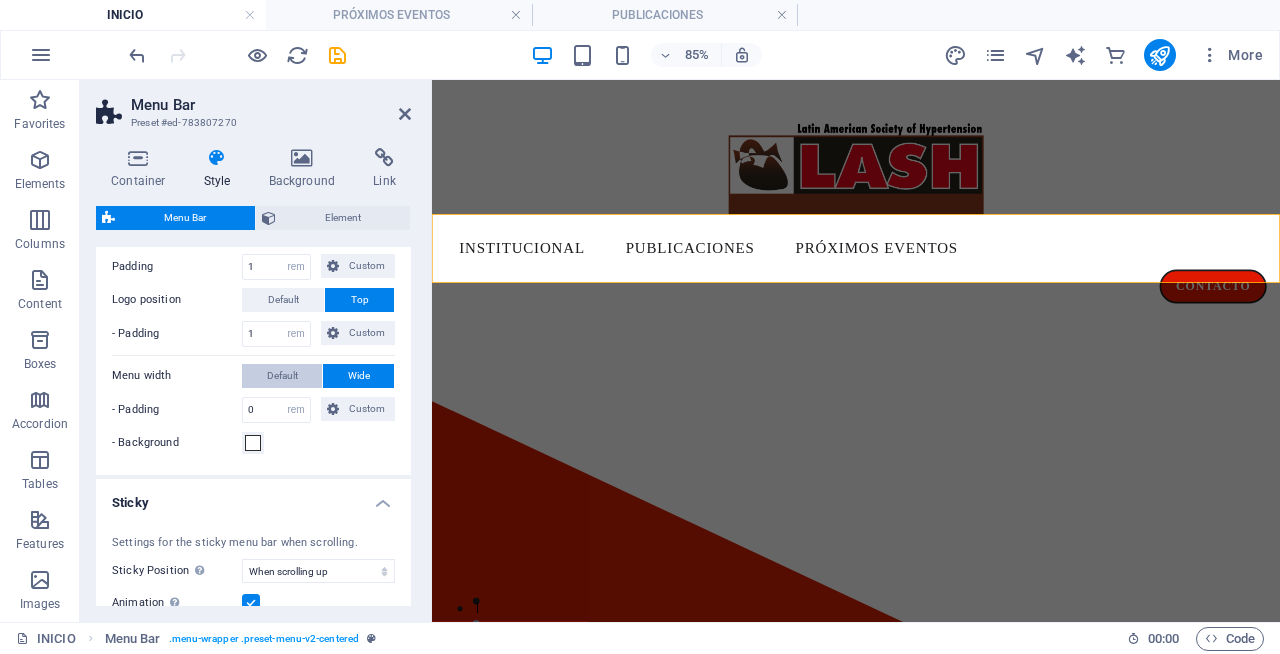 click on "Default" at bounding box center (282, 376) 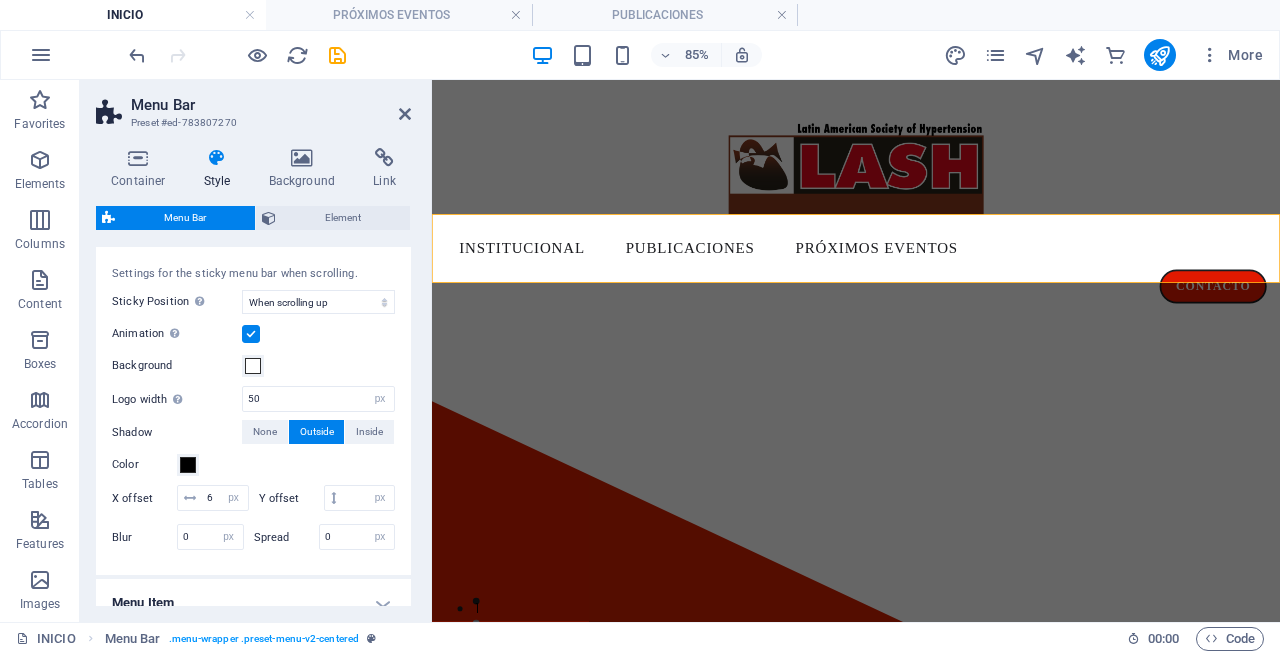 scroll, scrollTop: 731, scrollLeft: 0, axis: vertical 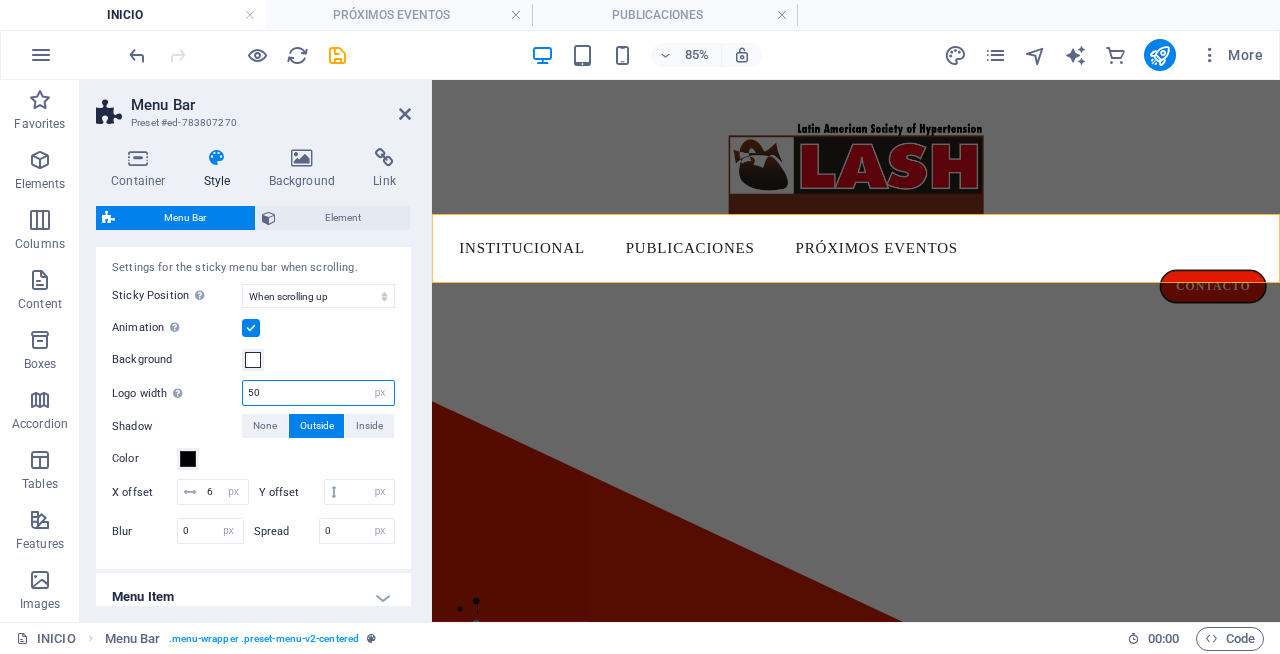 drag, startPoint x: 293, startPoint y: 389, endPoint x: 240, endPoint y: 382, distance: 53.460266 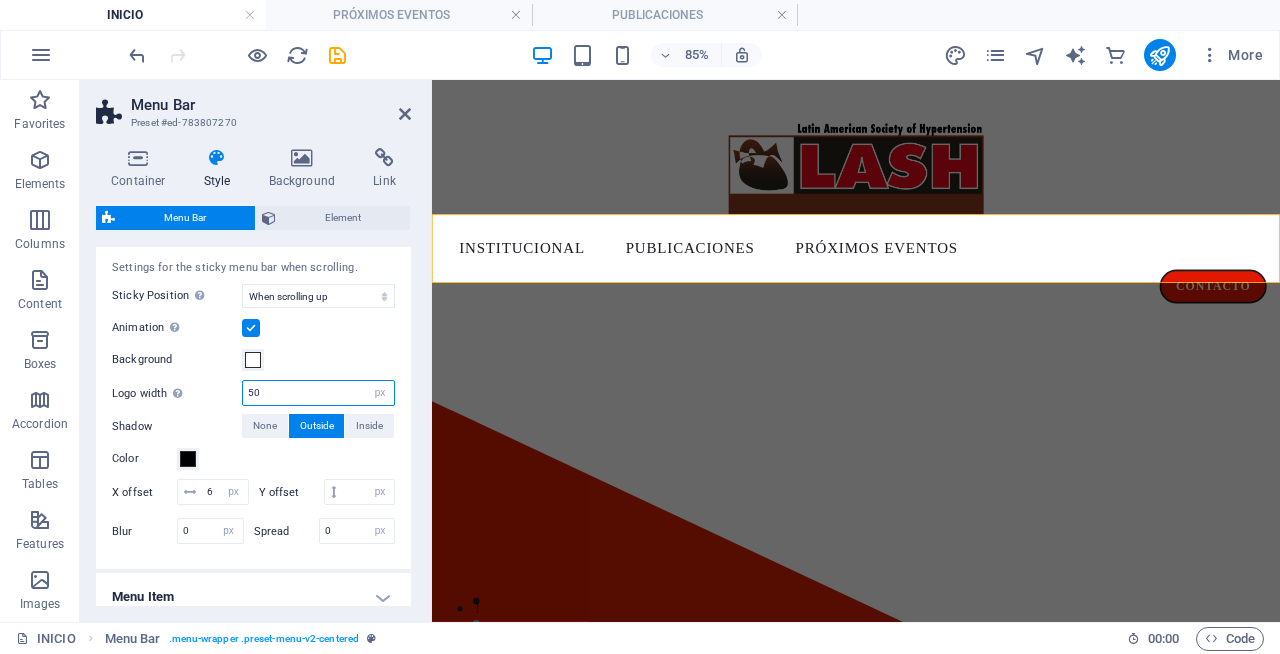 click on "Logo width Overwrites the width set in the logo for sticky mode 50 auto px rem % vh vw" at bounding box center [253, 393] 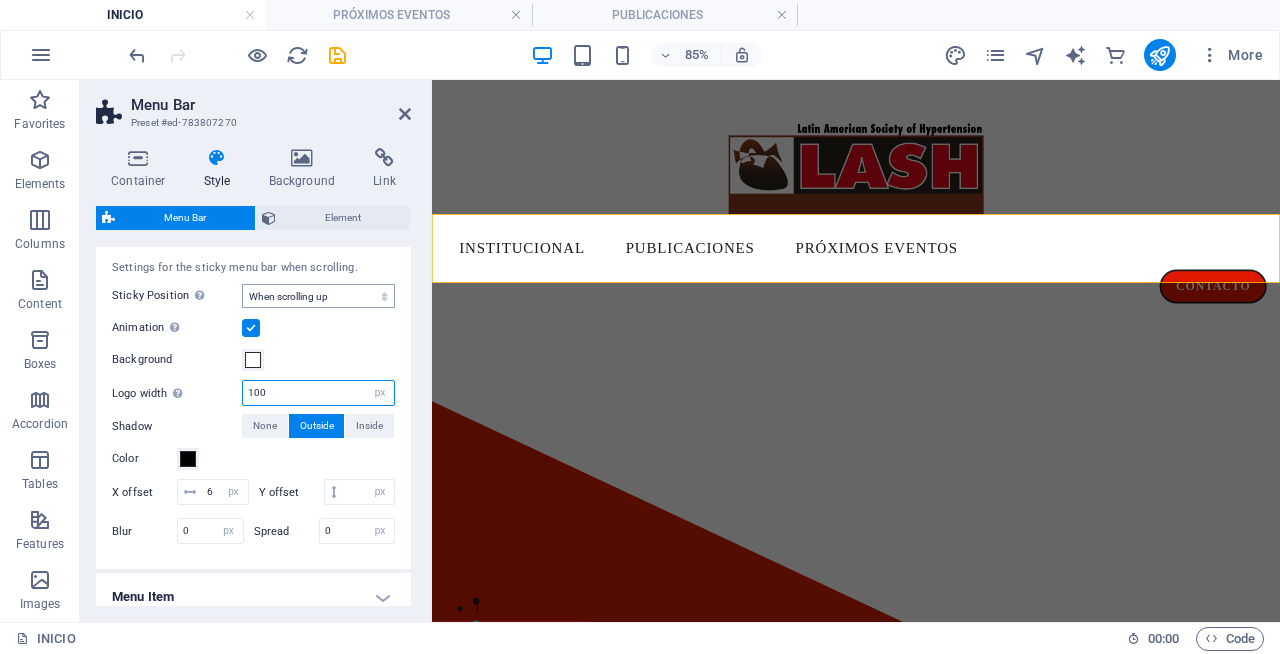 type on "100" 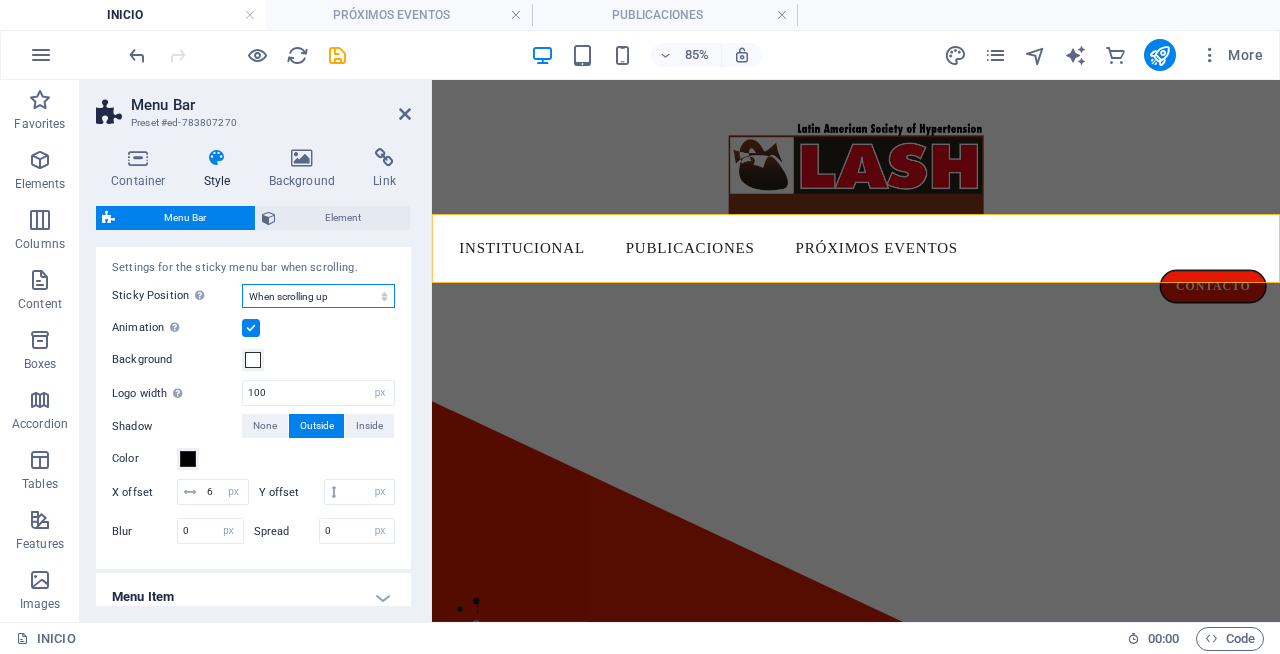 click on "Off Instant After menu After banner When scrolling up" at bounding box center [318, 296] 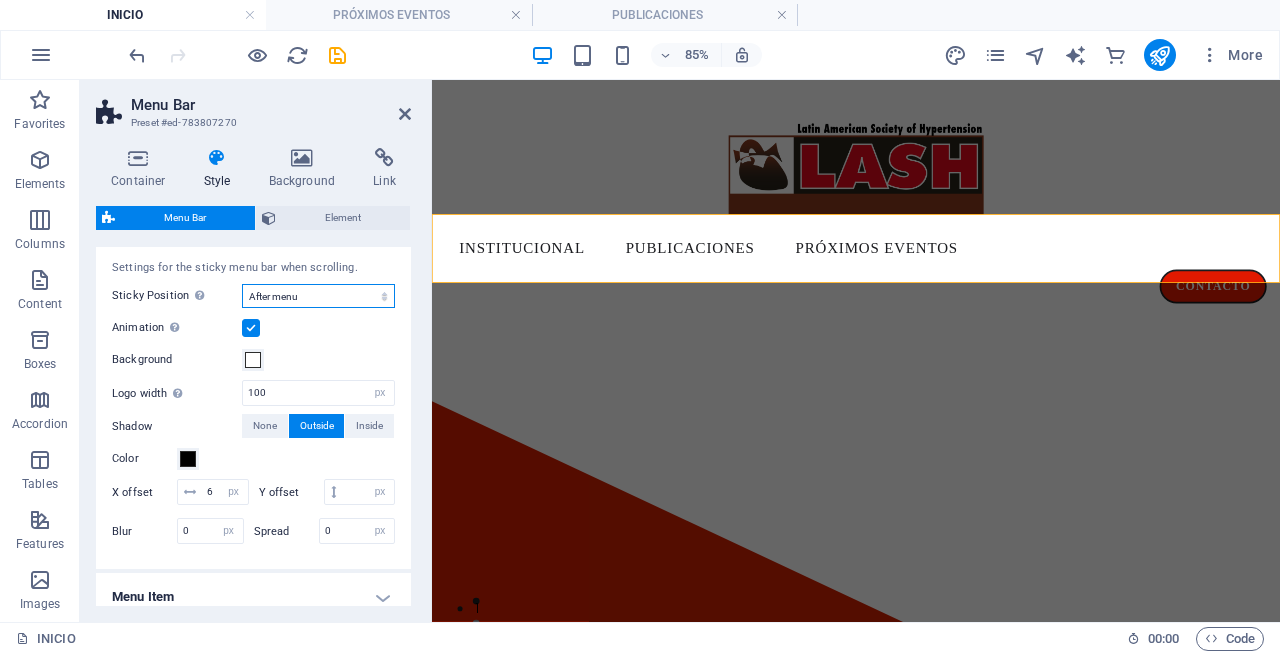 click on "Off Instant After menu After banner When scrolling up" at bounding box center [318, 296] 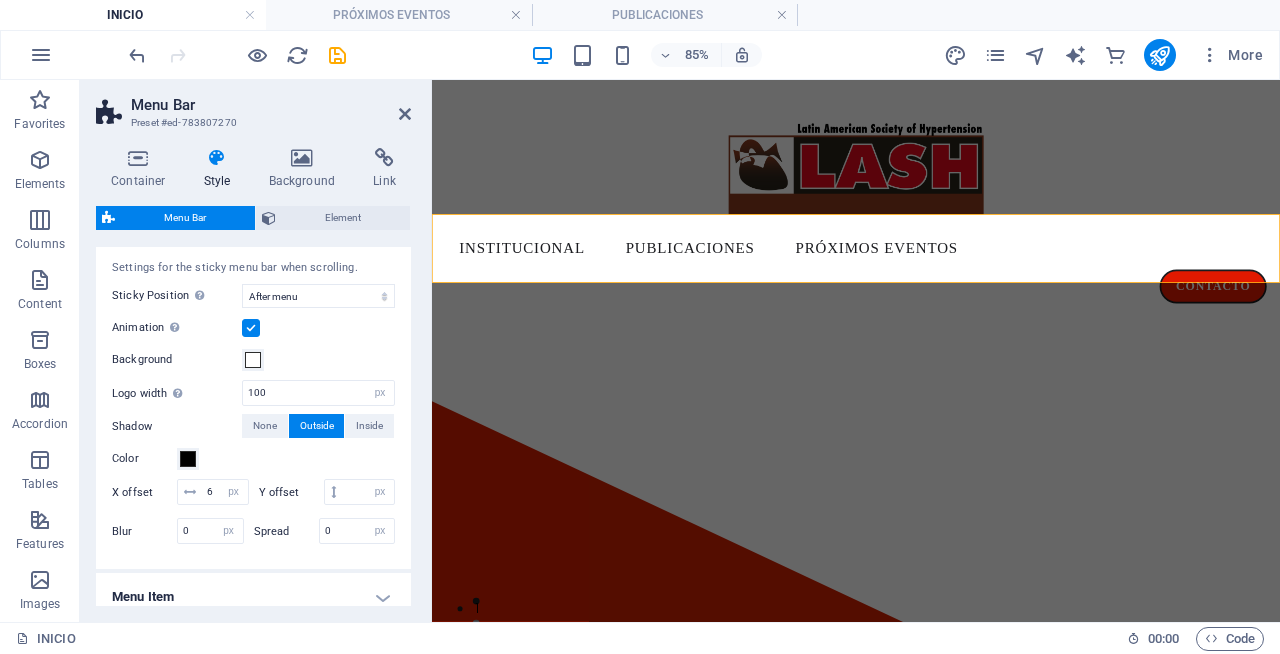 click on "Background" at bounding box center (253, 360) 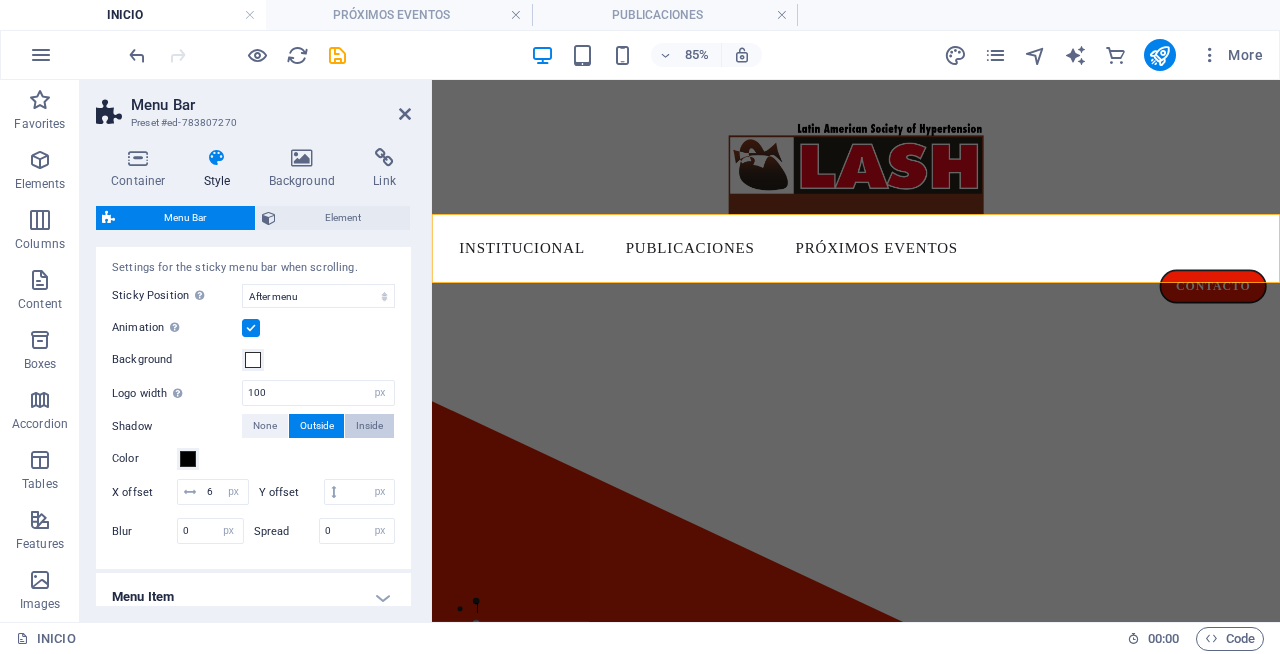 click on "Inside" at bounding box center (369, 426) 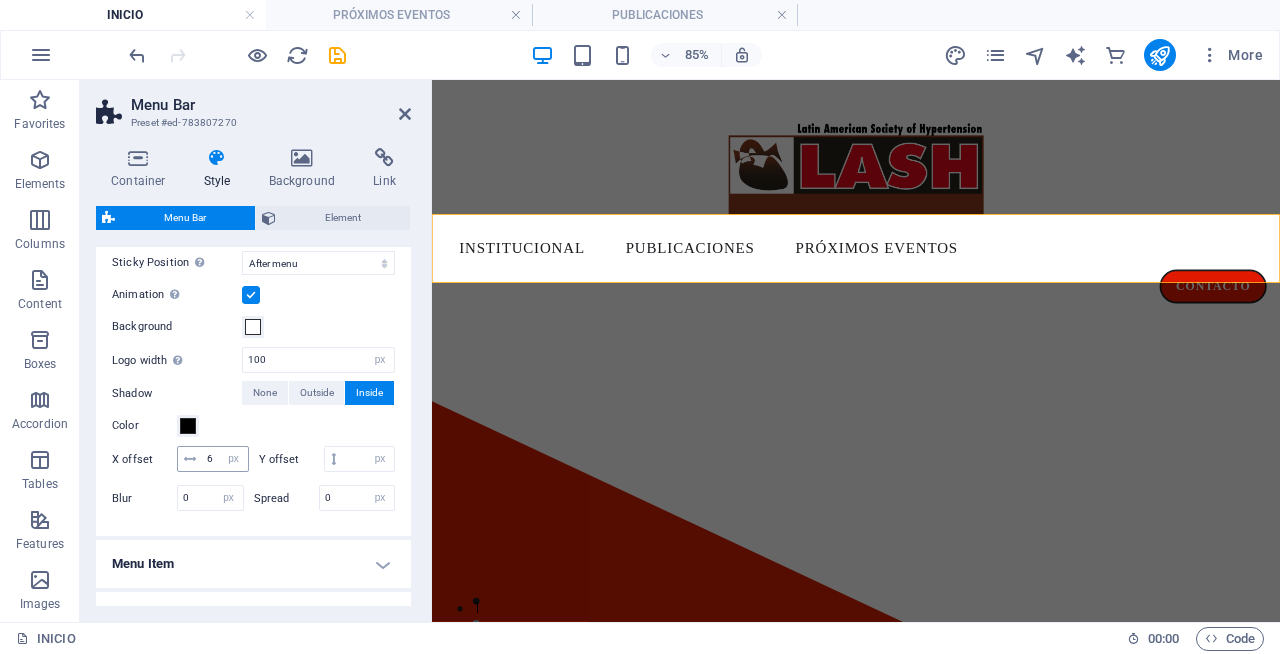 scroll, scrollTop: 761, scrollLeft: 0, axis: vertical 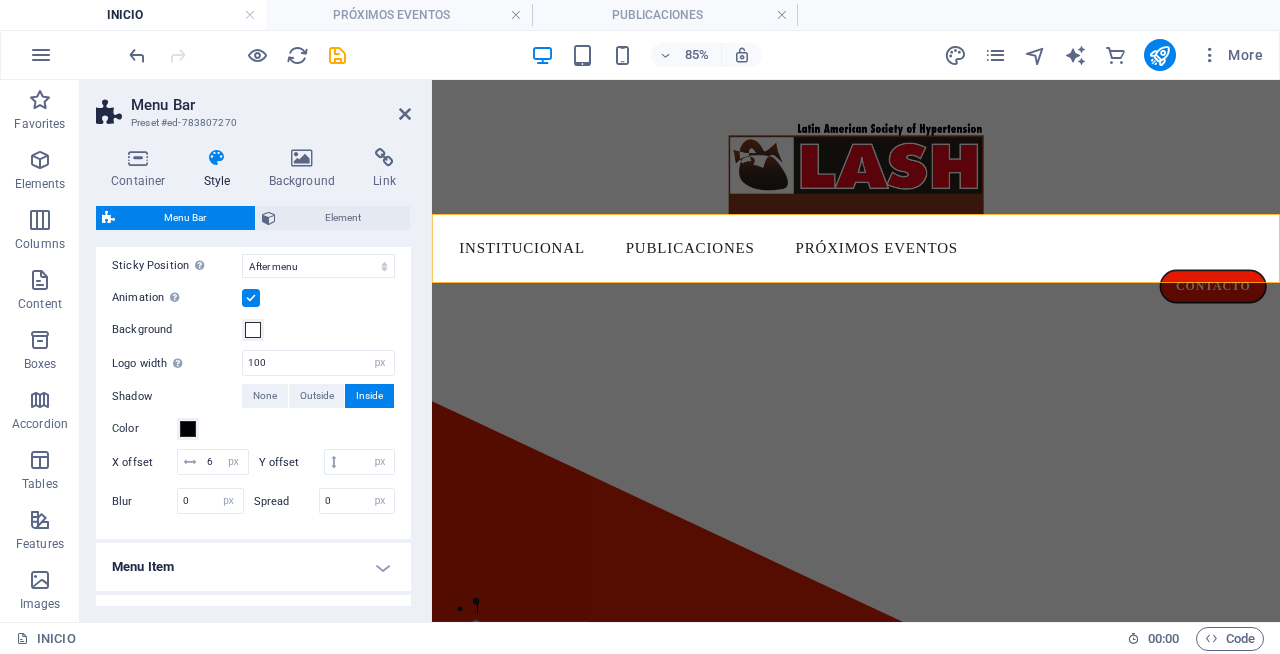 click on "Menu Item" at bounding box center (253, 567) 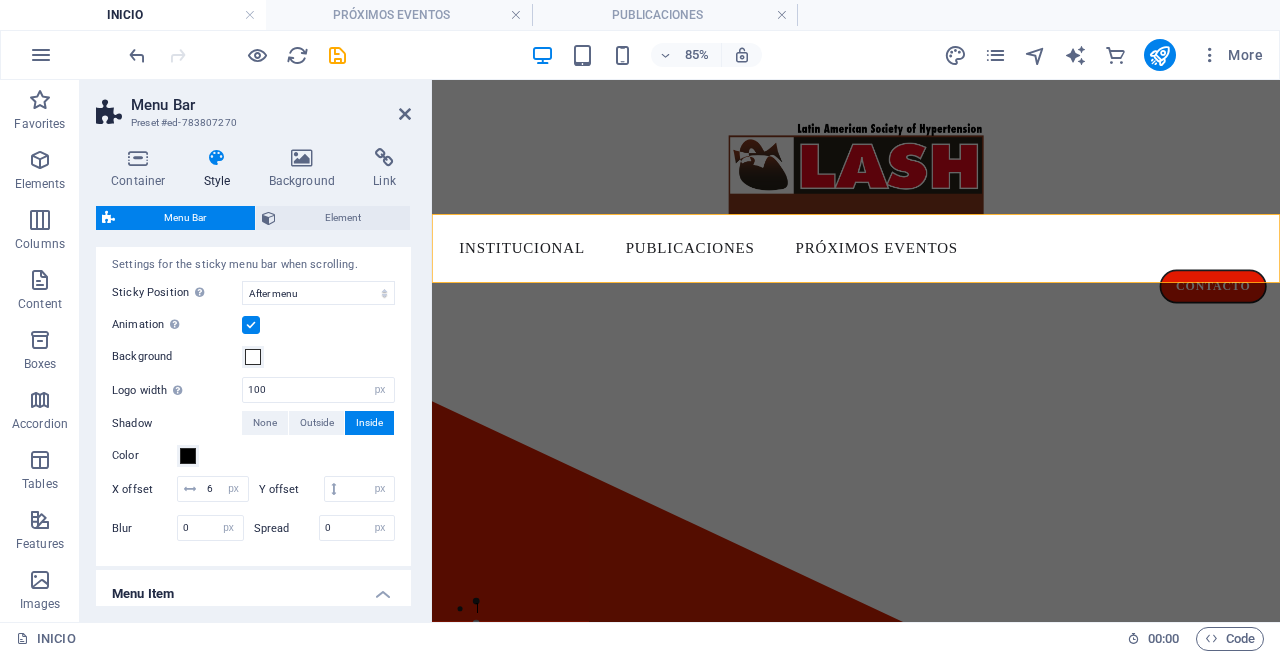 scroll, scrollTop: 736, scrollLeft: 0, axis: vertical 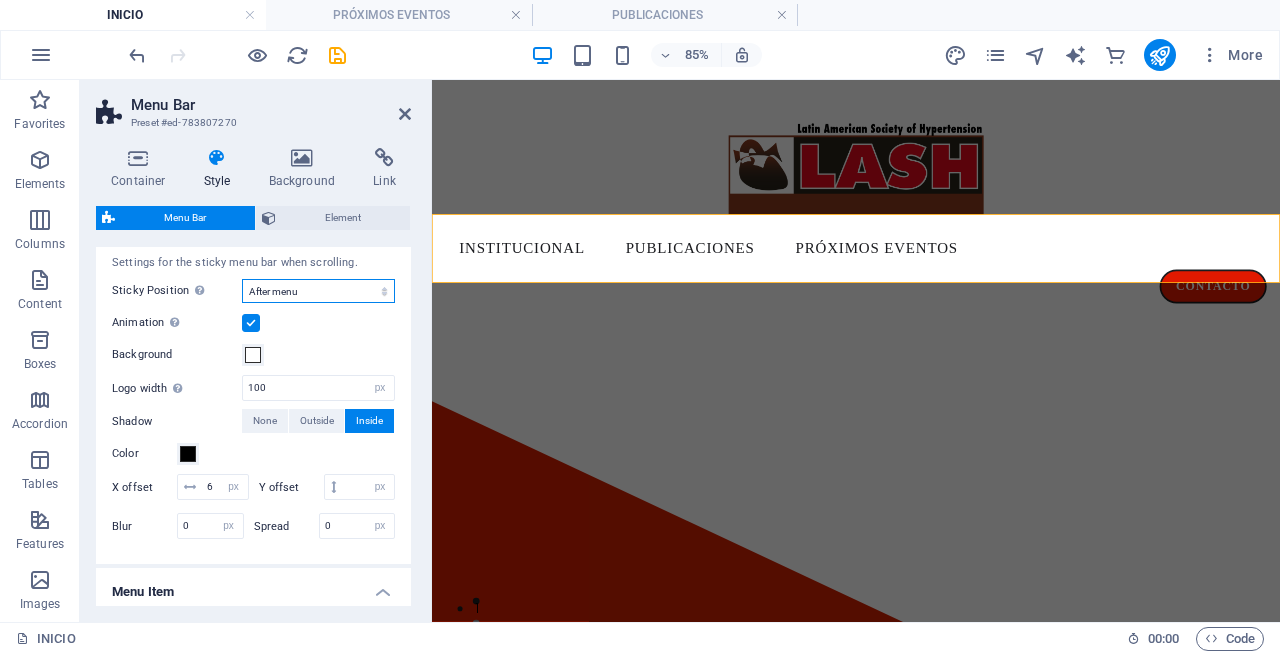 click on "Off Instant After menu After banner When scrolling up" at bounding box center [318, 291] 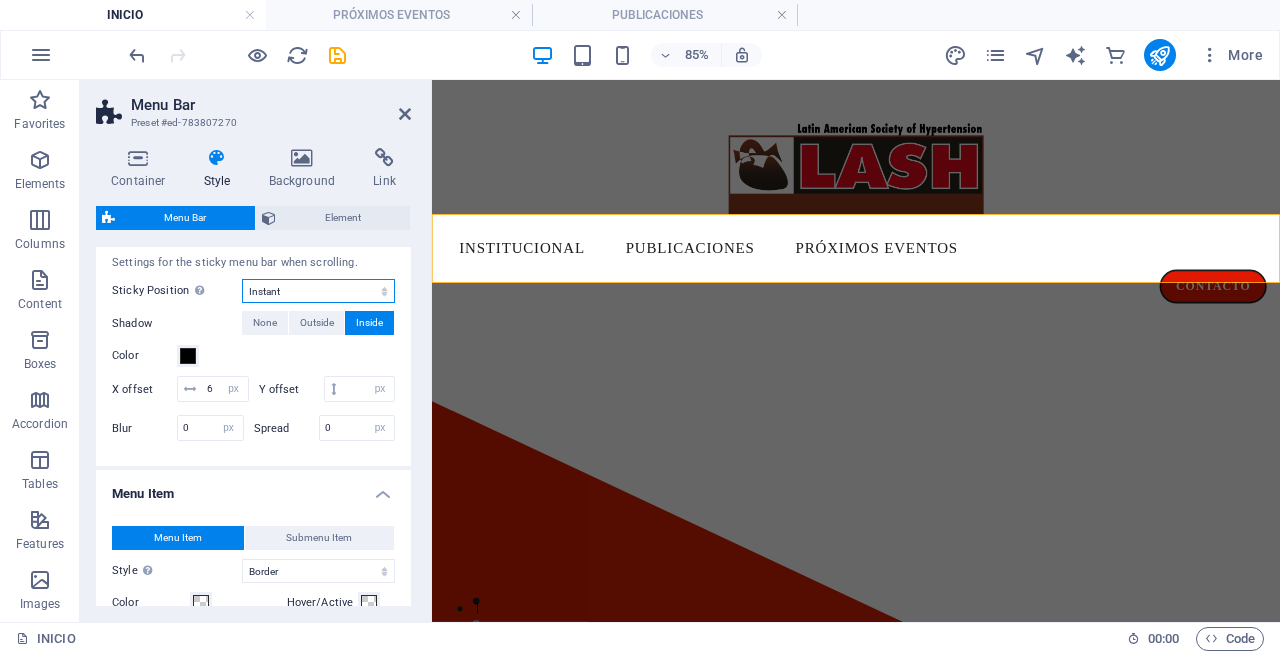 click on "Off Instant After menu After banner When scrolling up" at bounding box center (318, 291) 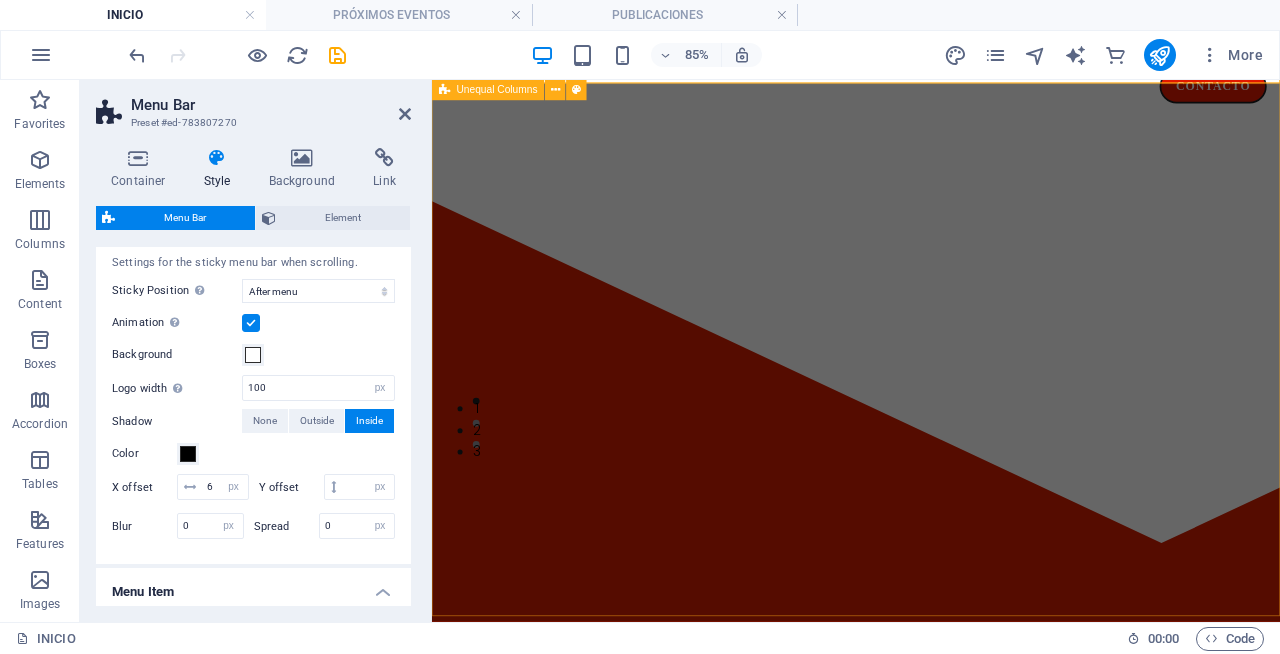 scroll, scrollTop: 0, scrollLeft: 0, axis: both 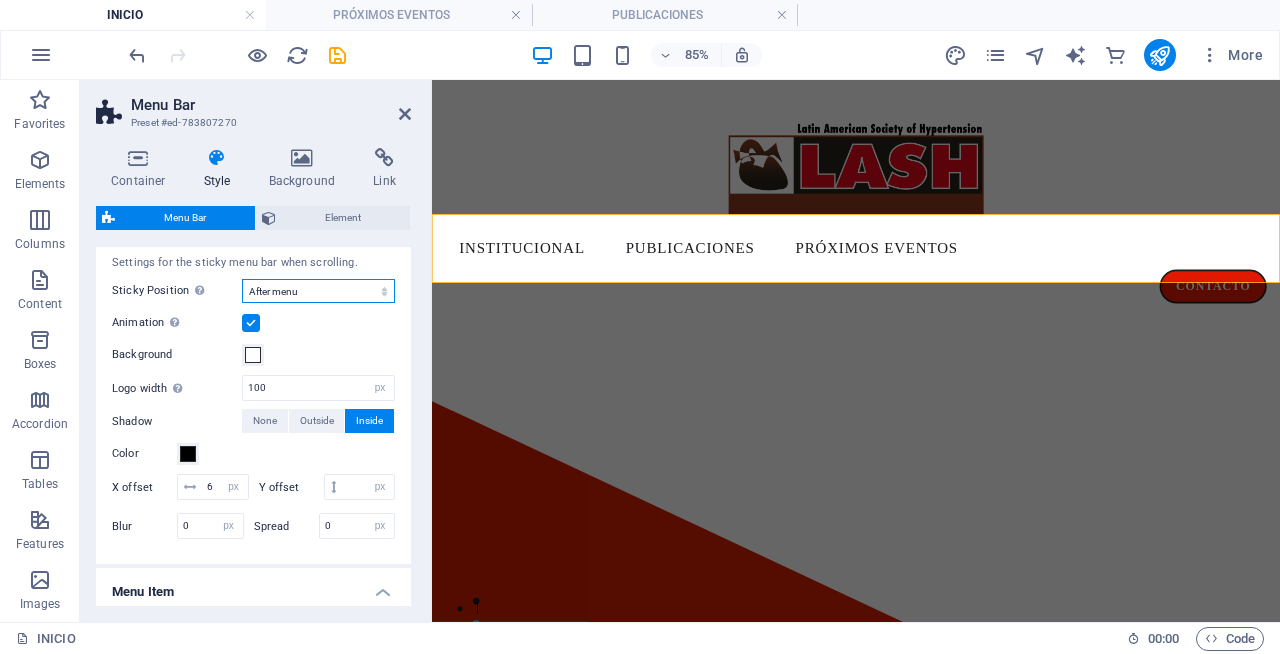click on "Off Instant After menu After banner When scrolling up" at bounding box center [318, 291] 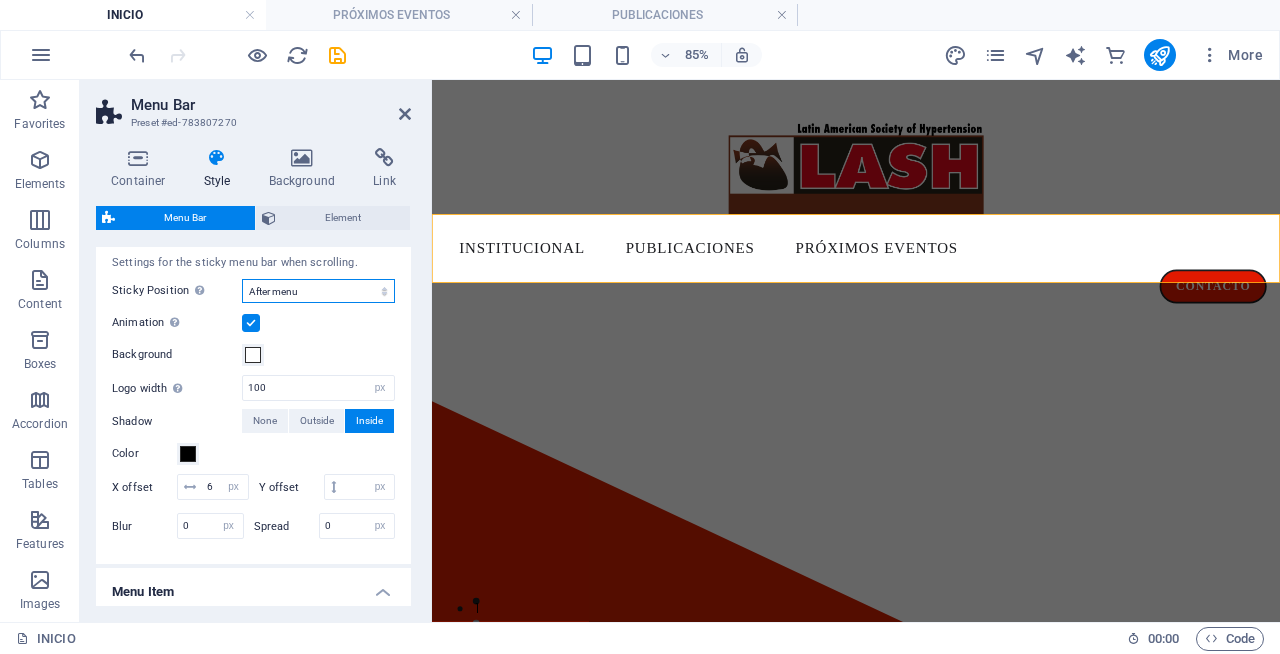 select on "sticky_banner" 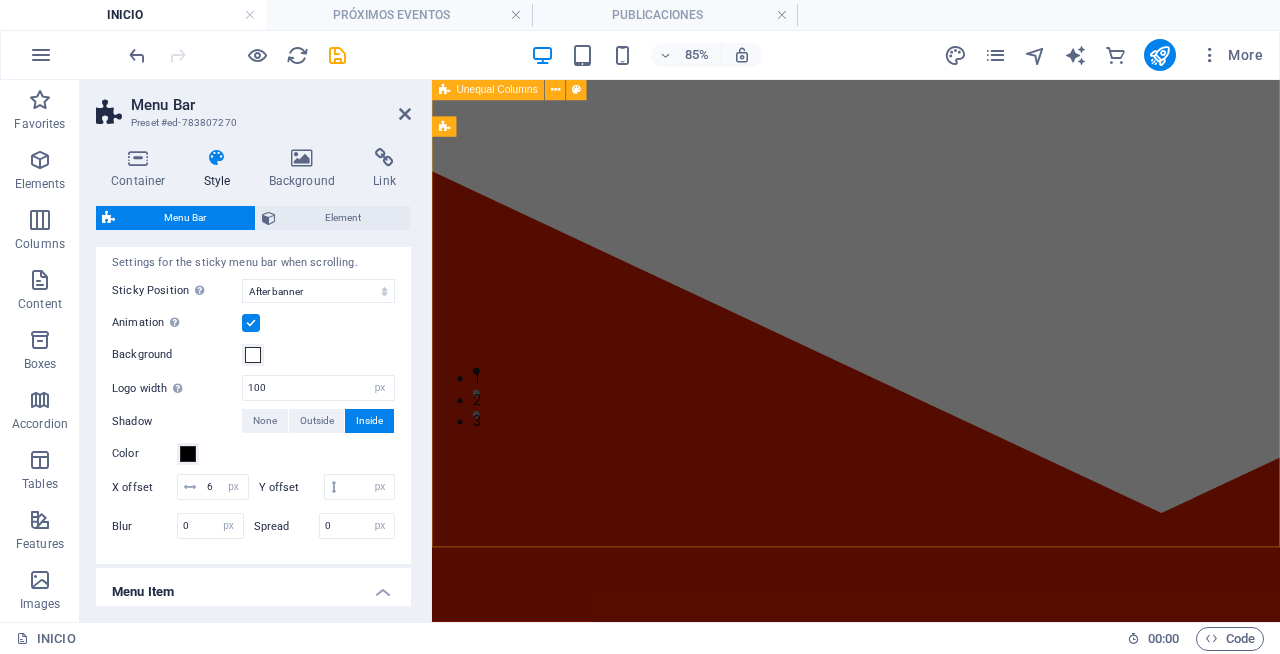 scroll, scrollTop: 0, scrollLeft: 0, axis: both 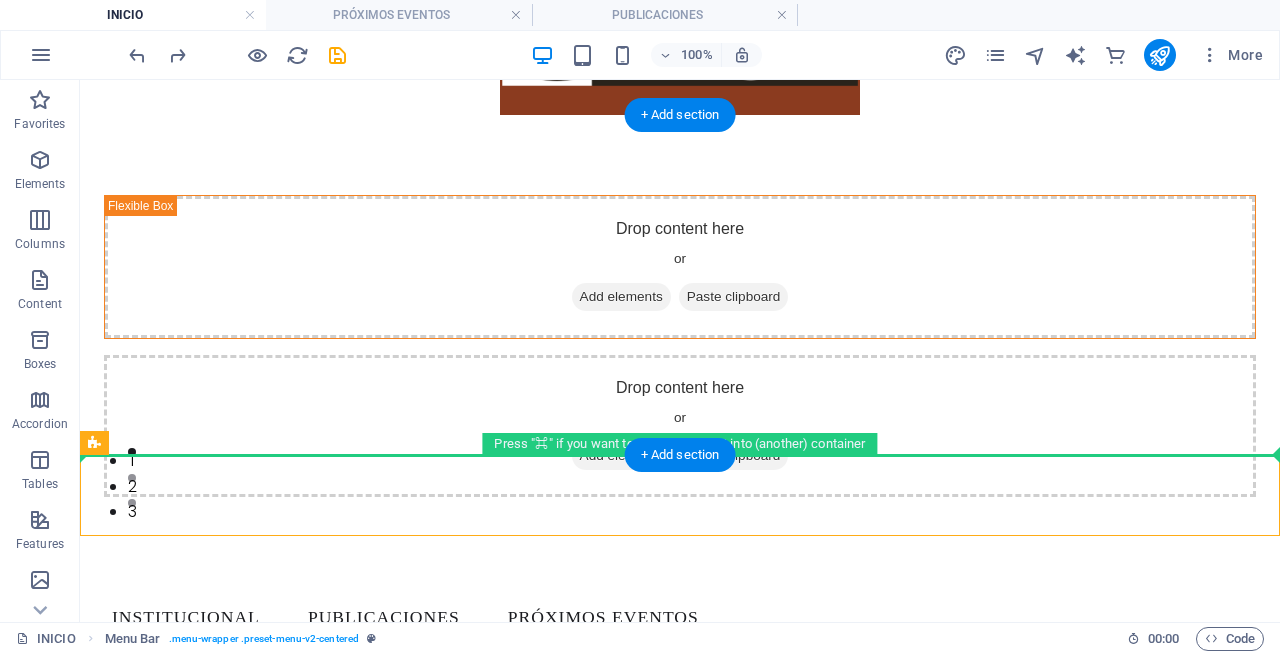drag, startPoint x: 80, startPoint y: 80, endPoint x: 780, endPoint y: 436, distance: 785.32544 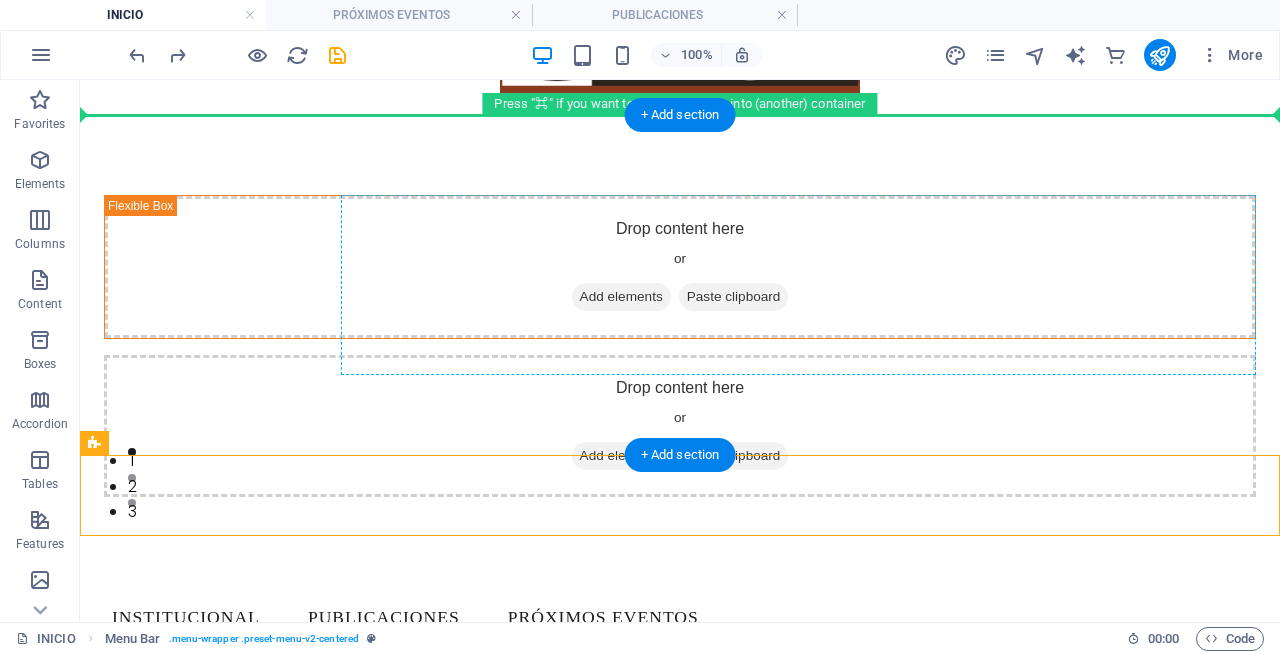 drag, startPoint x: 174, startPoint y: 523, endPoint x: 411, endPoint y: 252, distance: 360.0139 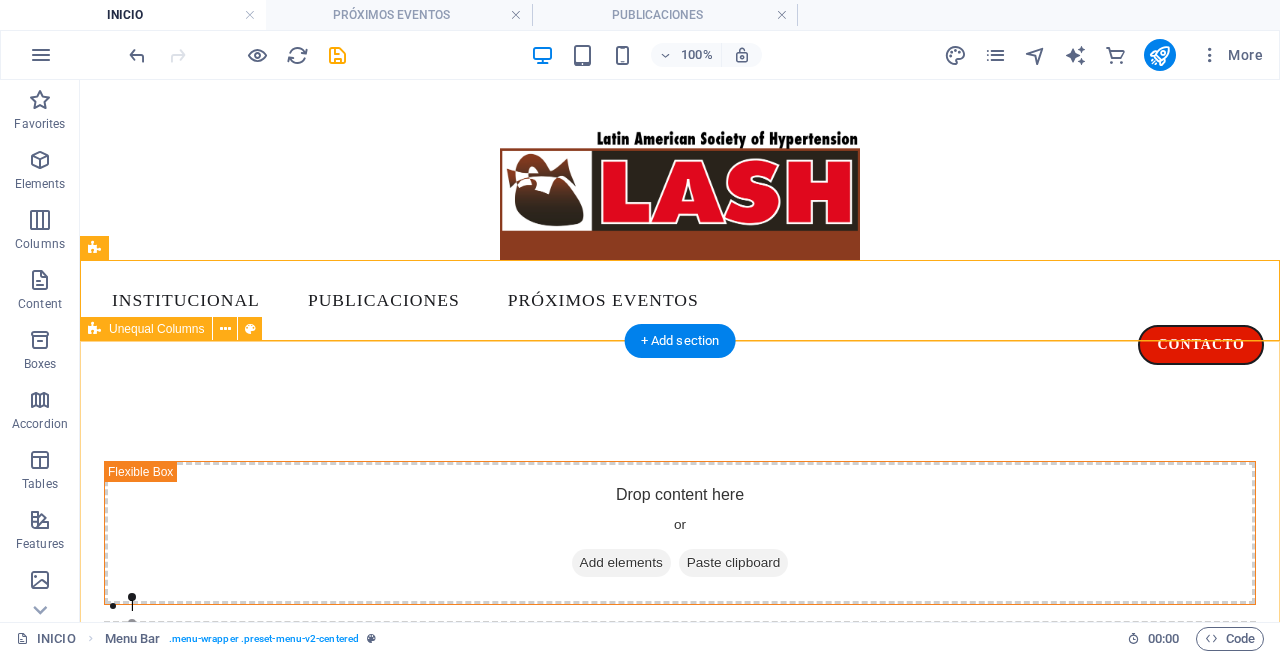 scroll, scrollTop: 35, scrollLeft: 0, axis: vertical 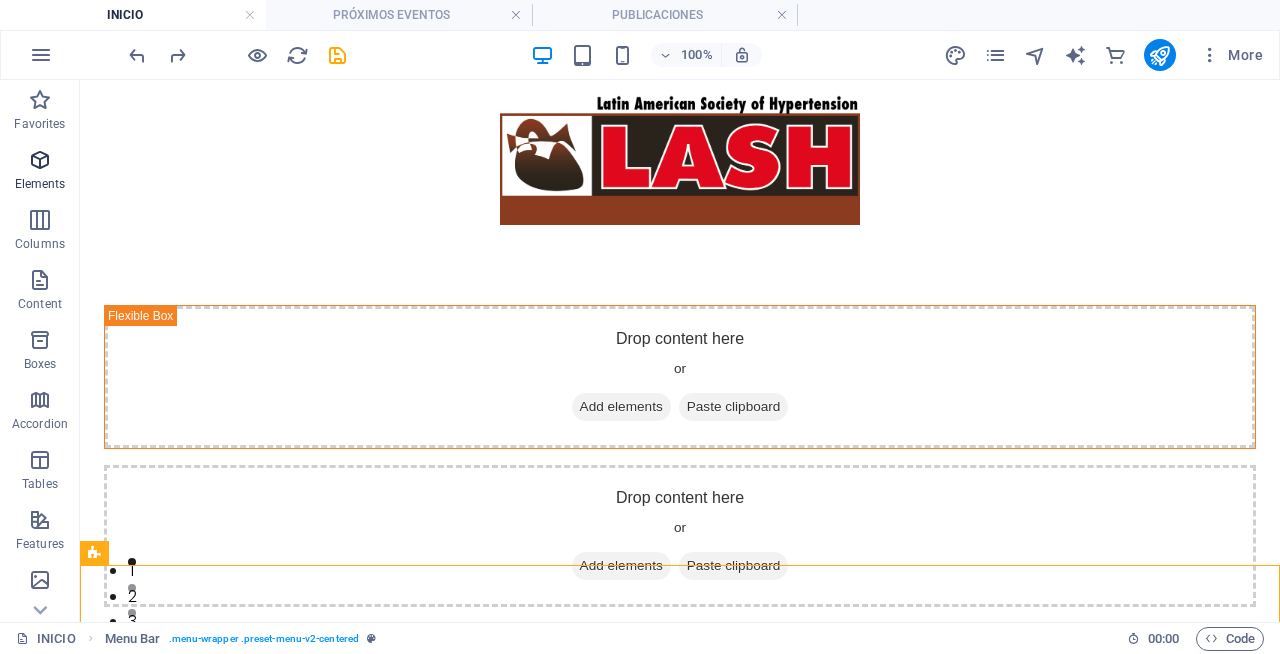 click at bounding box center [40, 160] 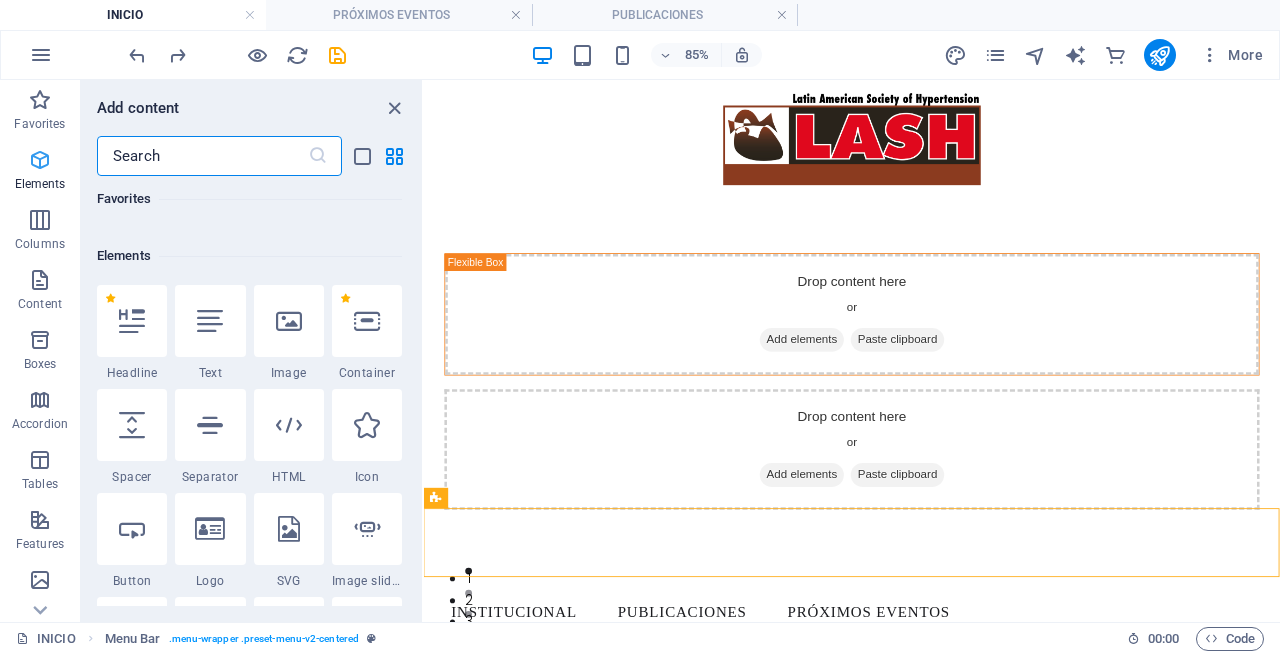 scroll, scrollTop: 213, scrollLeft: 0, axis: vertical 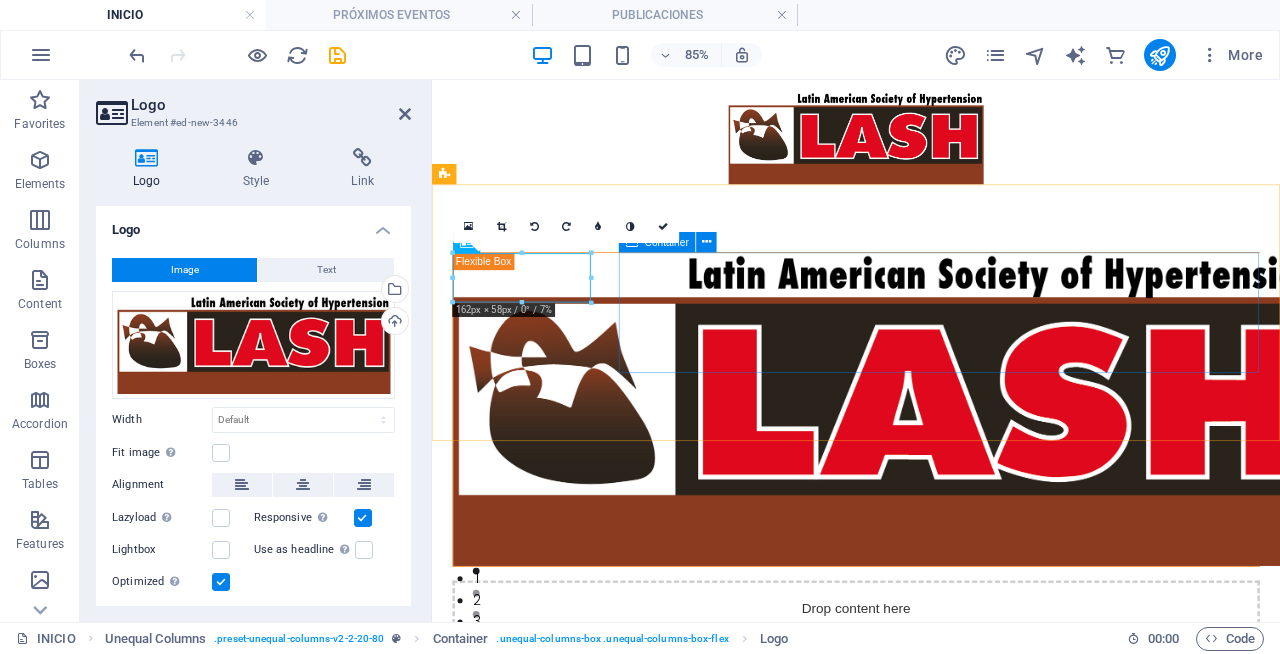 click on "Add elements" at bounding box center [872, 770] 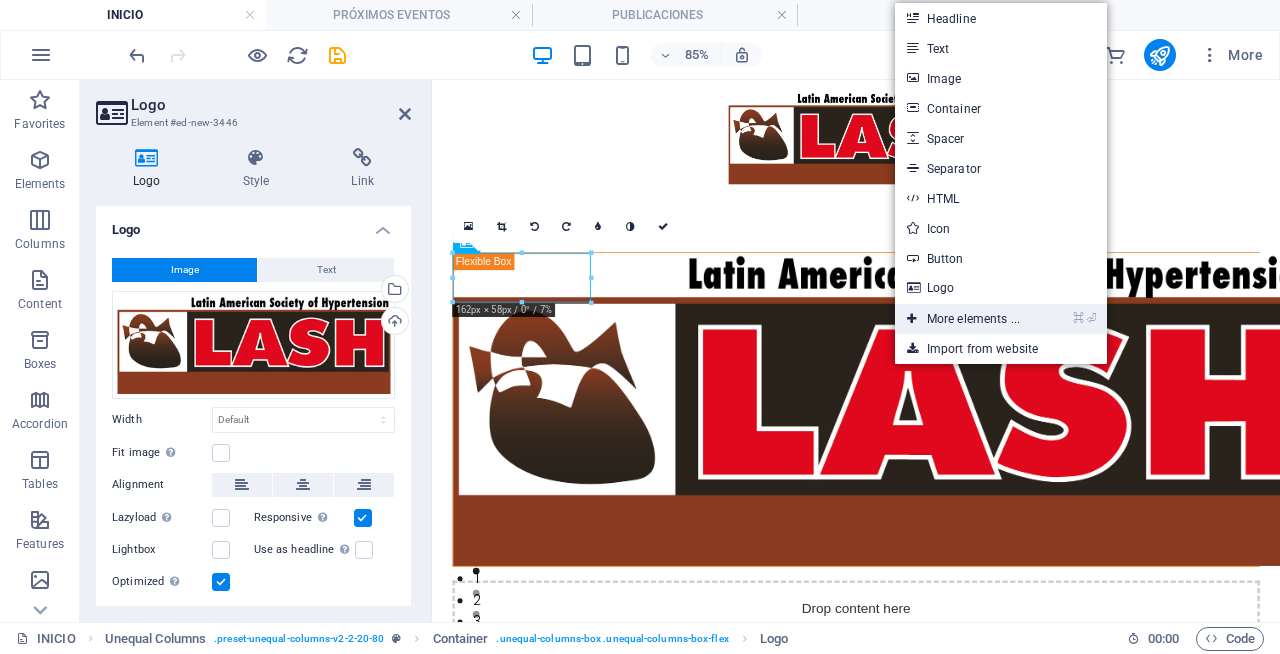 click on "⌘ ⏎  More elements ..." at bounding box center (963, 319) 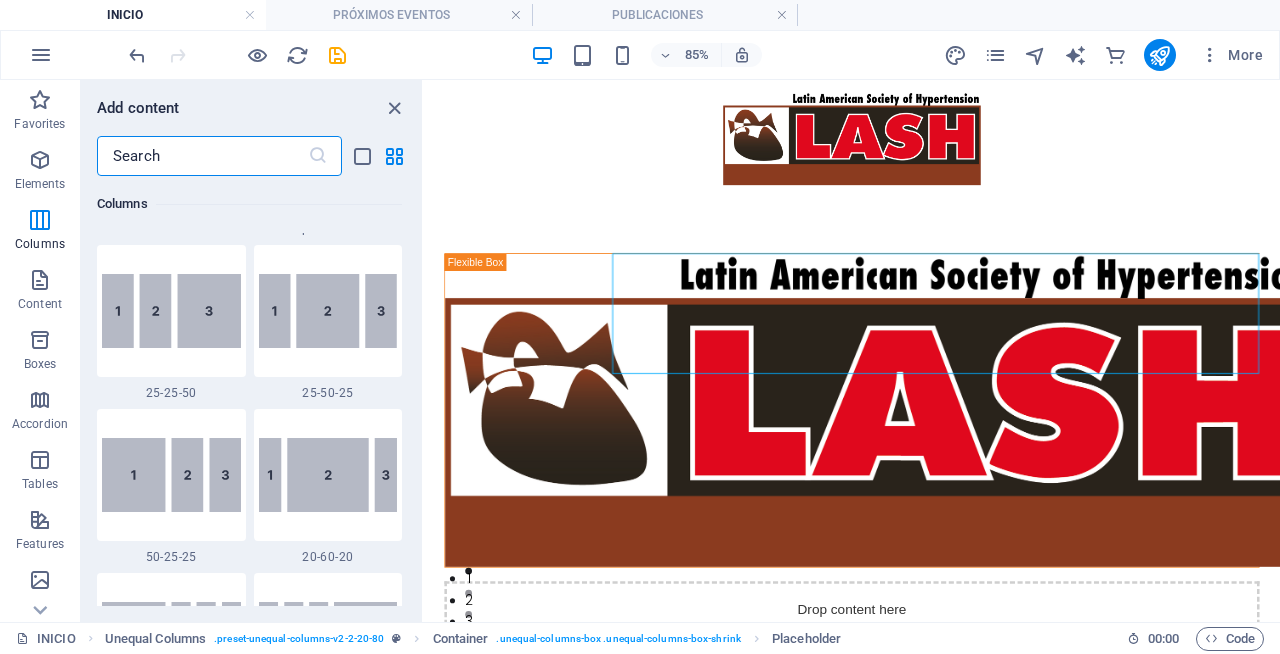 scroll, scrollTop: 1985, scrollLeft: 0, axis: vertical 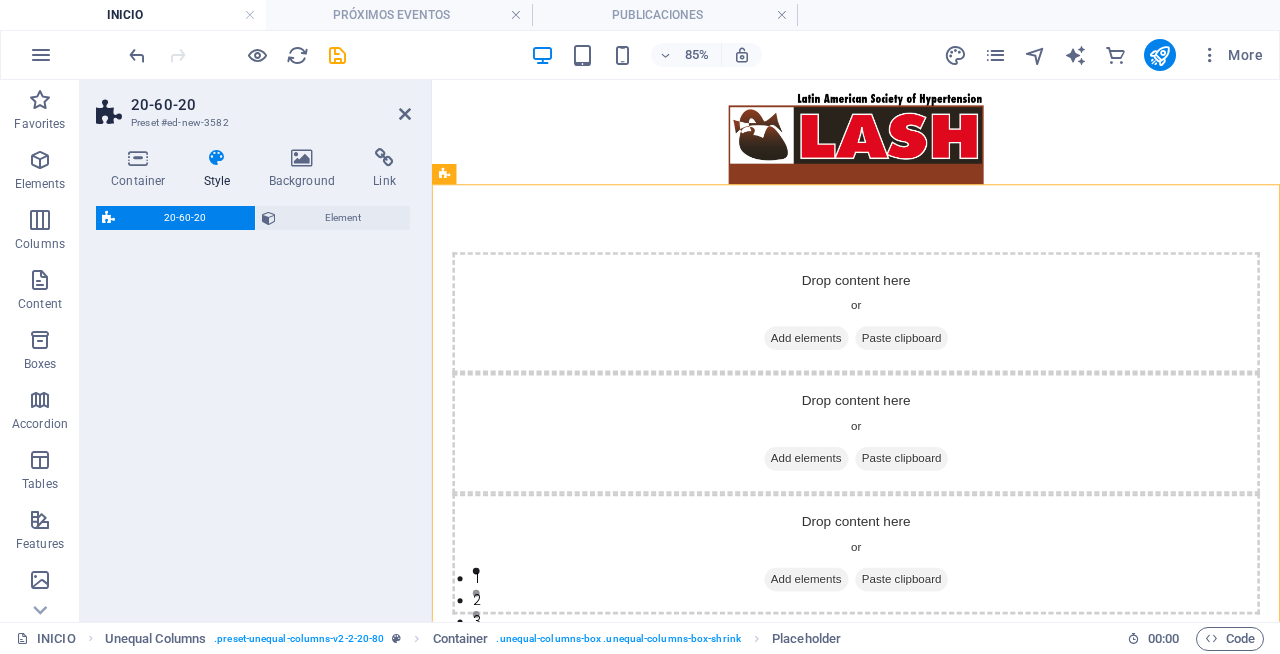 select on "%" 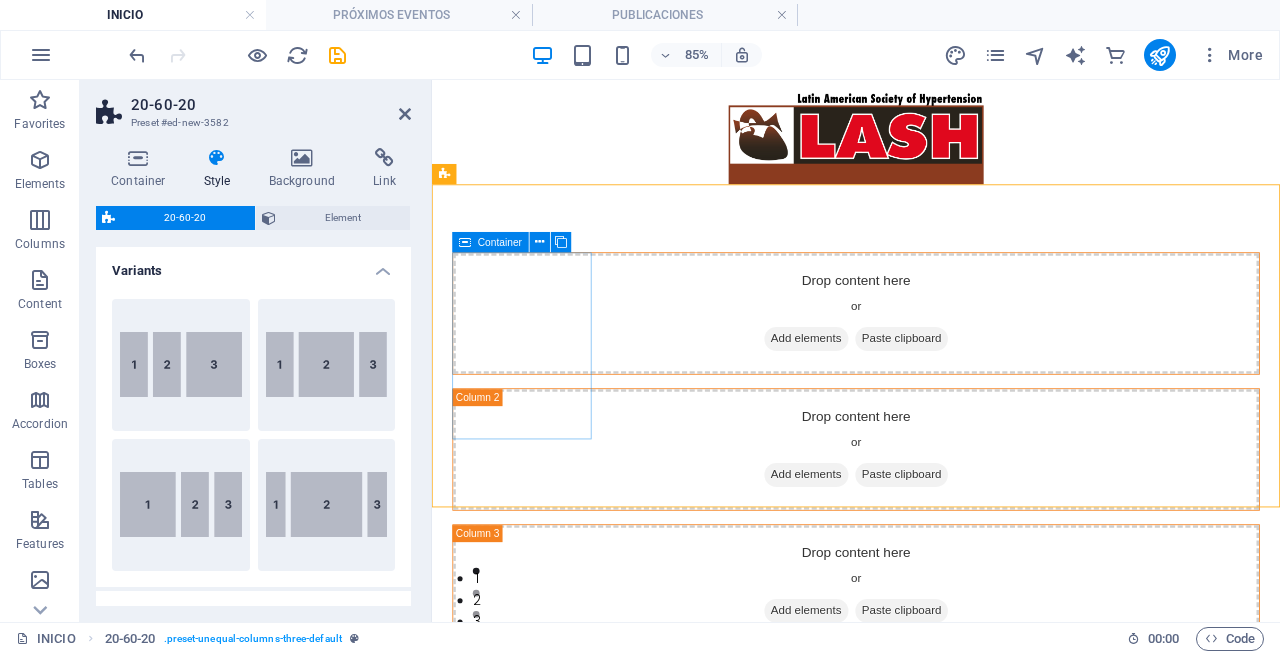 click on "Add elements" at bounding box center (872, 385) 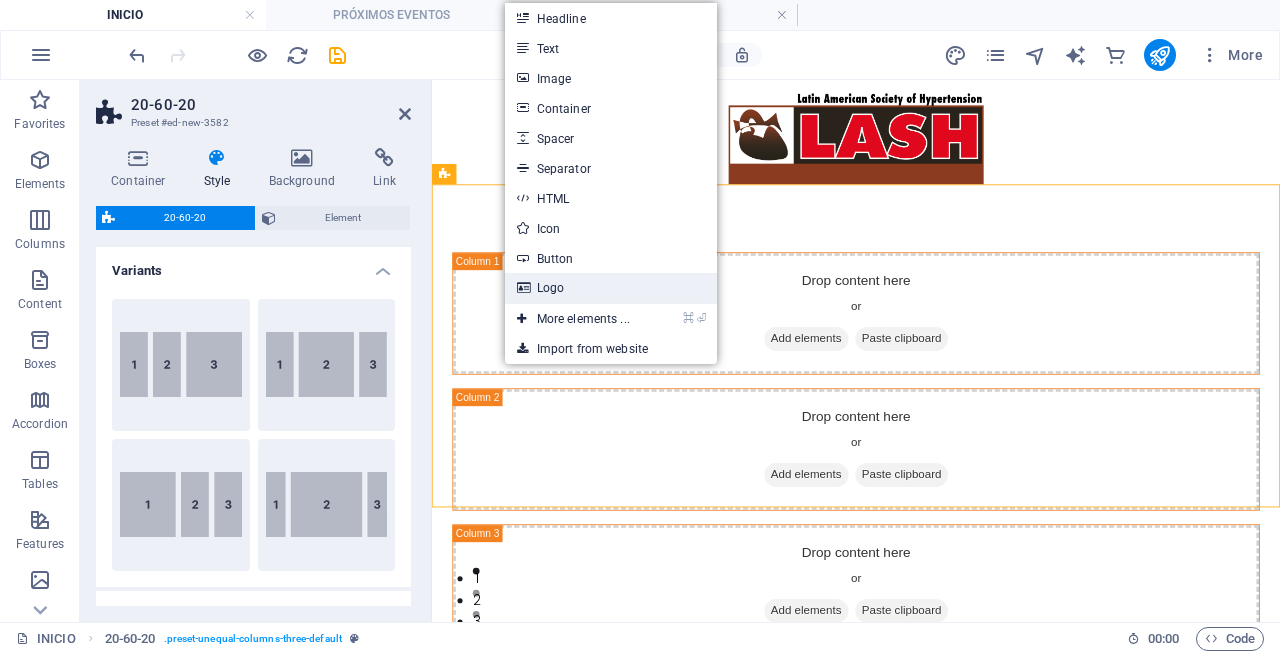 click on "Logo" at bounding box center [611, 288] 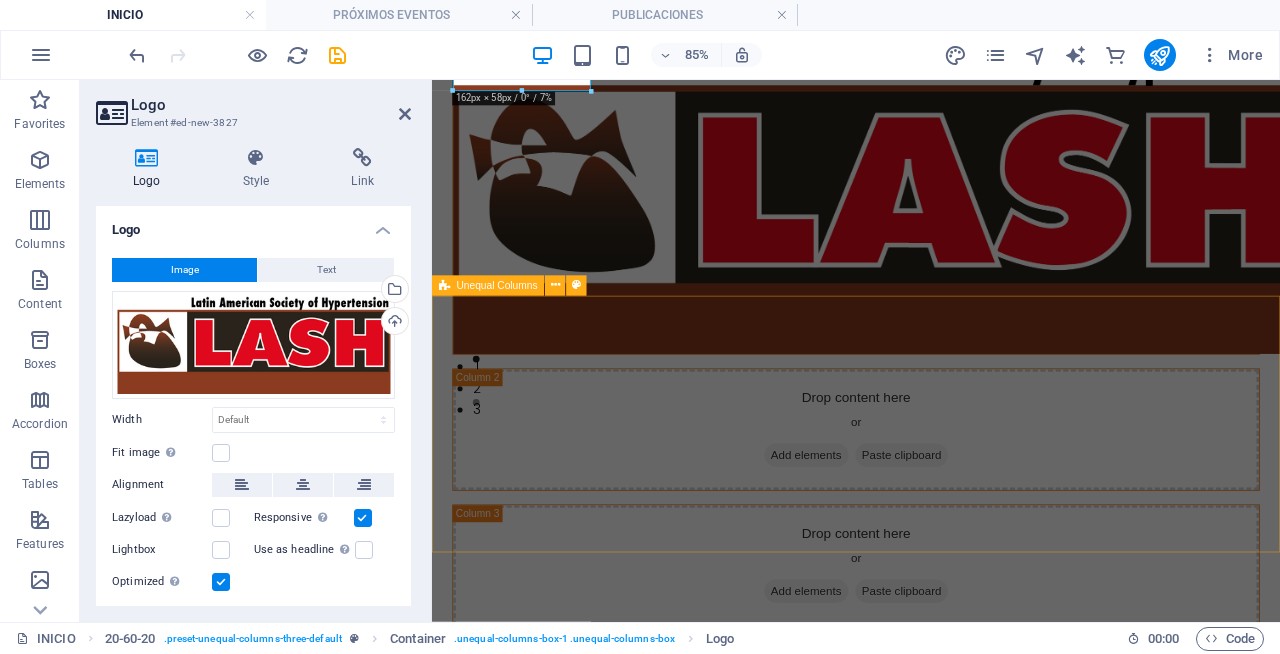 scroll, scrollTop: 281, scrollLeft: 0, axis: vertical 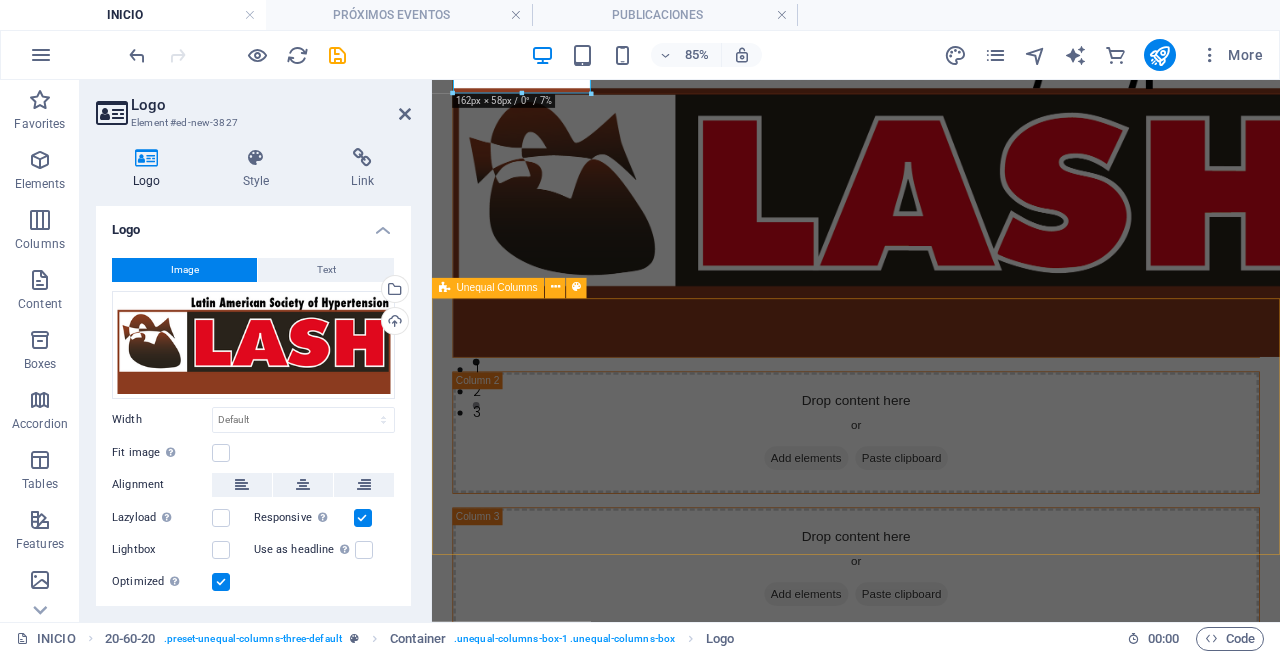 click on "Drop content here or  Add elements  Paste clipboard" at bounding box center (931, 1151) 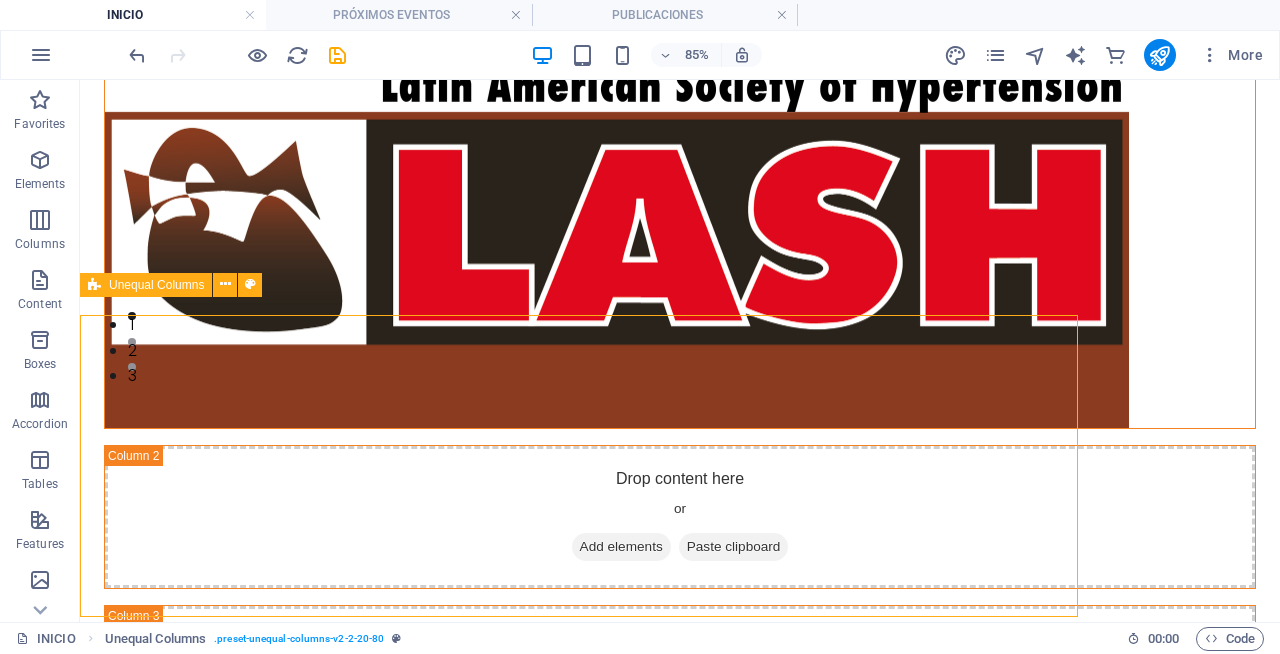 scroll, scrollTop: 303, scrollLeft: 0, axis: vertical 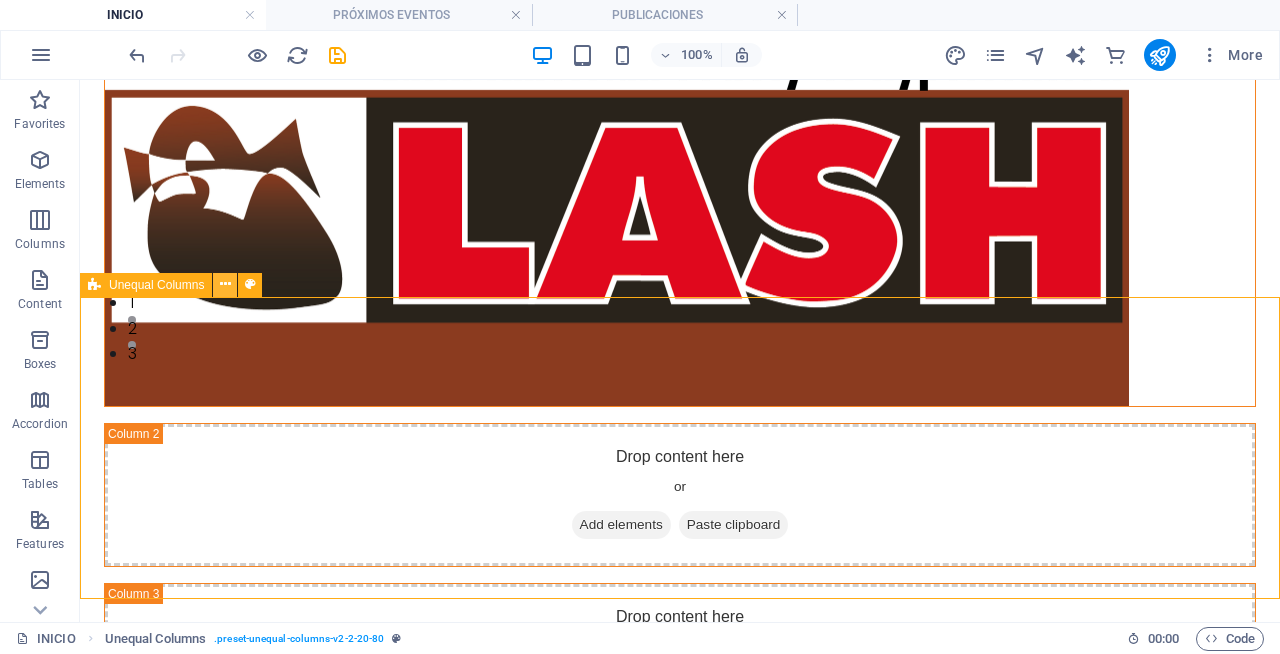 click at bounding box center [225, 284] 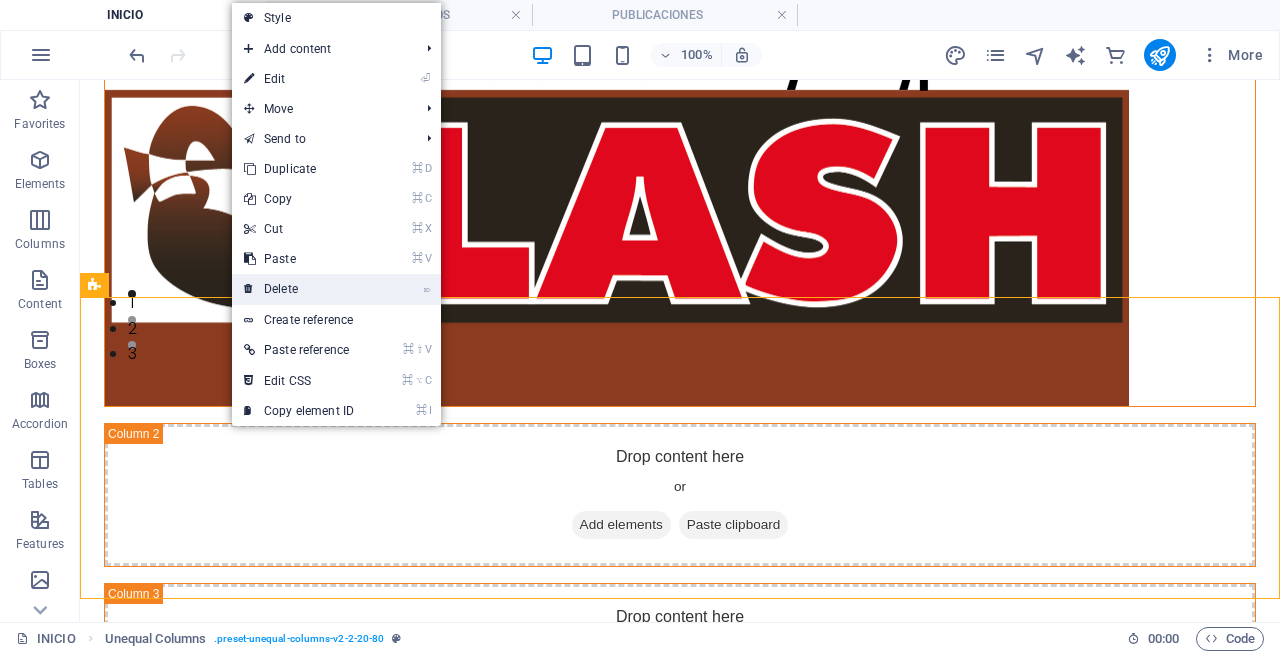 click on "⌦  Delete" at bounding box center (299, 289) 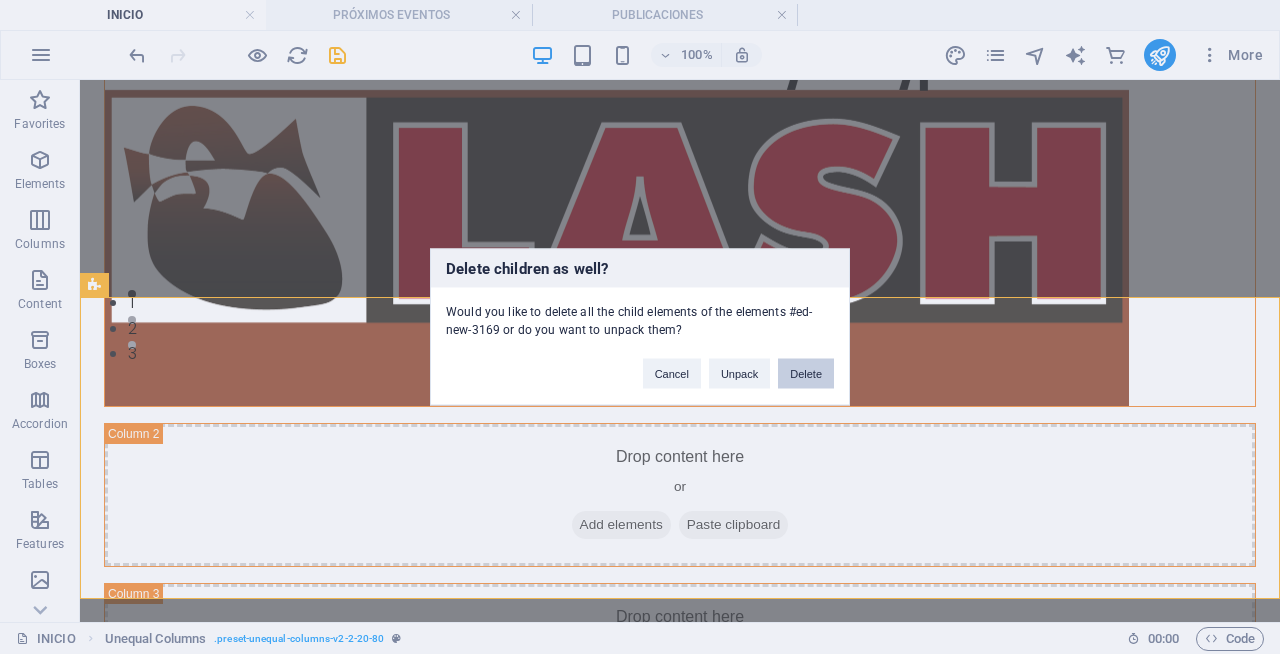 click on "Delete" at bounding box center (806, 374) 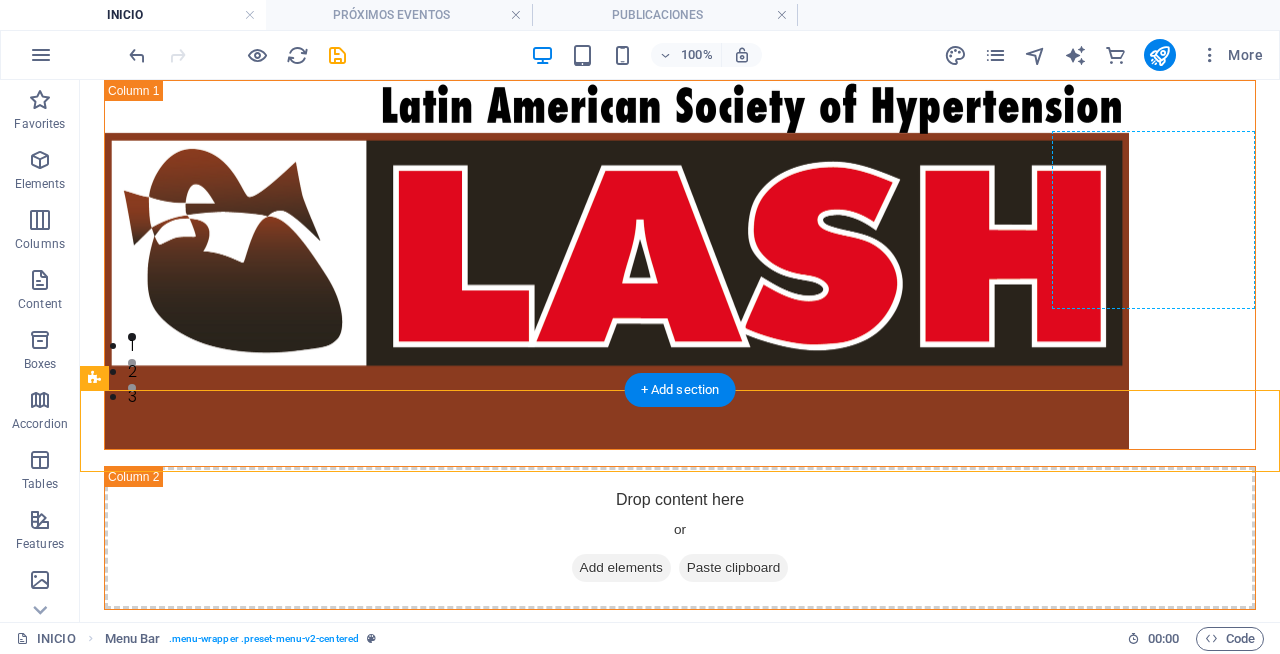 scroll, scrollTop: 90, scrollLeft: 0, axis: vertical 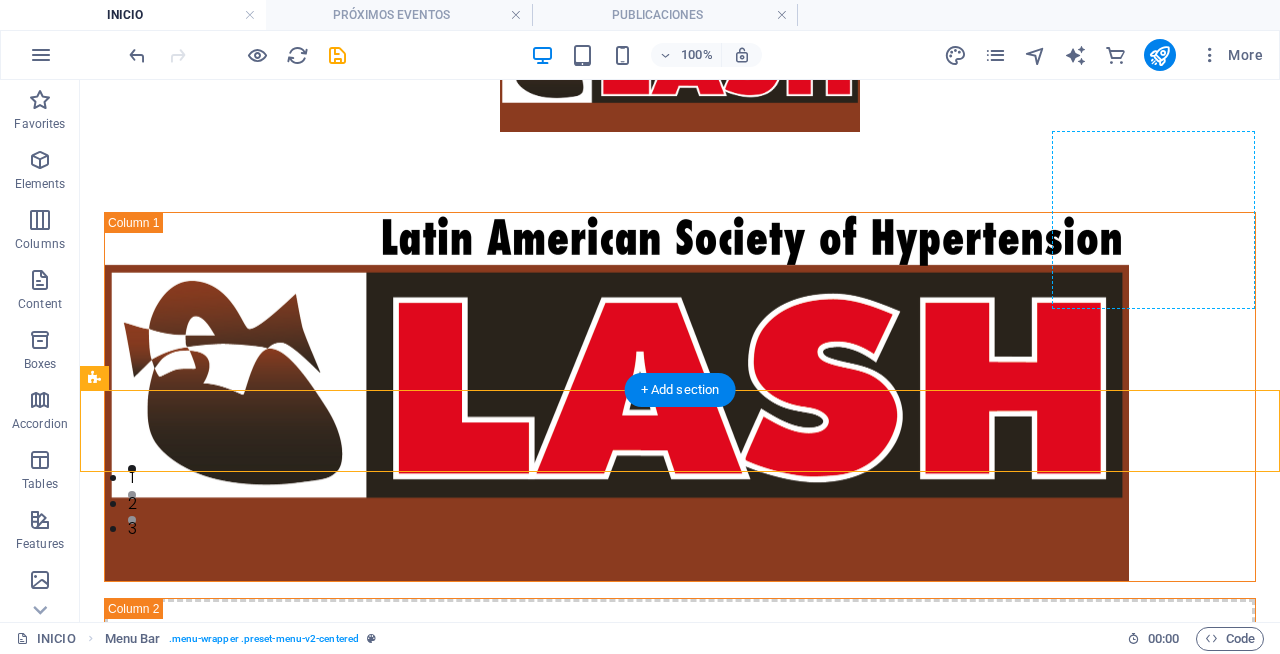 drag, startPoint x: 1268, startPoint y: 391, endPoint x: 1161, endPoint y: 115, distance: 296.0152 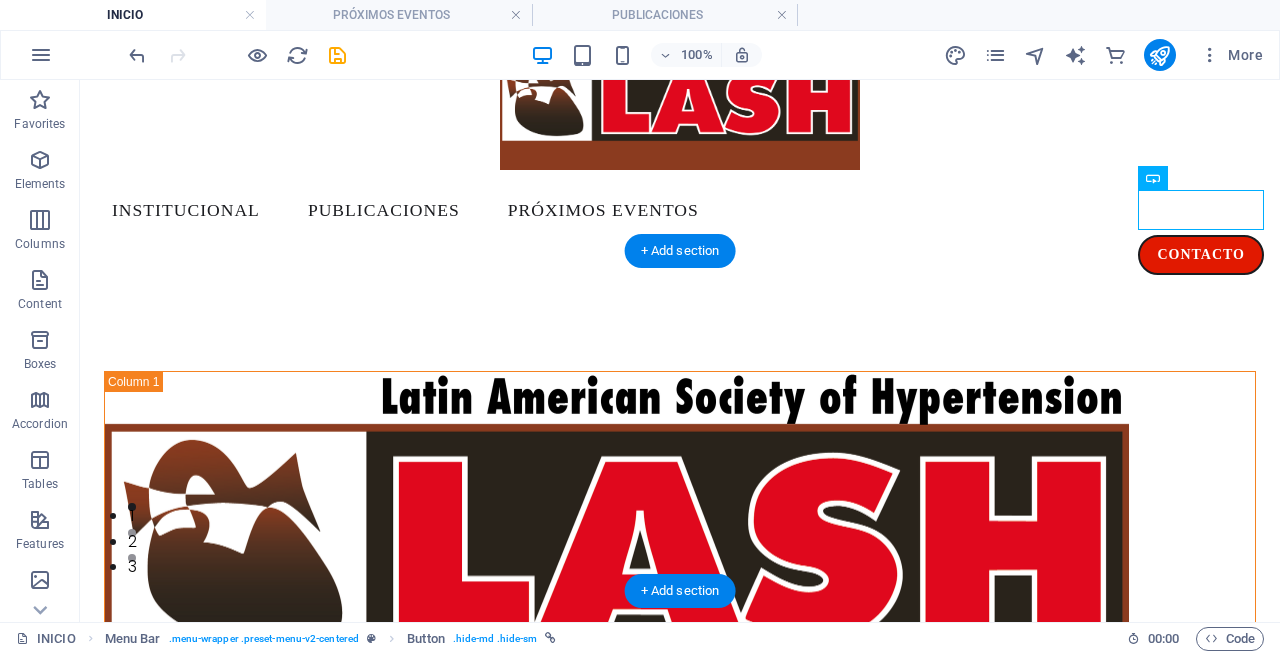 drag, startPoint x: 1250, startPoint y: 254, endPoint x: 1151, endPoint y: 368, distance: 150.98676 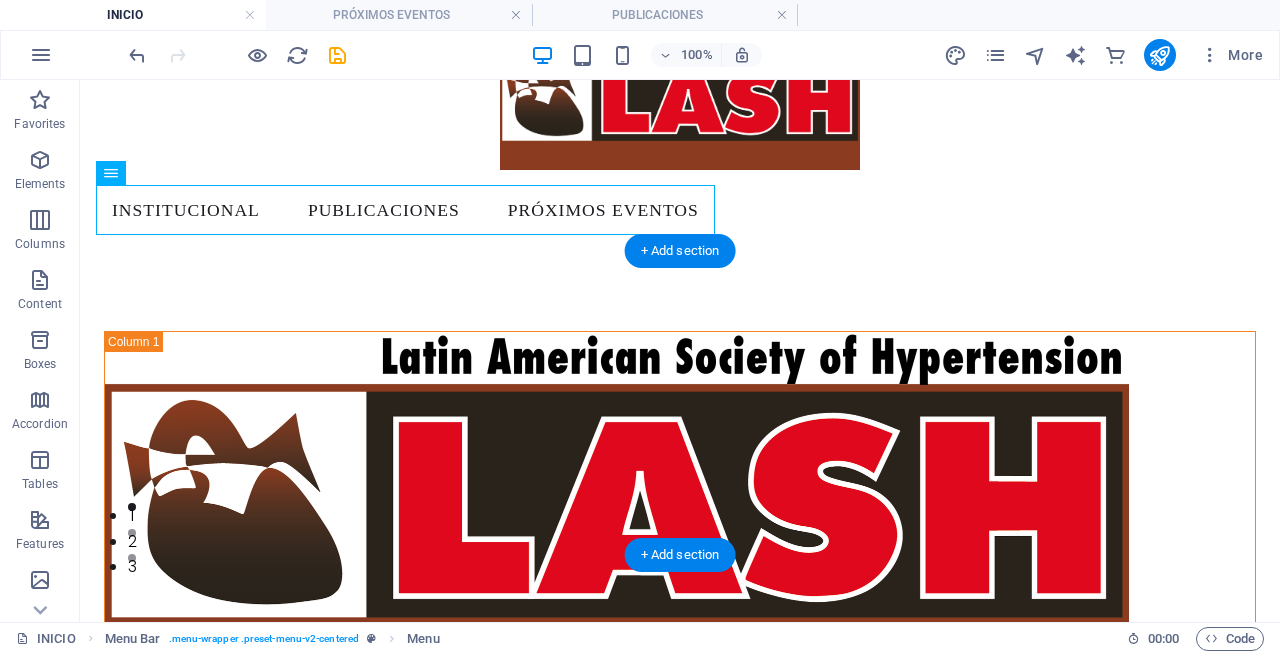 drag, startPoint x: 237, startPoint y: 257, endPoint x: 425, endPoint y: 375, distance: 221.96396 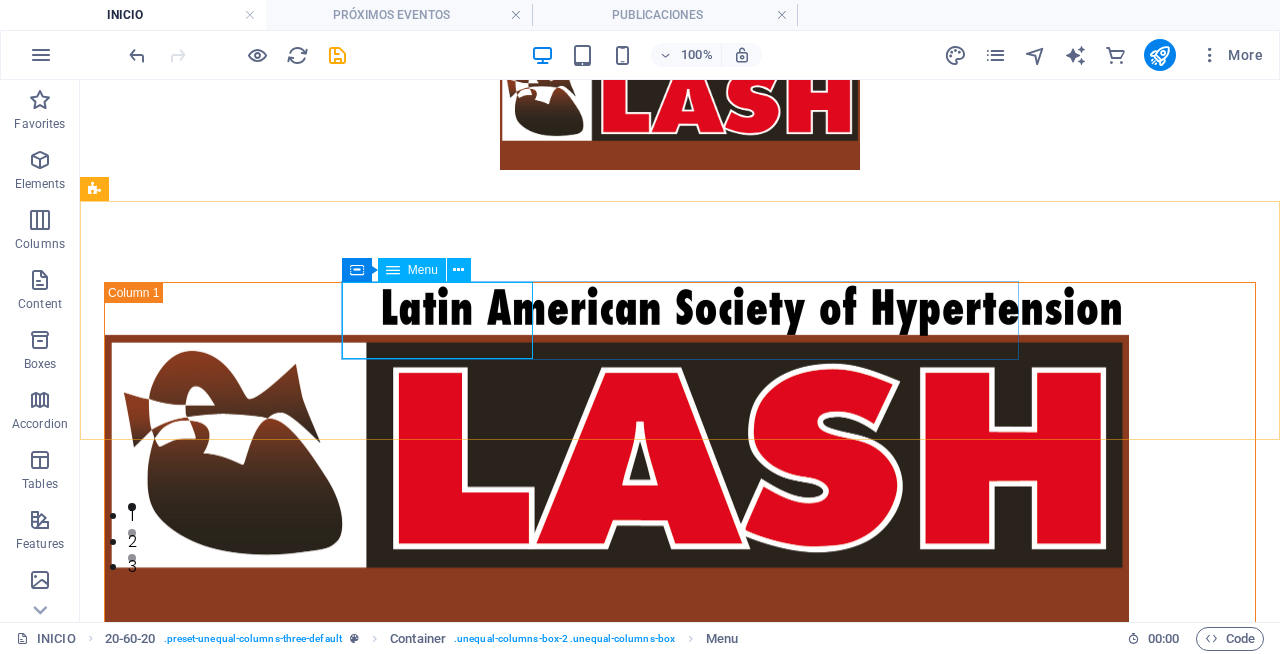 click on "Menu" at bounding box center [423, 270] 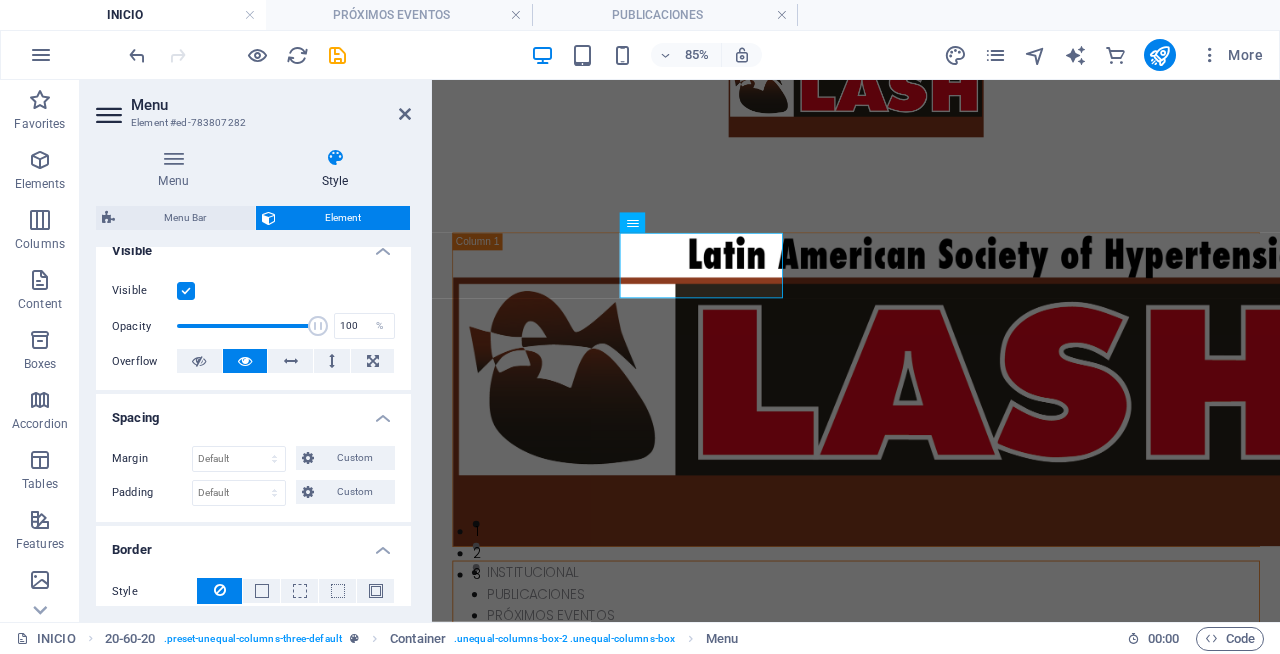 scroll, scrollTop: 236, scrollLeft: 0, axis: vertical 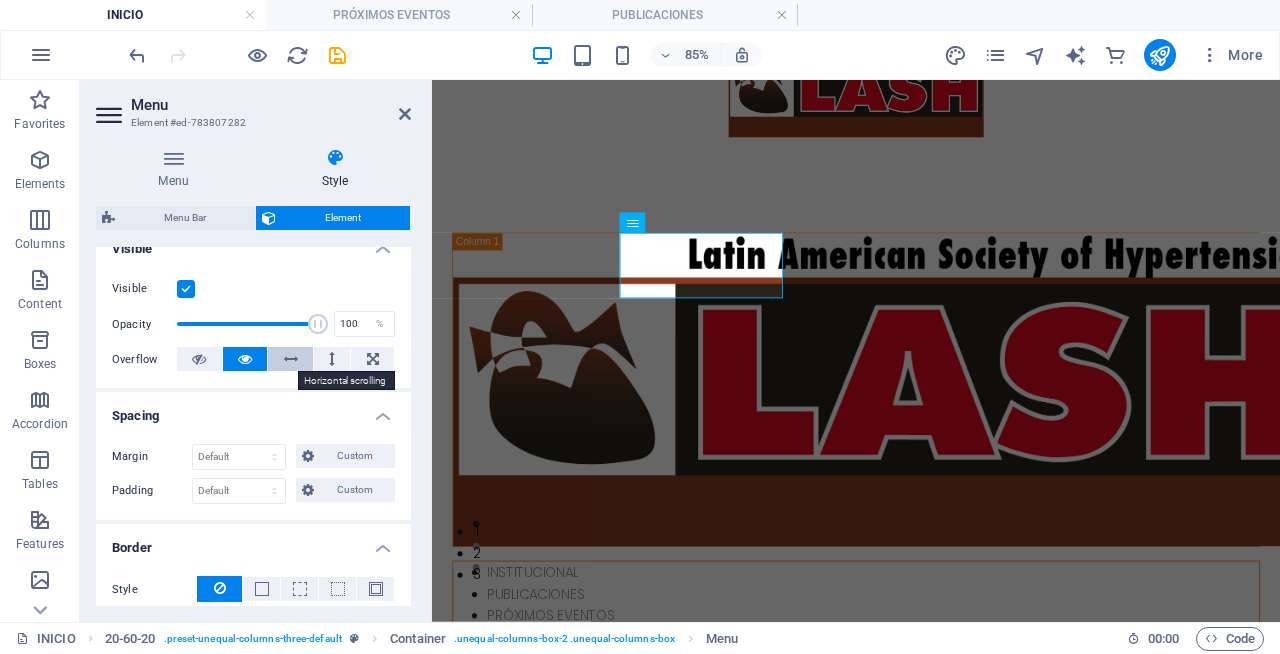 click at bounding box center [291, 359] 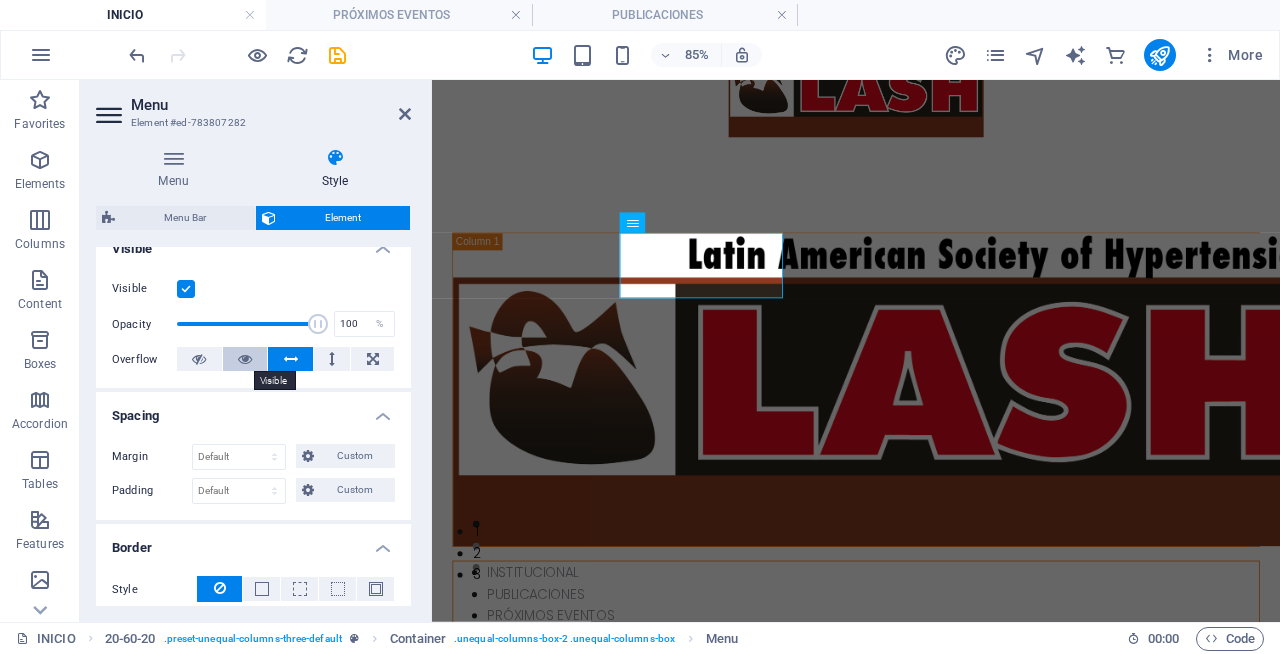 click at bounding box center (245, 359) 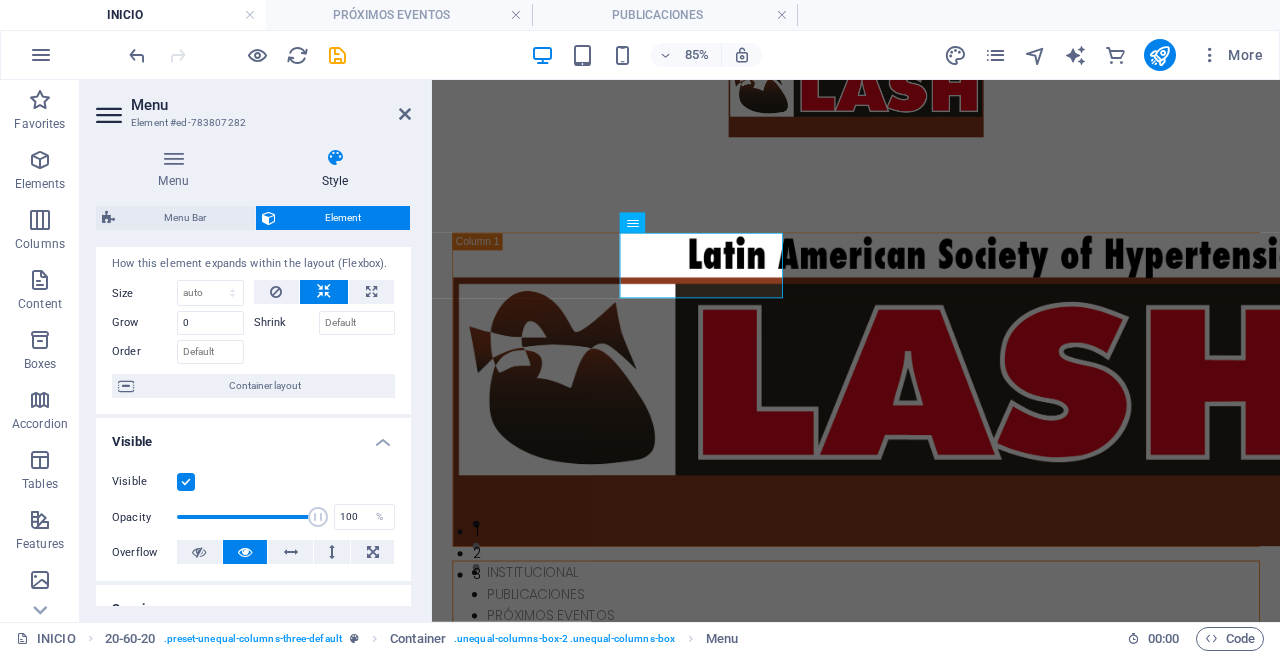 scroll, scrollTop: 0, scrollLeft: 0, axis: both 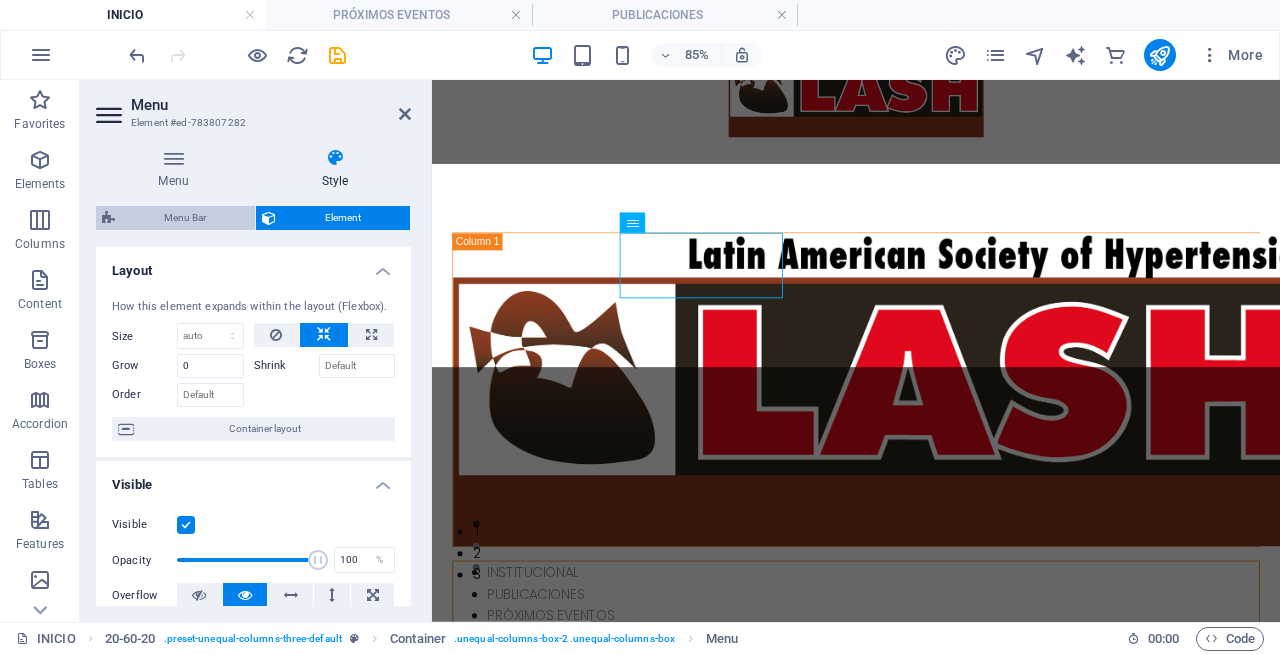 click on "Menu Bar" at bounding box center (185, 218) 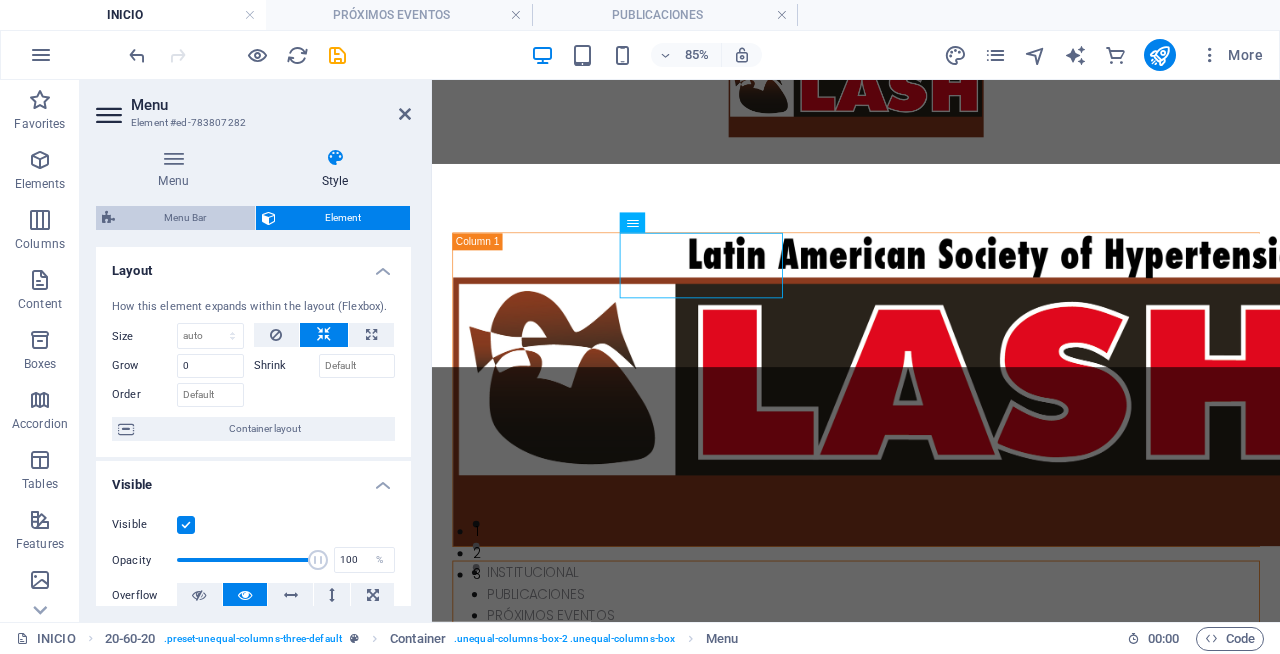 select on "%" 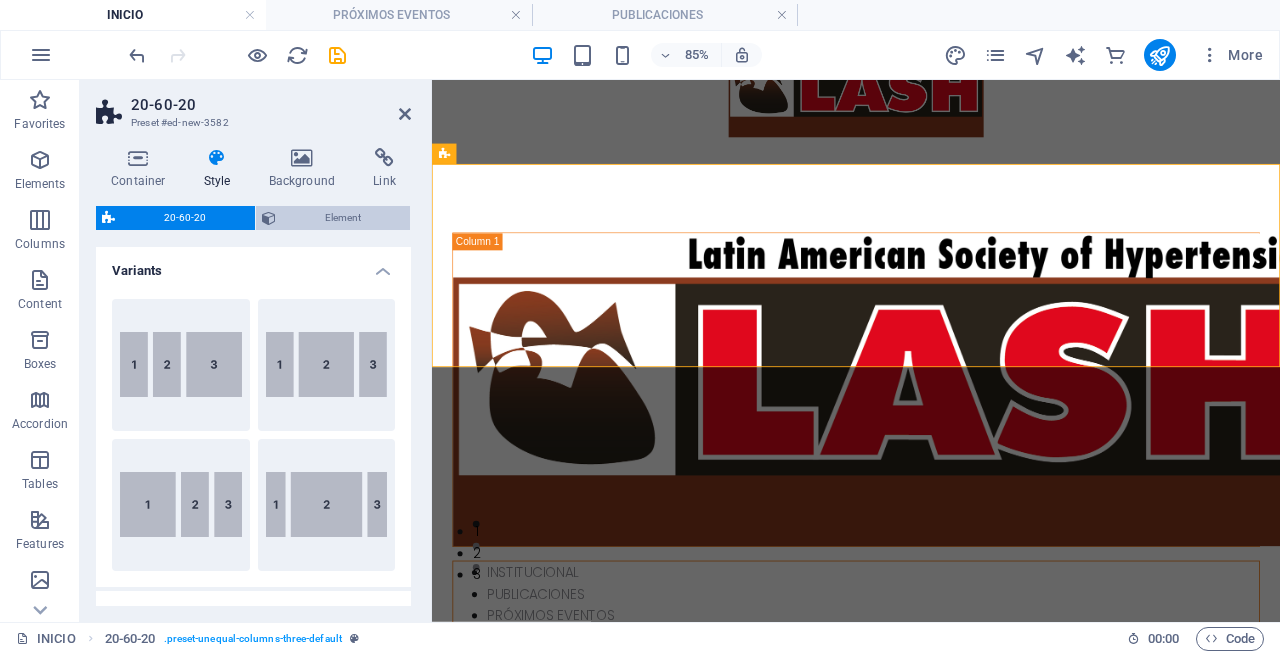 click on "Element" at bounding box center (343, 218) 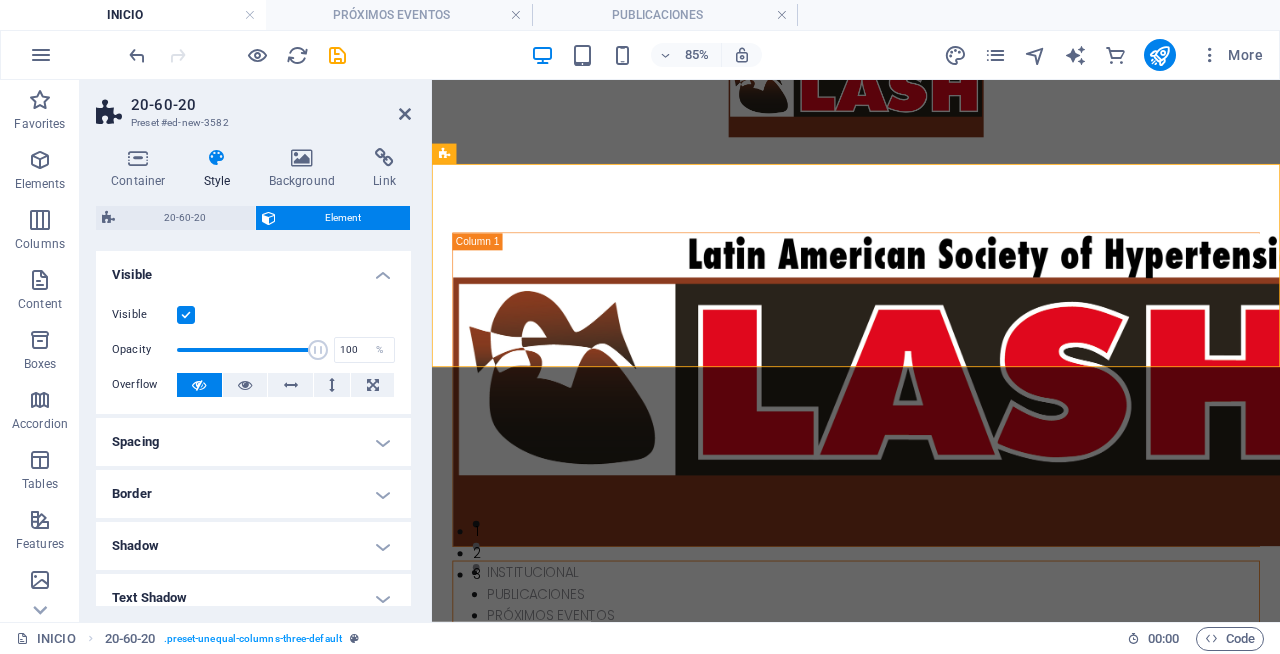 click on "Spacing" at bounding box center [253, 442] 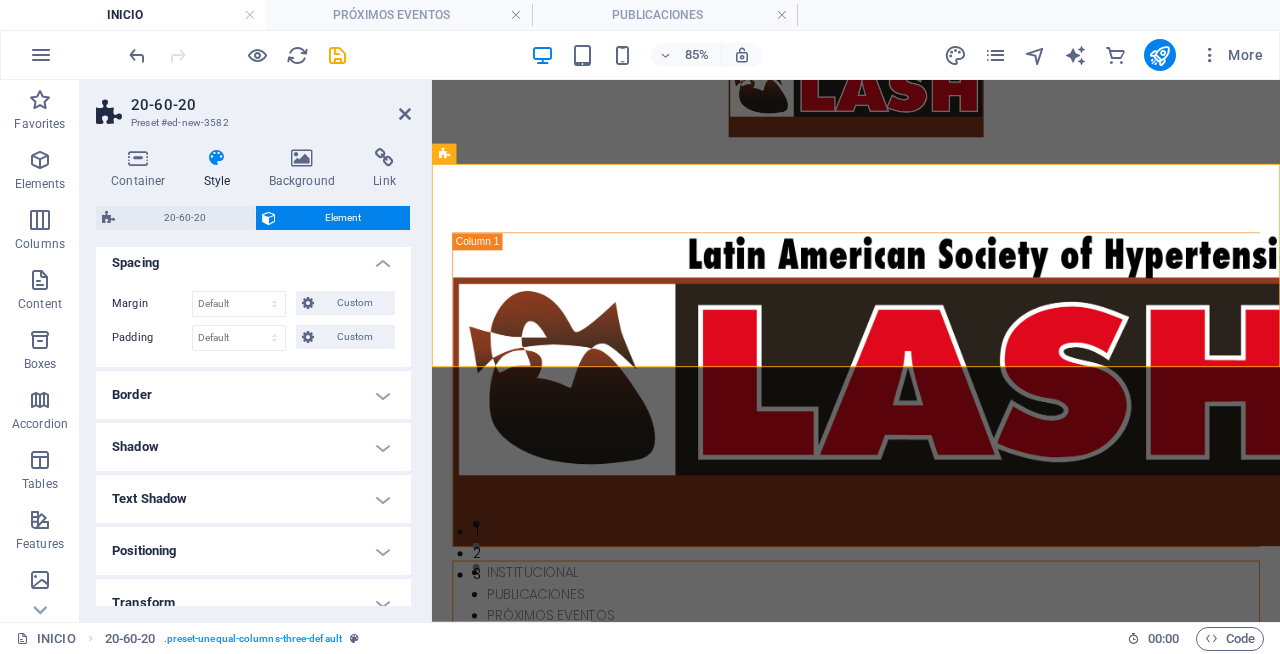 scroll, scrollTop: 185, scrollLeft: 0, axis: vertical 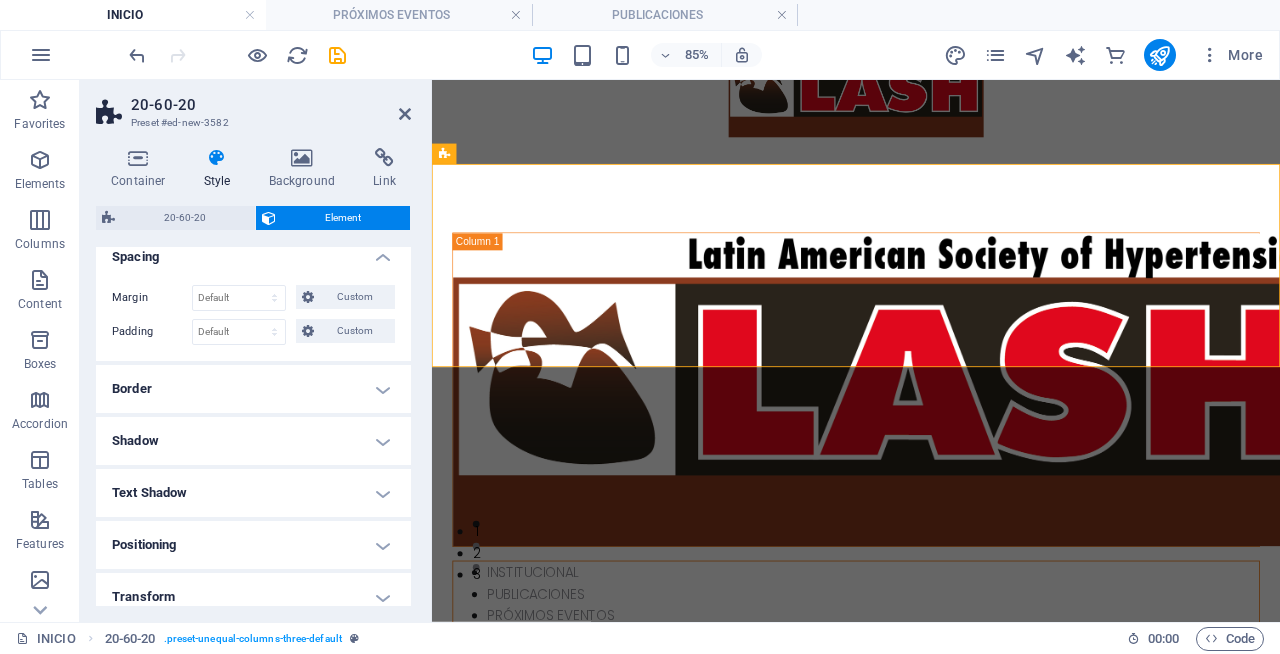 click on "Border" at bounding box center [253, 389] 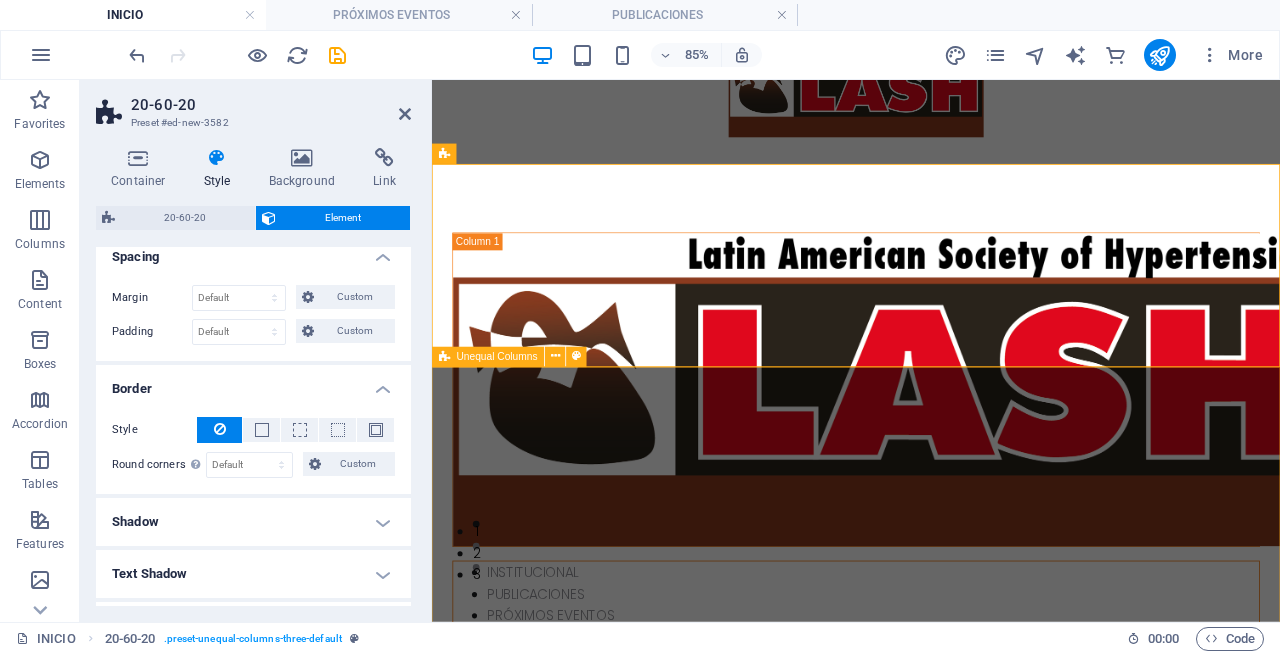 click on "Misión LASH El objeto de la Sociedad es la promoción de actividades de profesionales de la salud, la investigación científica clínica, la docencia médica y la difusión del conocimiento en todas las áreas relacionadas con la hipertensión arterial y las enfermedades cardiovasculares en Latinoamérica, Venezuela y el resto del mundo, y para ello podrá subscribir todo tipo de convenio con instituciones nacionales e internacionales. hazte miembro" at bounding box center [931, 1961] 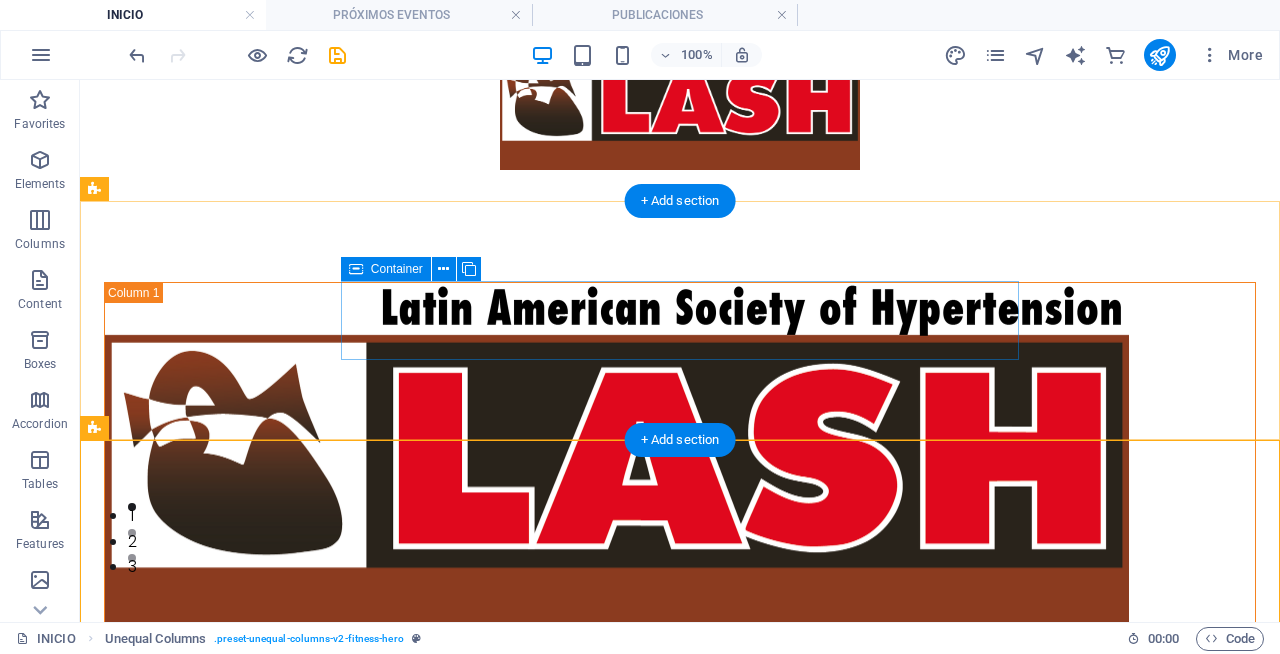 click on "INSTITUCIONAL PUBLICACIONES PRÓXIMOS EVENTOS" at bounding box center [680, 707] 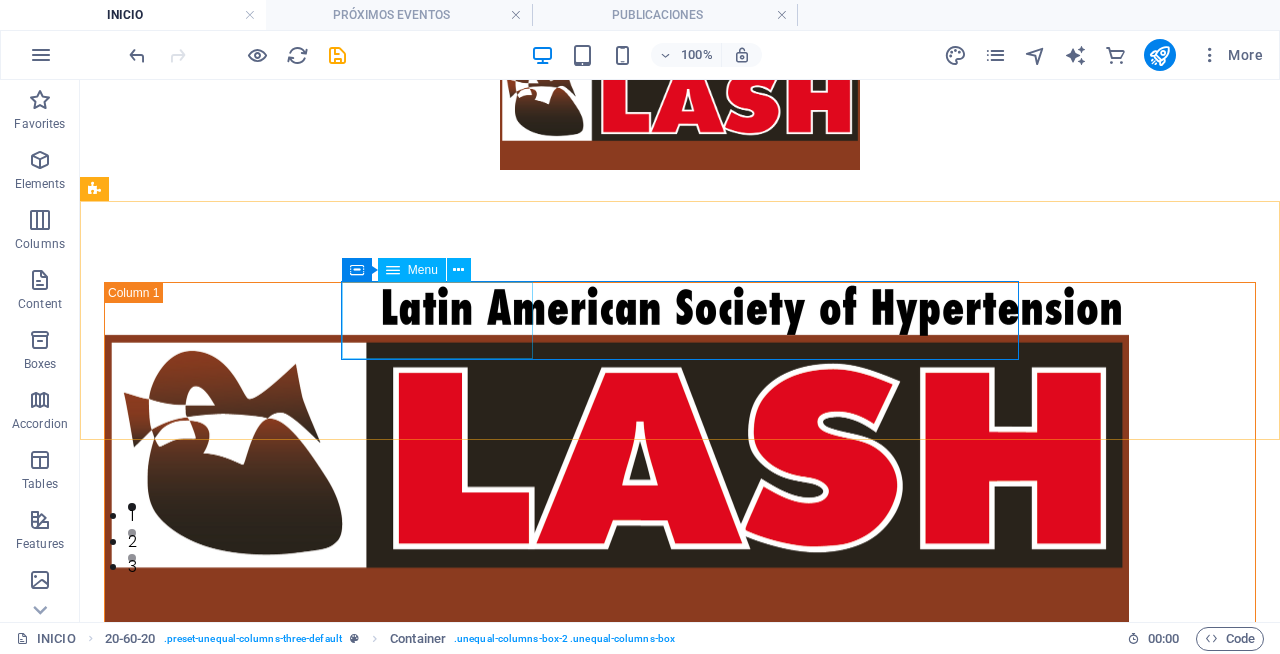 click on "Menu" at bounding box center [423, 270] 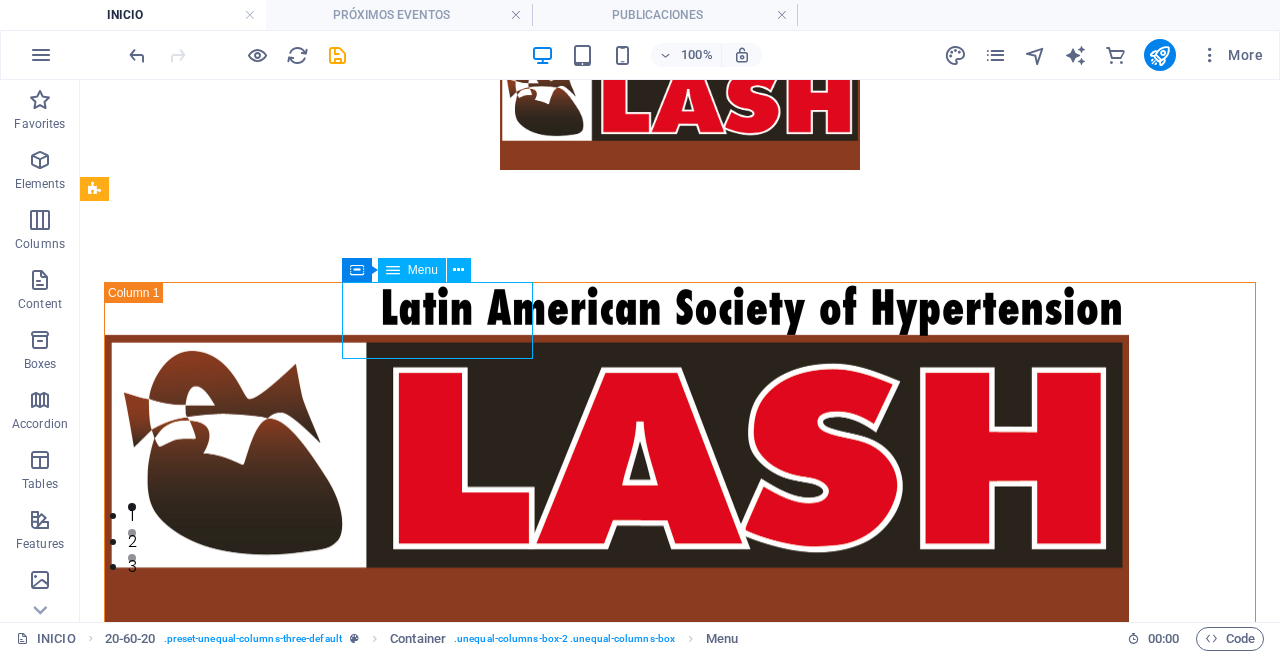 click on "Menu" at bounding box center (423, 270) 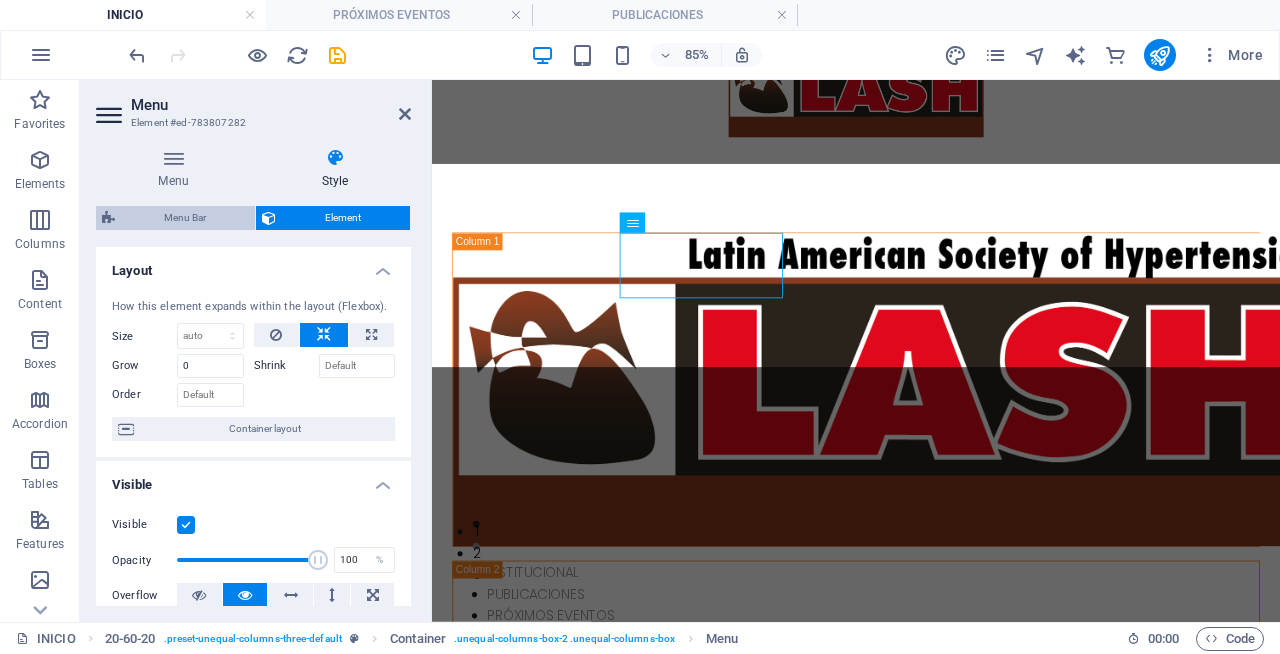 click on "Menu Bar" at bounding box center (185, 218) 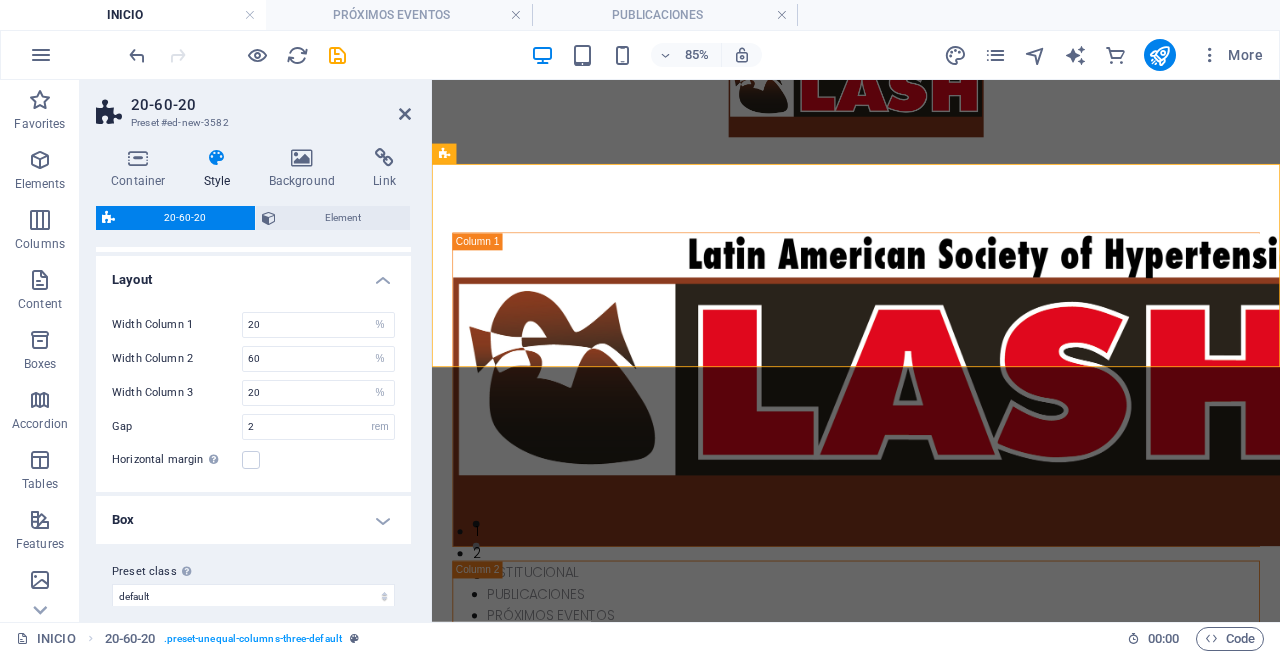 scroll, scrollTop: 352, scrollLeft: 0, axis: vertical 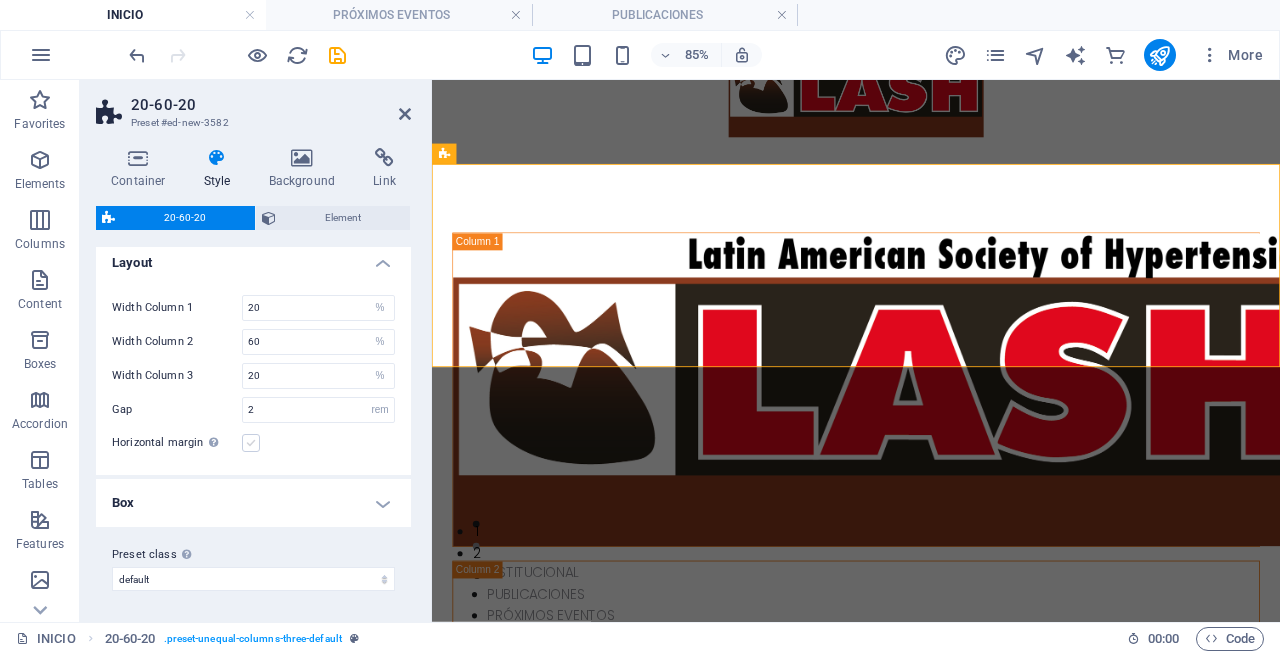 click at bounding box center [251, 443] 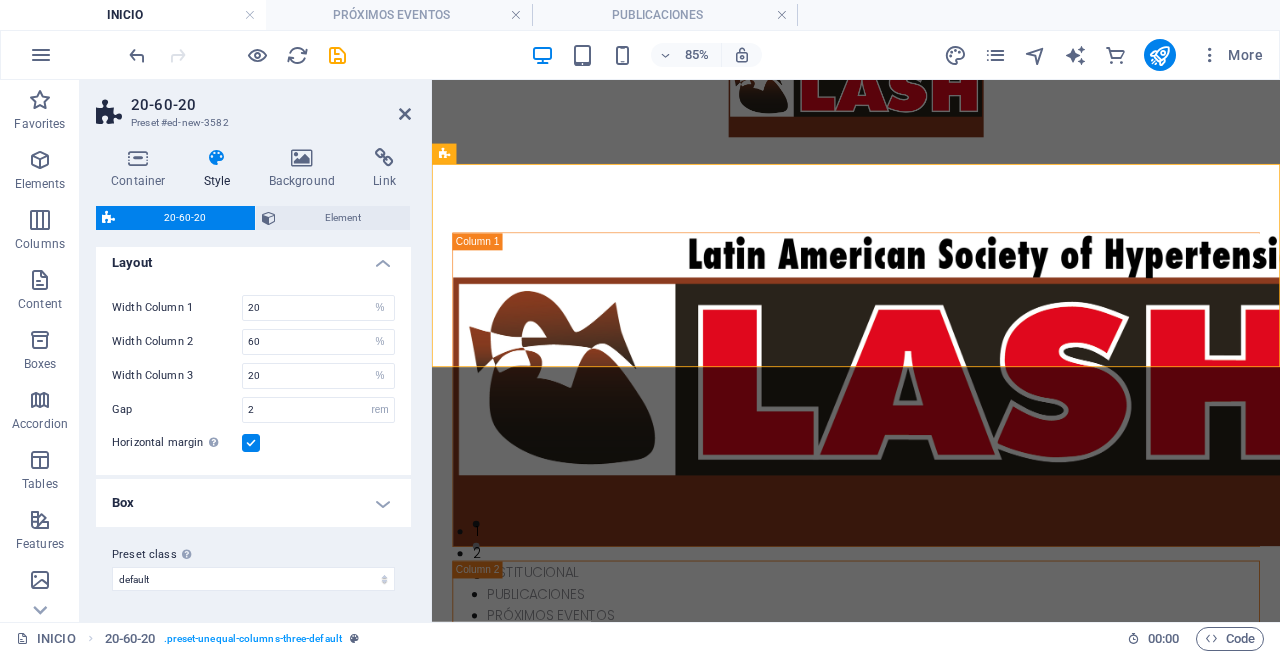 click at bounding box center [251, 443] 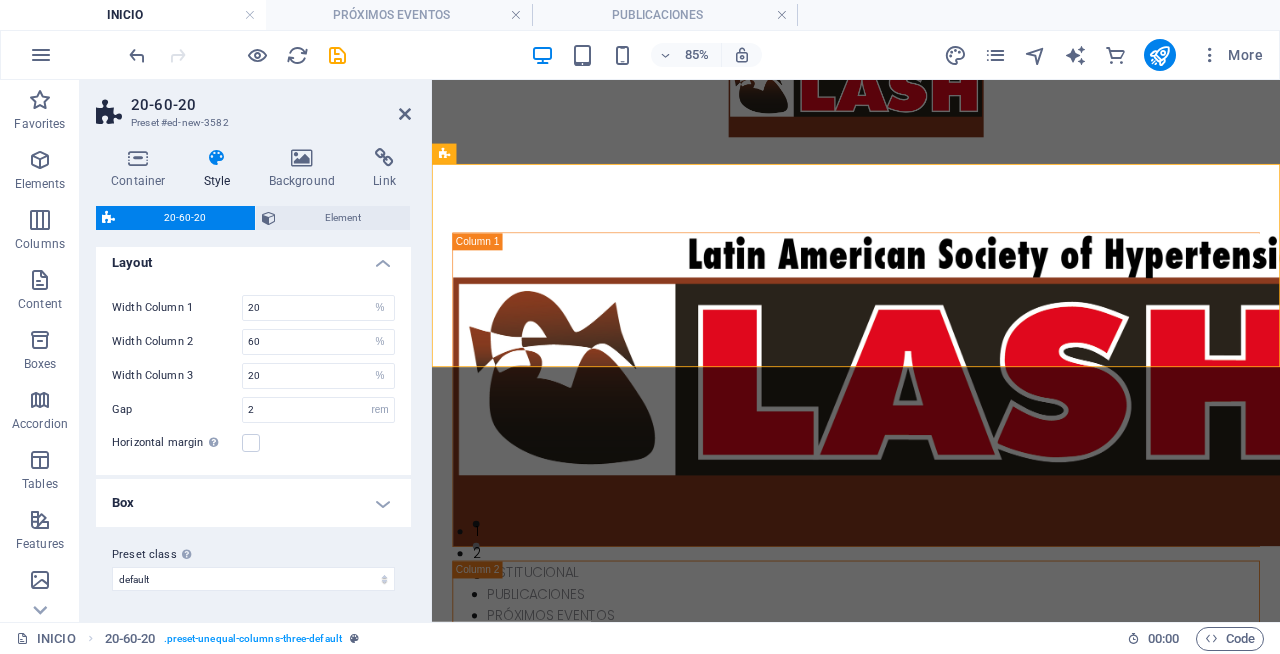 click on "Box" at bounding box center (253, 503) 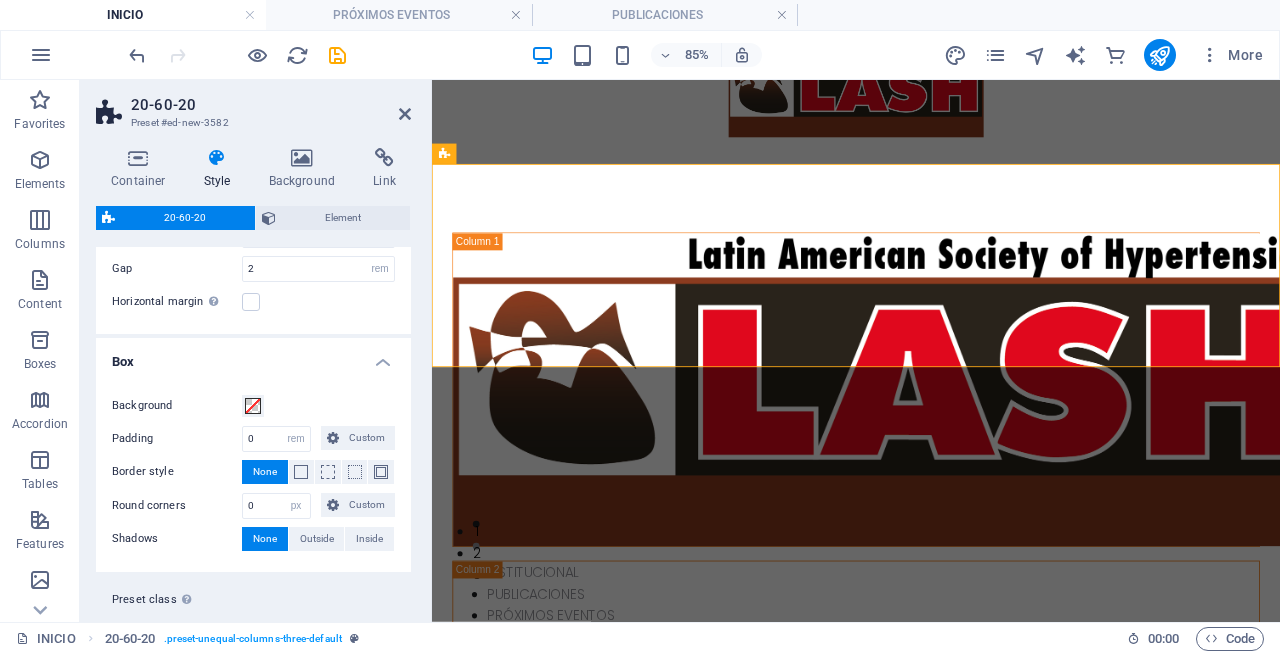scroll, scrollTop: 538, scrollLeft: 0, axis: vertical 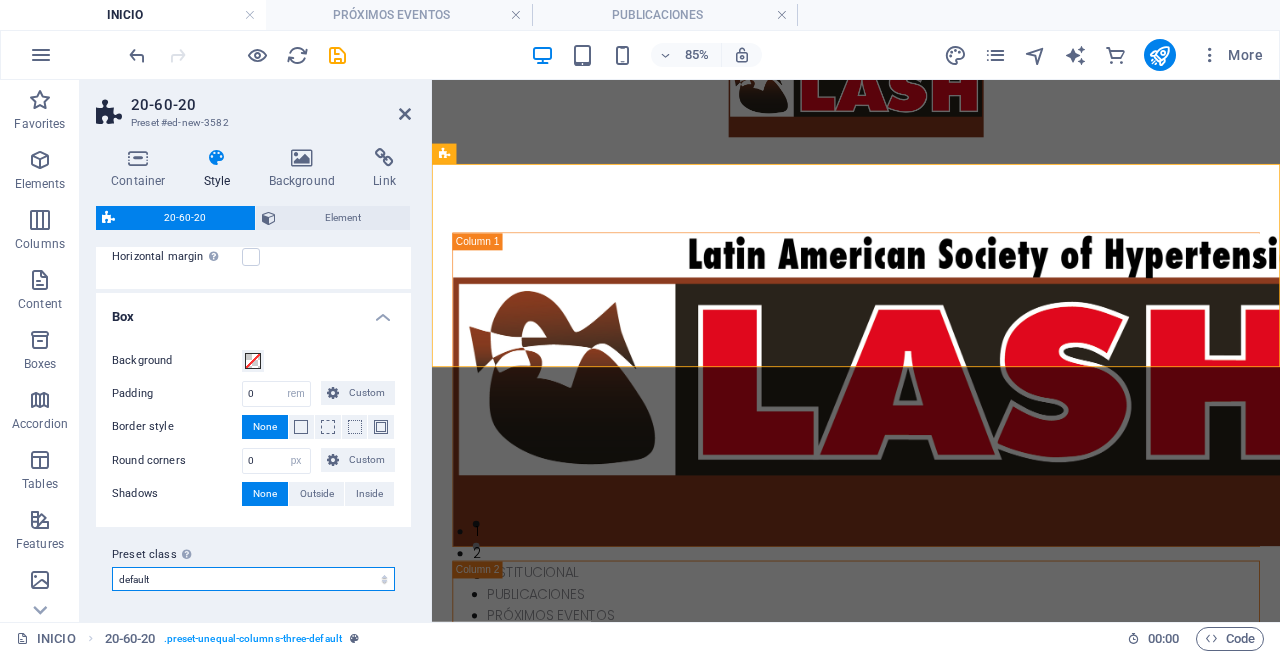 click on "default Add preset class" at bounding box center (253, 579) 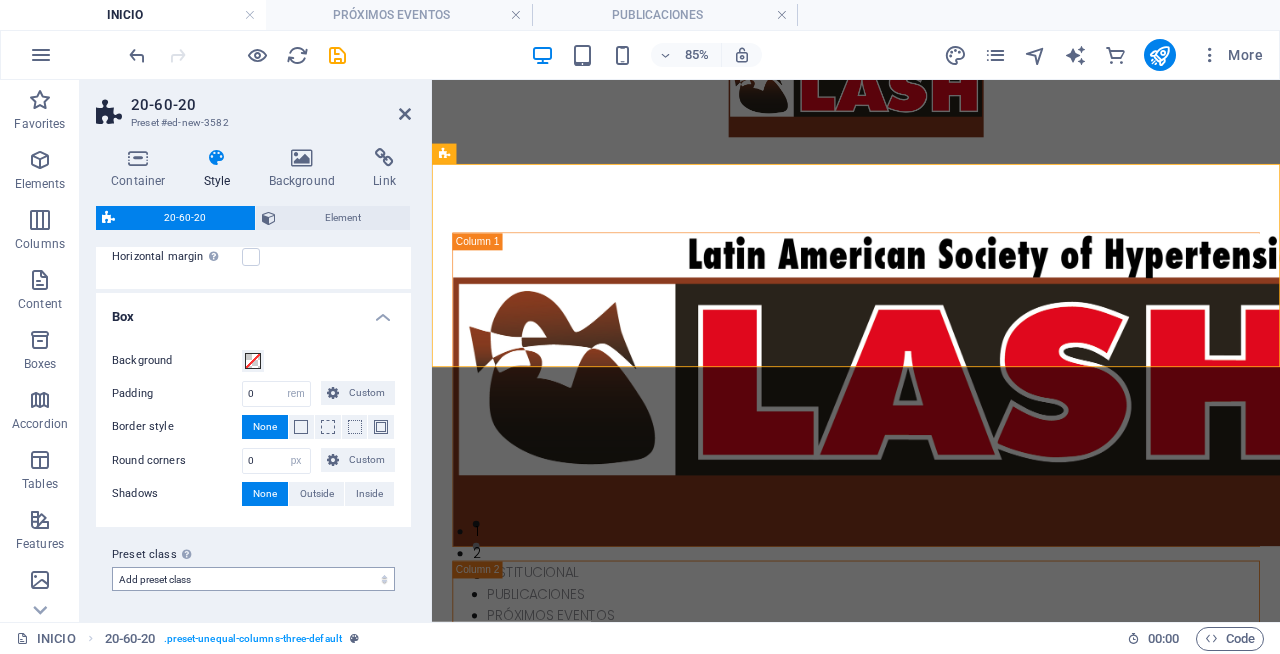 select on "preset-unequal-columns-three-default" 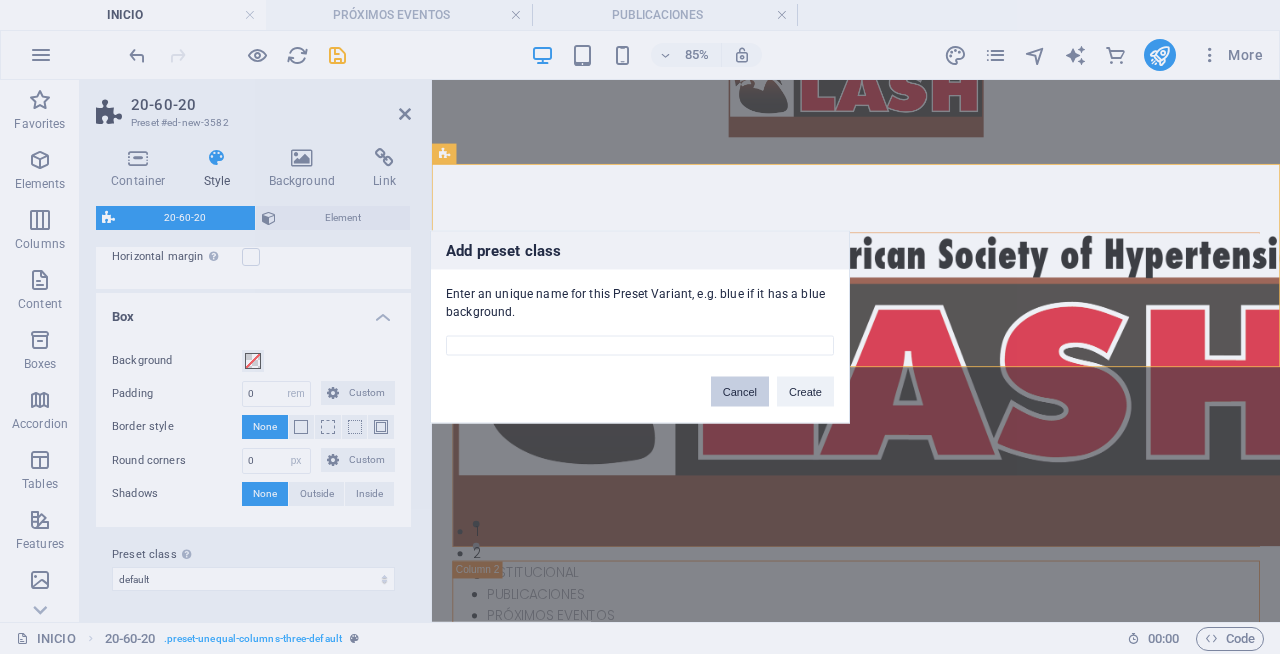 click on "Cancel" at bounding box center [740, 392] 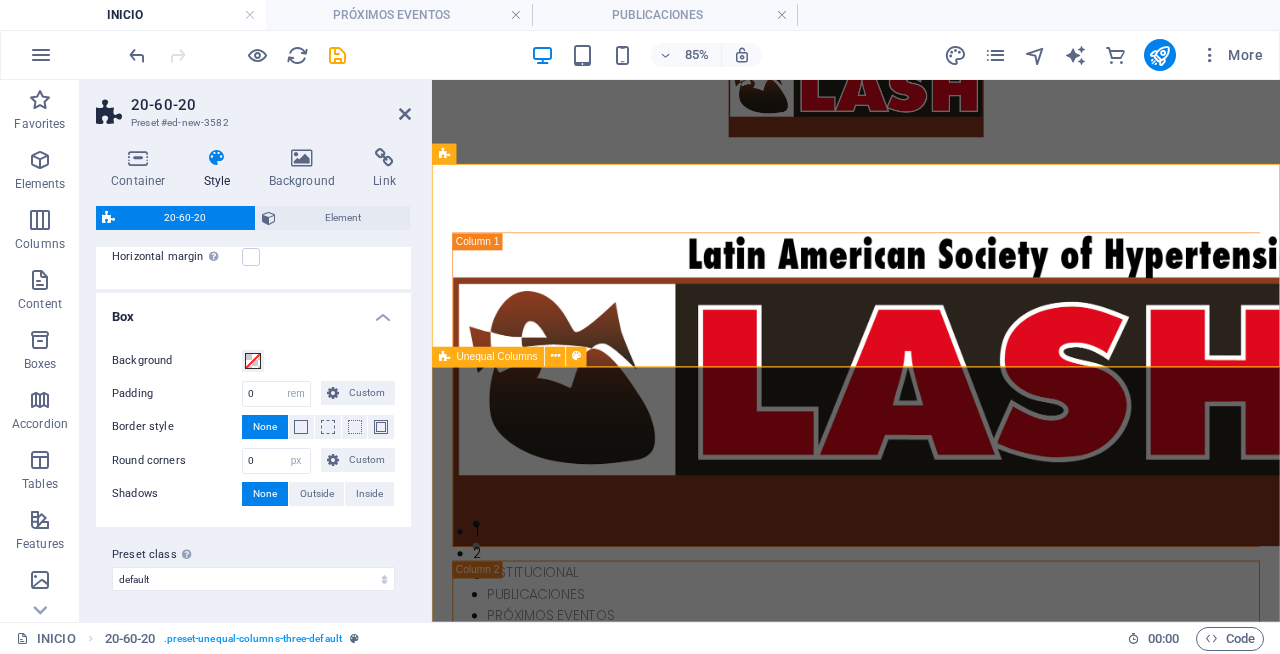 click on "Misión LASH El objeto de la Sociedad es la promoción de actividades de profesionales de la salud, la investigación científica clínica, la docencia médica y la difusión del conocimiento en todas las áreas relacionadas con la hipertensión arterial y las enfermedades cardiovasculares en Latinoamérica, Venezuela y el resto del mundo, y para ello podrá subscribir todo tipo de convenio con instituciones nacionales e internacionales. hazte miembro" at bounding box center (931, 1961) 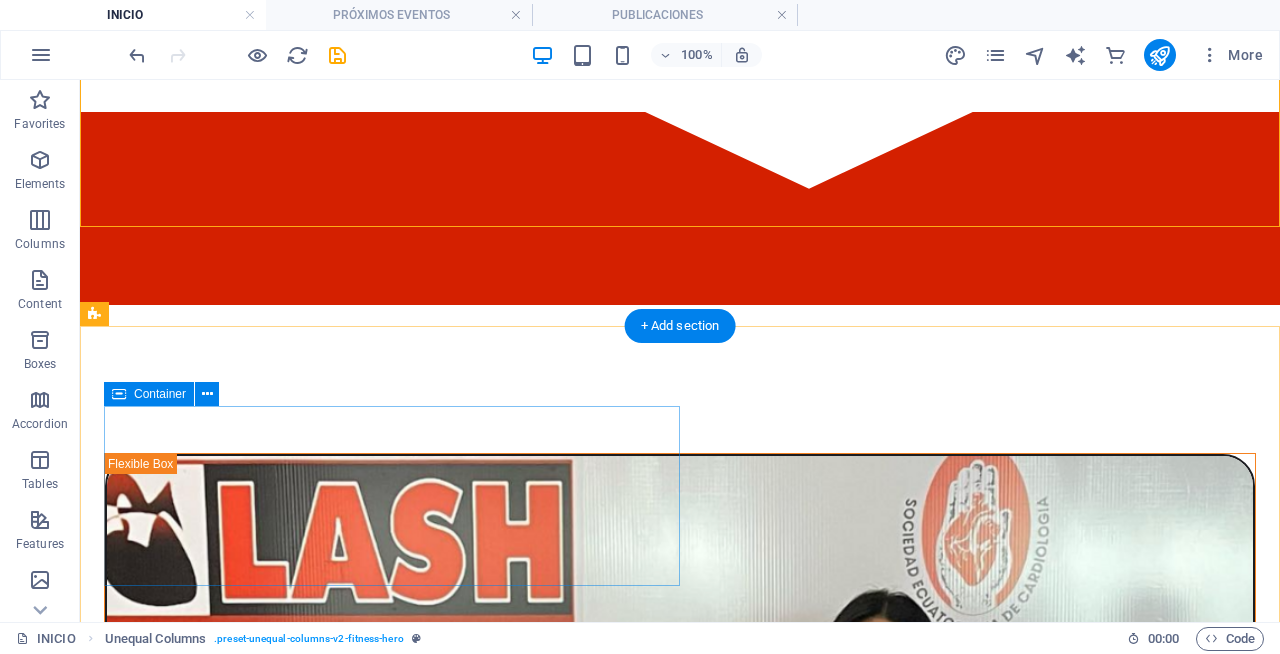 scroll, scrollTop: 0, scrollLeft: 0, axis: both 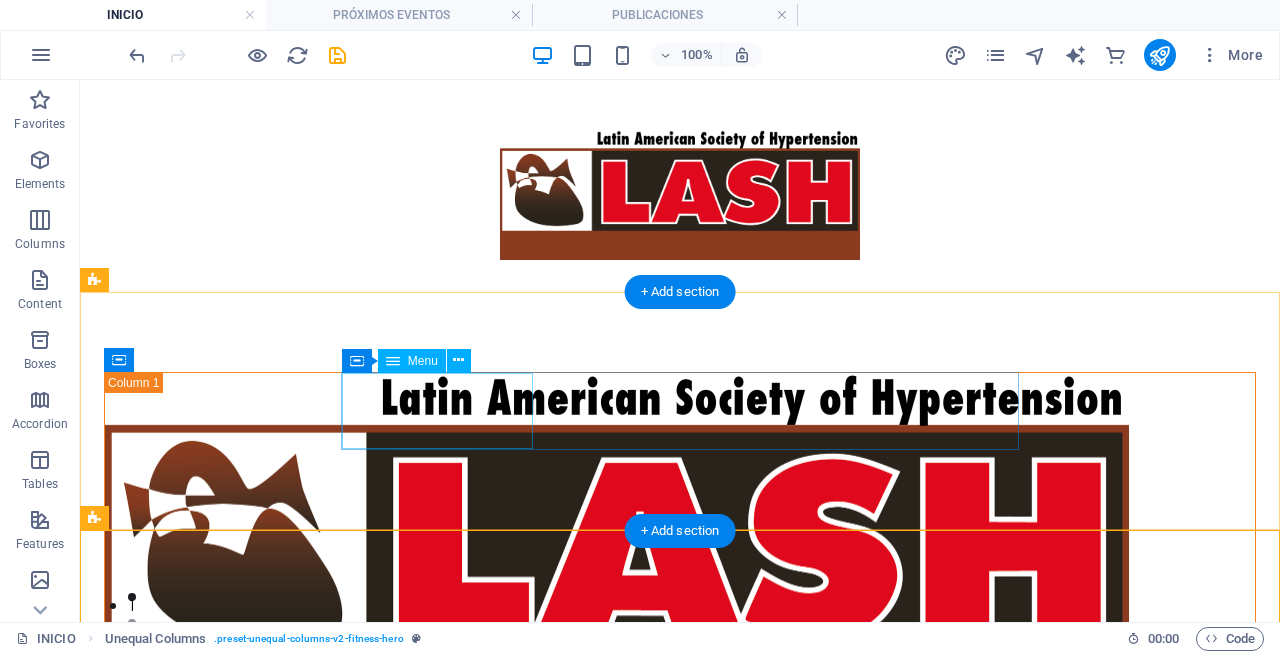 click on "INSTITUCIONAL PUBLICACIONES PRÓXIMOS EVENTOS" at bounding box center [680, 797] 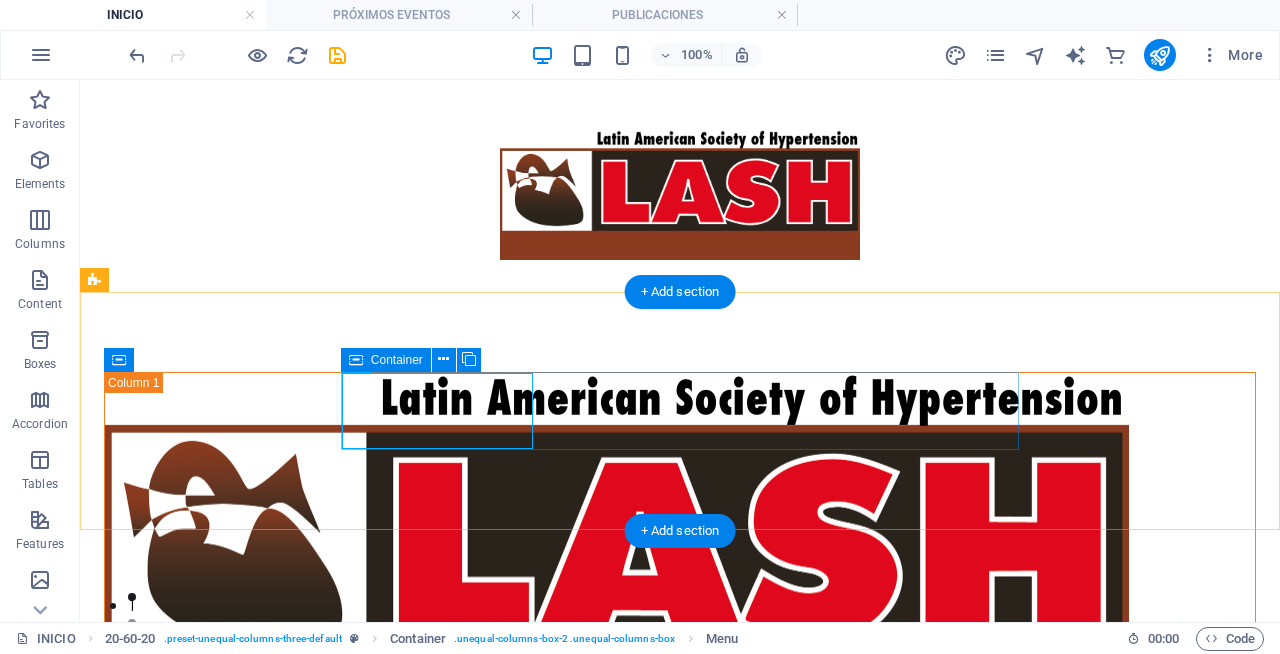 click on "INSTITUCIONAL PUBLICACIONES PRÓXIMOS EVENTOS" at bounding box center [680, 797] 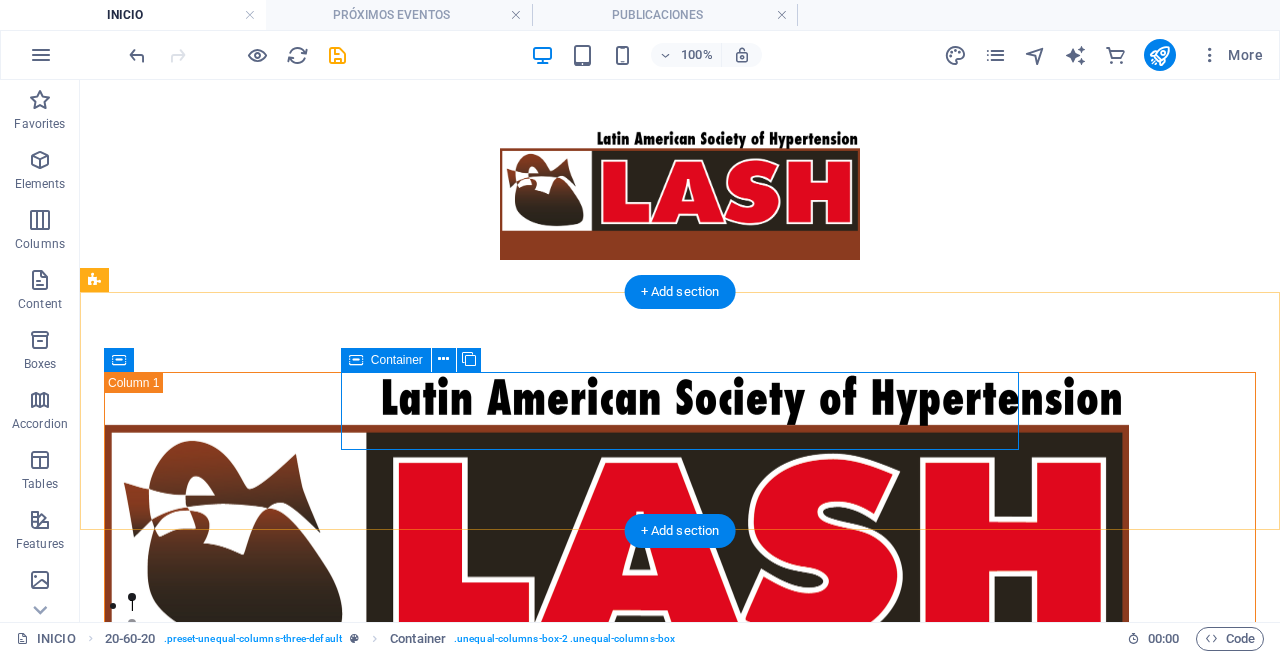 click on "INSTITUCIONAL PUBLICACIONES PRÓXIMOS EVENTOS" at bounding box center [680, 797] 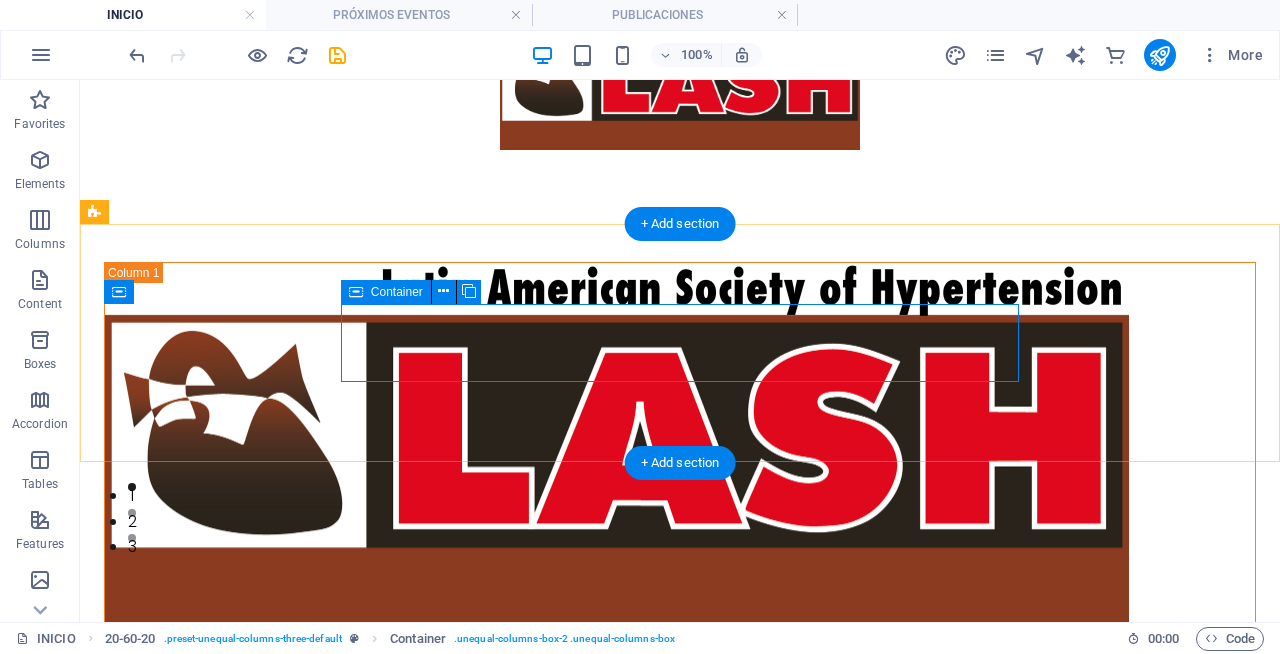 scroll, scrollTop: 24, scrollLeft: 0, axis: vertical 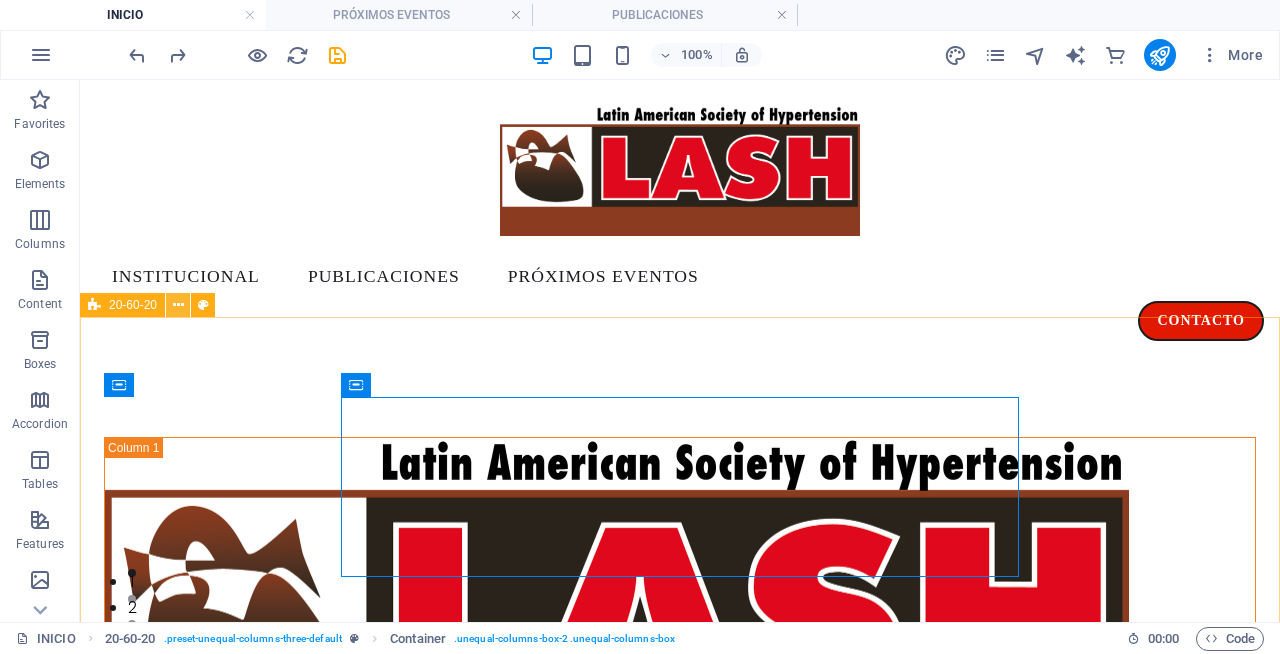 click at bounding box center (178, 305) 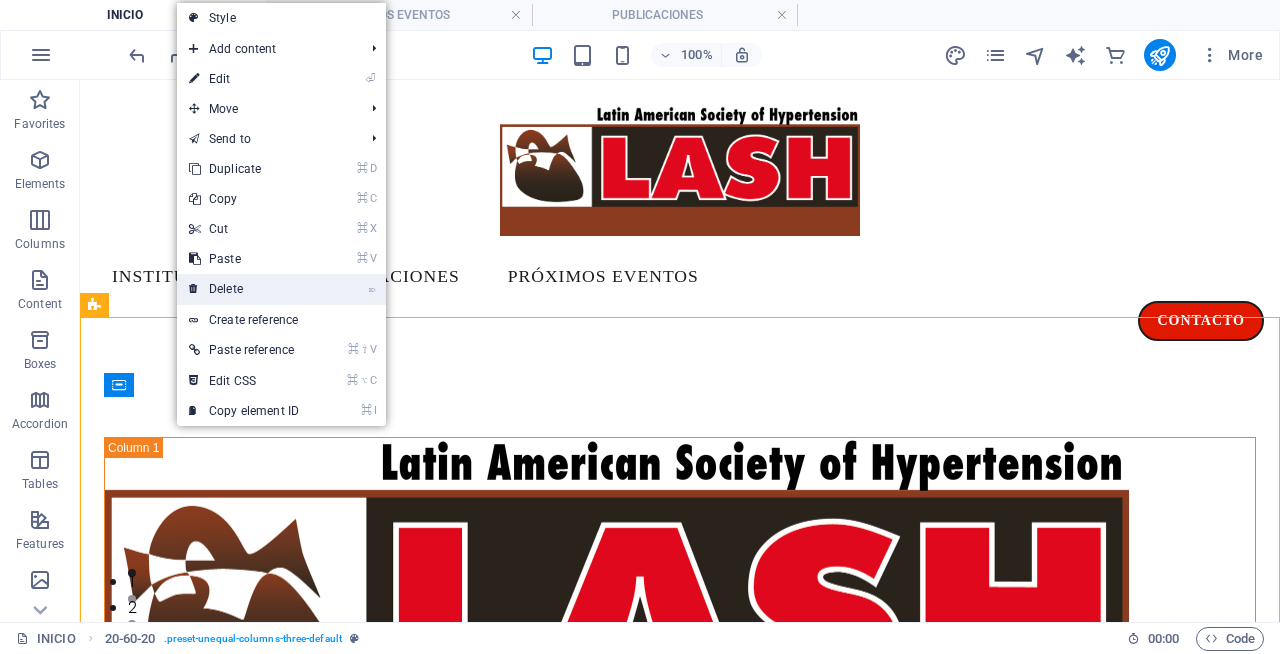 click on "⌦  Delete" at bounding box center (244, 289) 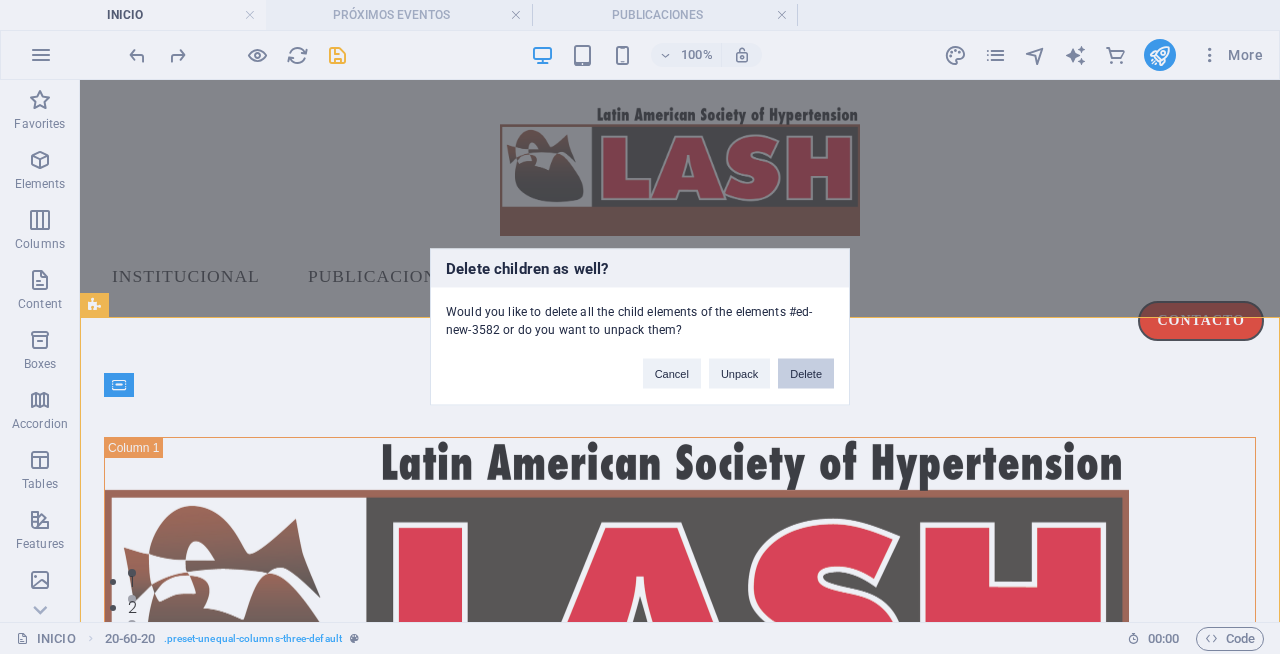 click on "Delete" at bounding box center (806, 374) 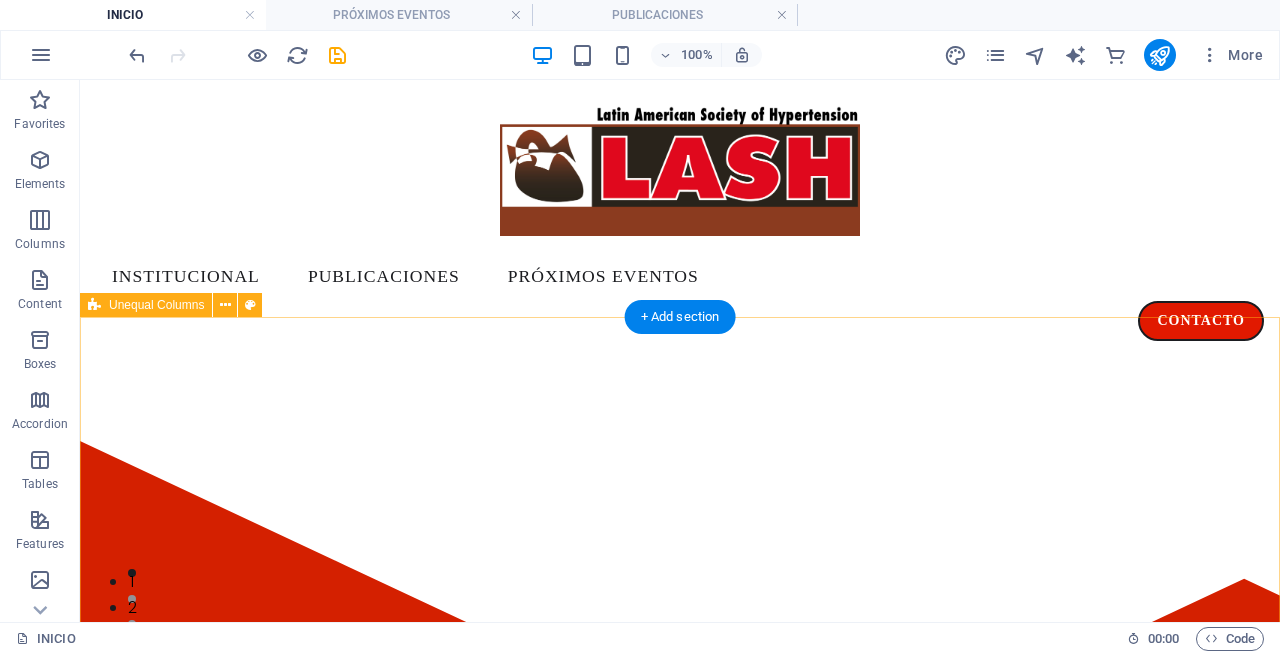 scroll, scrollTop: 0, scrollLeft: 0, axis: both 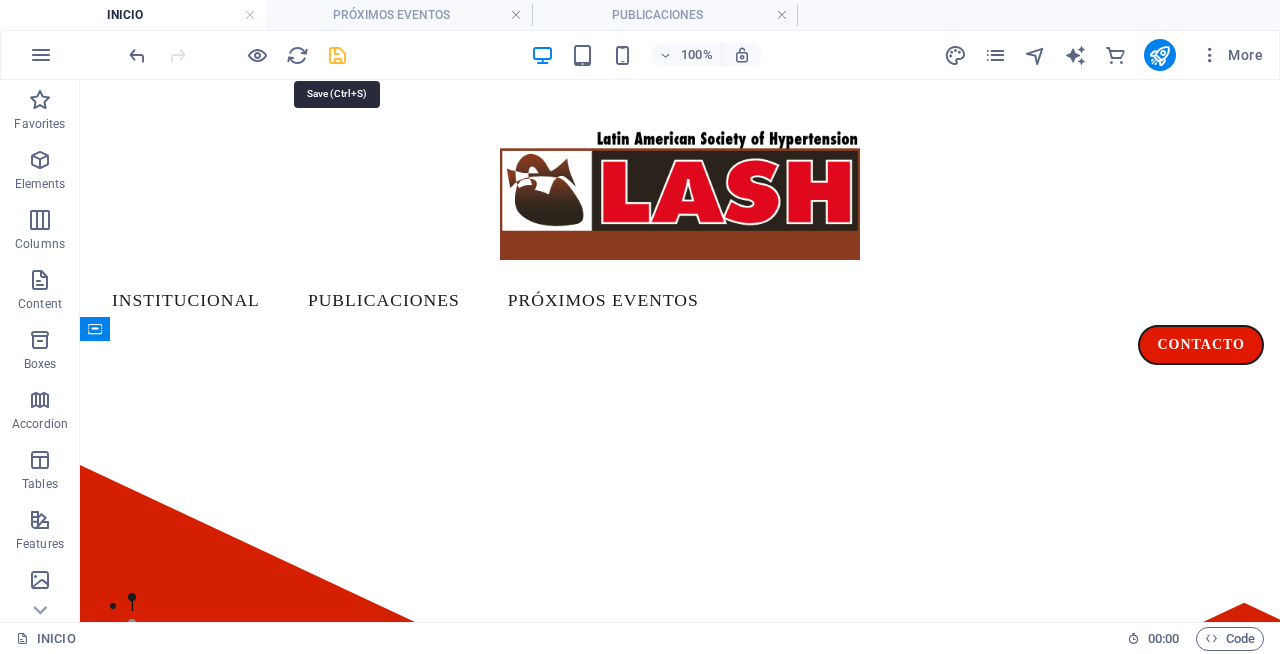click at bounding box center [337, 55] 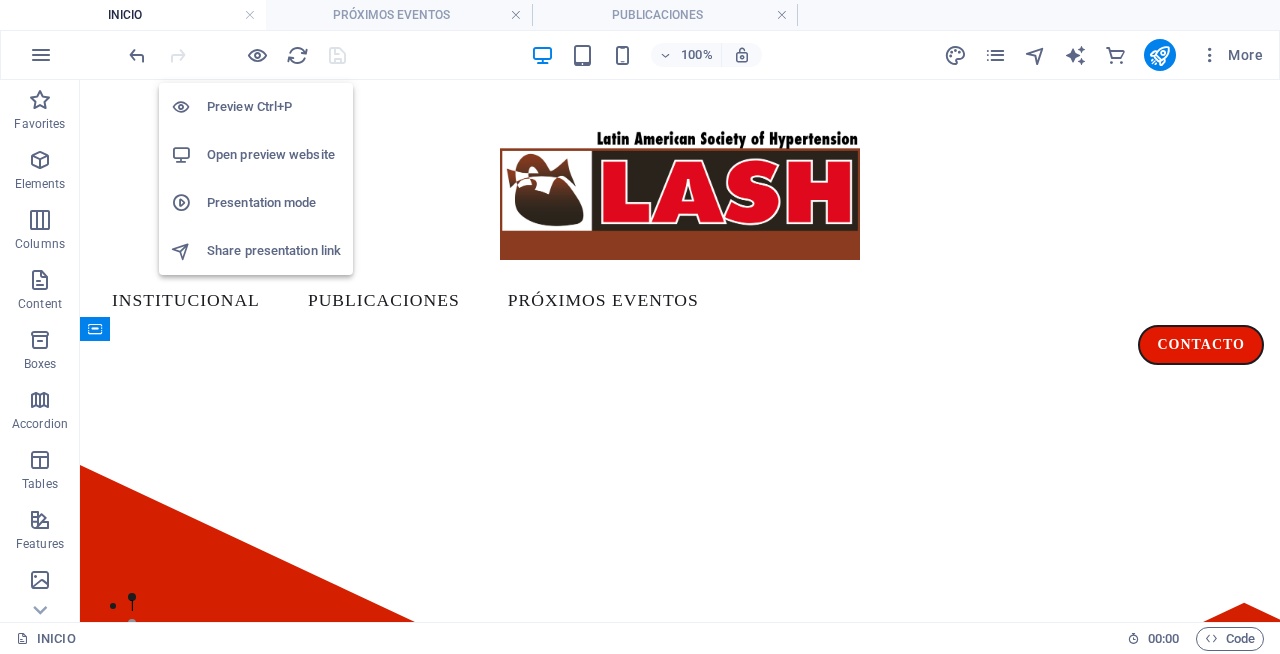 click on "Open preview website" at bounding box center (274, 155) 